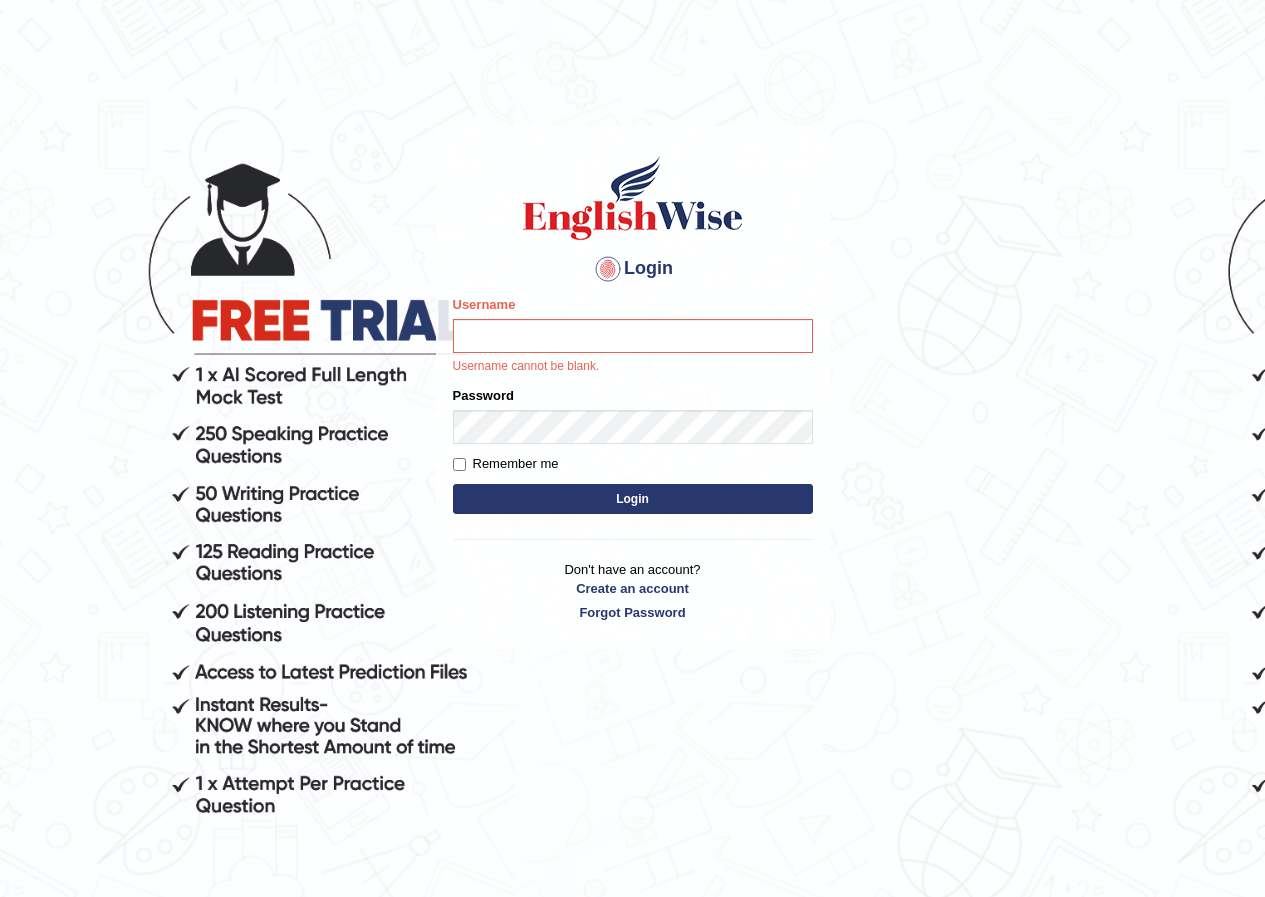 scroll, scrollTop: 0, scrollLeft: 0, axis: both 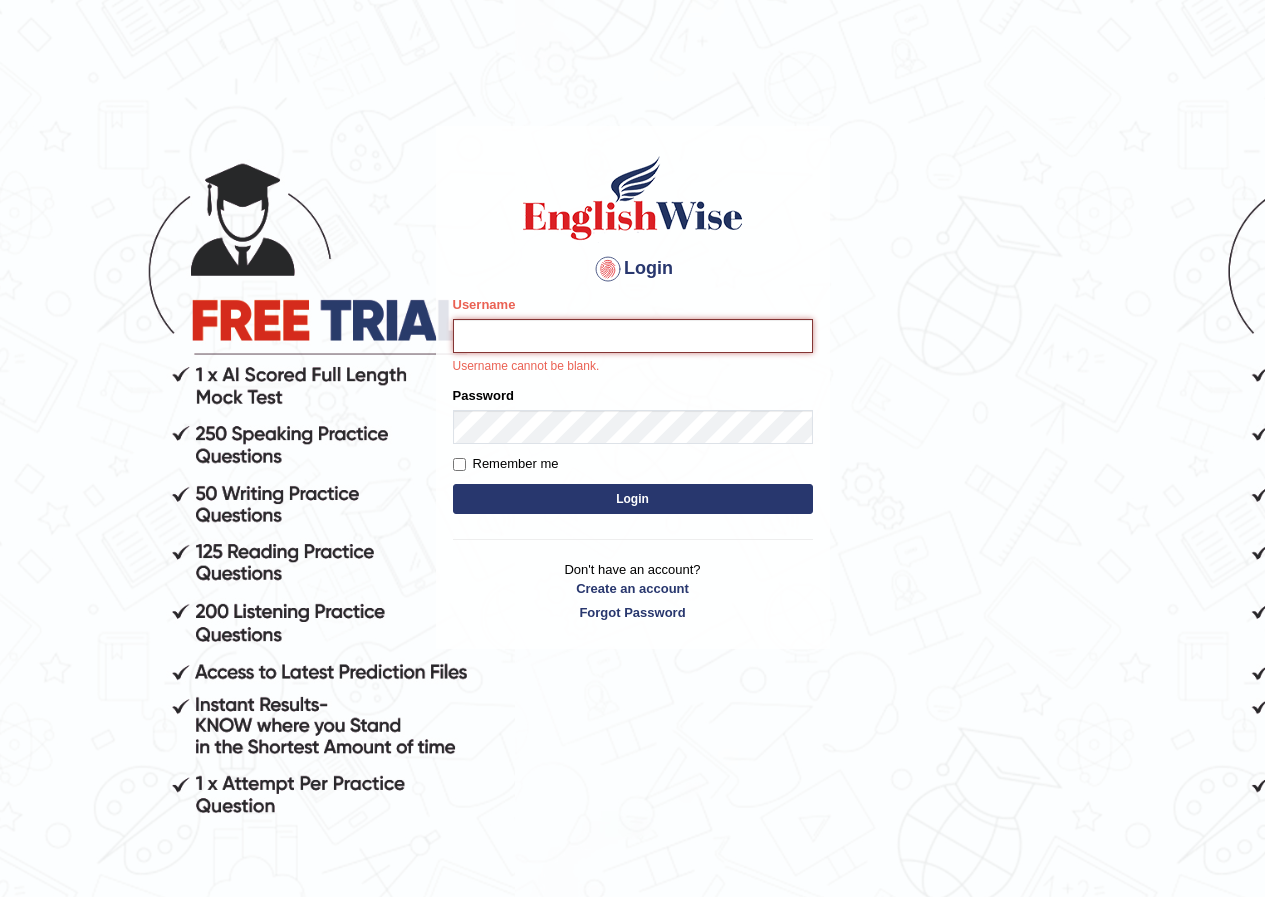 click on "Username" at bounding box center [633, 336] 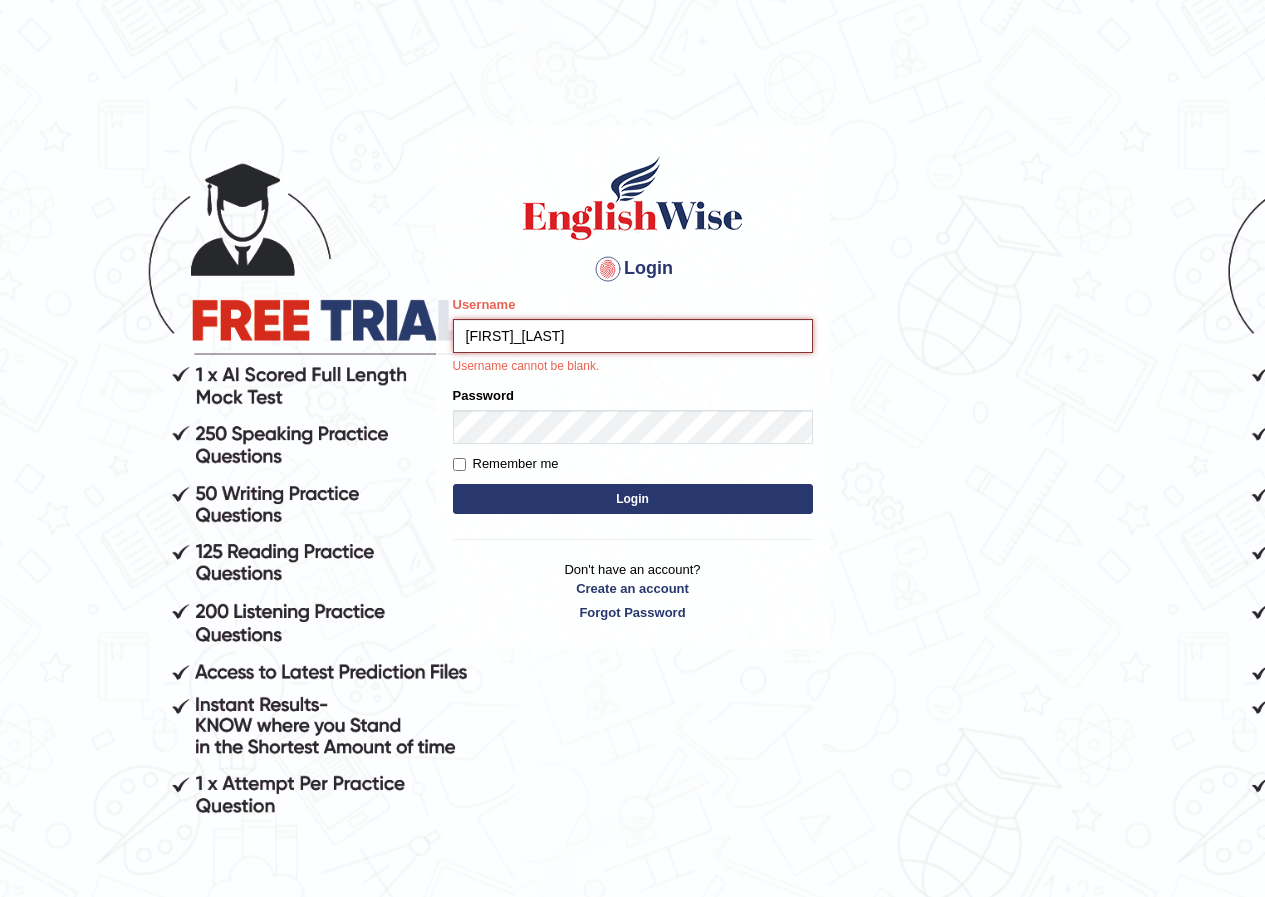 type on "saju_parramatta" 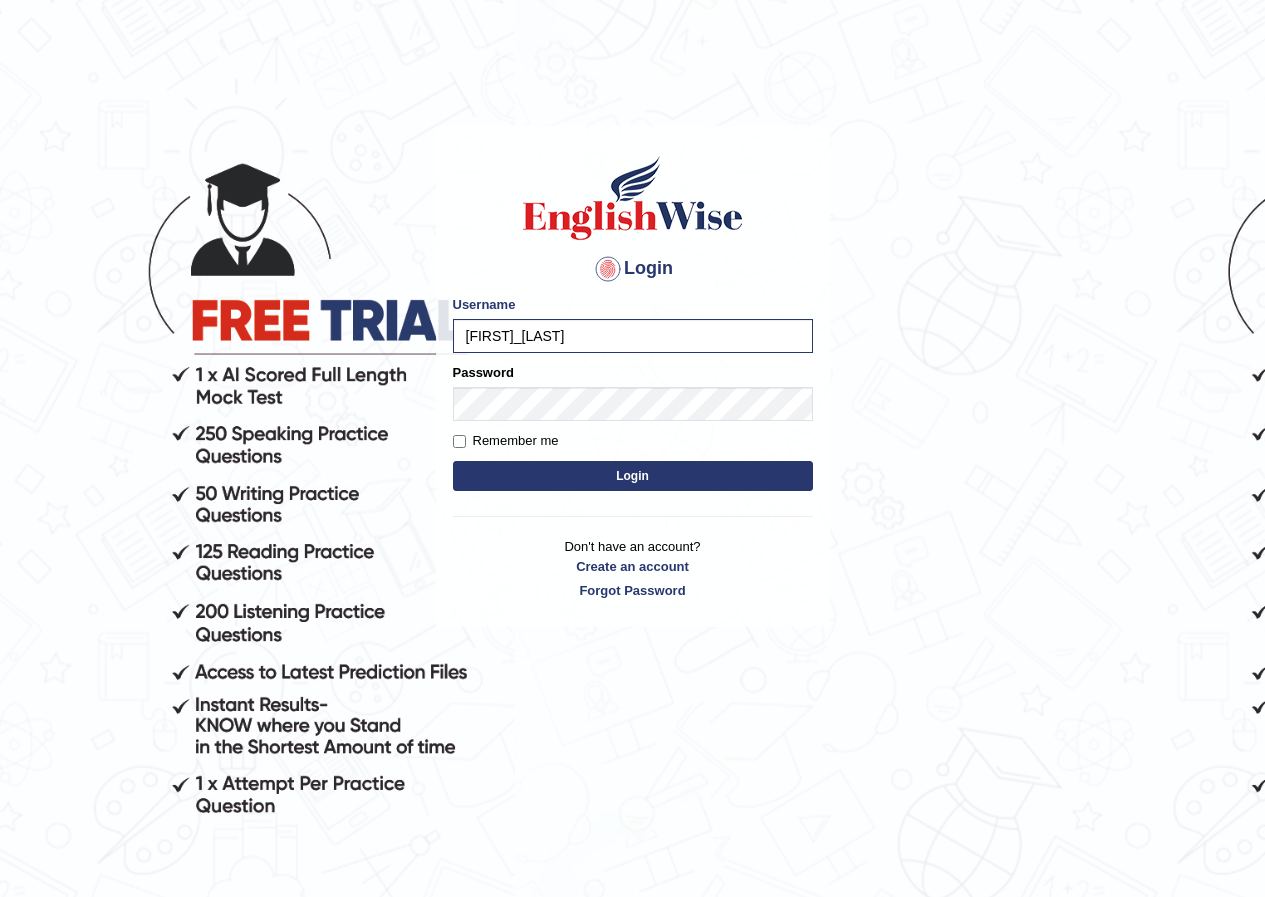 click on "Login" at bounding box center (633, 476) 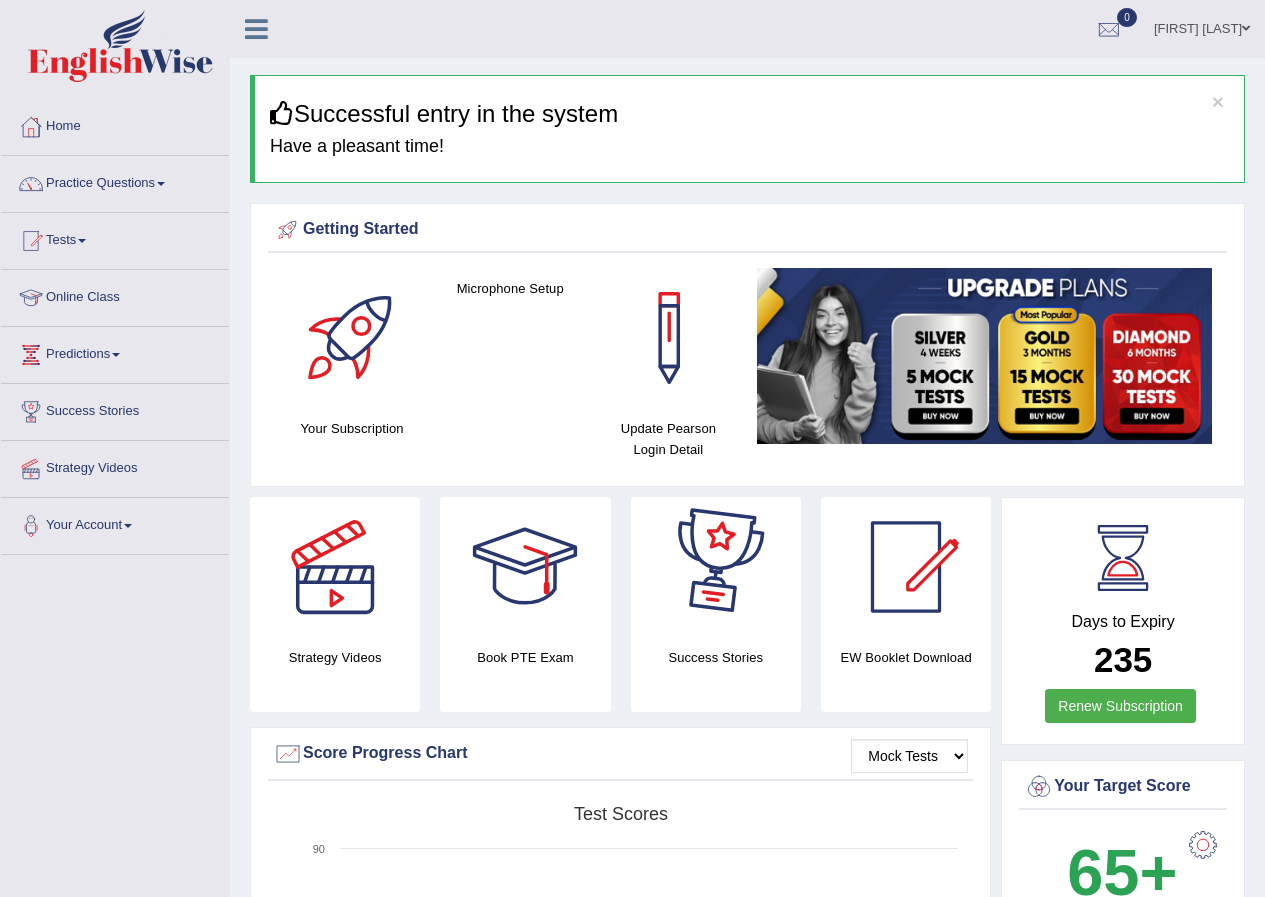 scroll, scrollTop: 0, scrollLeft: 0, axis: both 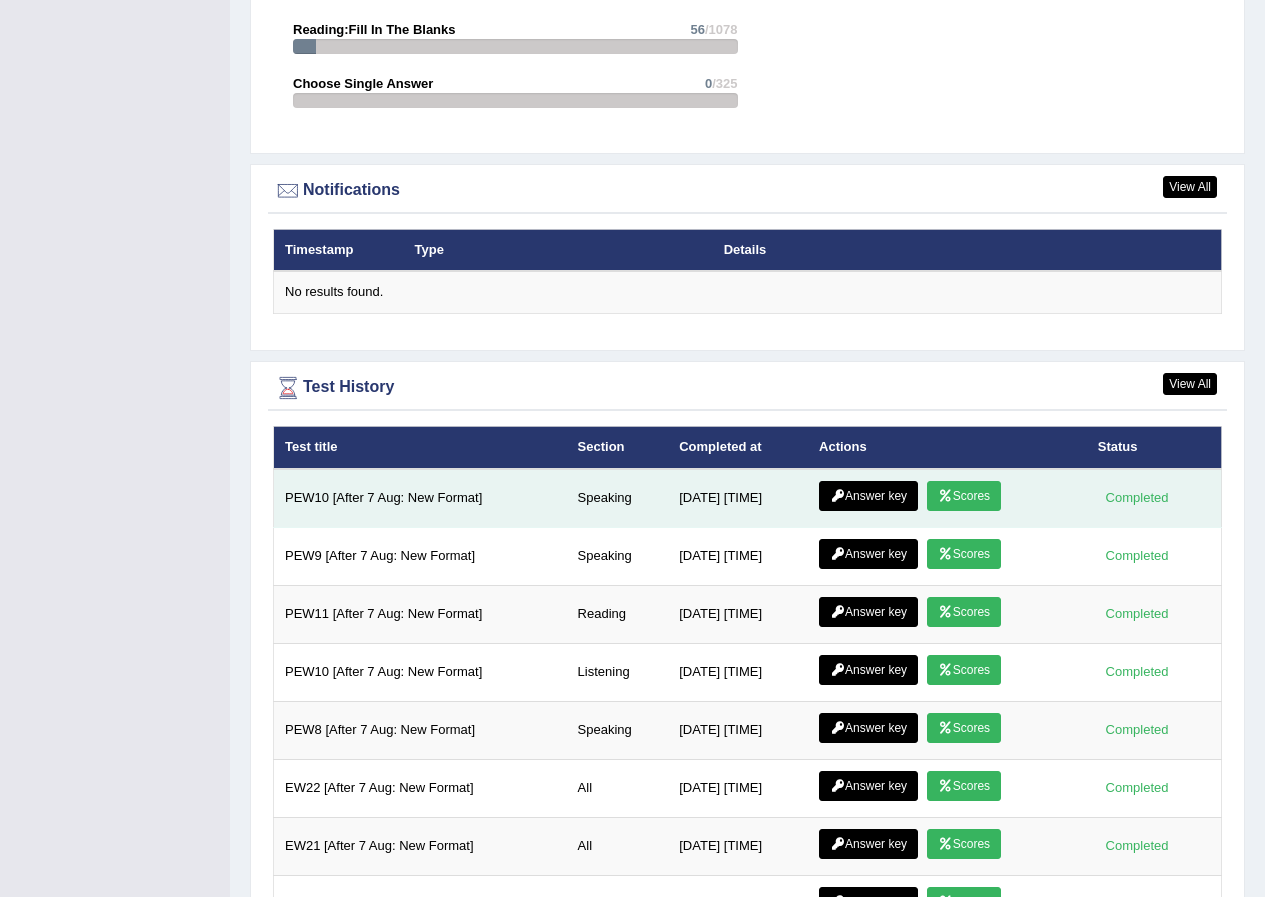 click on "Scores" at bounding box center [964, 496] 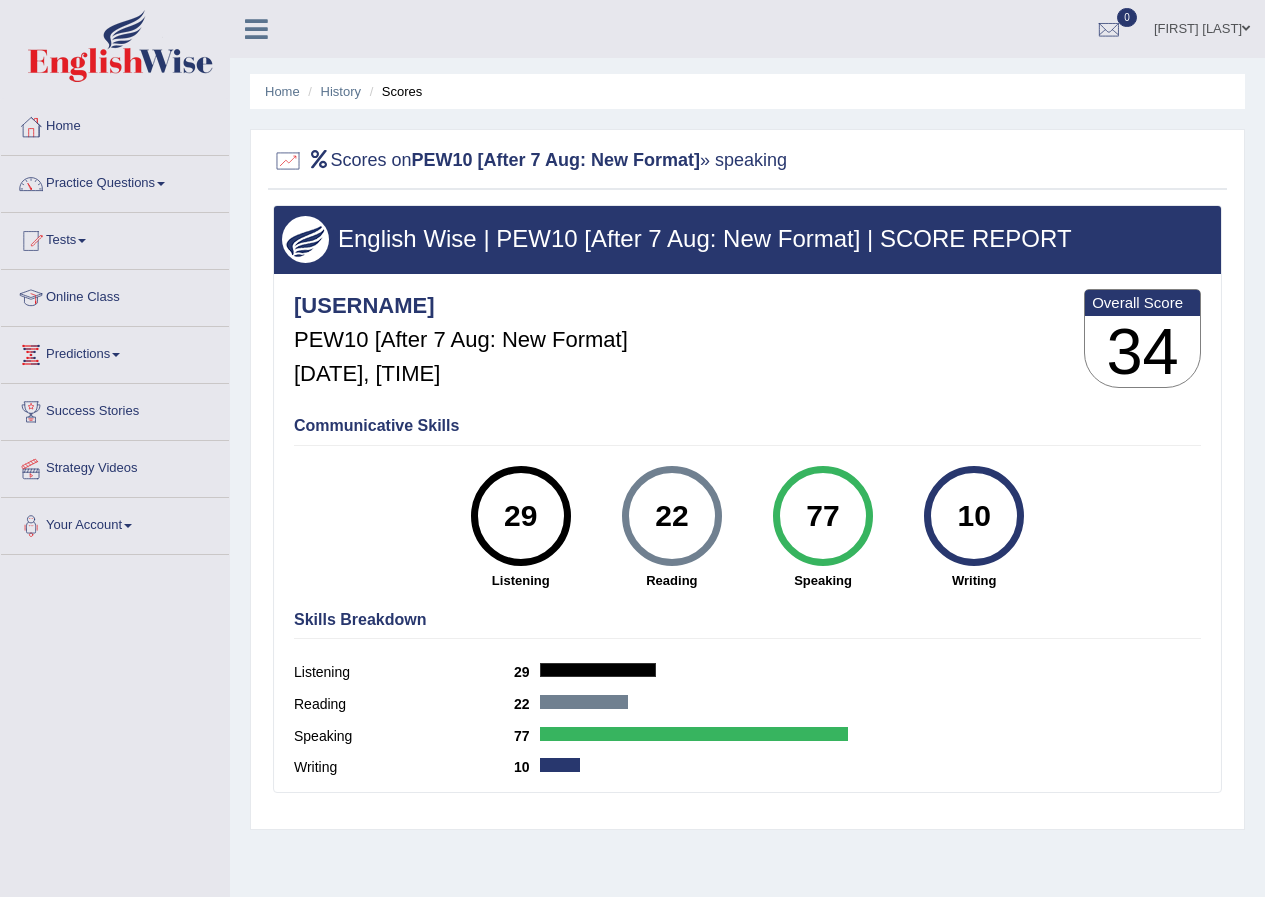 scroll, scrollTop: 0, scrollLeft: 0, axis: both 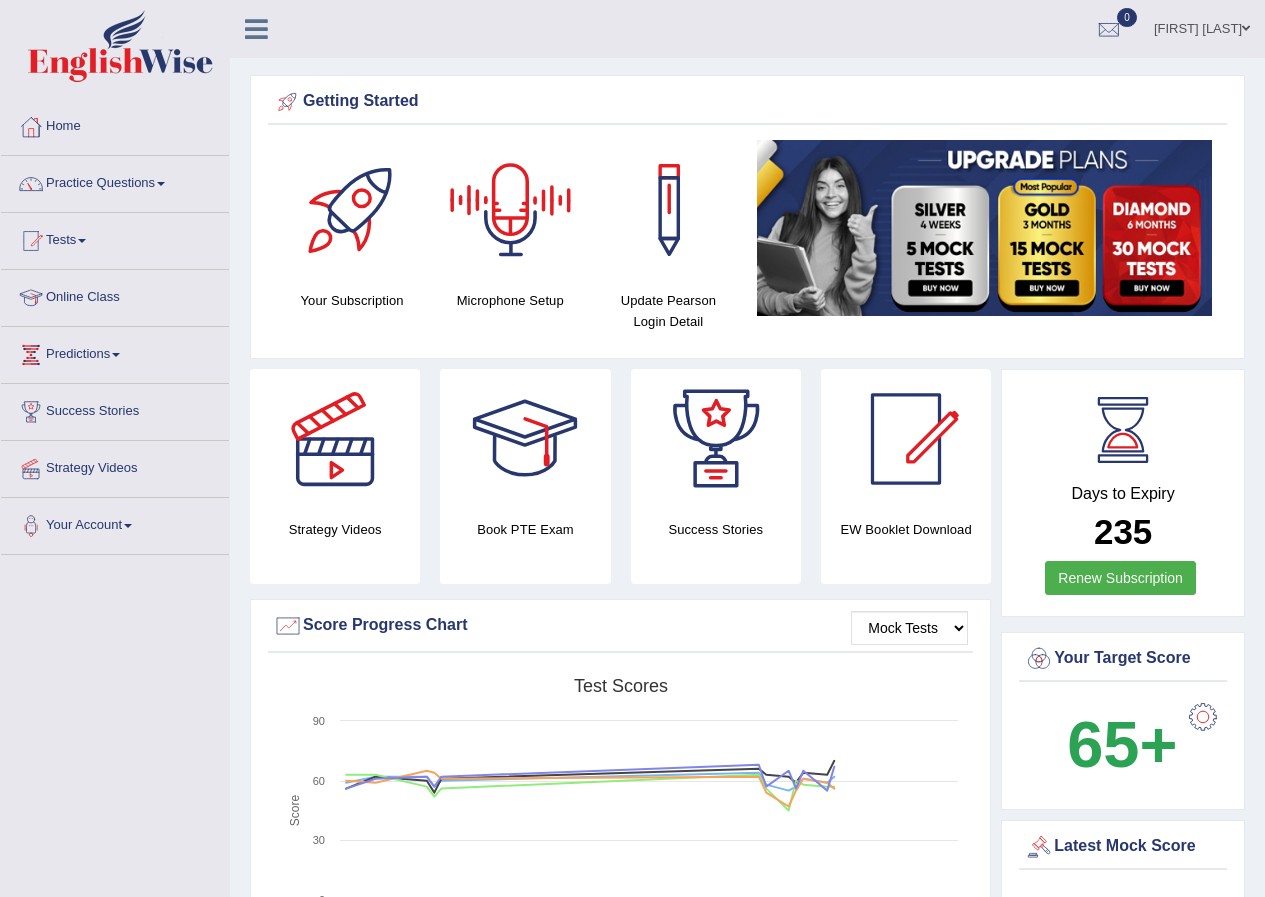 click on "[FIRST] [LAST]" at bounding box center (1202, 26) 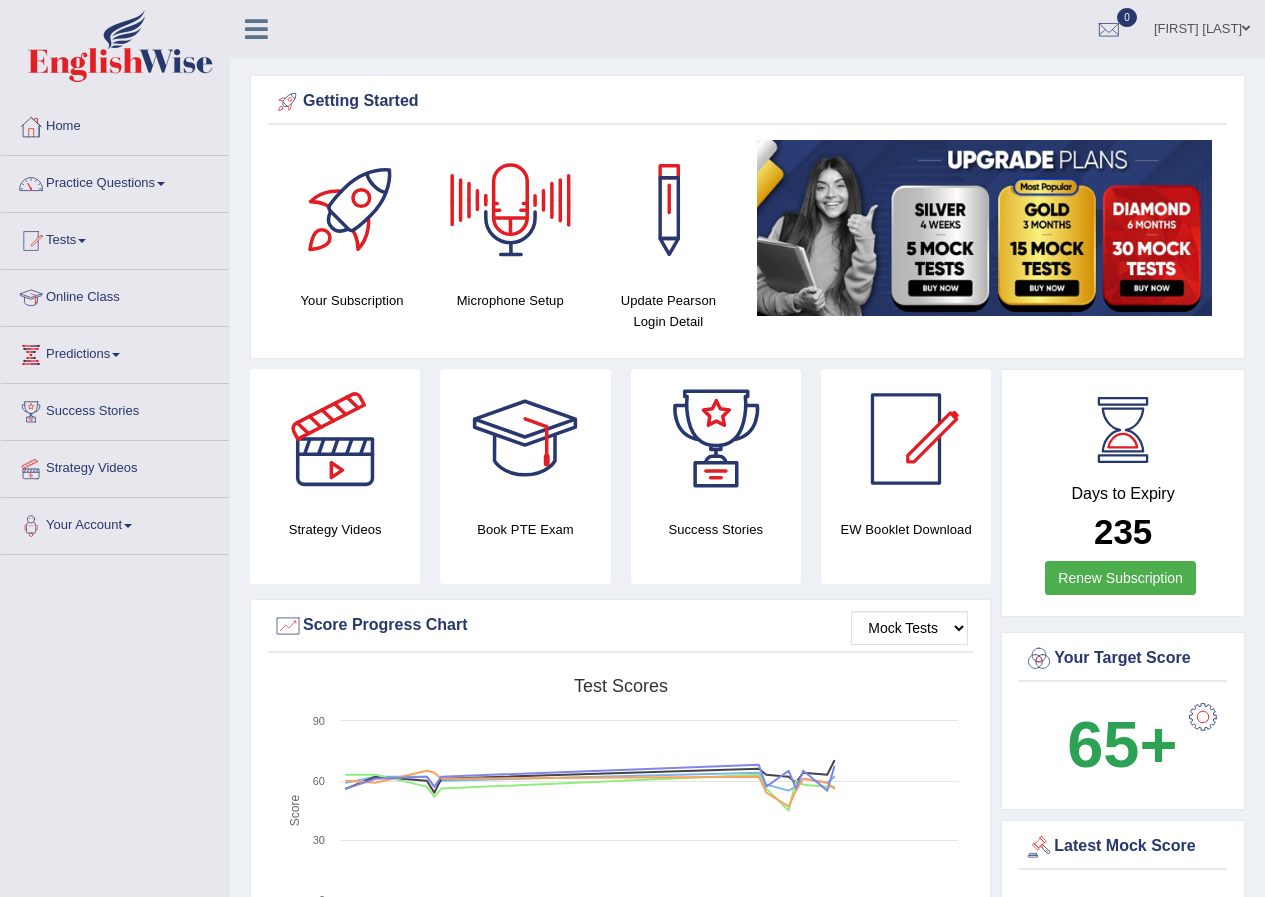 click on "[FIRST] [LAST]" at bounding box center [1202, 26] 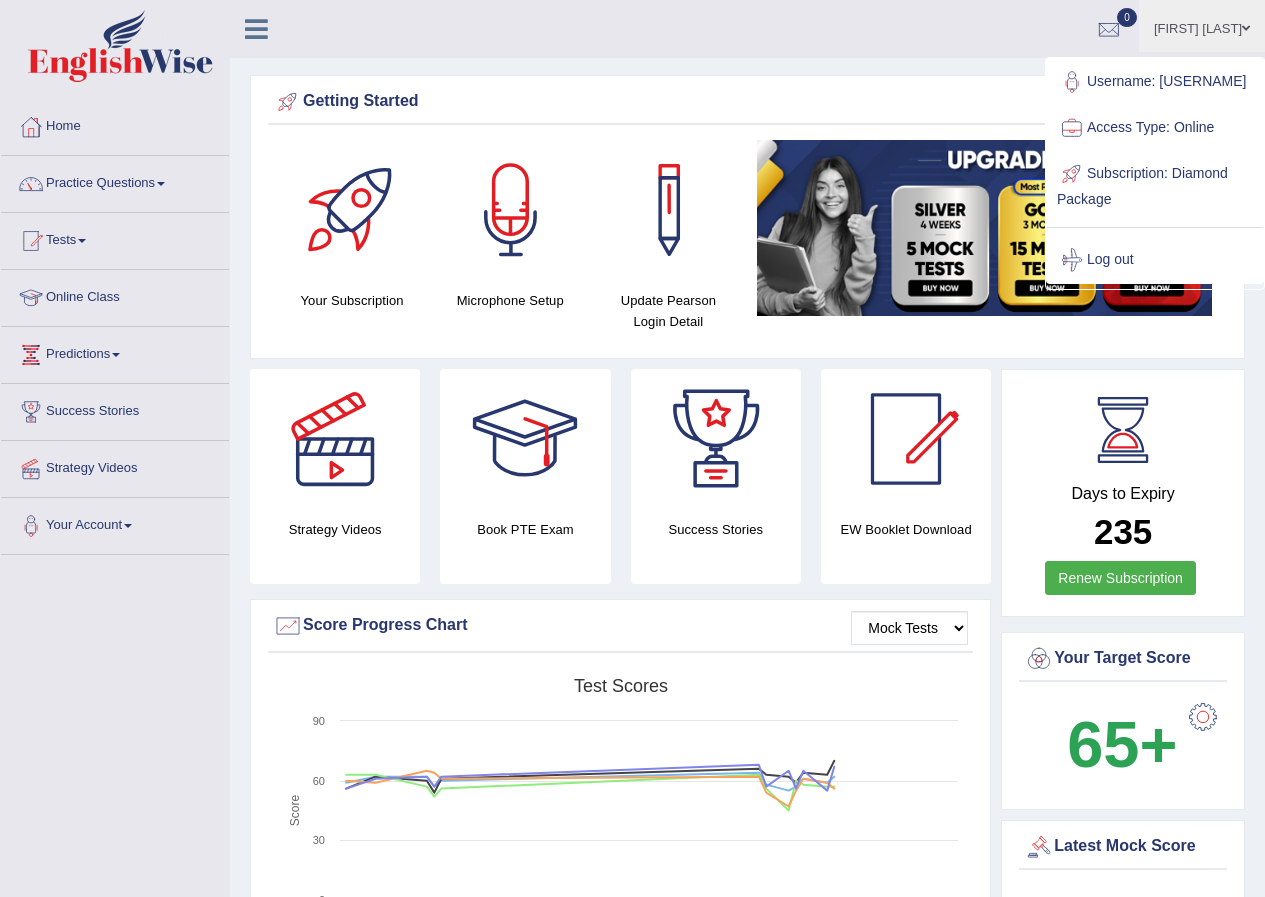 click on "Saju Tamang
Toggle navigation
Username: saju_parramatta
Access Type: Online
Subscription: Diamond Package
Log out
0
See All Alerts" at bounding box center [903, 28] 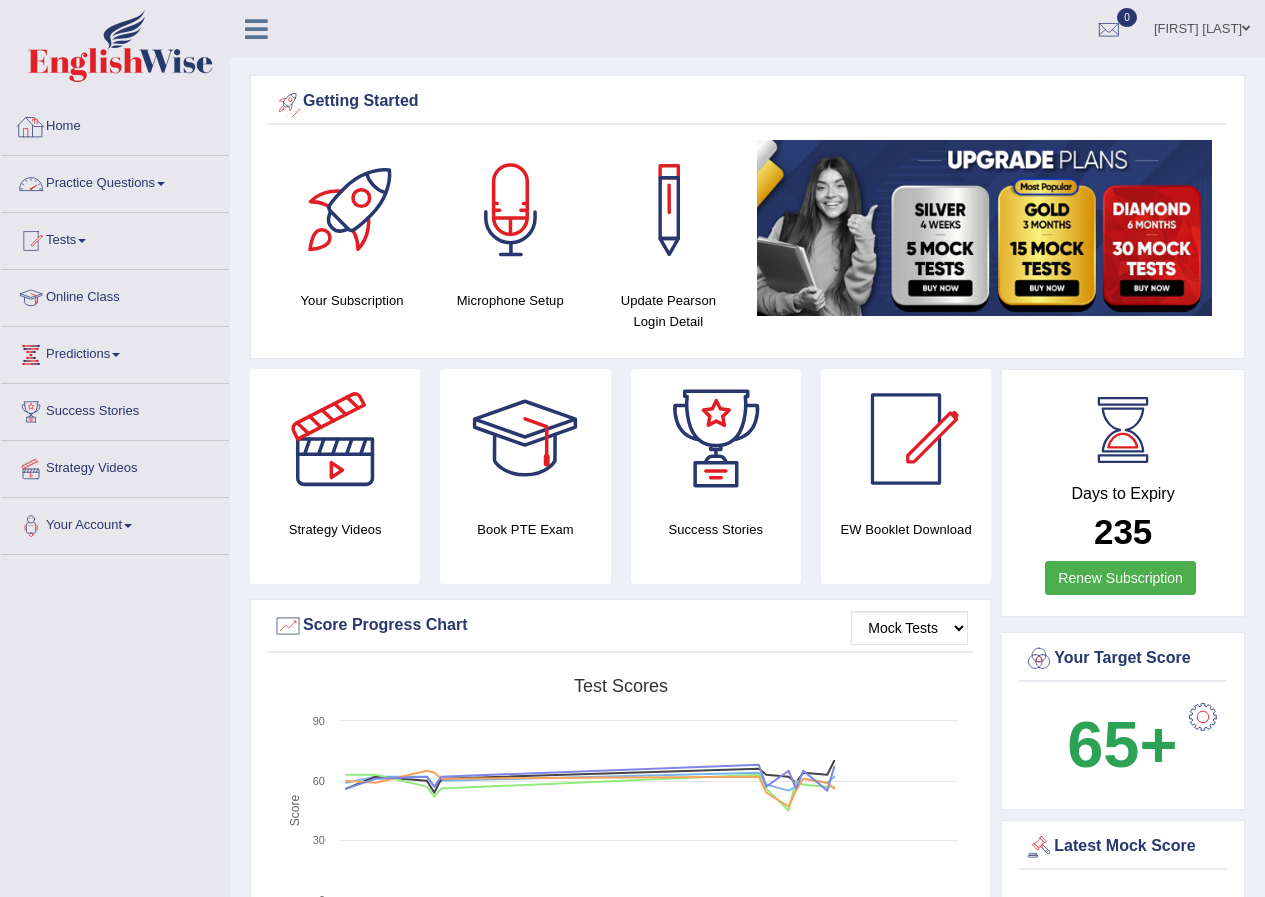 click on "Practice Questions" at bounding box center (115, 181) 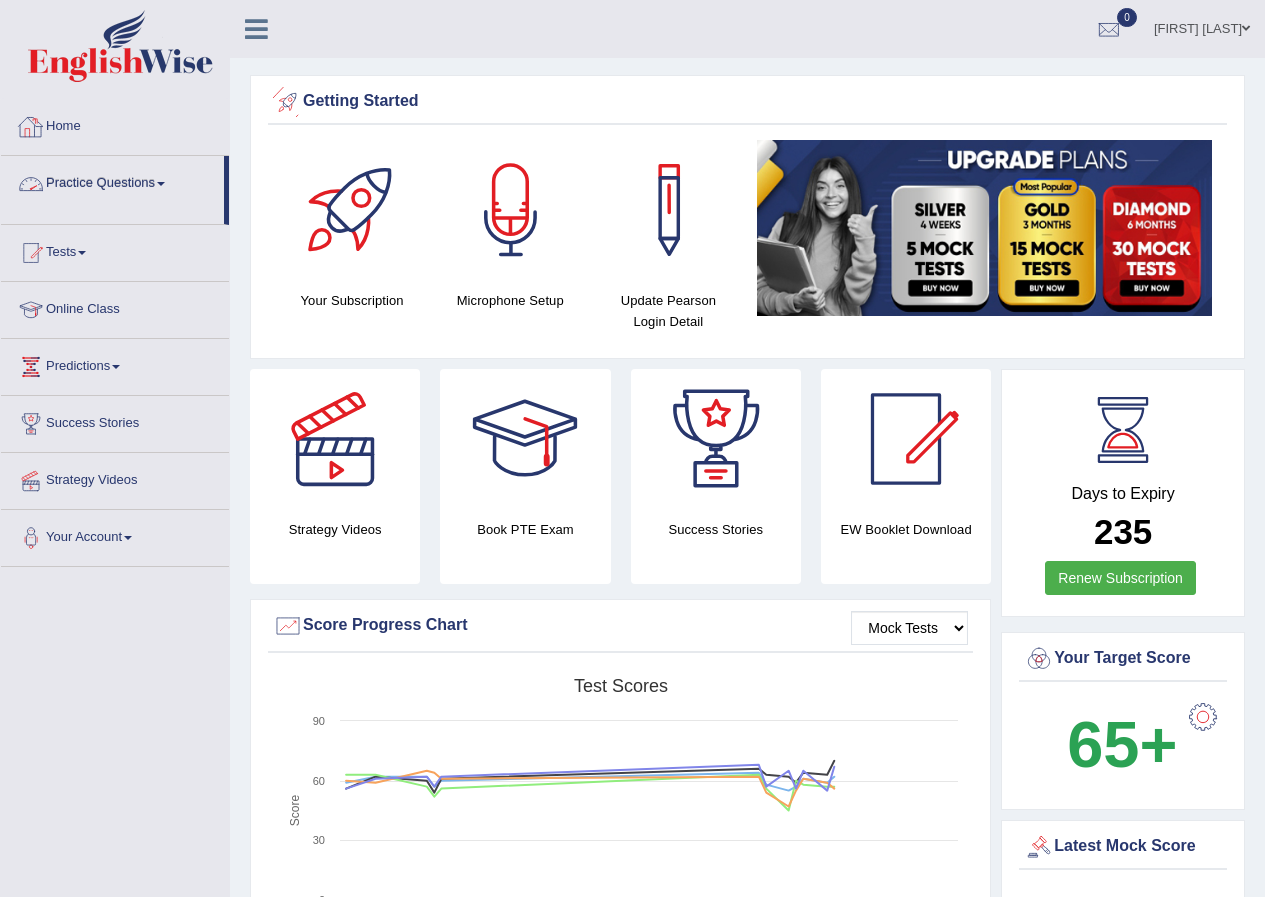 click on "Practice Questions" at bounding box center (112, 181) 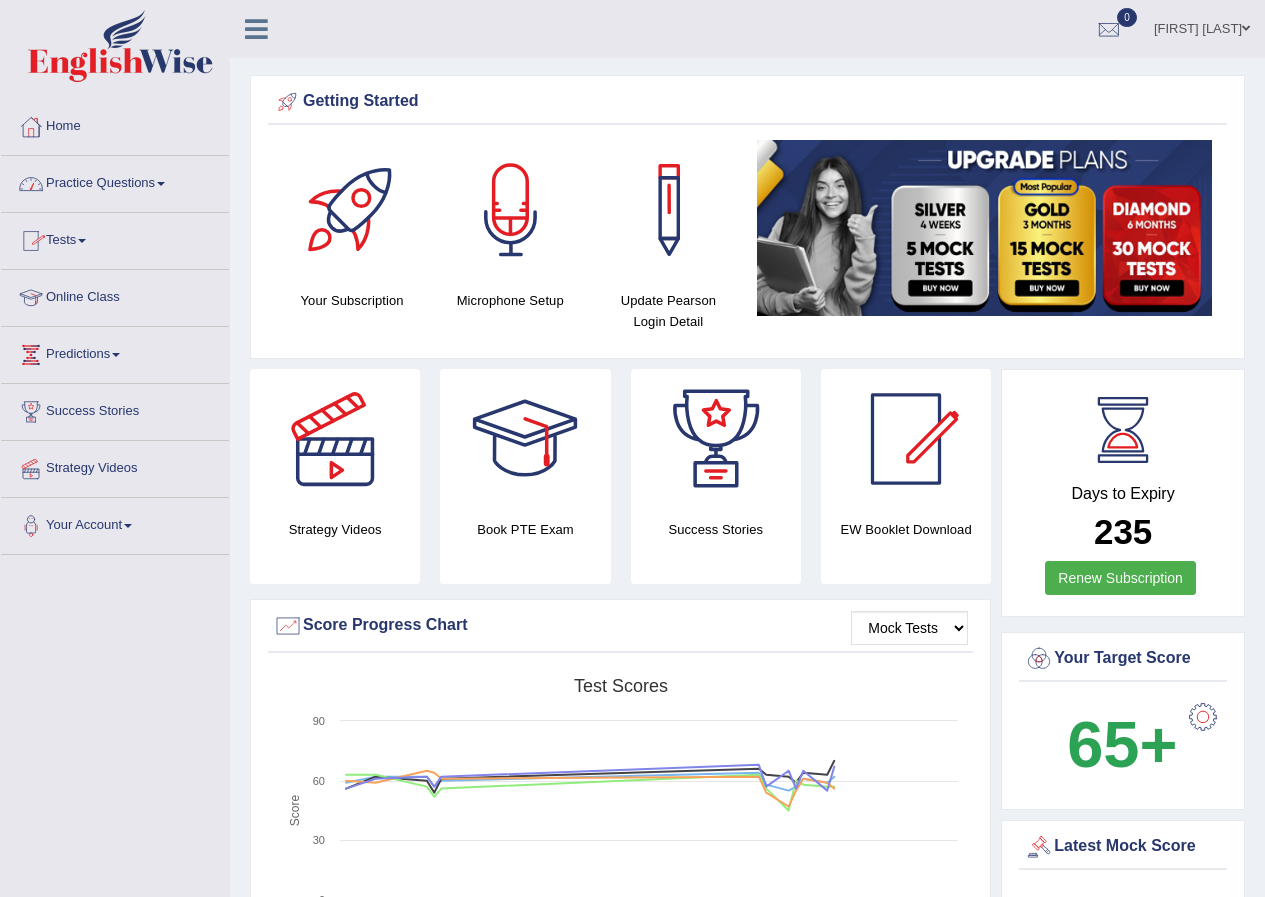 click on "Practice Questions" at bounding box center (115, 181) 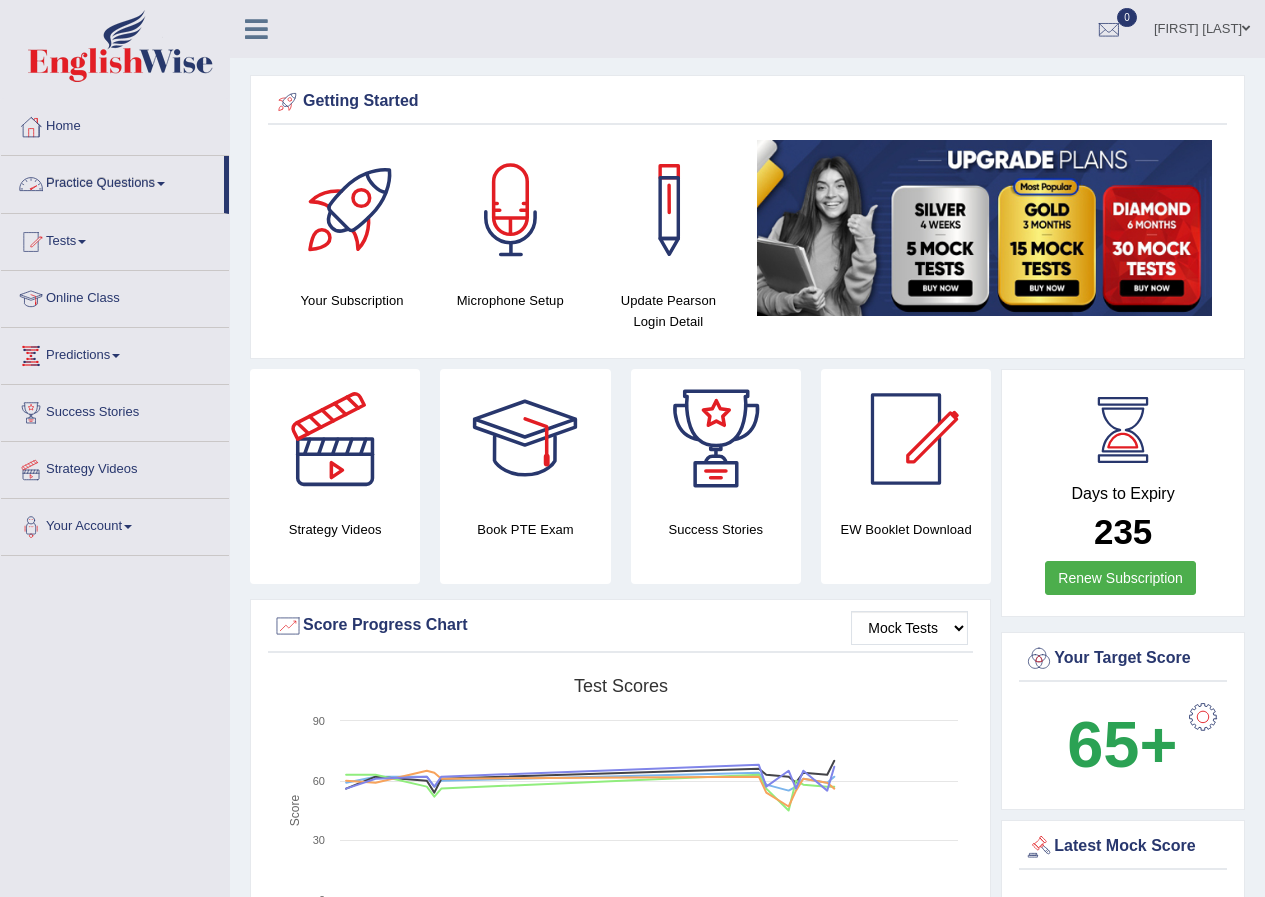 click on "Practice Questions" at bounding box center [112, 181] 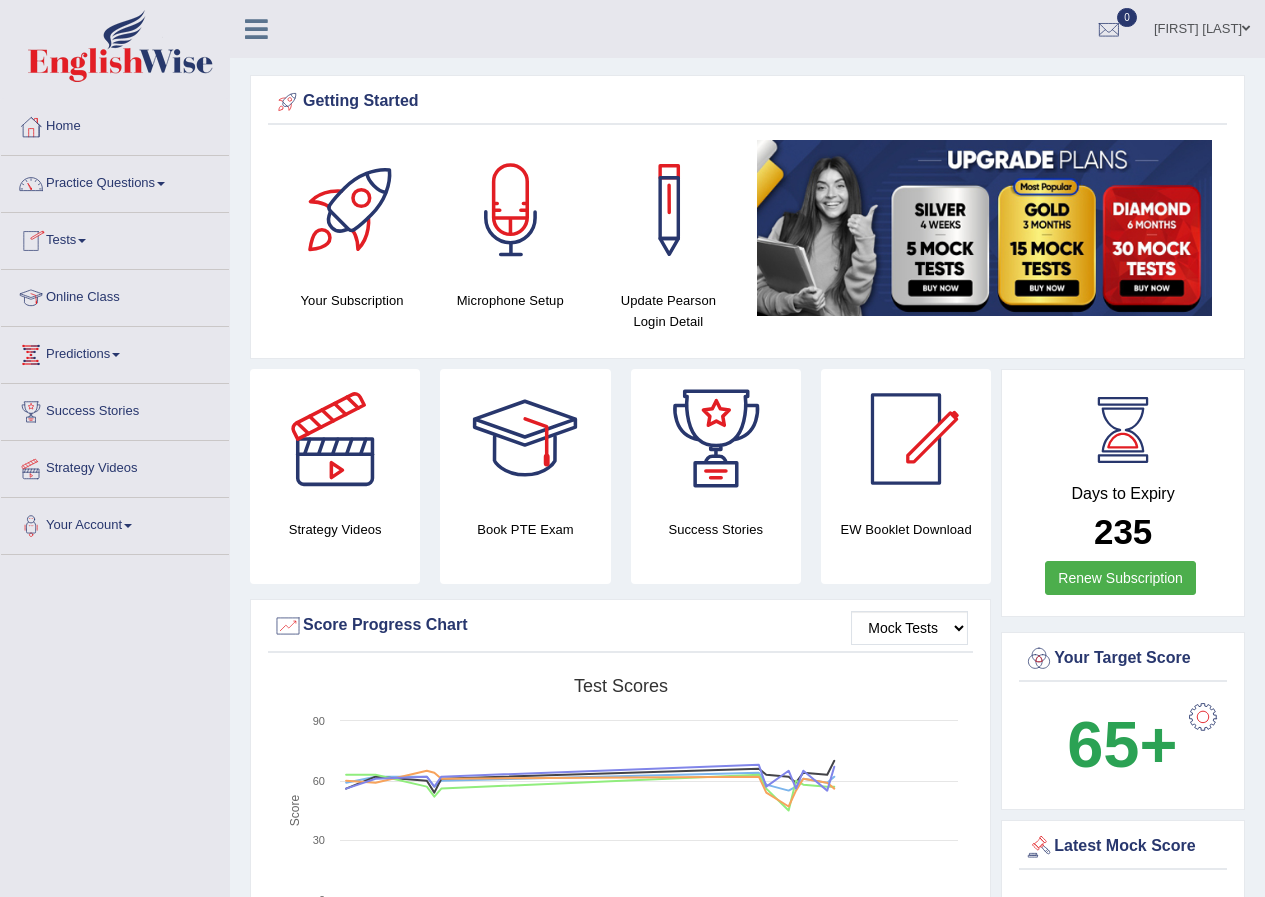 click on "Practice Questions" at bounding box center [115, 181] 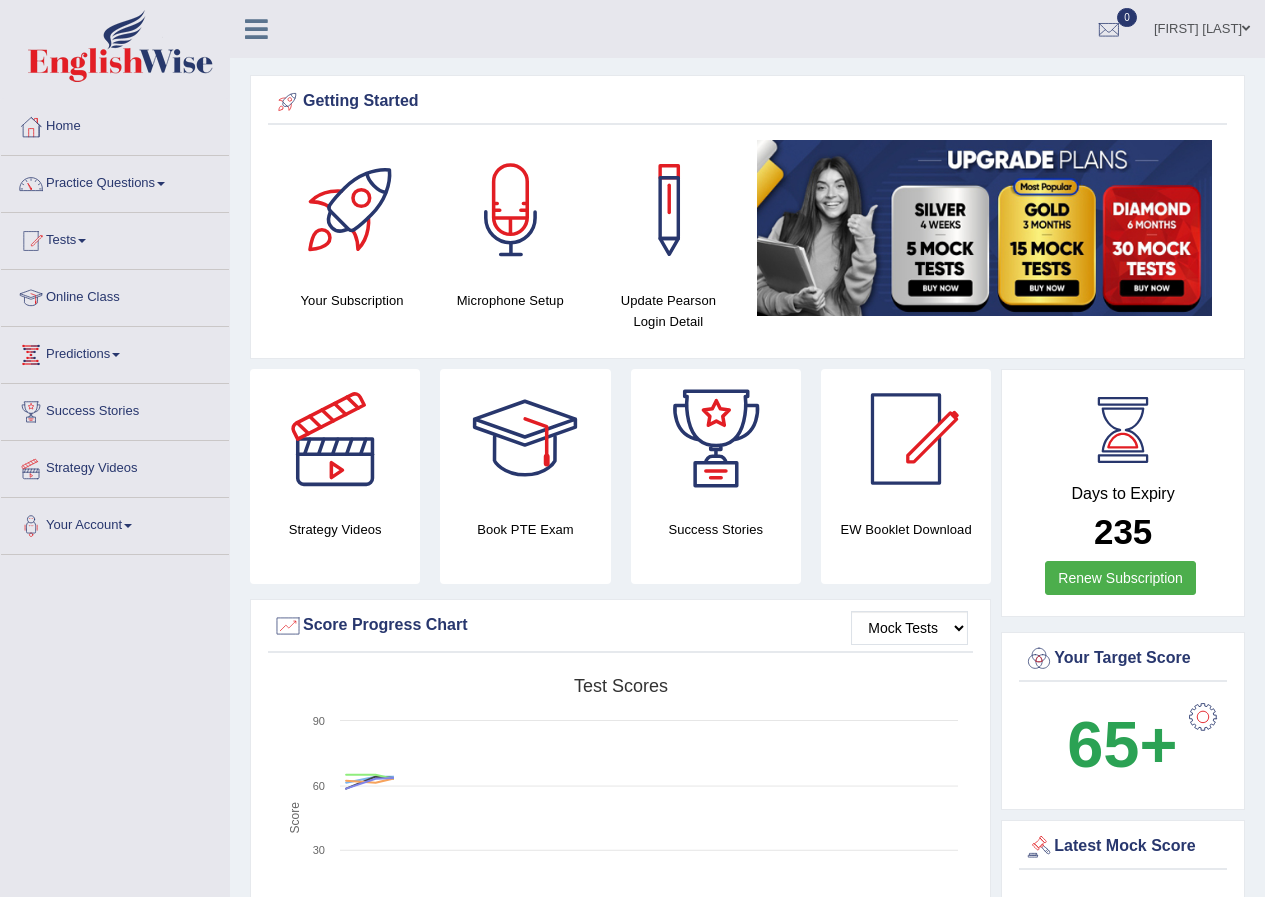 scroll, scrollTop: 0, scrollLeft: 0, axis: both 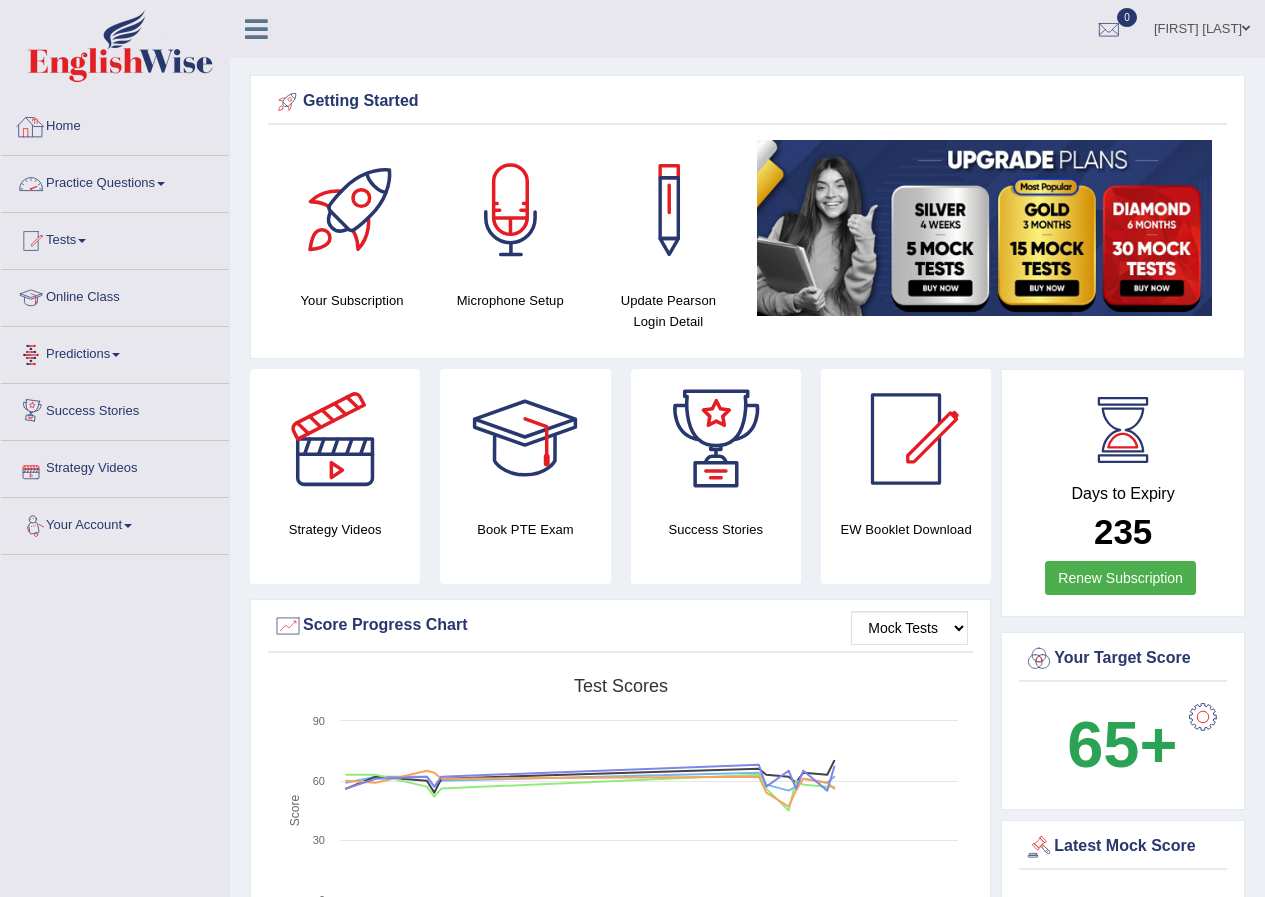 click on "Home" at bounding box center (115, 124) 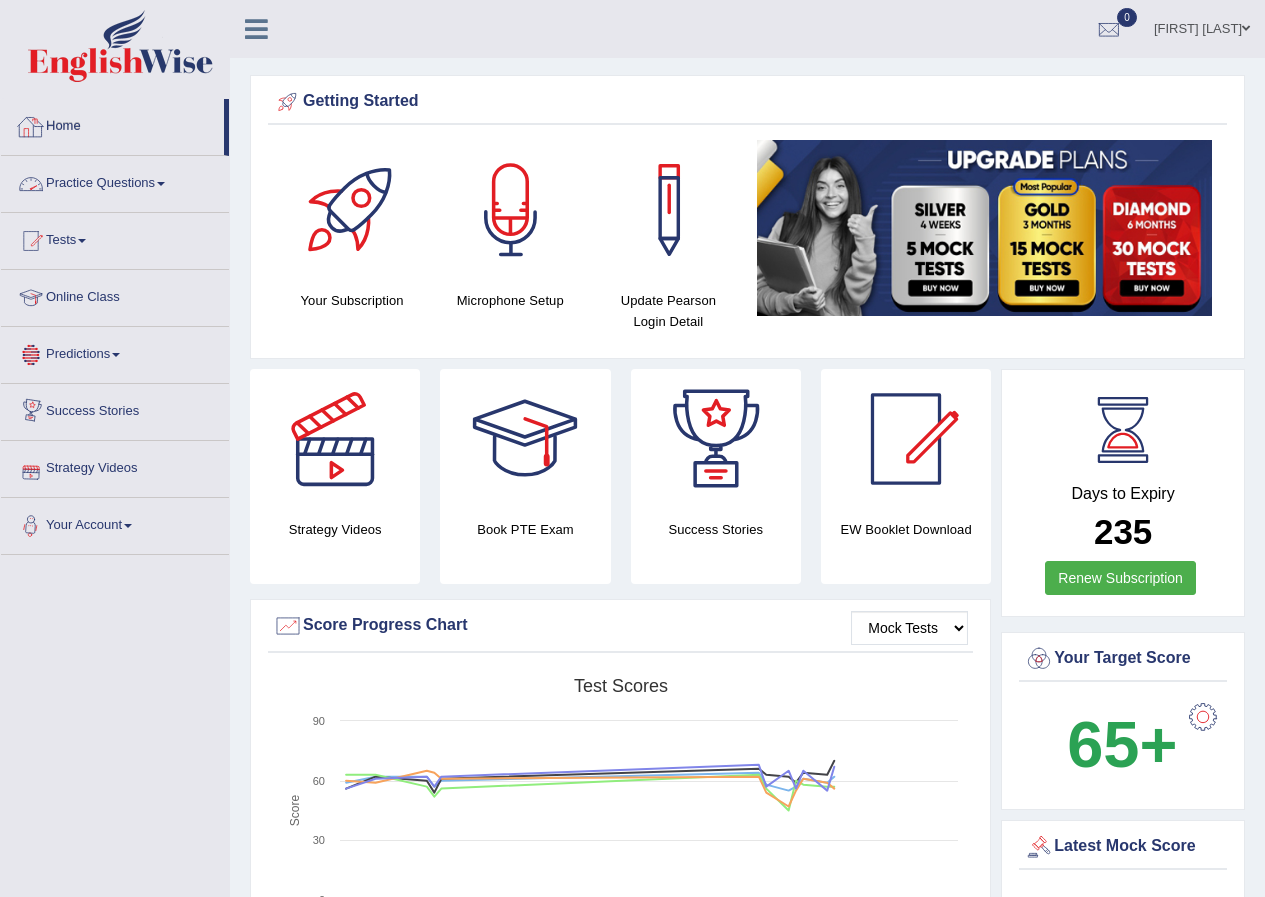 click on "Home" at bounding box center [112, 124] 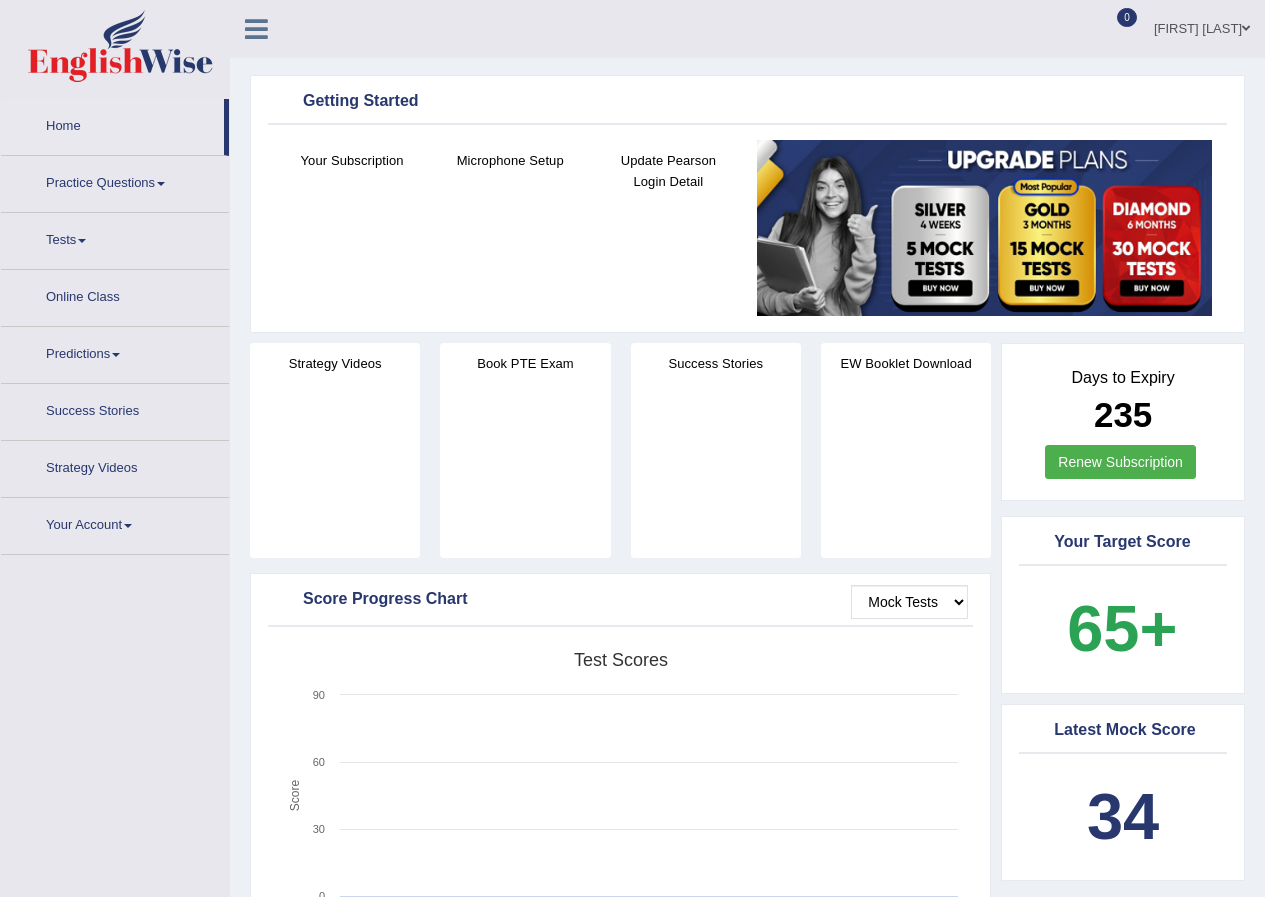 scroll, scrollTop: 0, scrollLeft: 0, axis: both 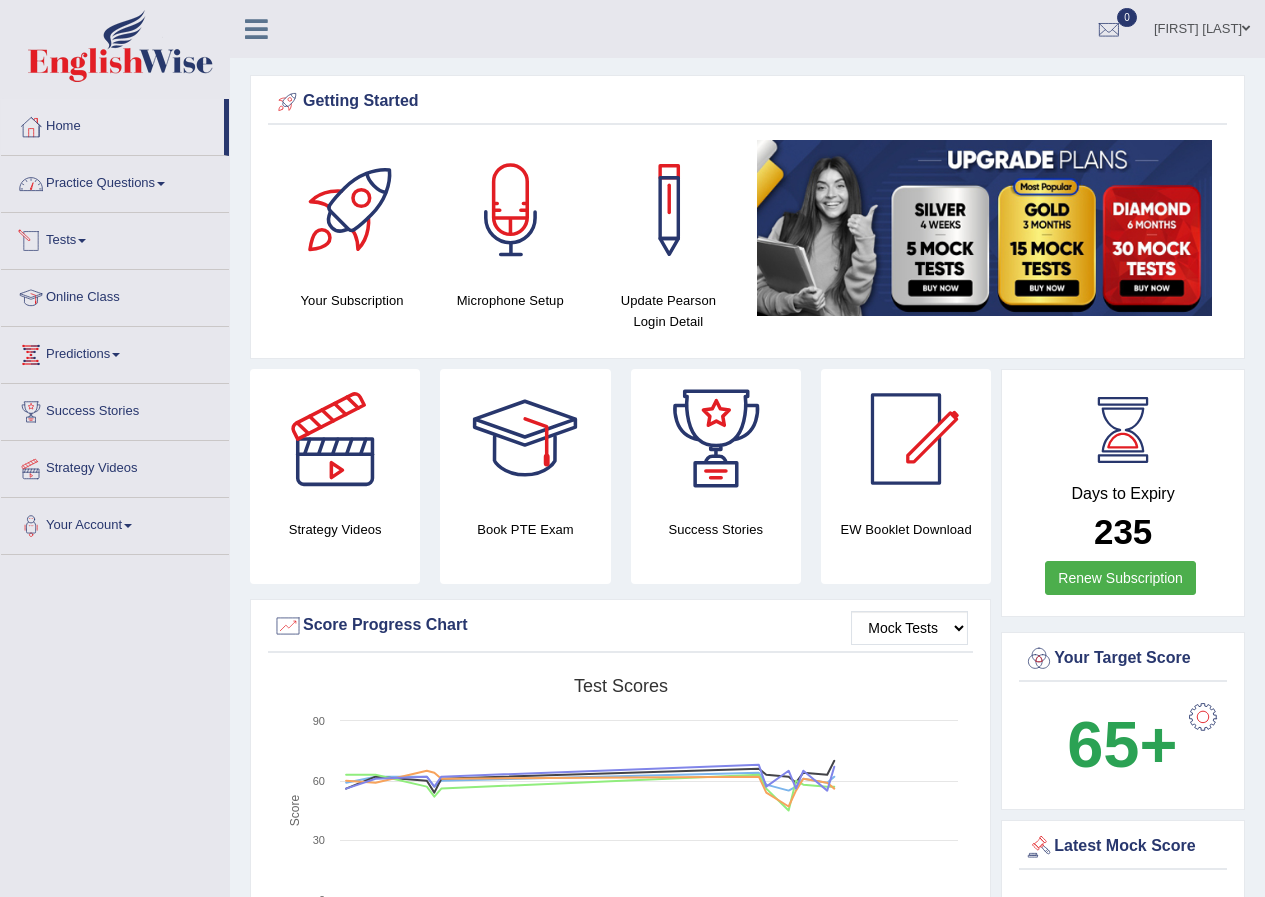 click on "Tests" at bounding box center (115, 238) 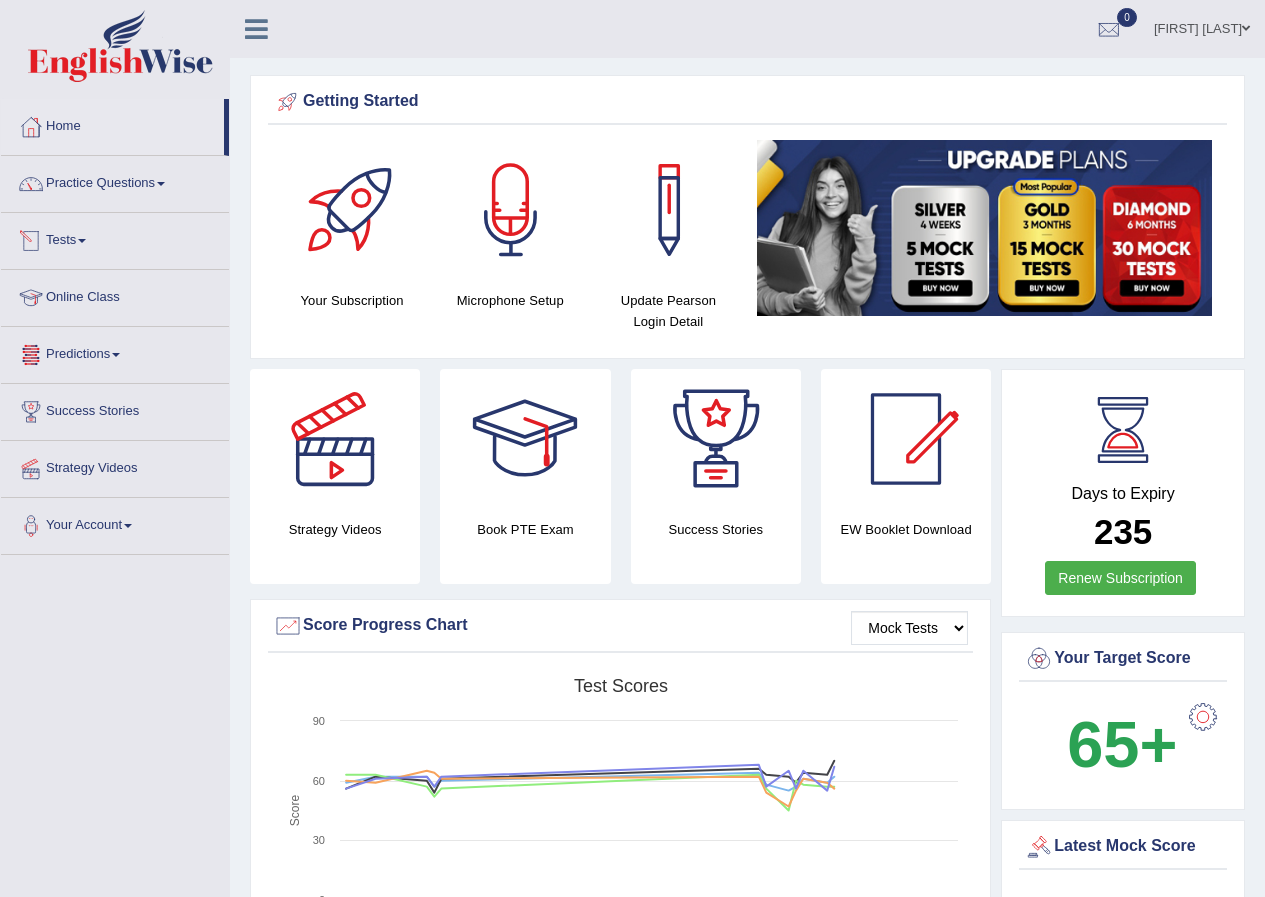 click on "Tests" at bounding box center (115, 238) 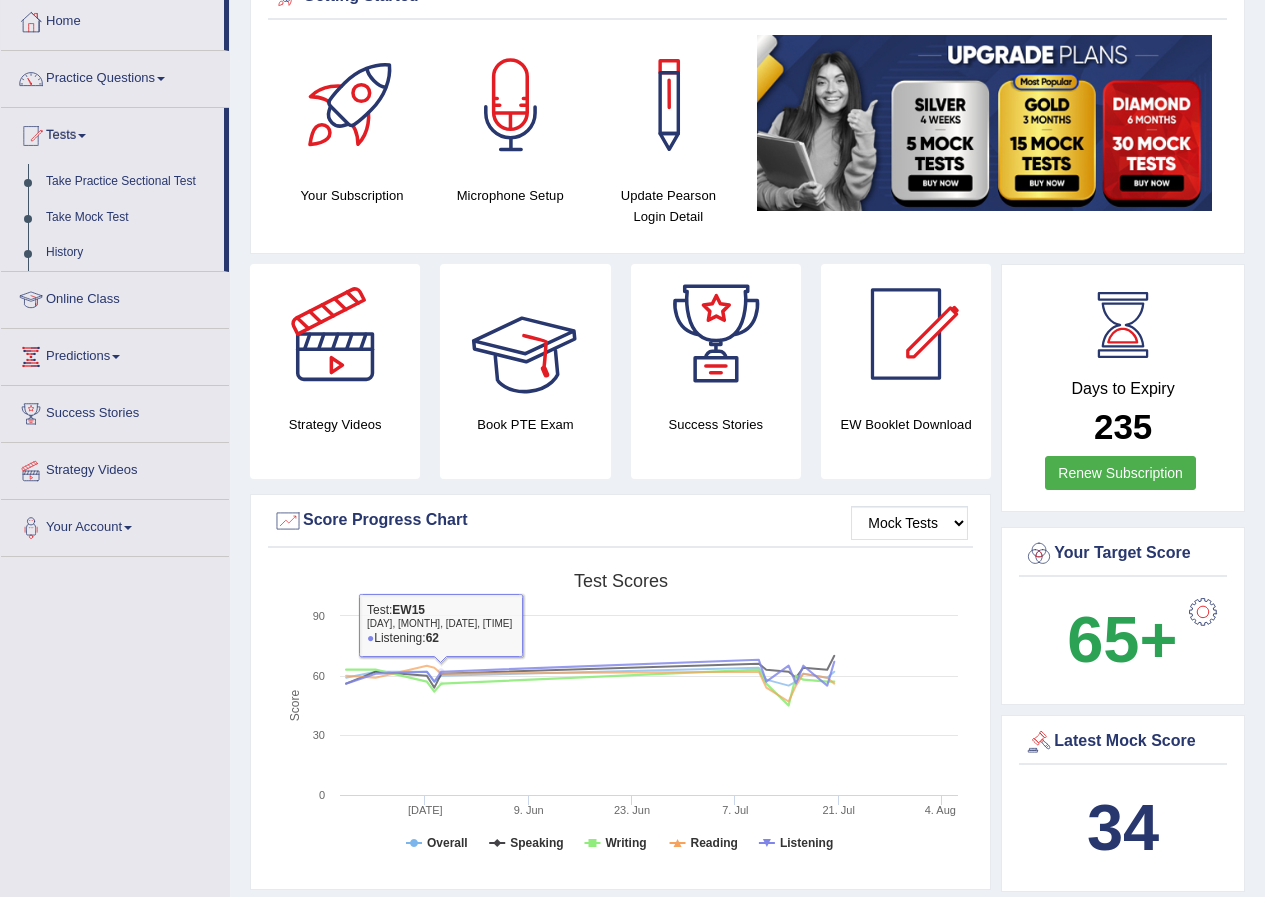scroll, scrollTop: 0, scrollLeft: 0, axis: both 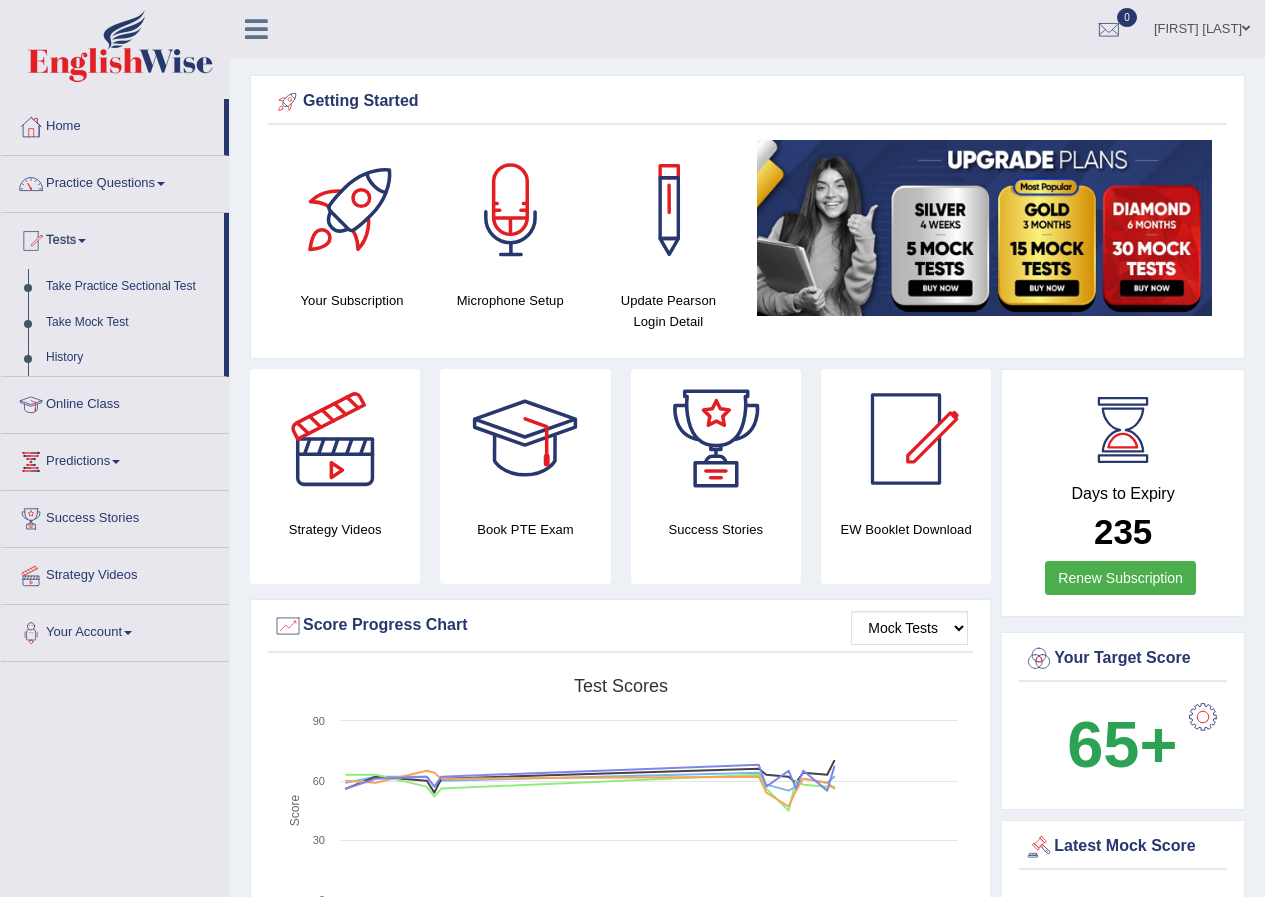 click on "History" at bounding box center [130, 358] 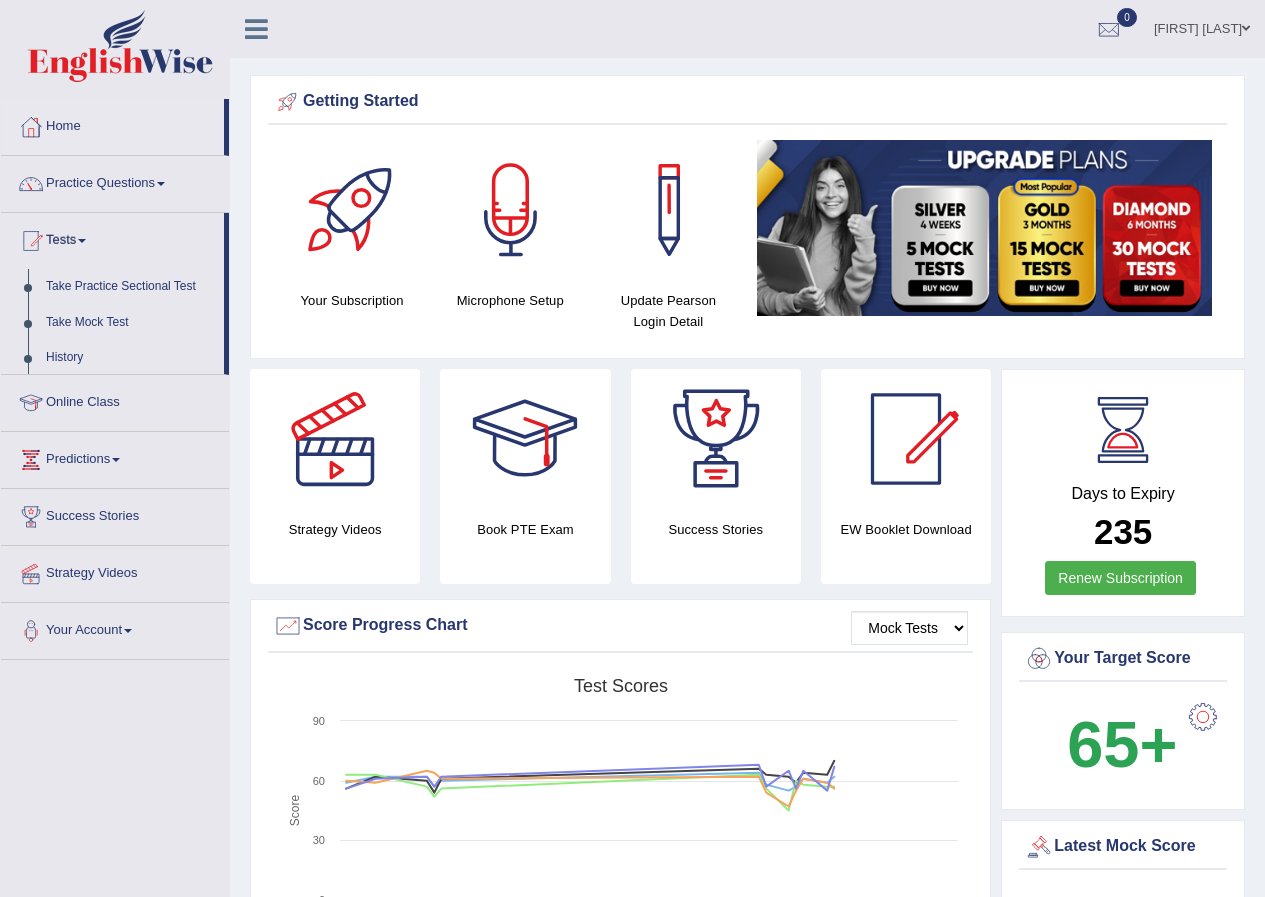 click on "Online Class" at bounding box center [115, 400] 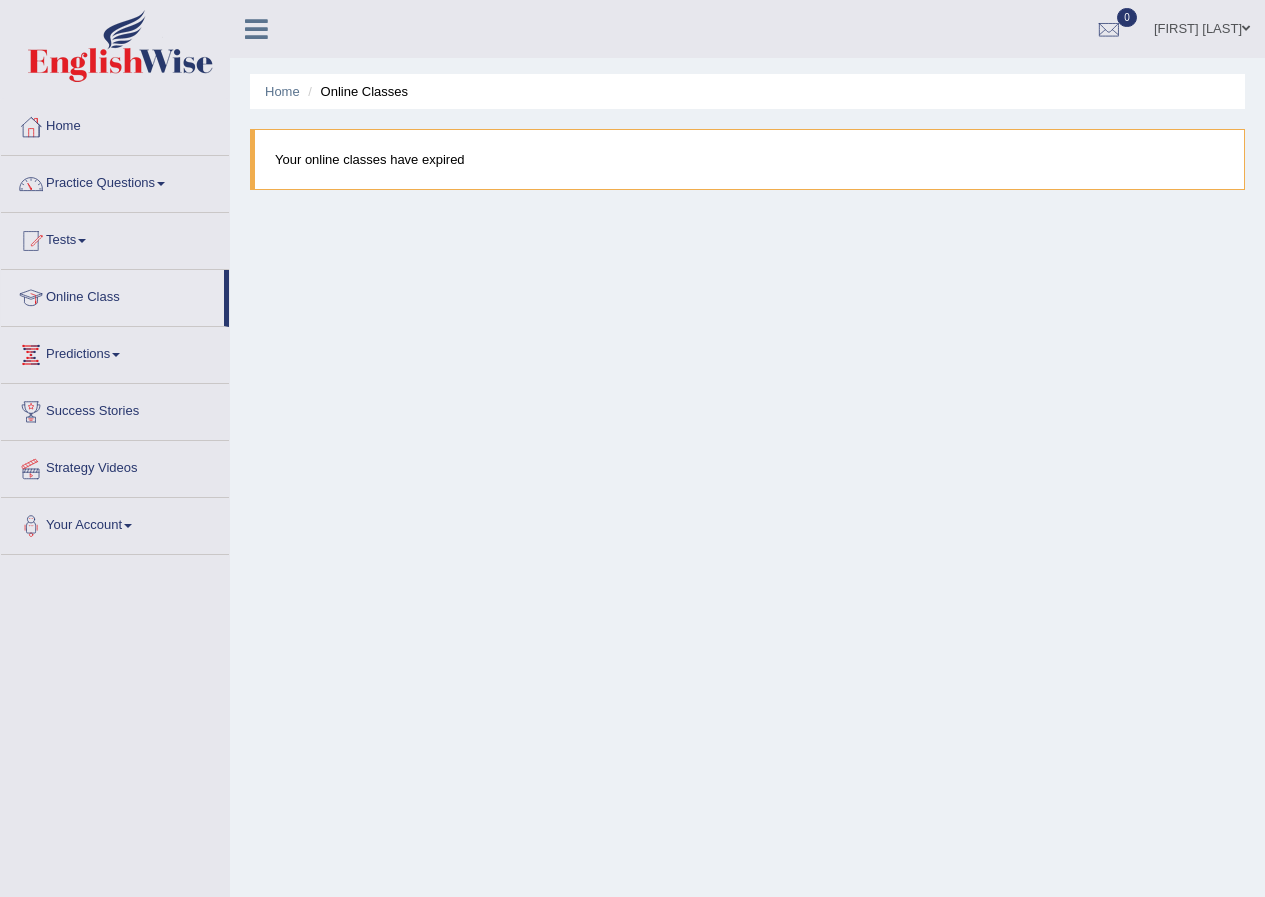 scroll, scrollTop: 0, scrollLeft: 0, axis: both 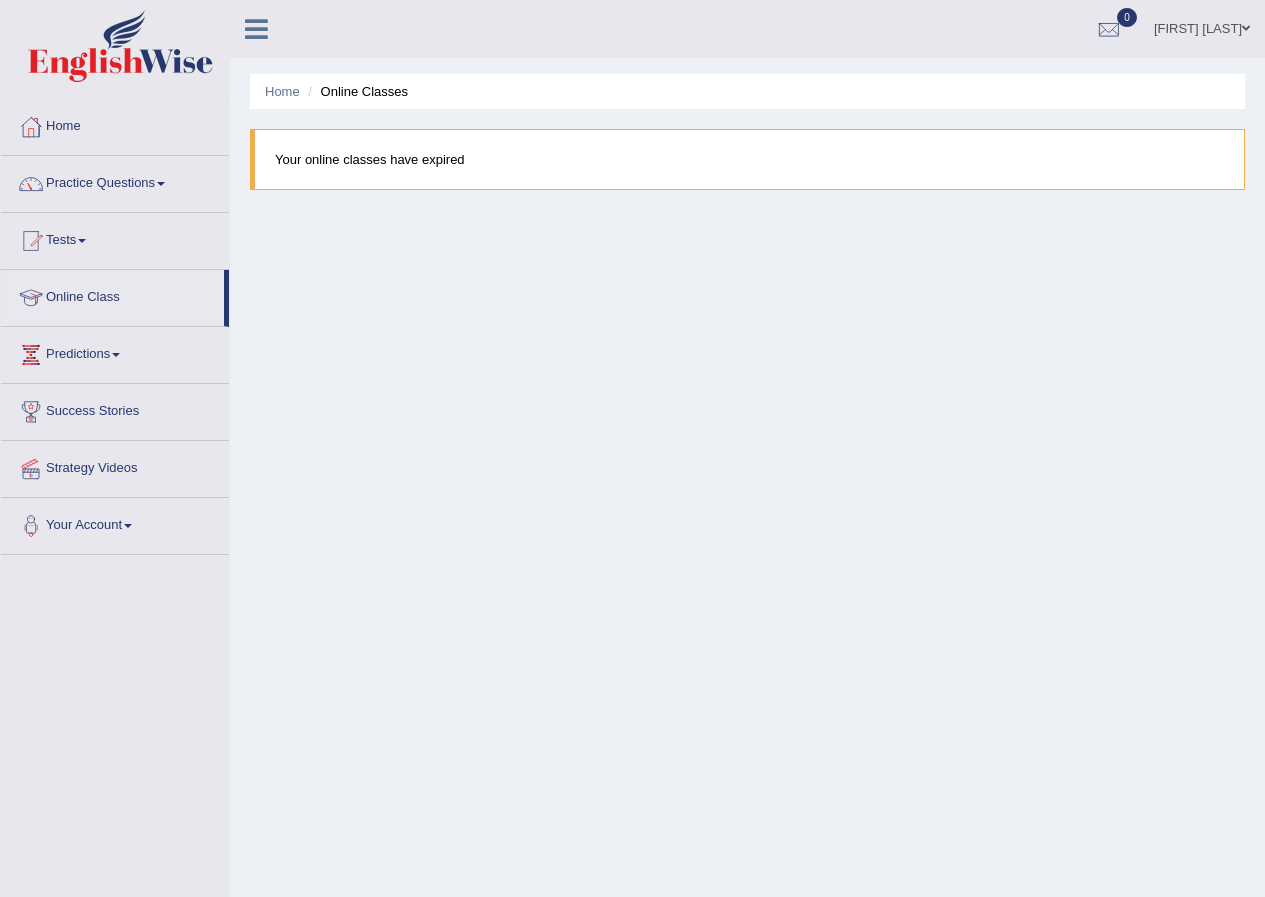 click on "Tests" at bounding box center (115, 238) 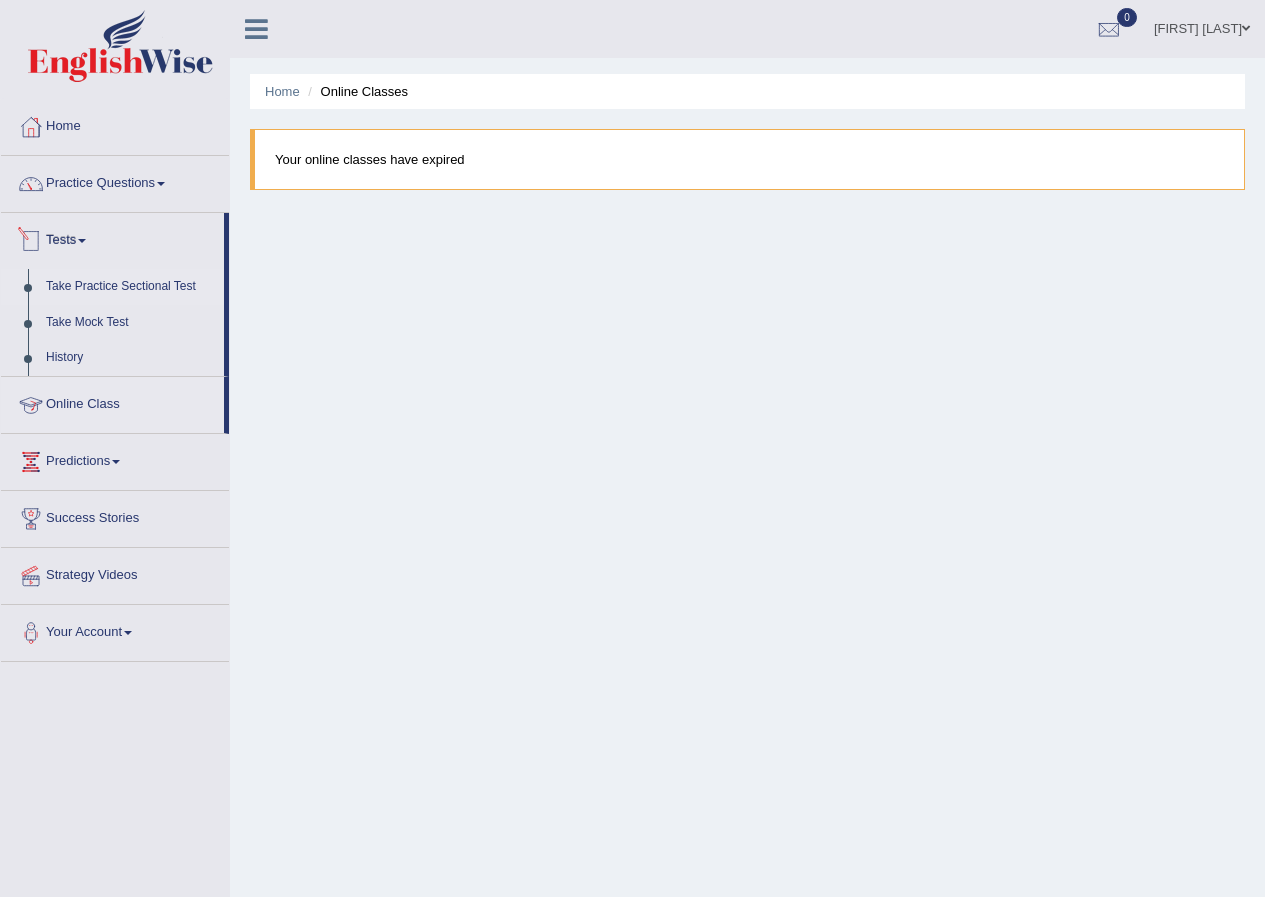 click on "Take Practice Sectional Test" at bounding box center [130, 287] 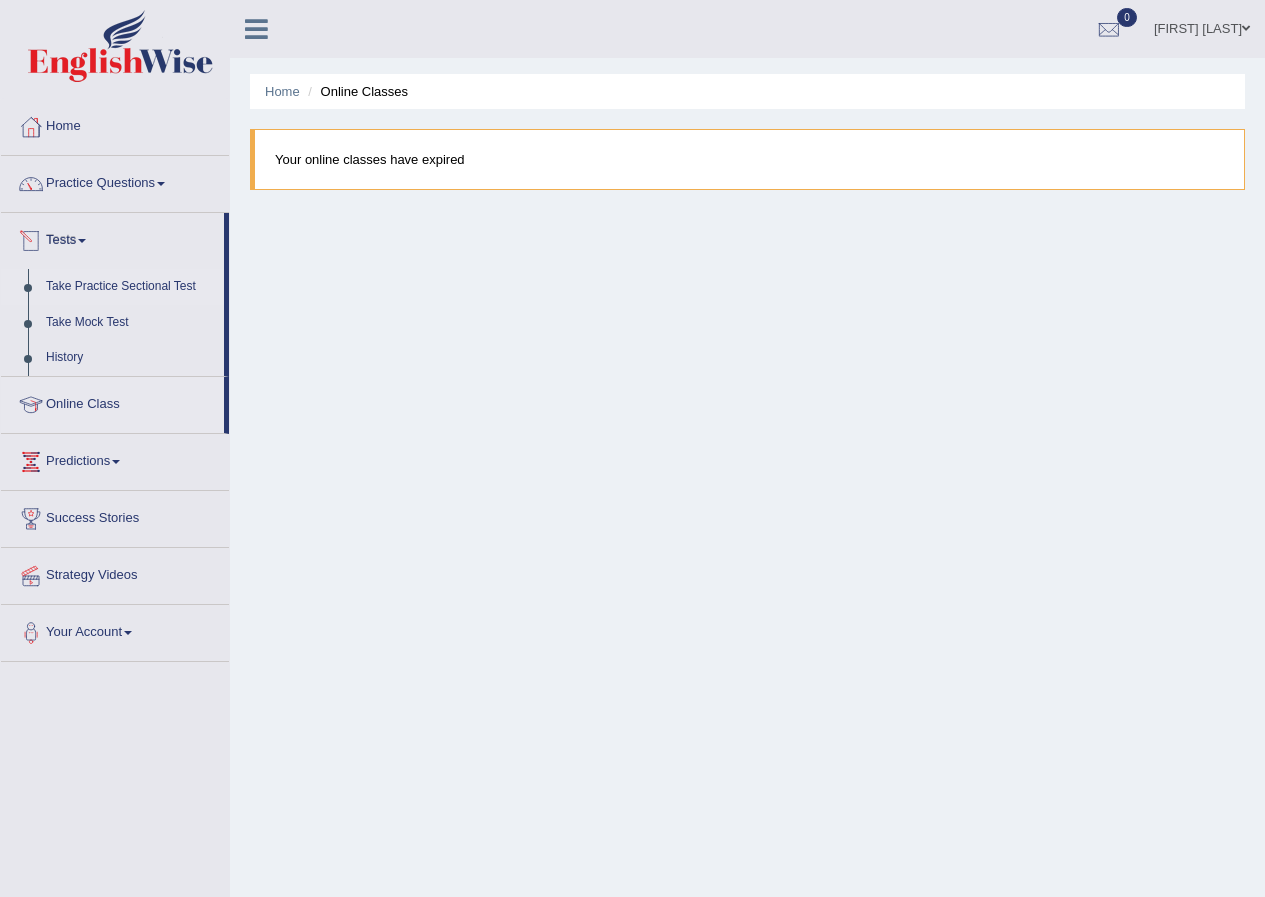 click on "Take Practice Sectional Test" at bounding box center (130, 287) 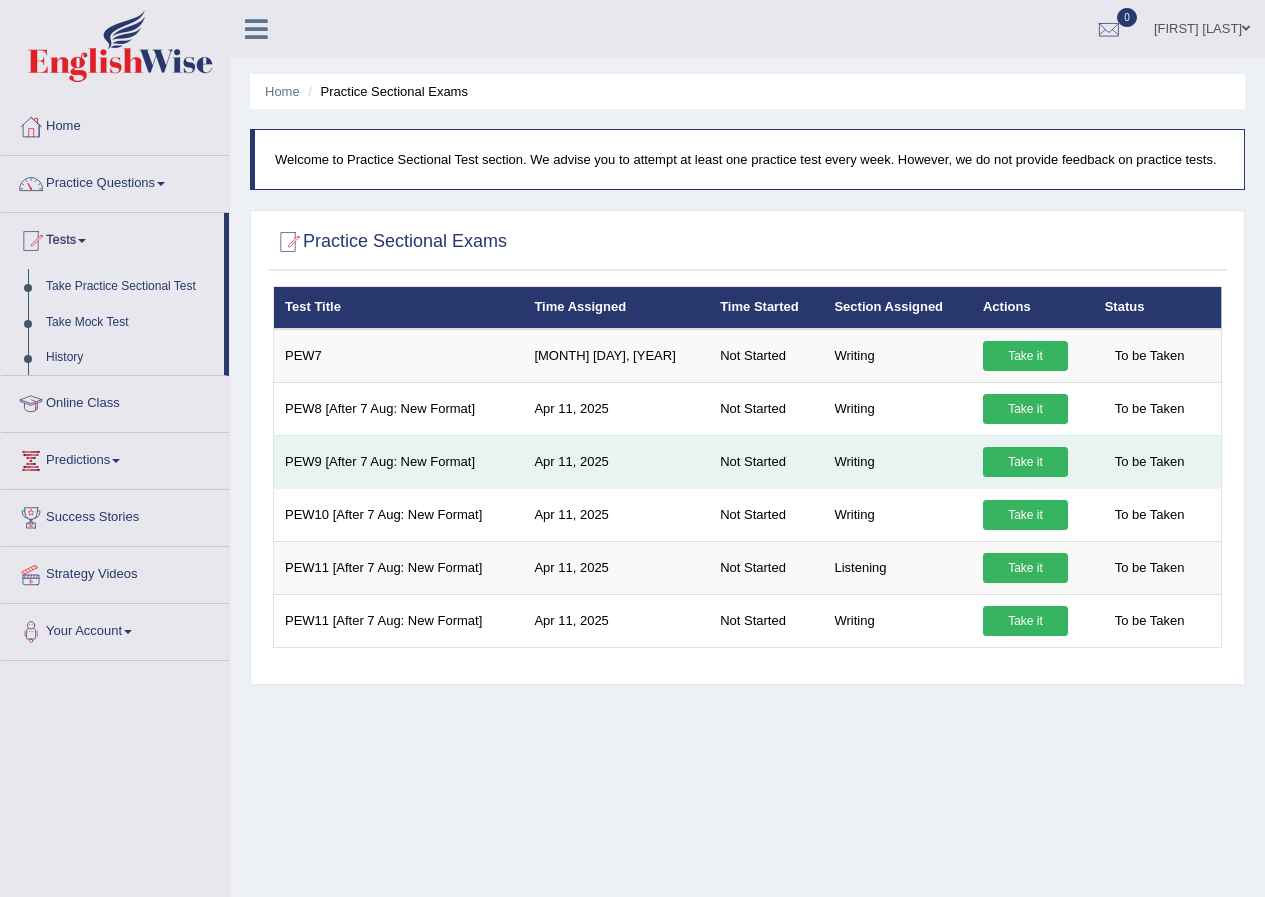 scroll, scrollTop: 0, scrollLeft: 0, axis: both 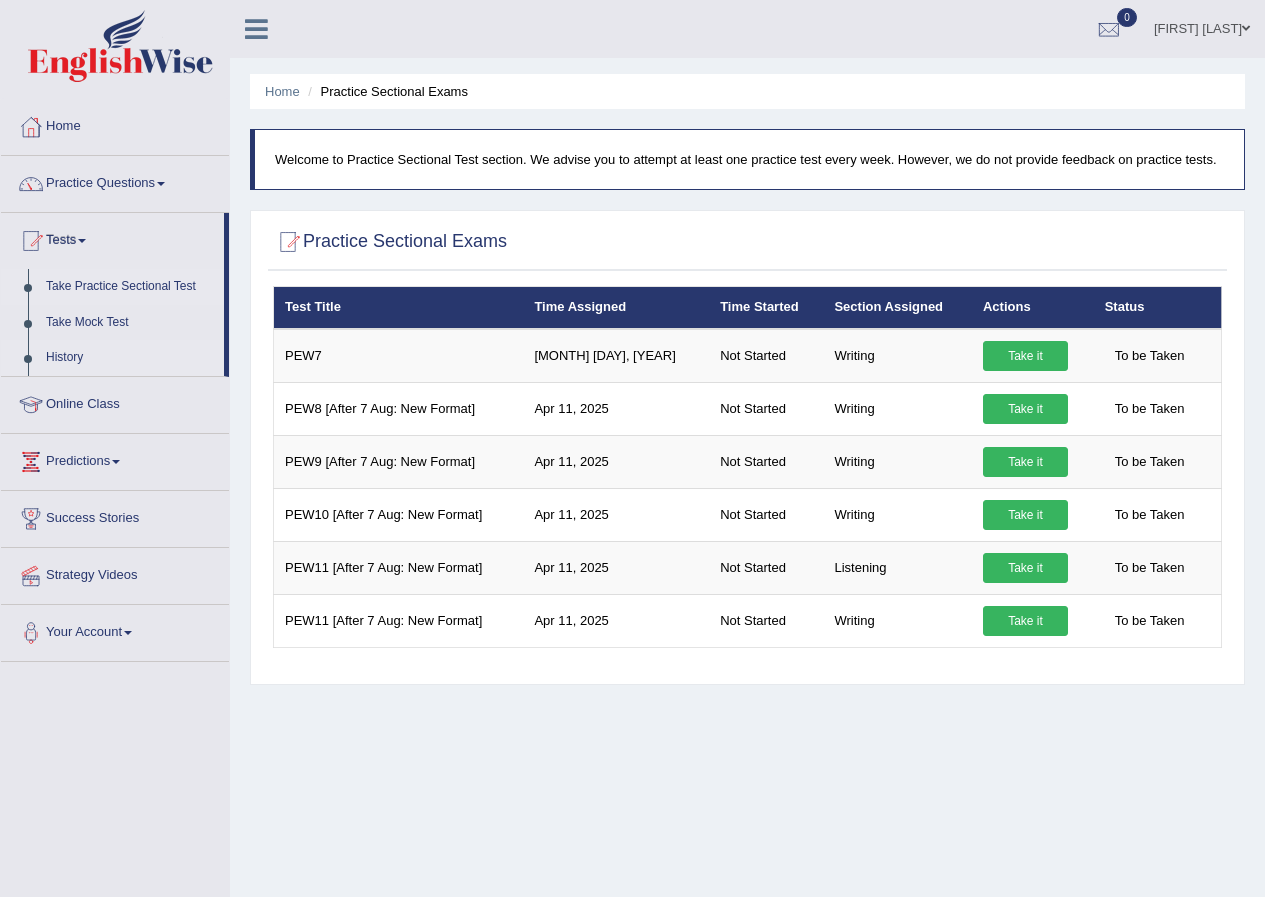 click on "History" at bounding box center (130, 358) 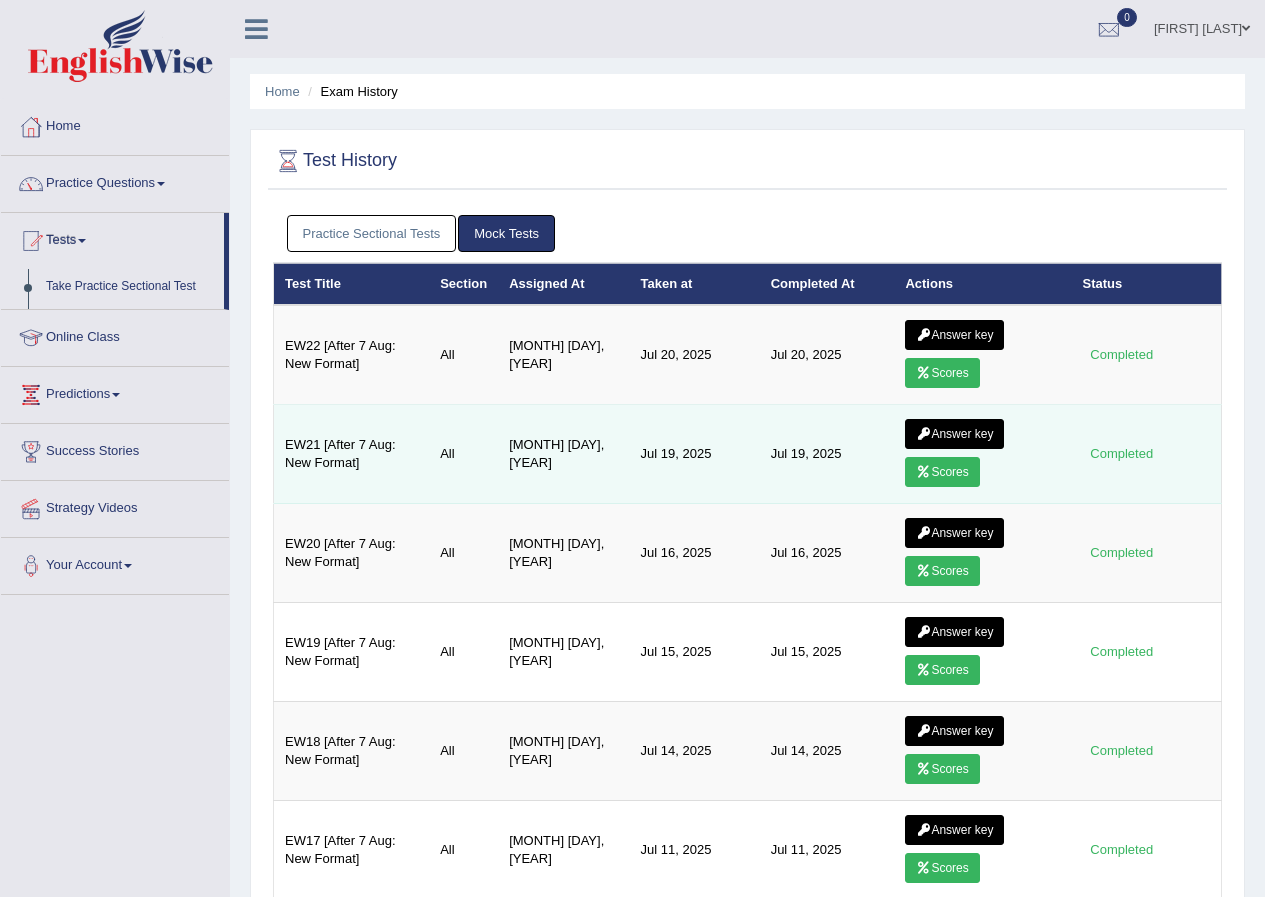 scroll, scrollTop: 0, scrollLeft: 0, axis: both 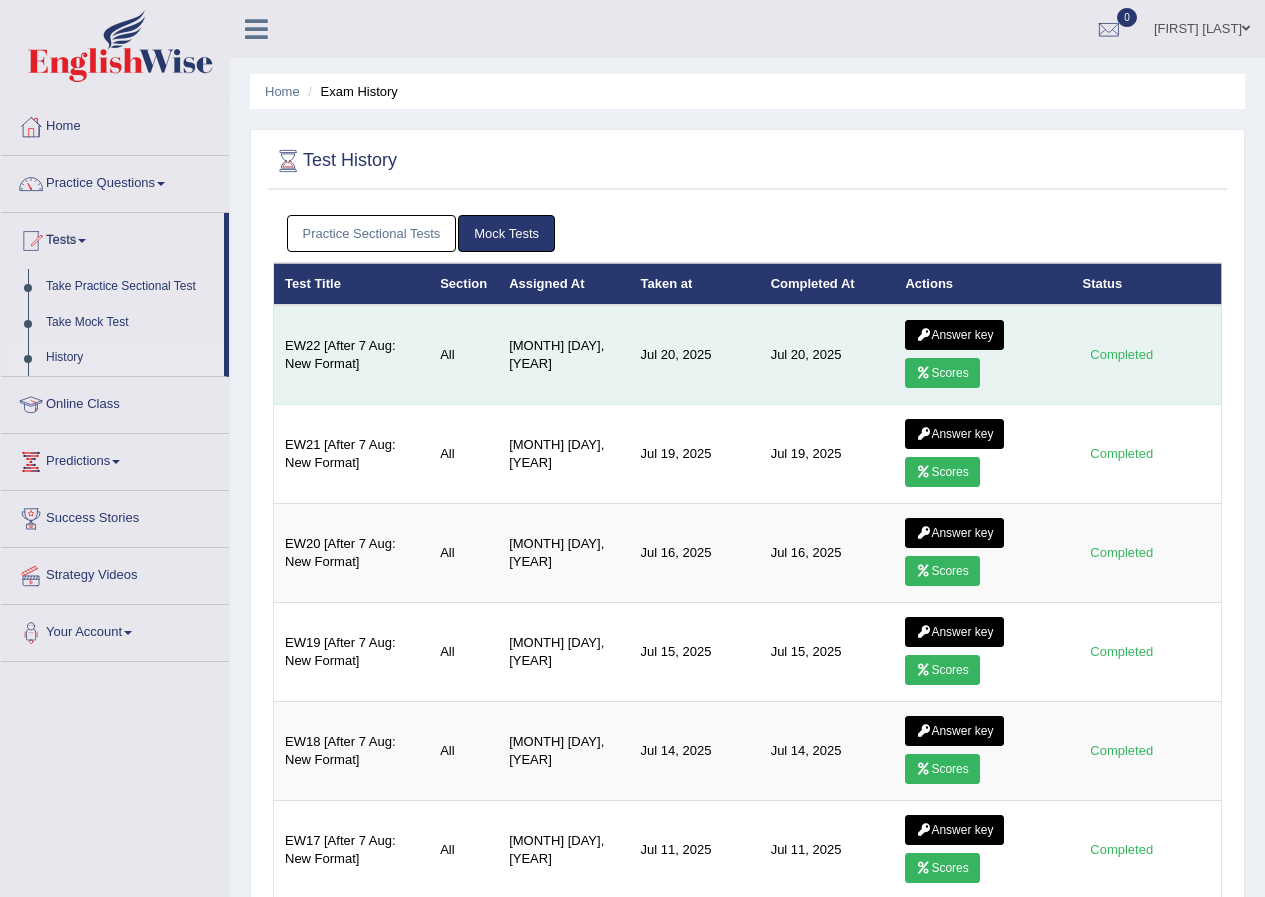 click on "Scores" at bounding box center [942, 373] 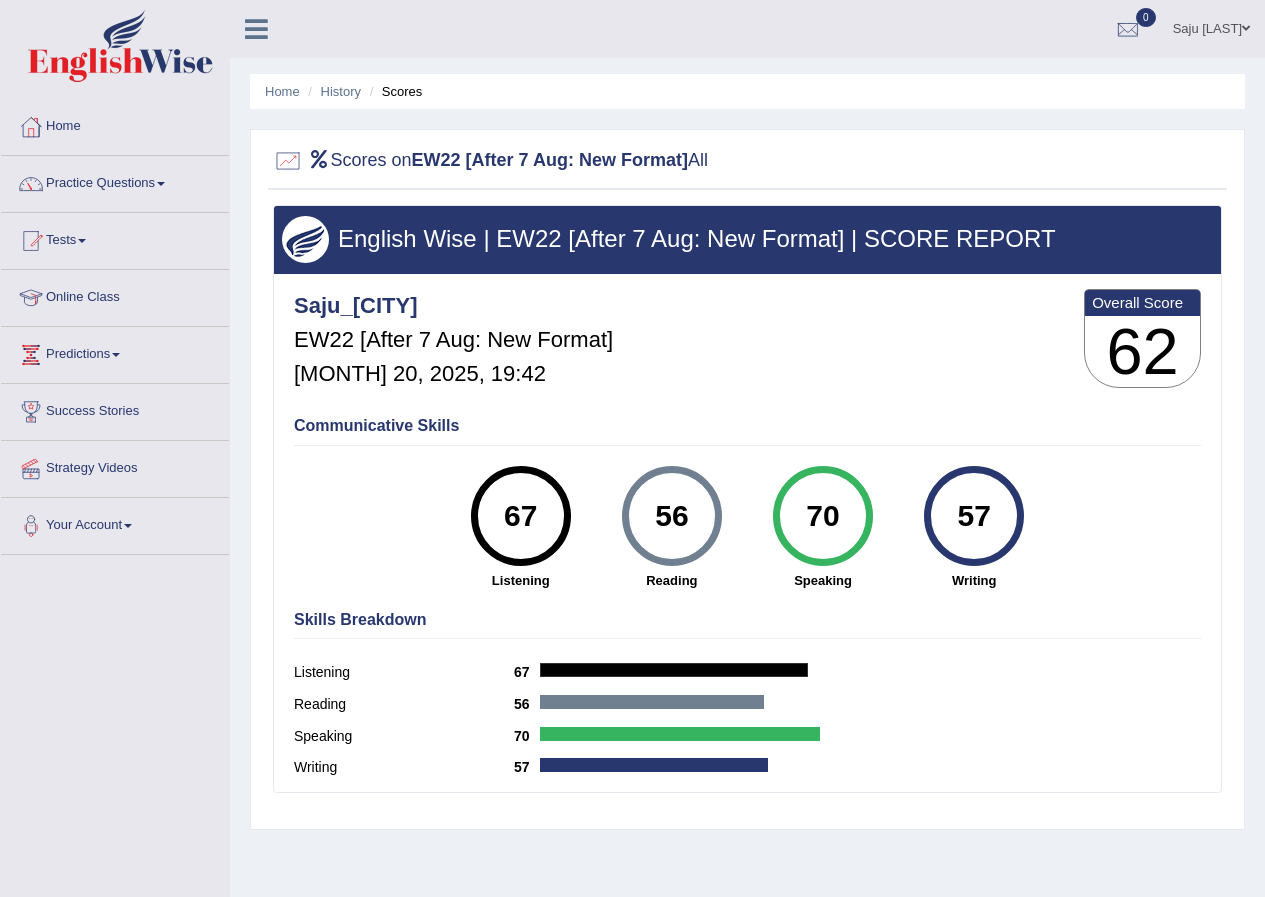 scroll, scrollTop: 0, scrollLeft: 0, axis: both 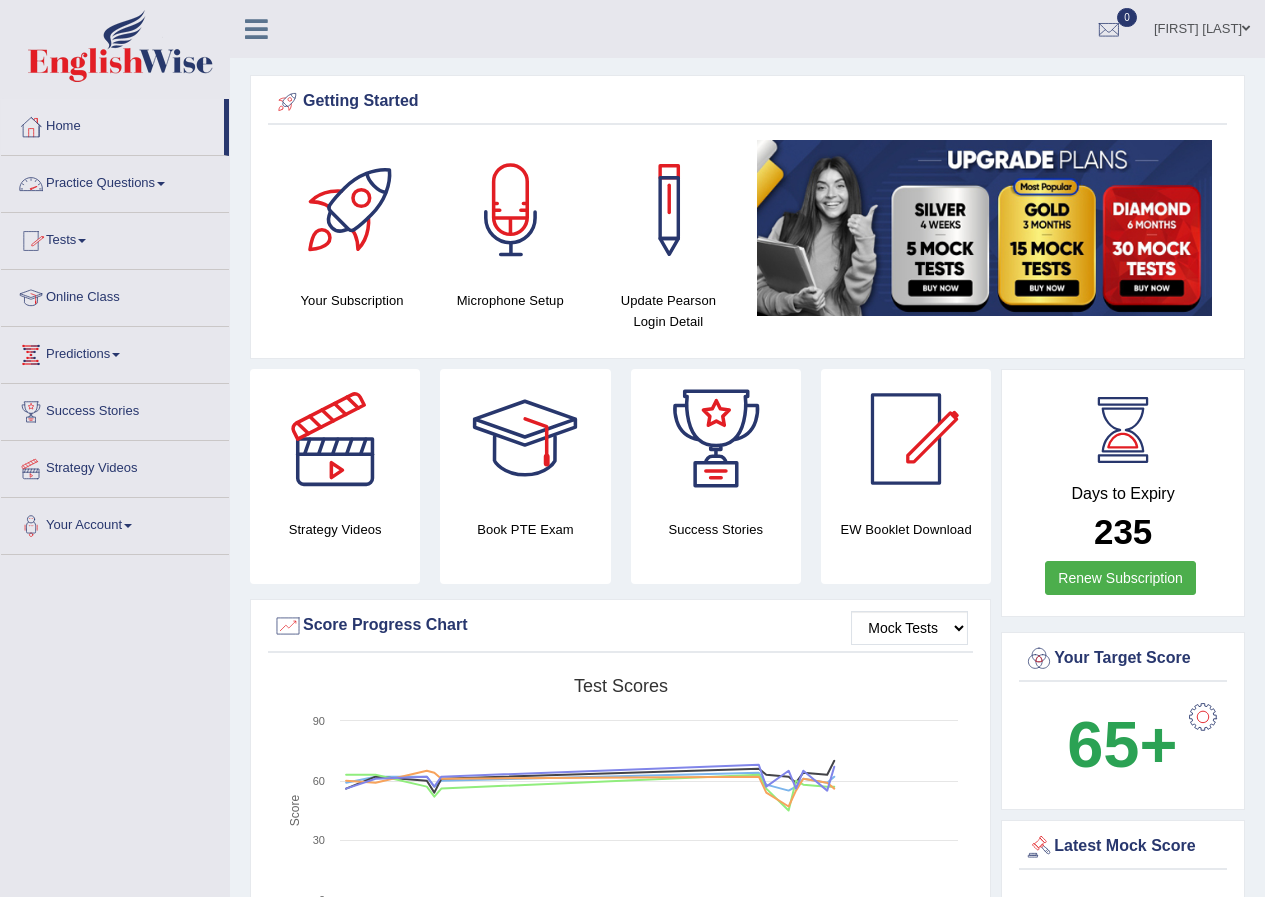 click on "Practice Questions" at bounding box center [115, 181] 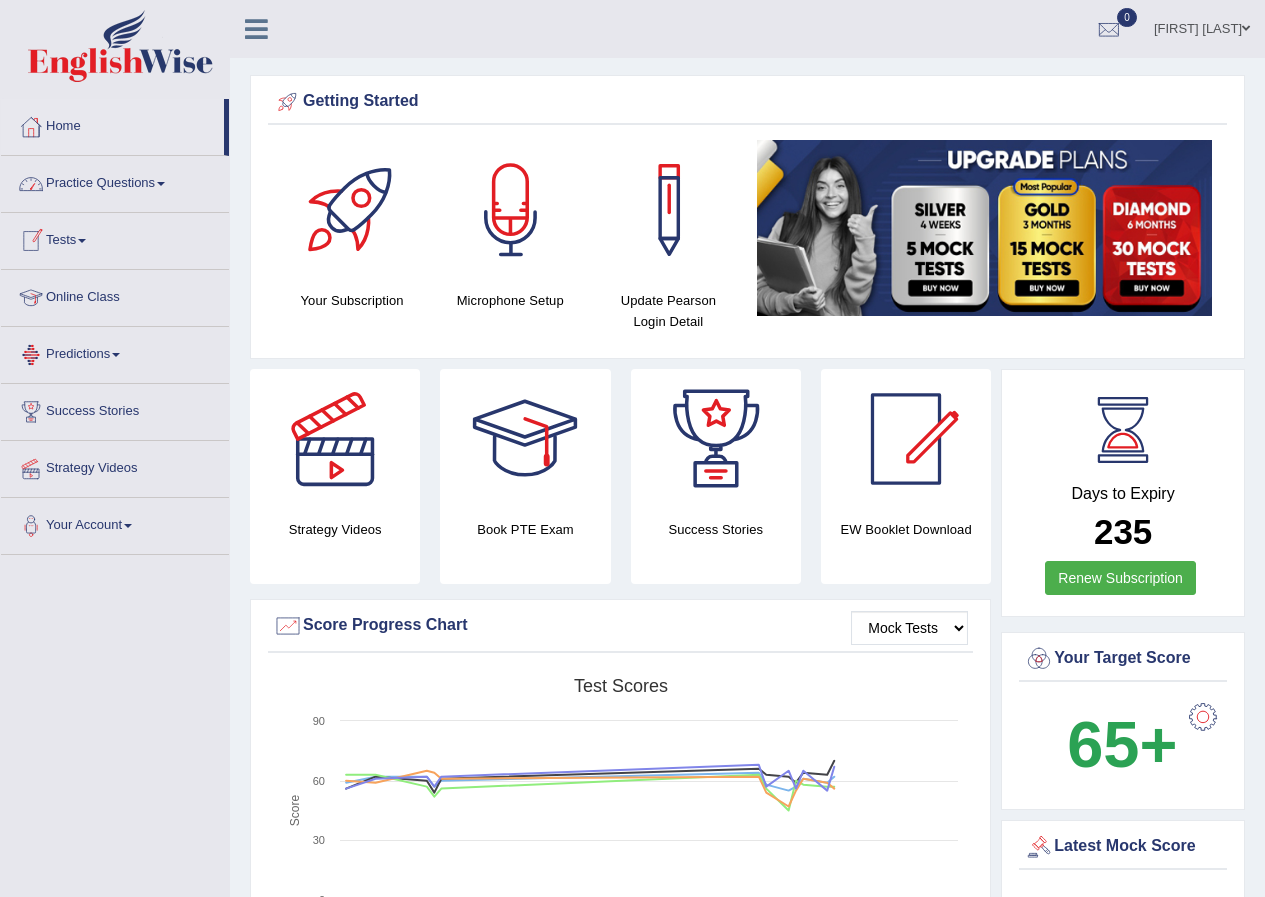 click on "Practice Questions" at bounding box center [115, 181] 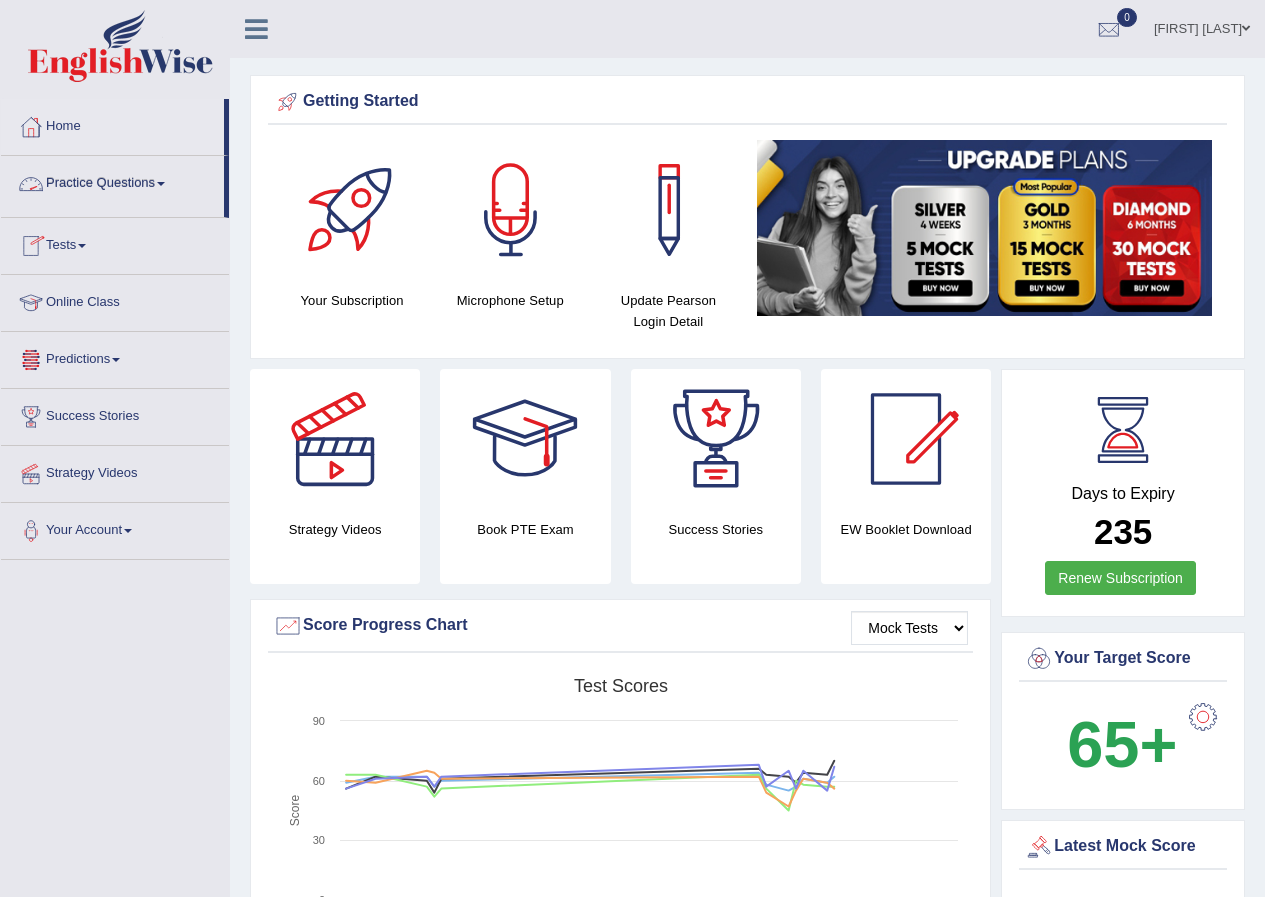 click on "Practice Questions" at bounding box center [112, 181] 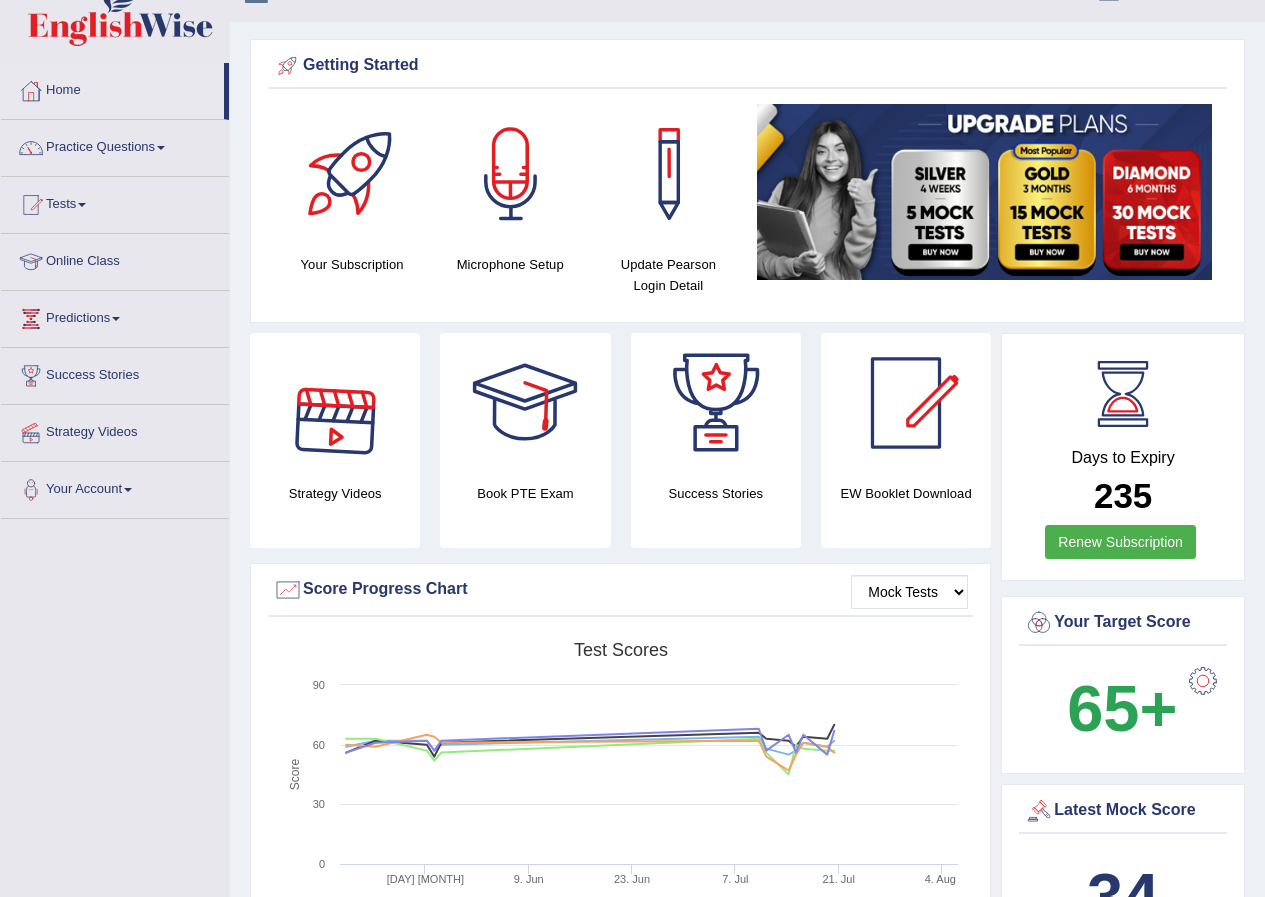 scroll, scrollTop: 0, scrollLeft: 0, axis: both 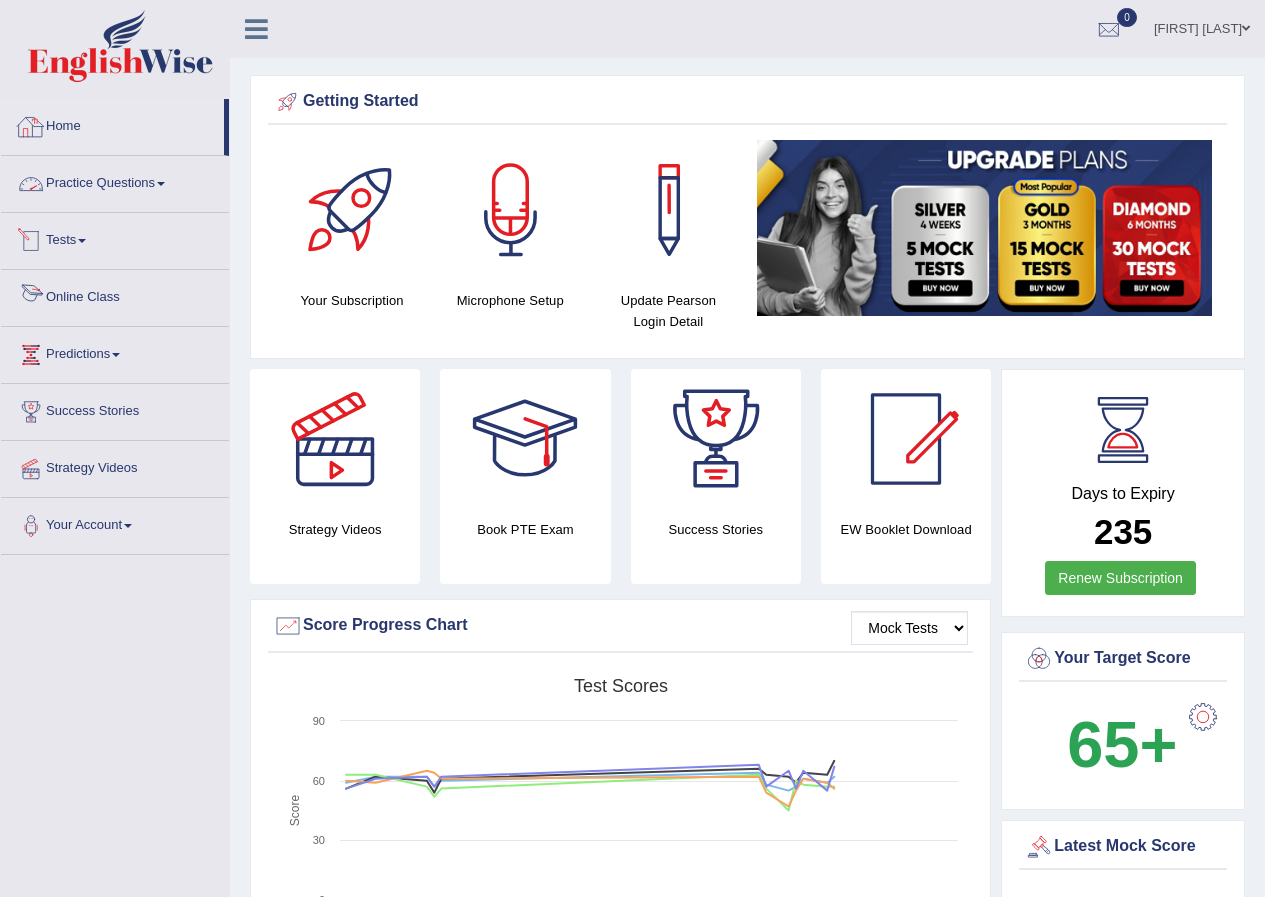 click on "Practice Questions" at bounding box center (115, 181) 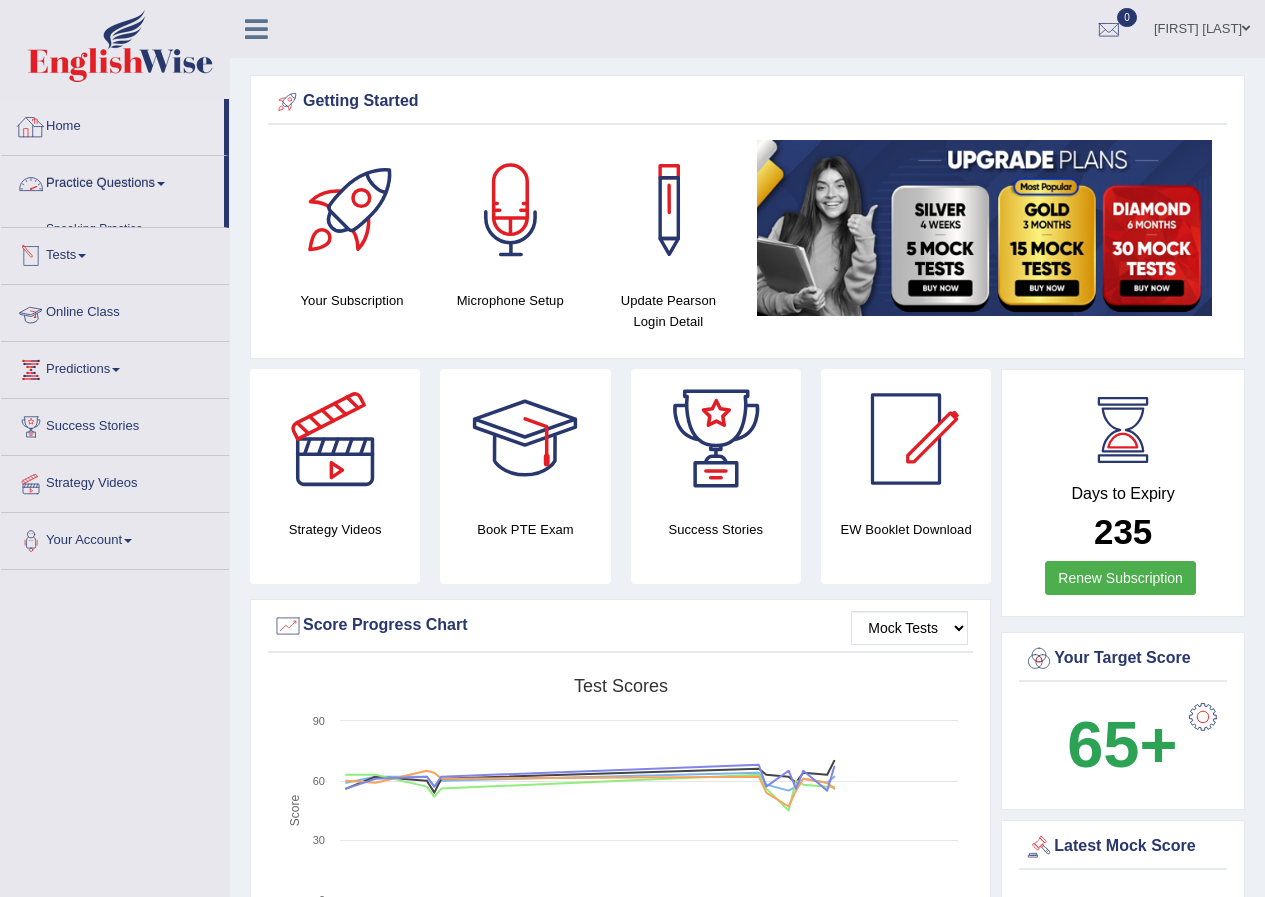 click on "Practice Questions" at bounding box center (112, 181) 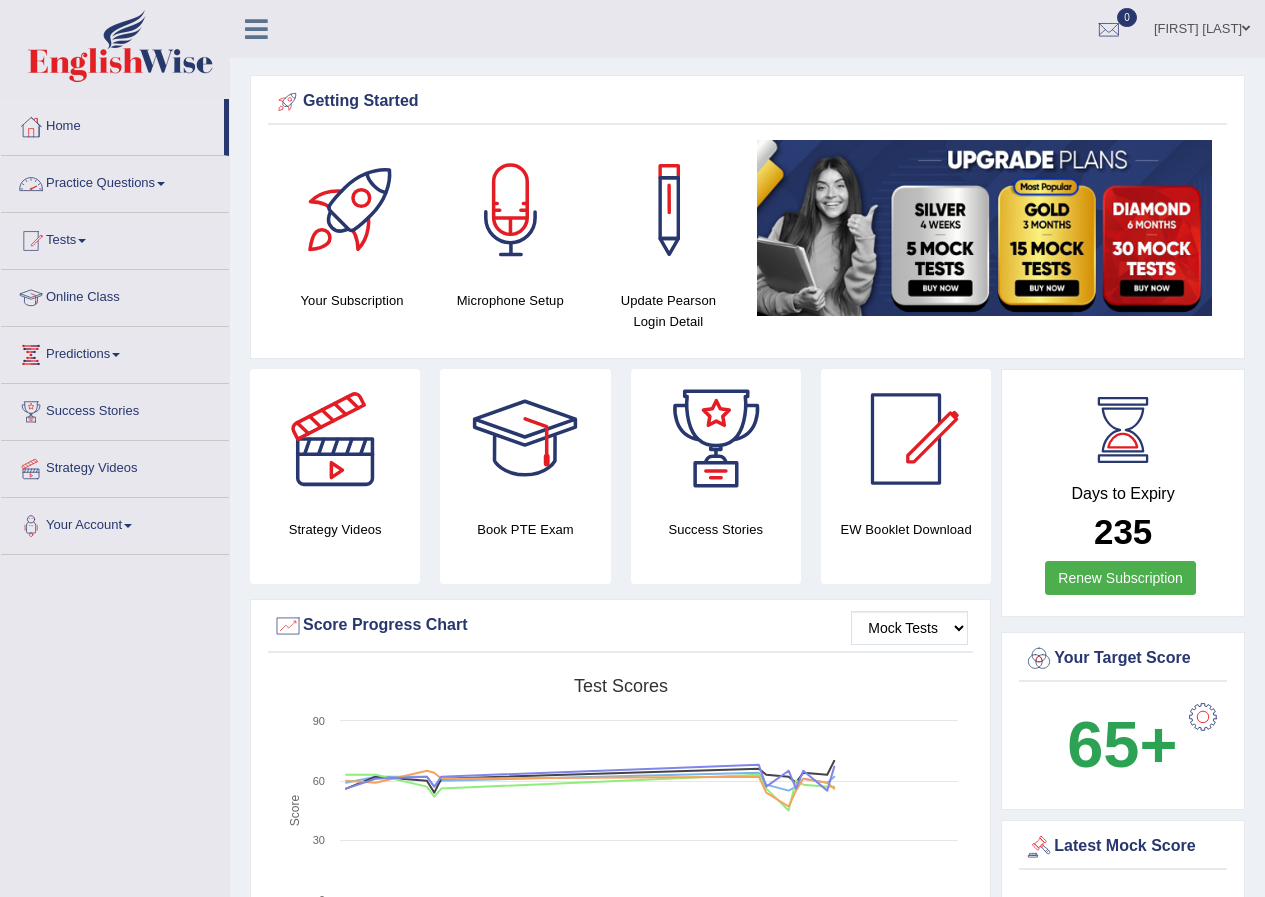 click on "Practice Questions" at bounding box center (115, 181) 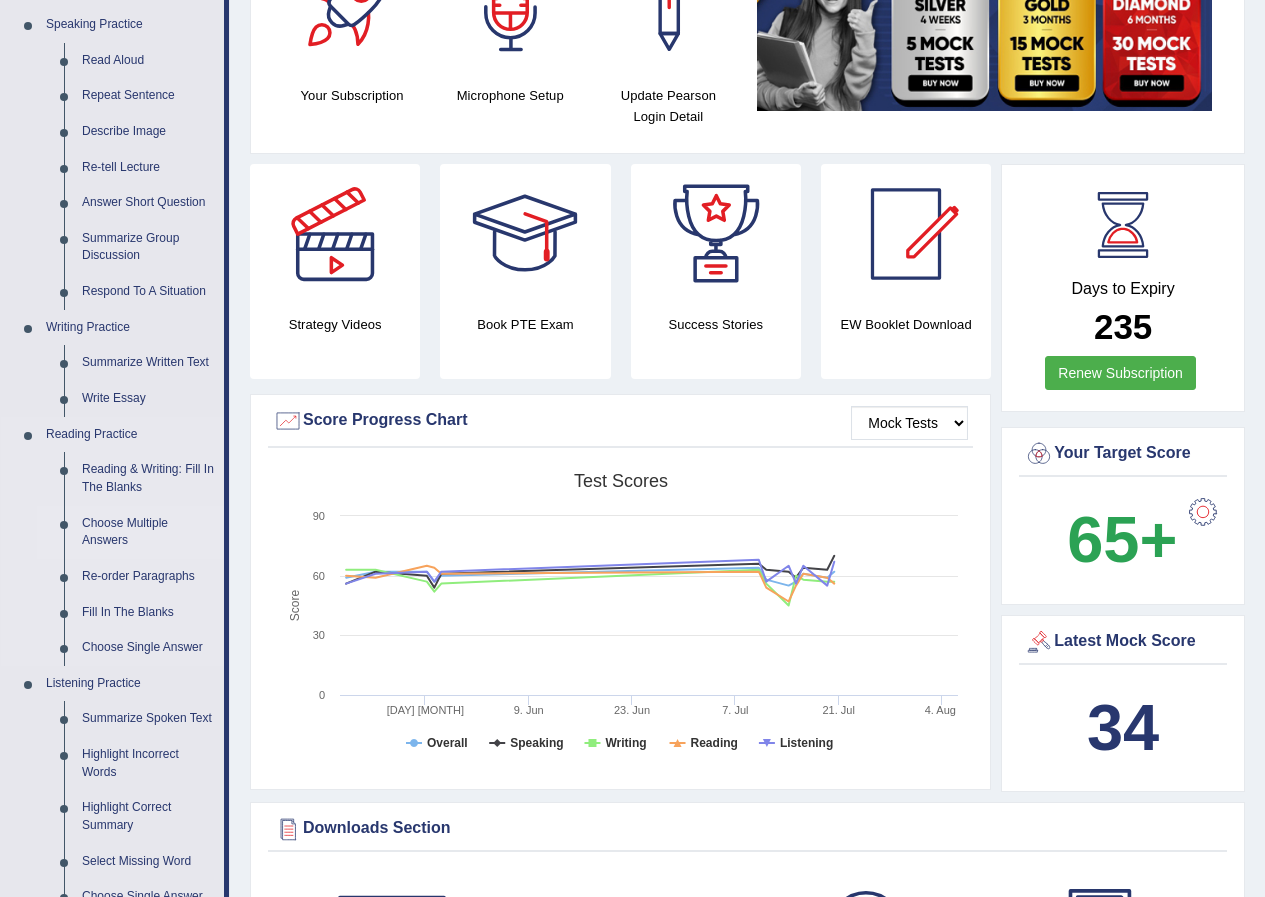 scroll, scrollTop: 0, scrollLeft: 0, axis: both 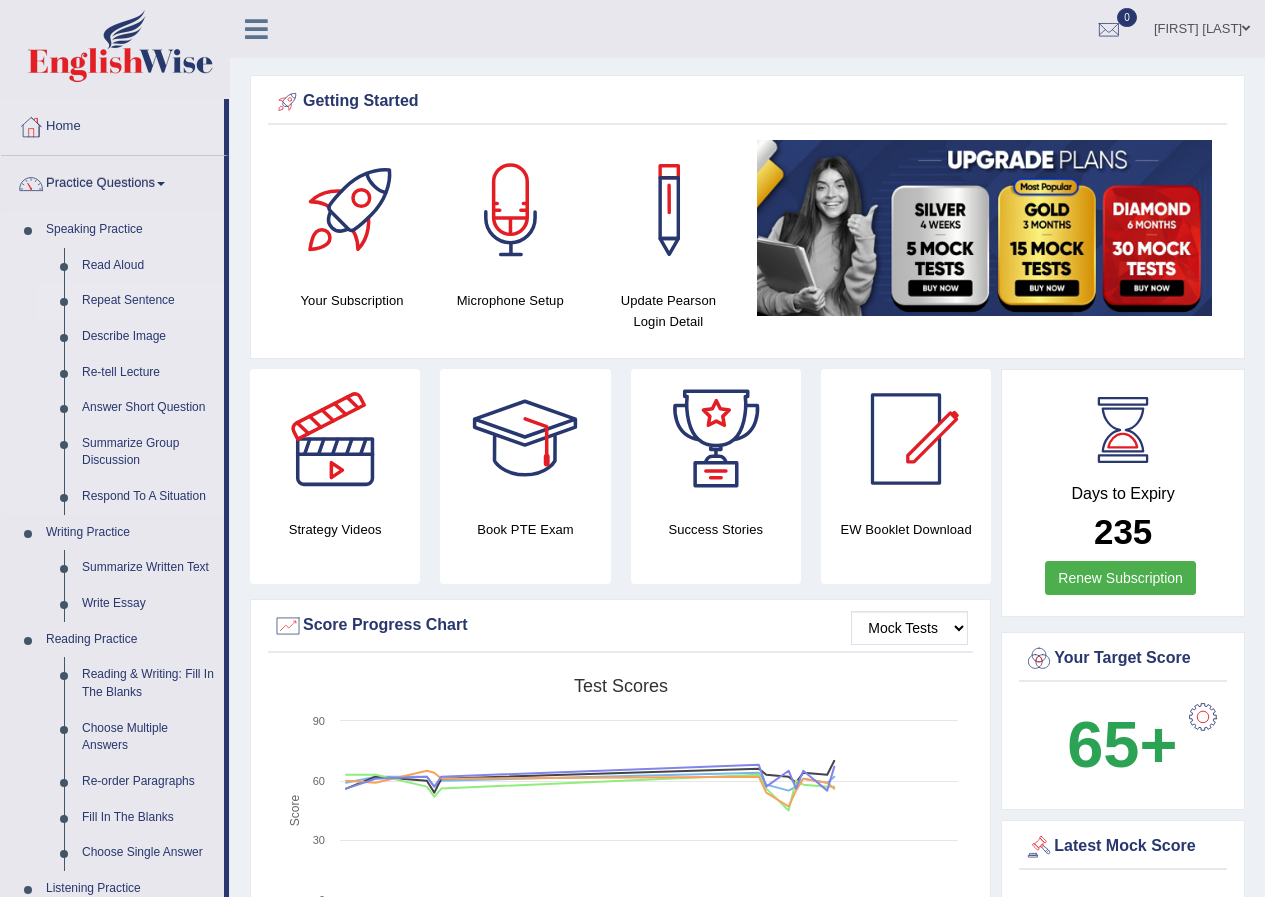 click on "Repeat Sentence" at bounding box center [148, 301] 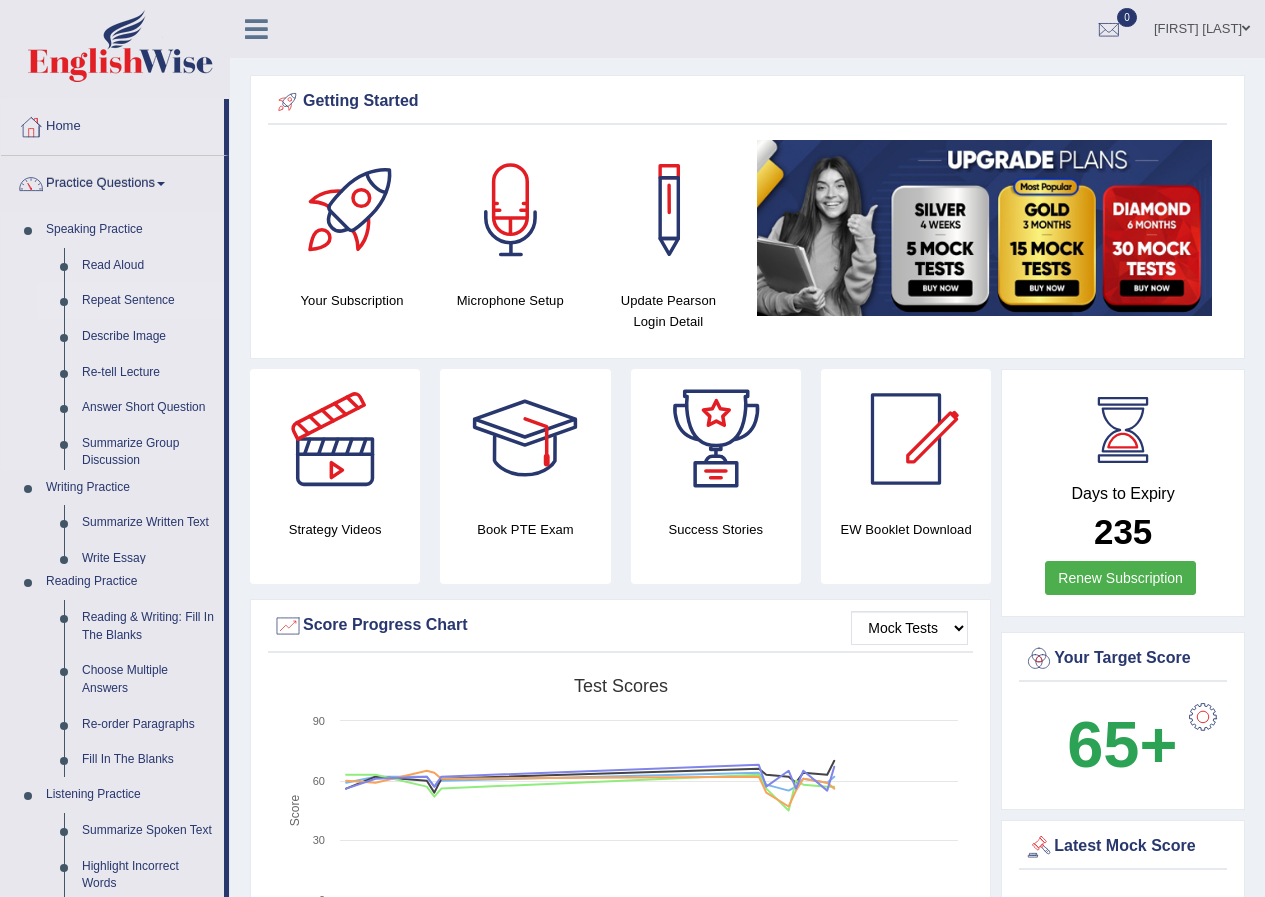 click on "Repeat Sentence" at bounding box center [148, 301] 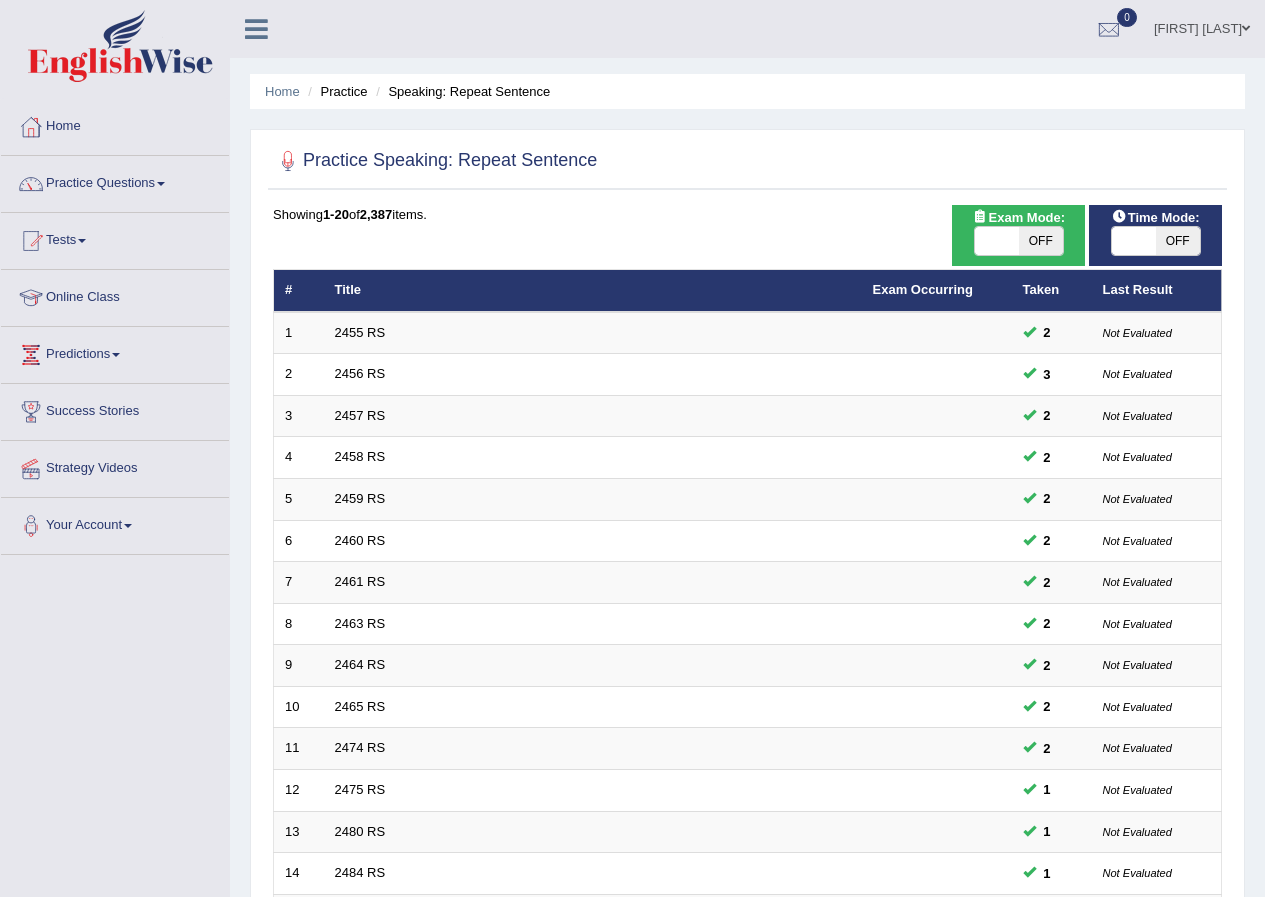 scroll, scrollTop: 0, scrollLeft: 0, axis: both 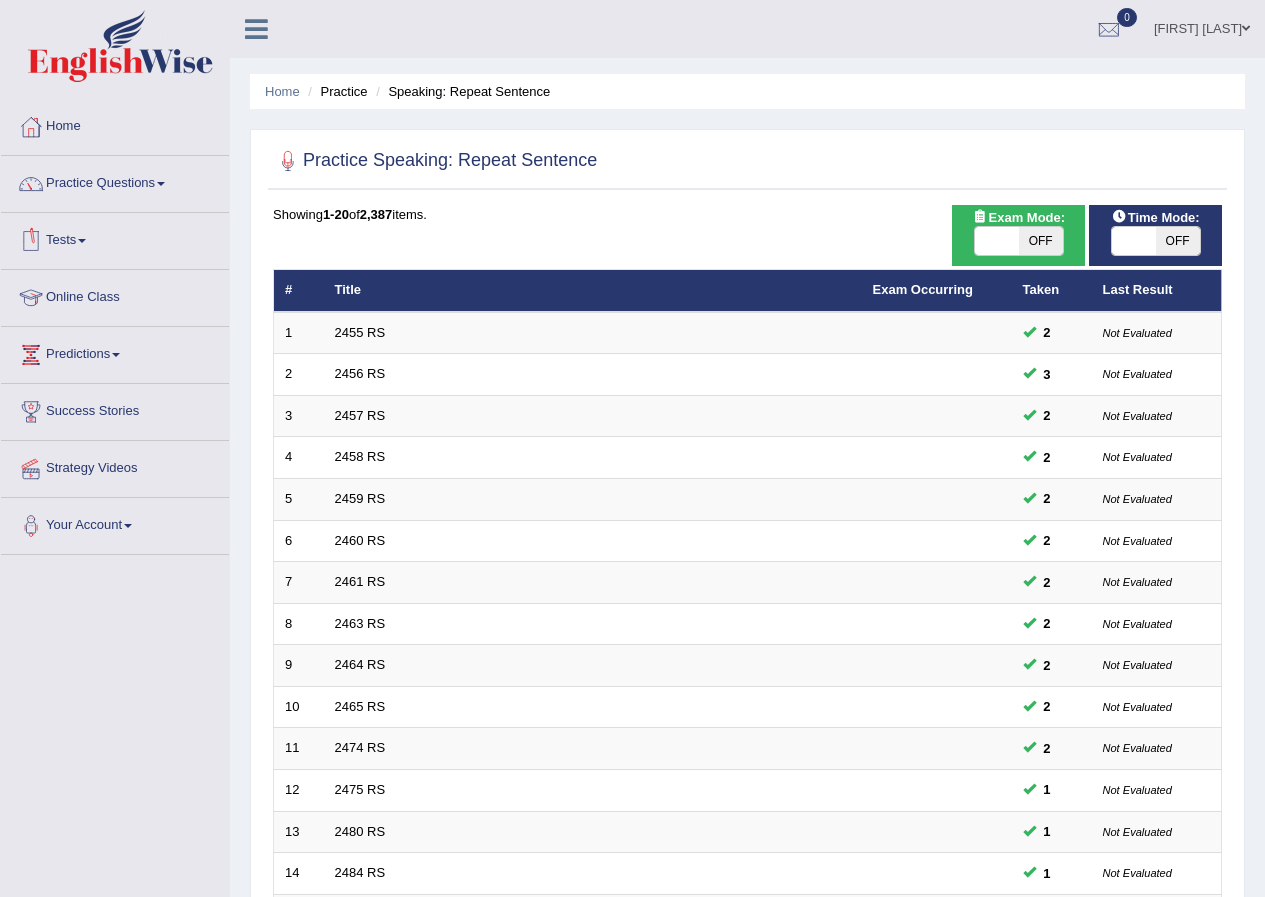 click on "Practice Questions" at bounding box center (115, 181) 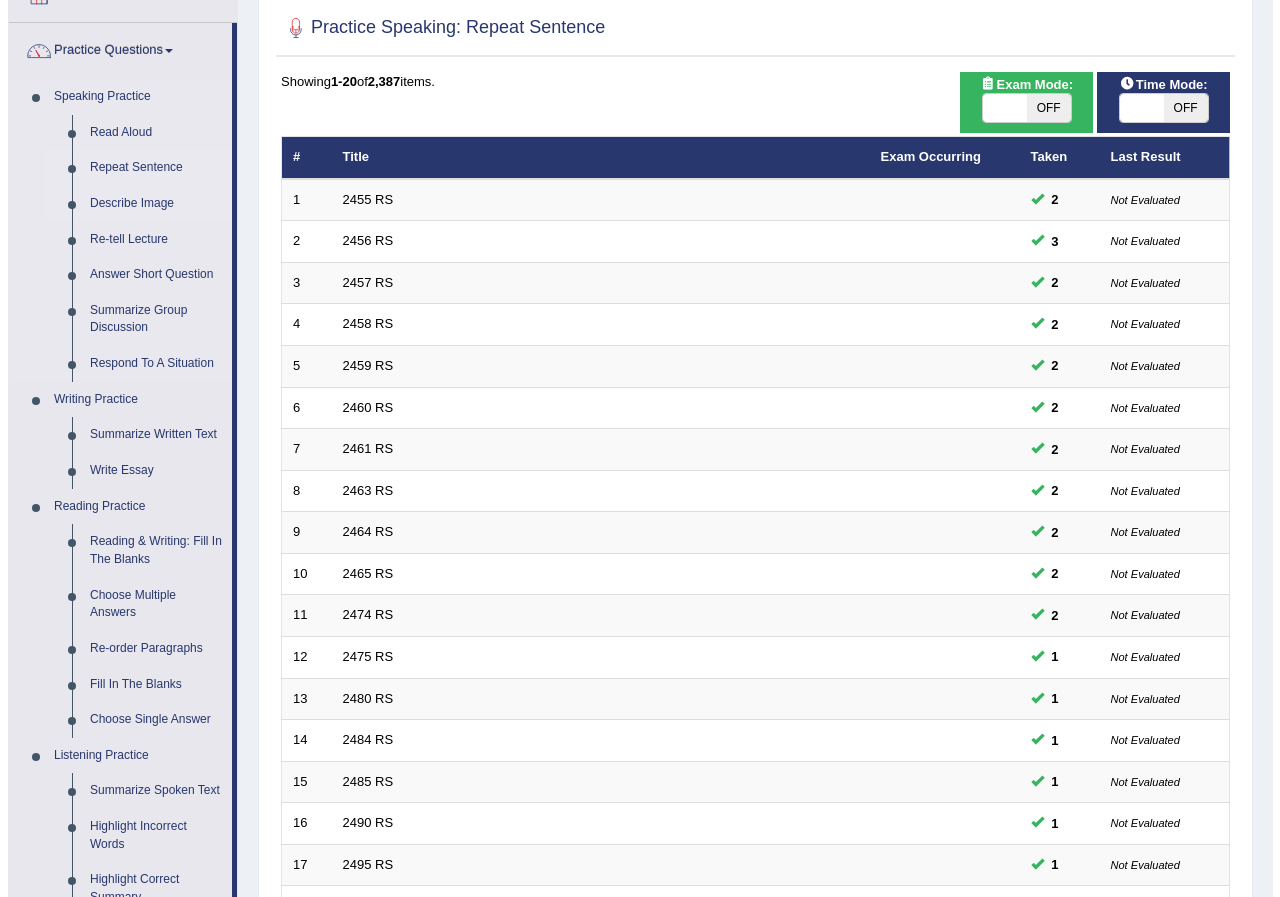scroll, scrollTop: 200, scrollLeft: 0, axis: vertical 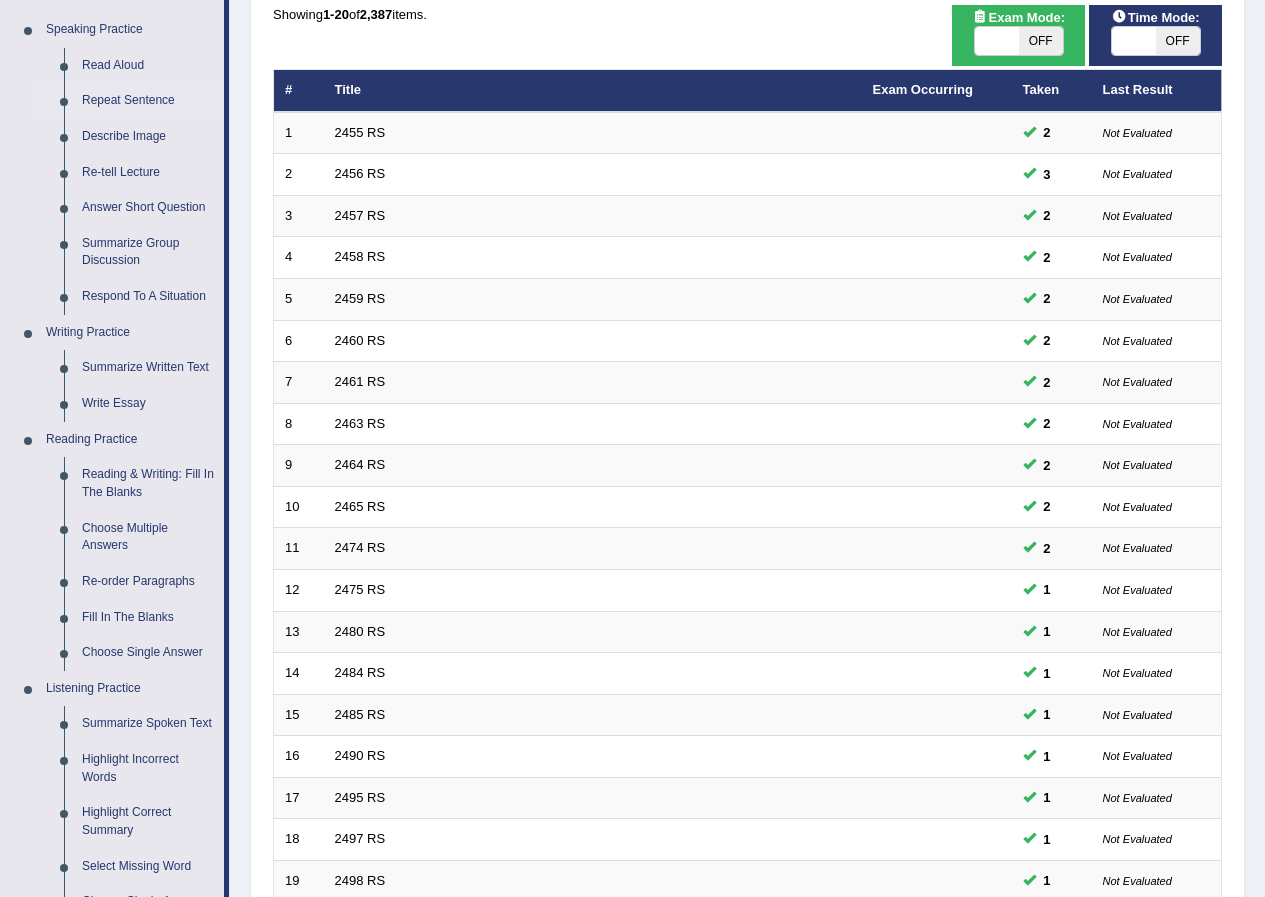 click on "OFF" at bounding box center [1041, 41] 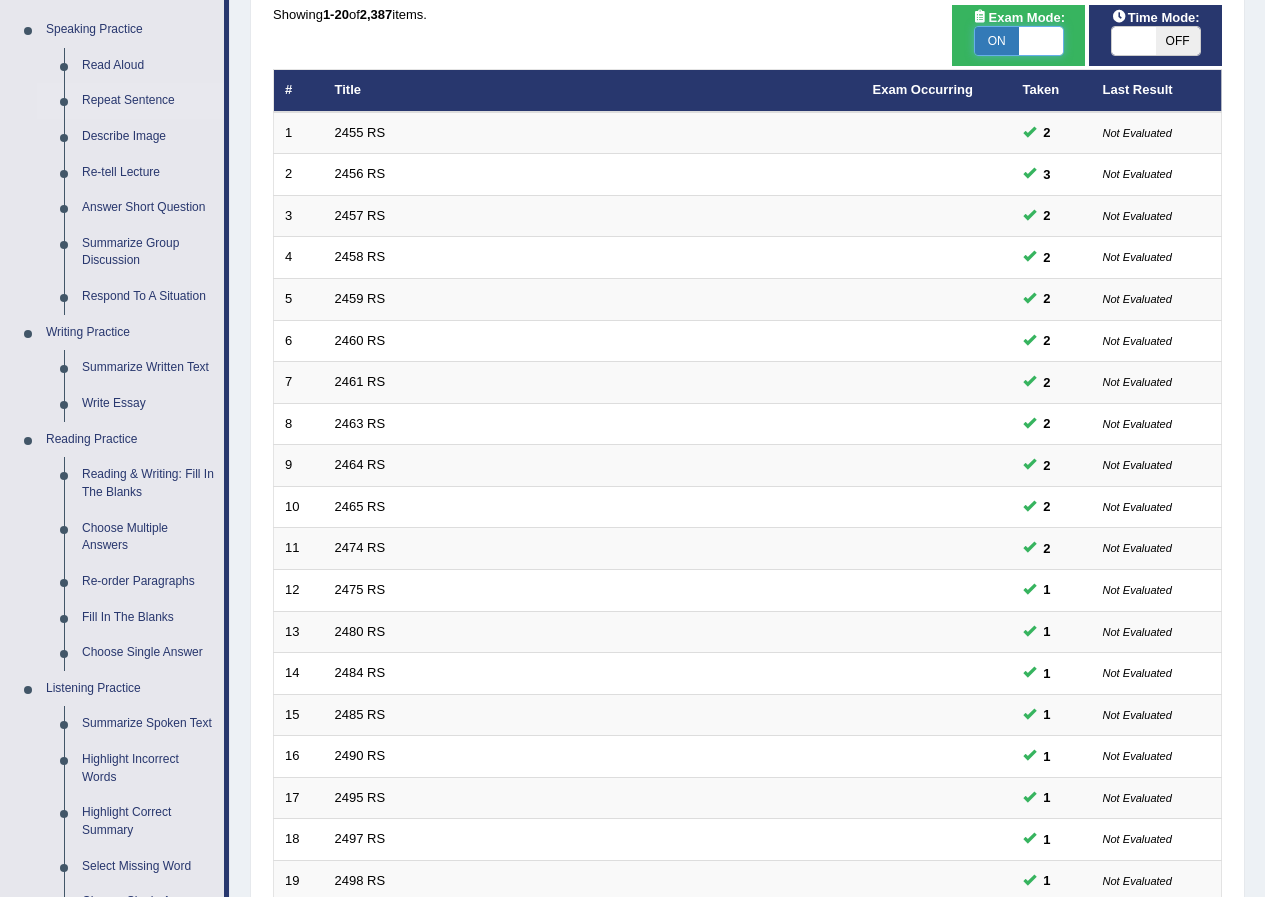 click on "OFF" at bounding box center [1085, 41] 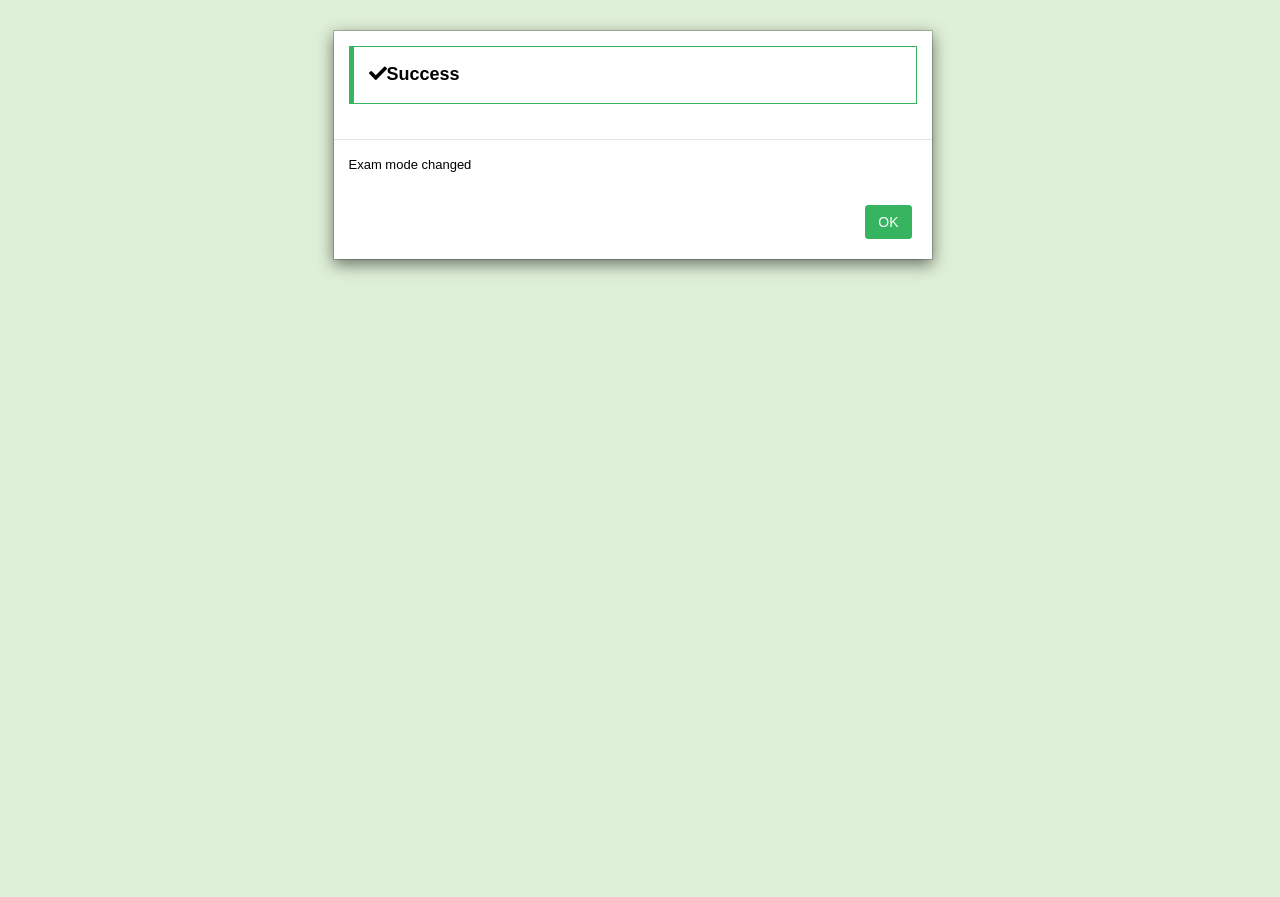 click on "OK" at bounding box center [888, 222] 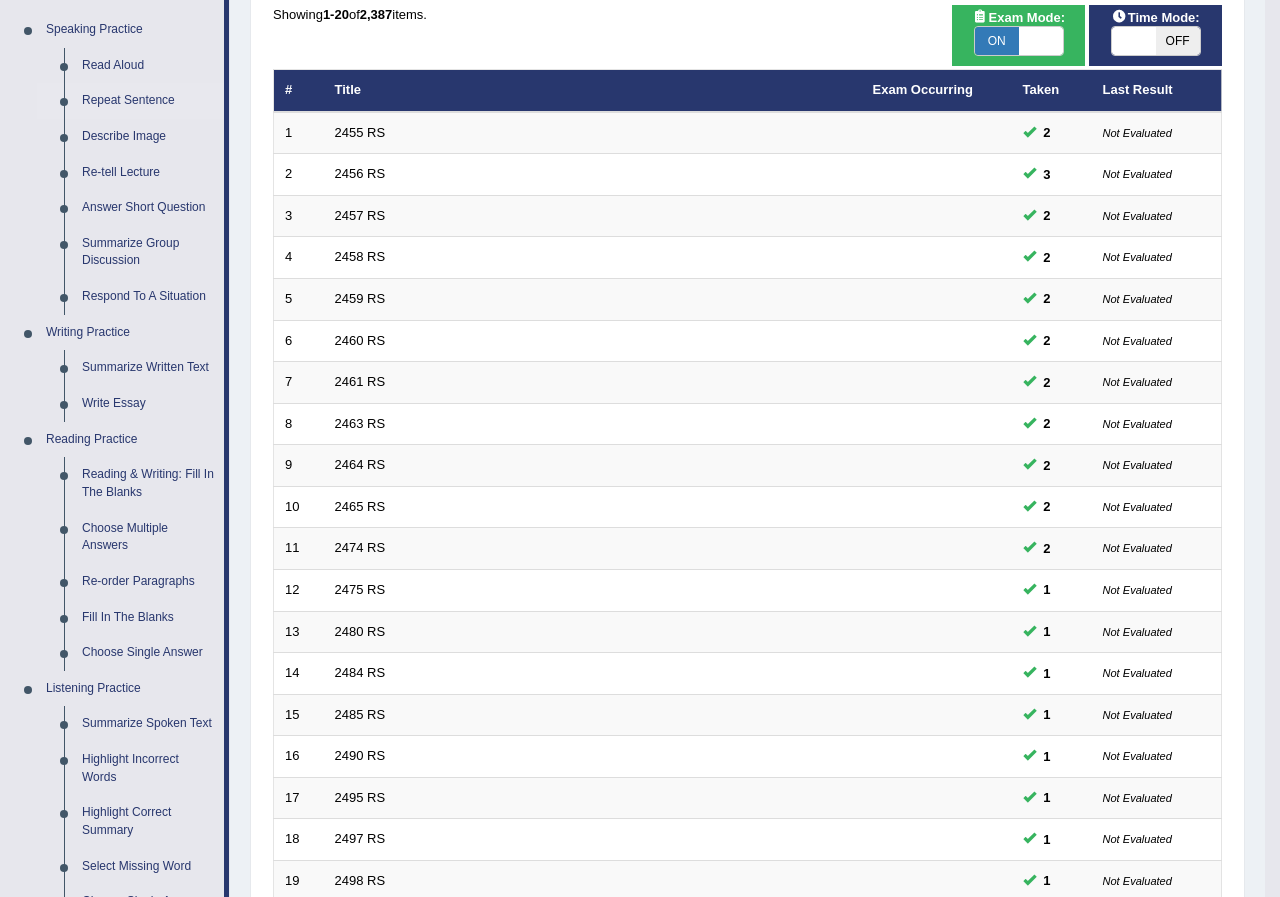 click on "OK" at bounding box center (633, 166) 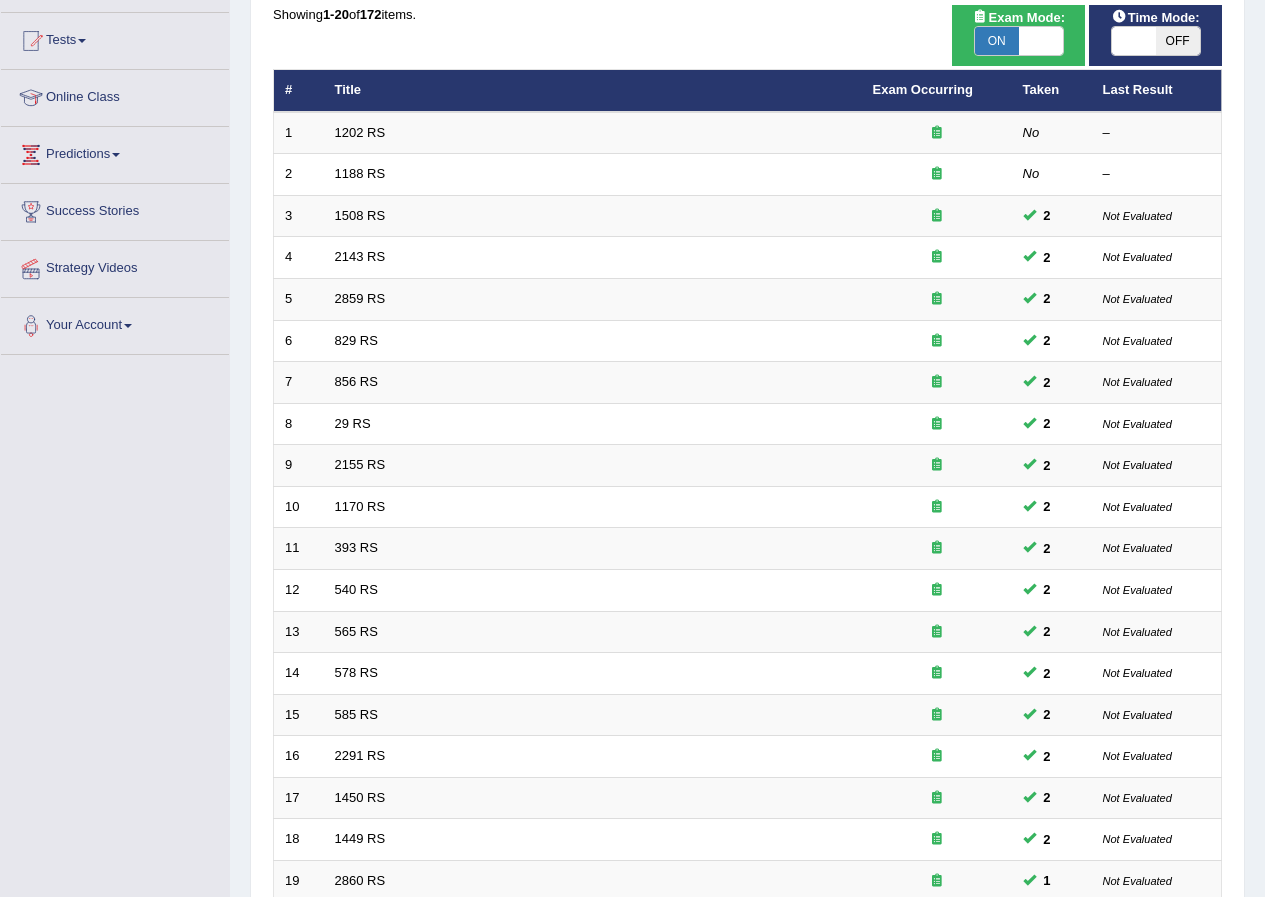 scroll, scrollTop: 200, scrollLeft: 0, axis: vertical 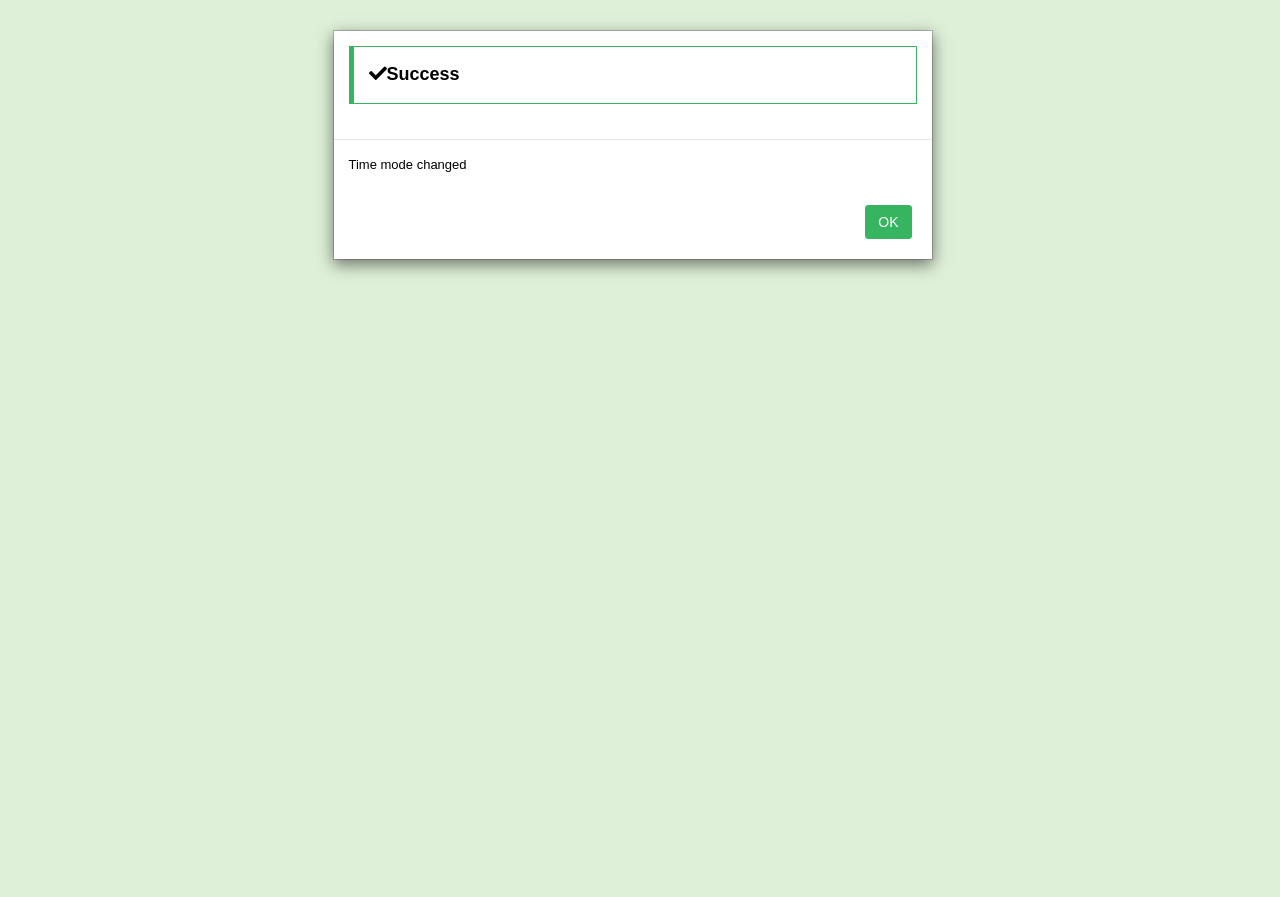 click on "OK" at bounding box center [888, 222] 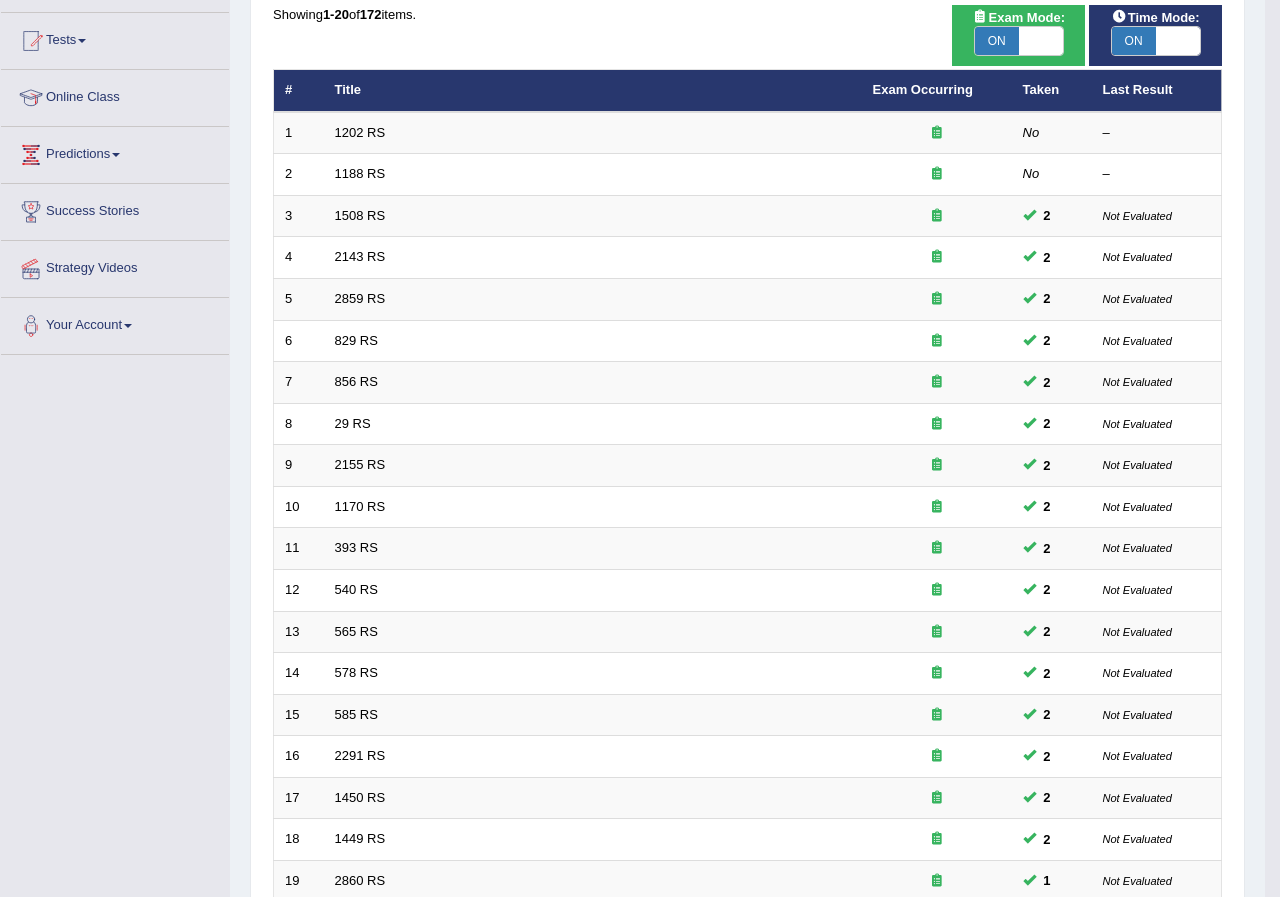 click on "OK" at bounding box center [633, 166] 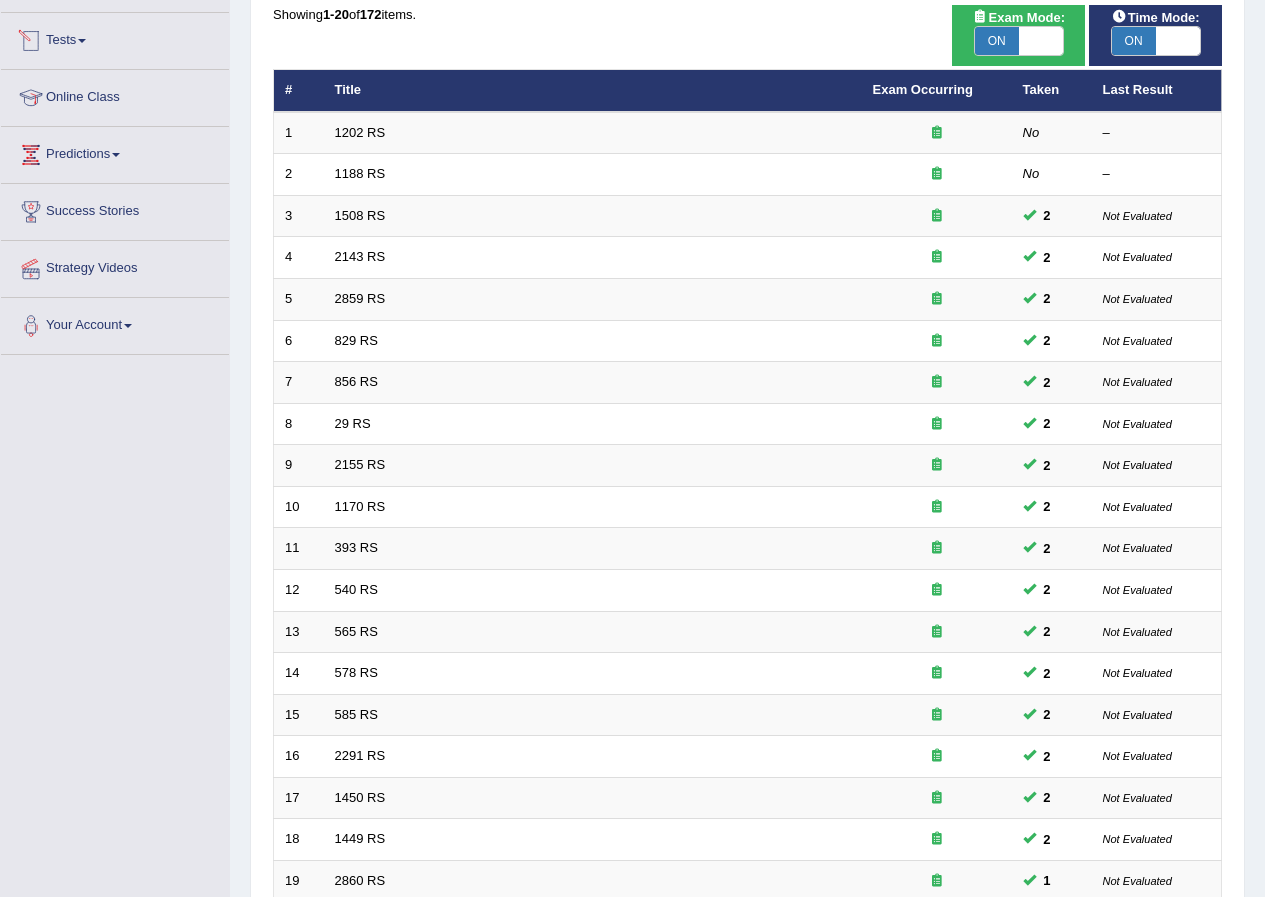 click on "Tests" at bounding box center [115, 38] 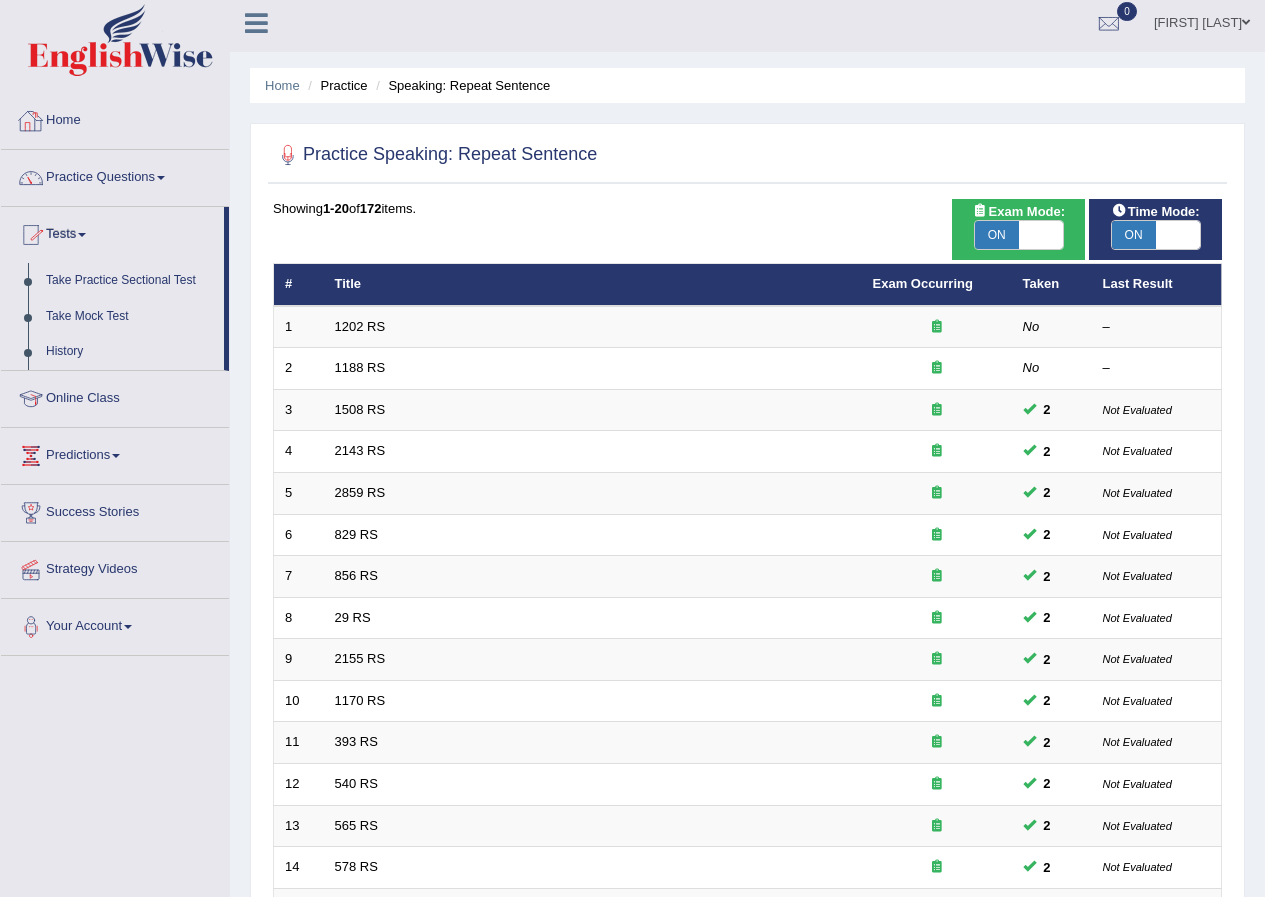 scroll, scrollTop: 0, scrollLeft: 0, axis: both 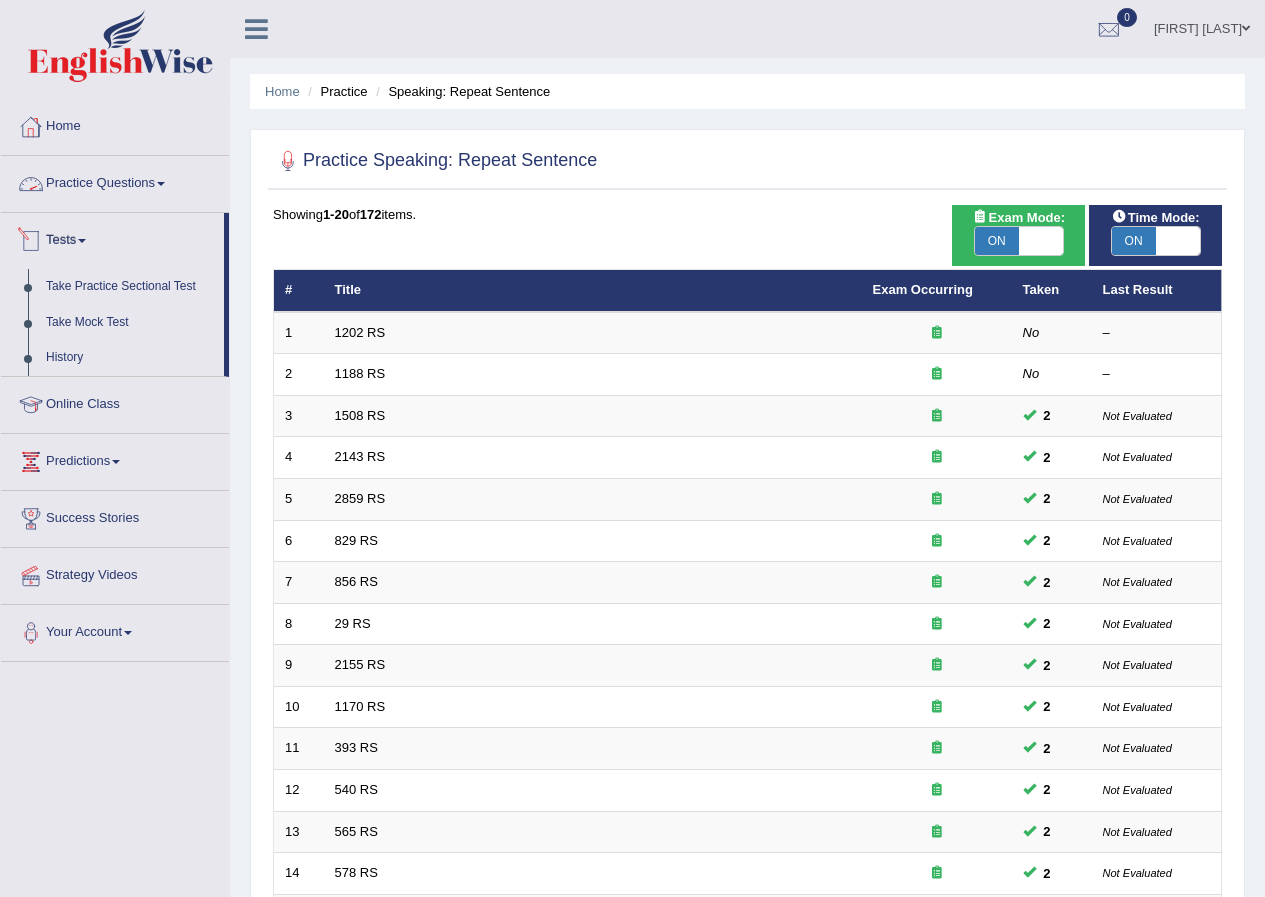 click on "Practice Questions" at bounding box center [115, 181] 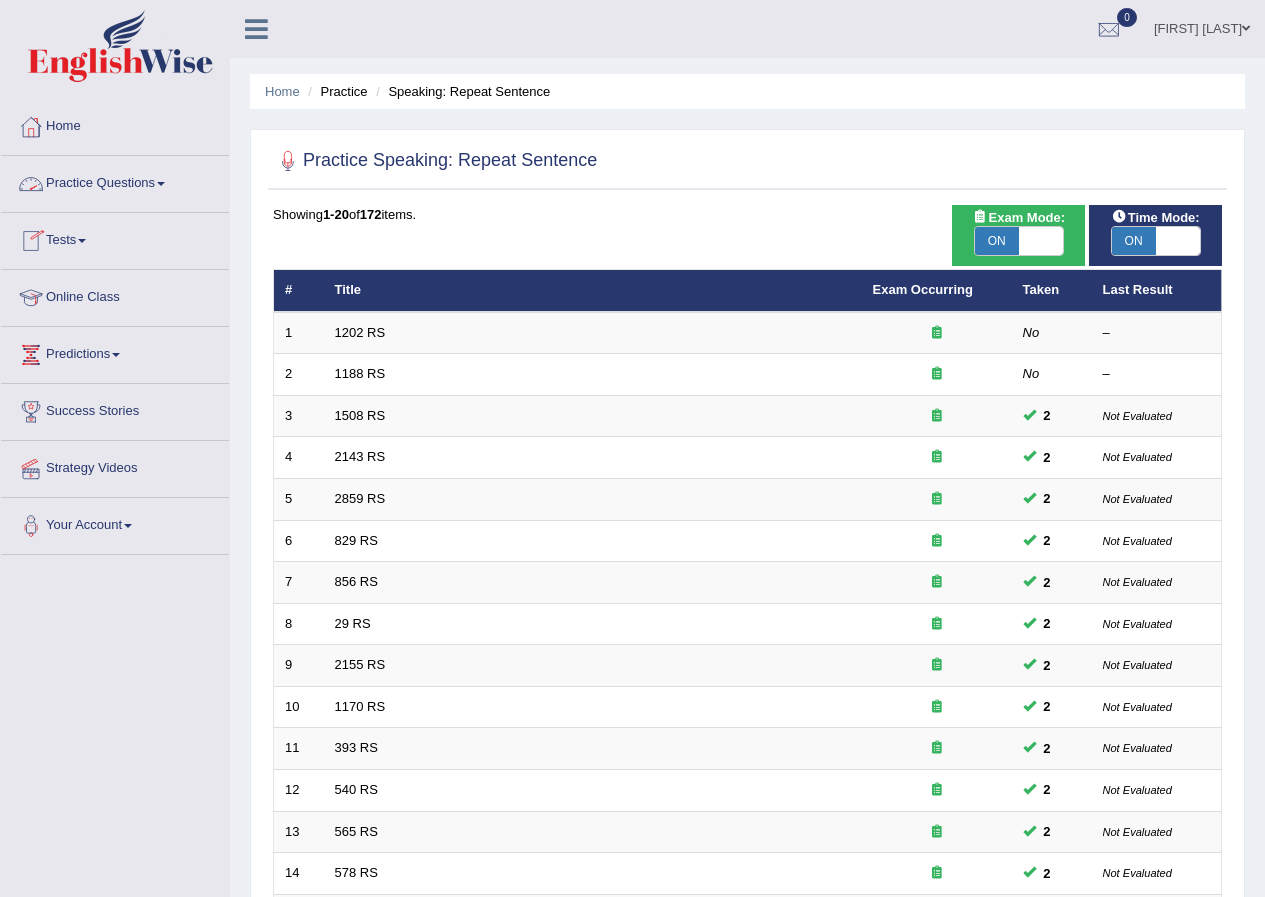 click on "Practice Questions" at bounding box center (115, 181) 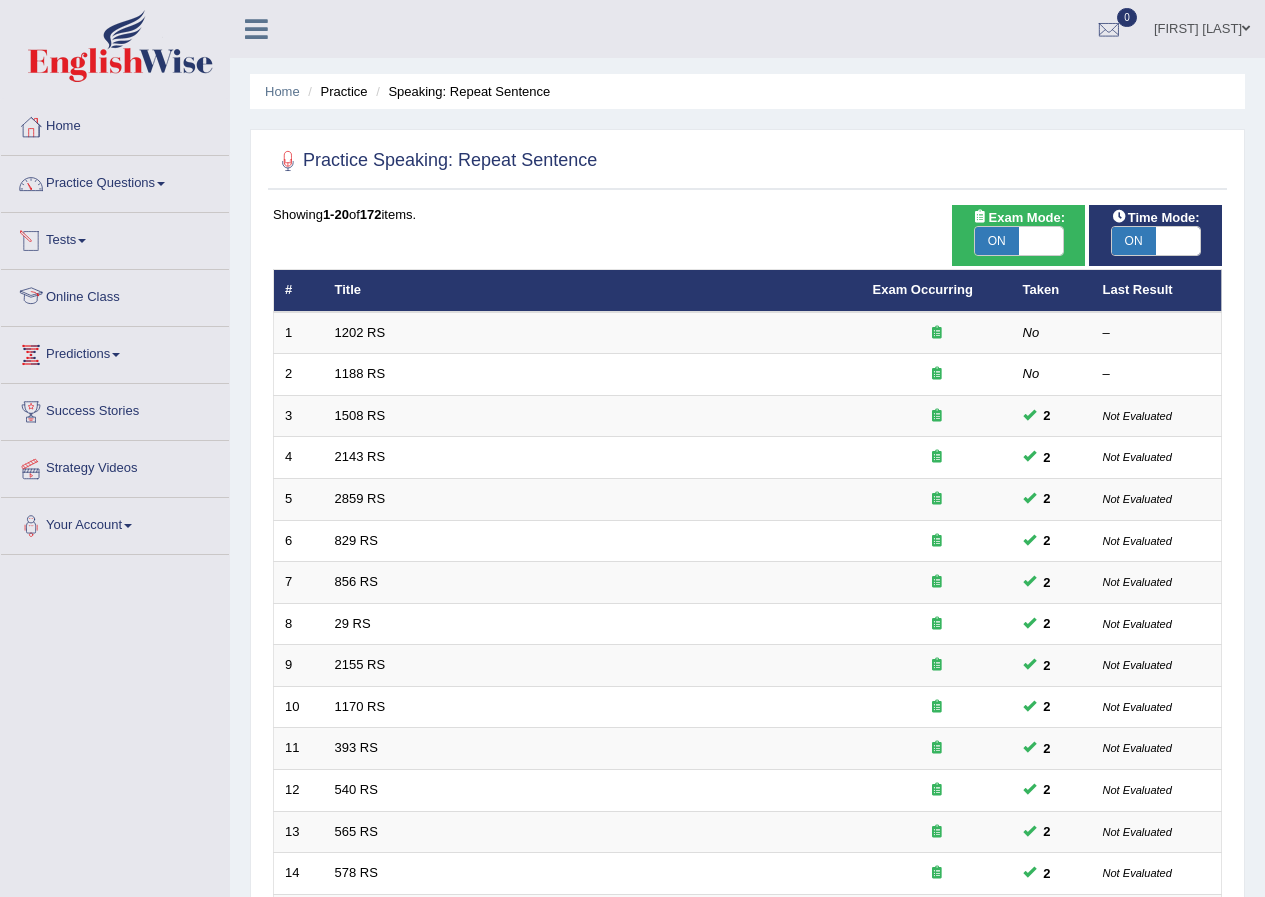 click on "Practice Questions" at bounding box center [115, 181] 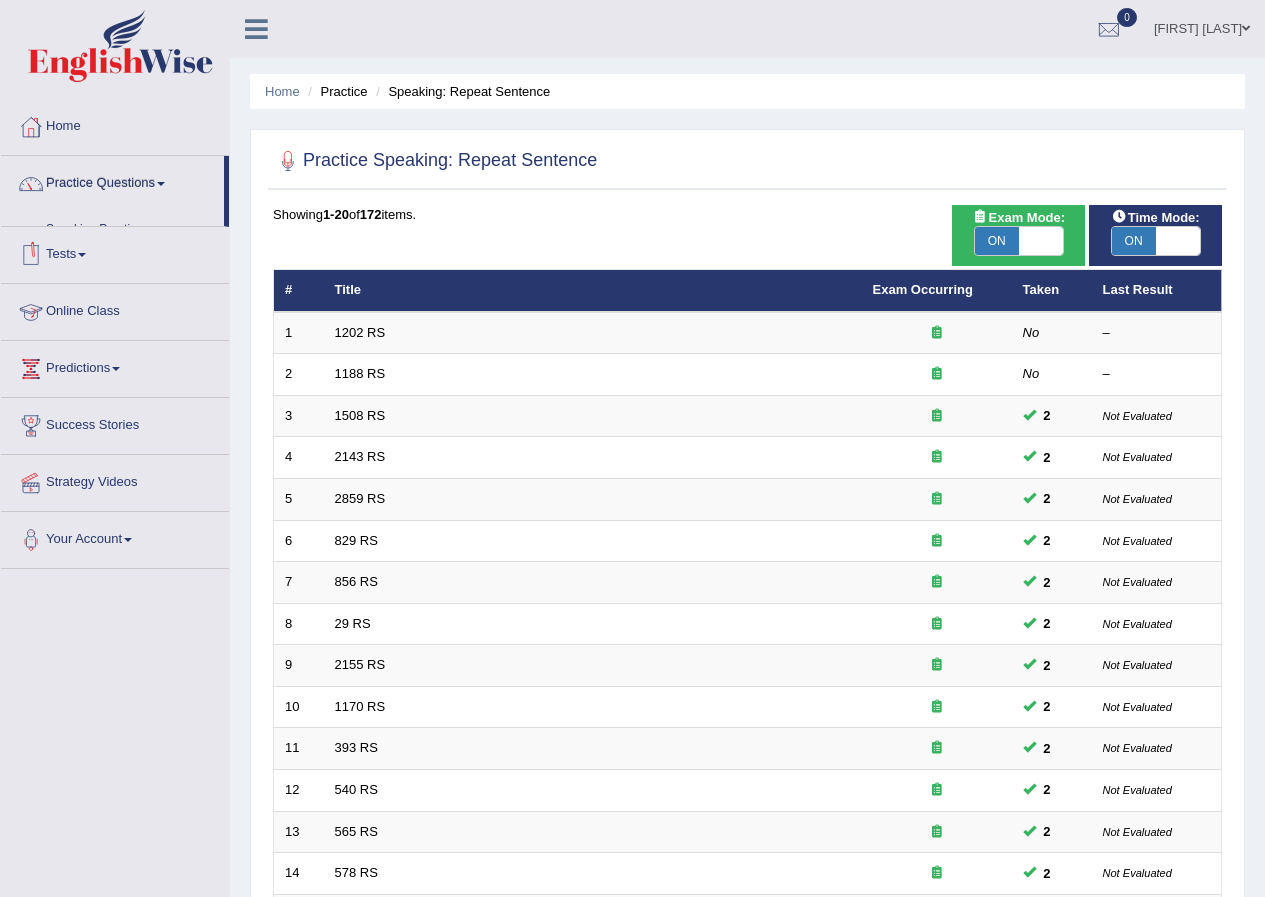click on "Practice Questions" at bounding box center [112, 181] 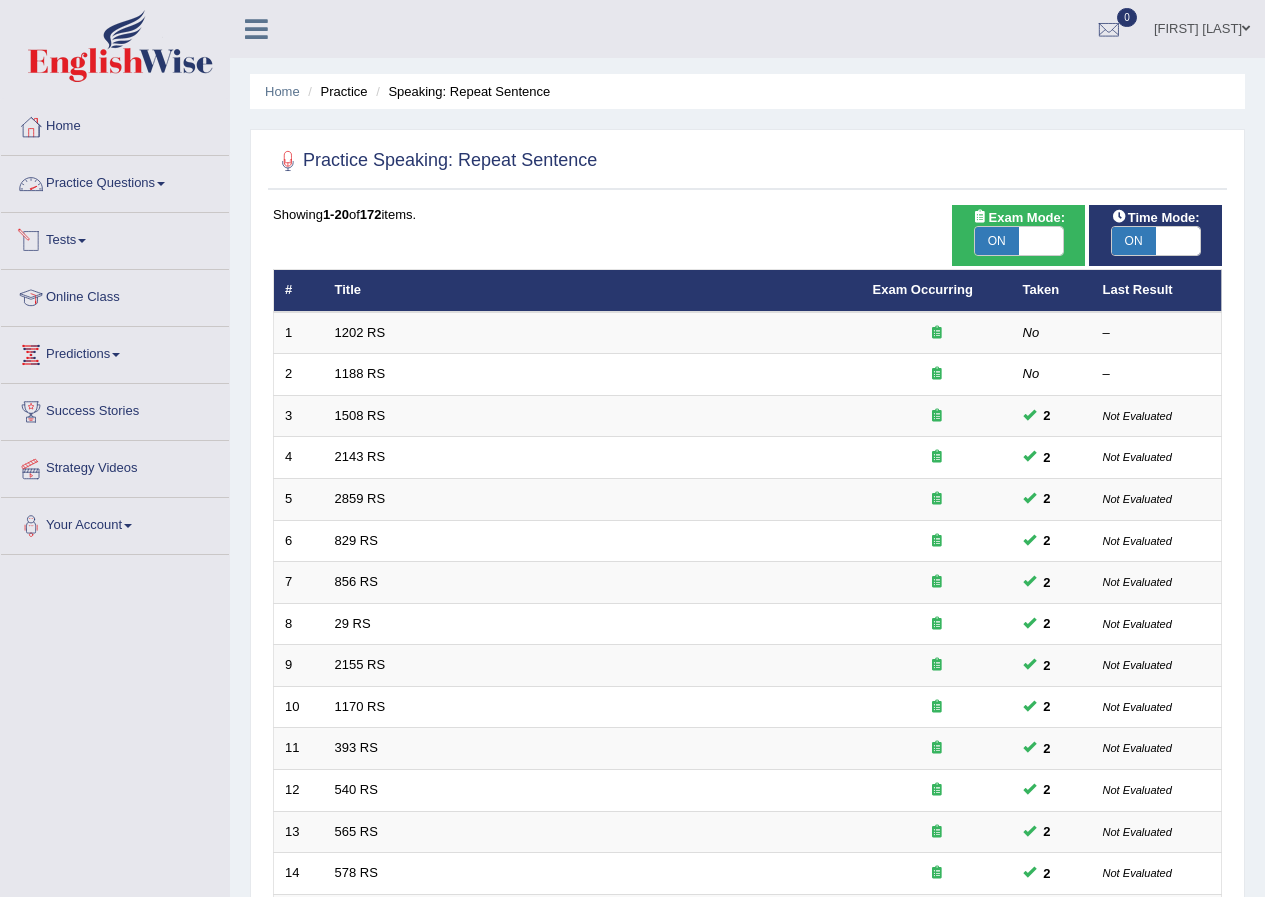 click on "Practice Questions" at bounding box center [115, 181] 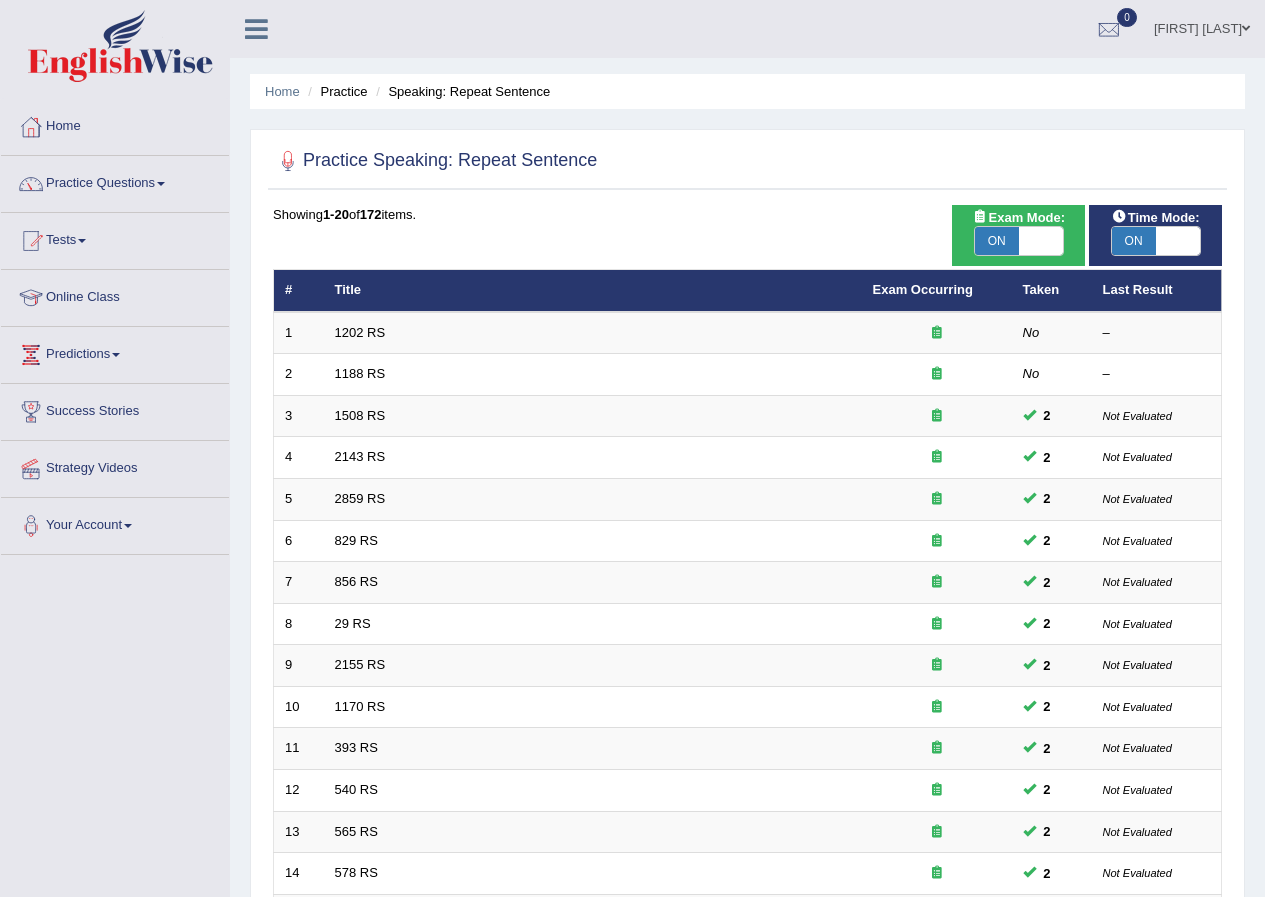 click on "Practice Questions" at bounding box center (115, 181) 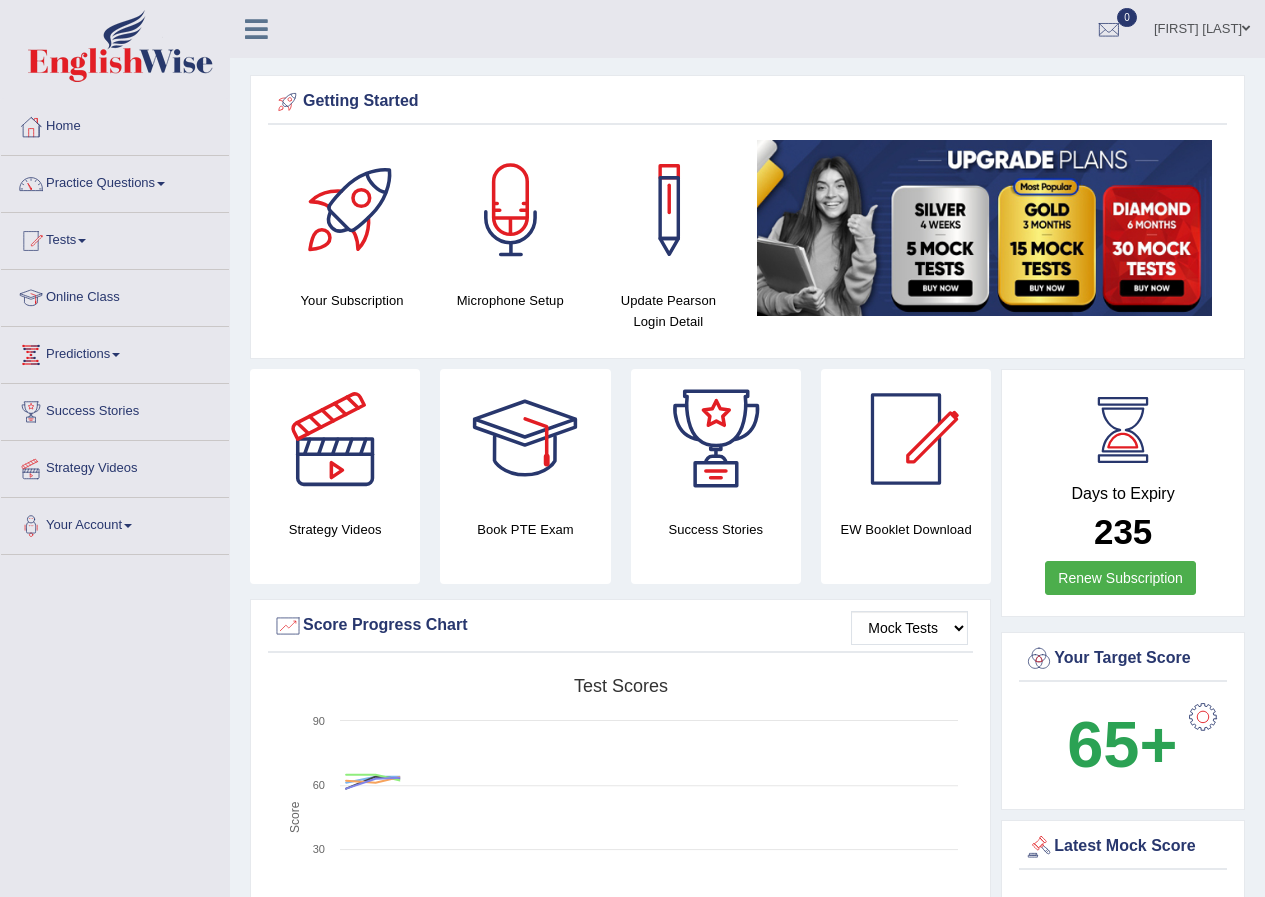 scroll, scrollTop: 0, scrollLeft: 0, axis: both 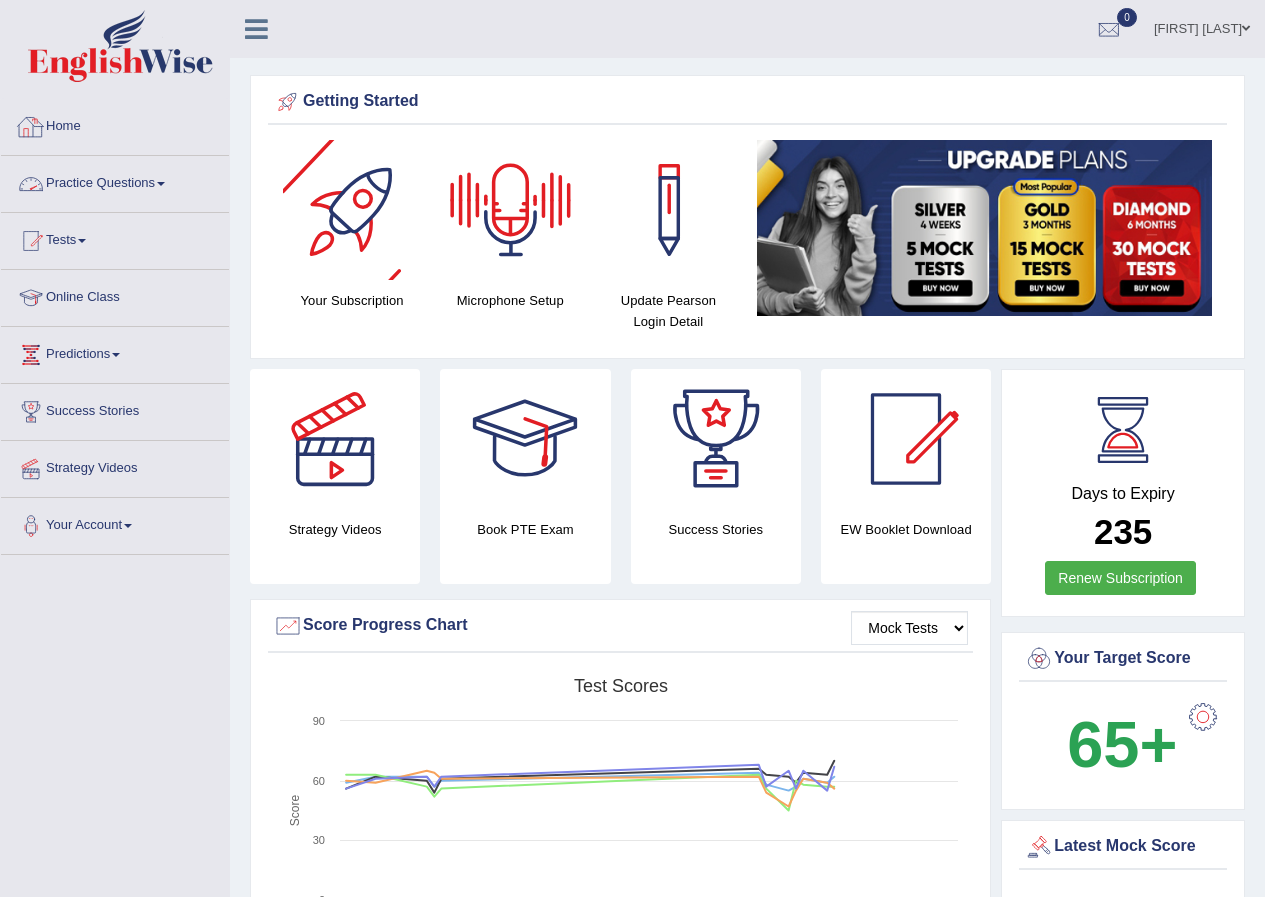 click on "Practice Questions" at bounding box center [115, 181] 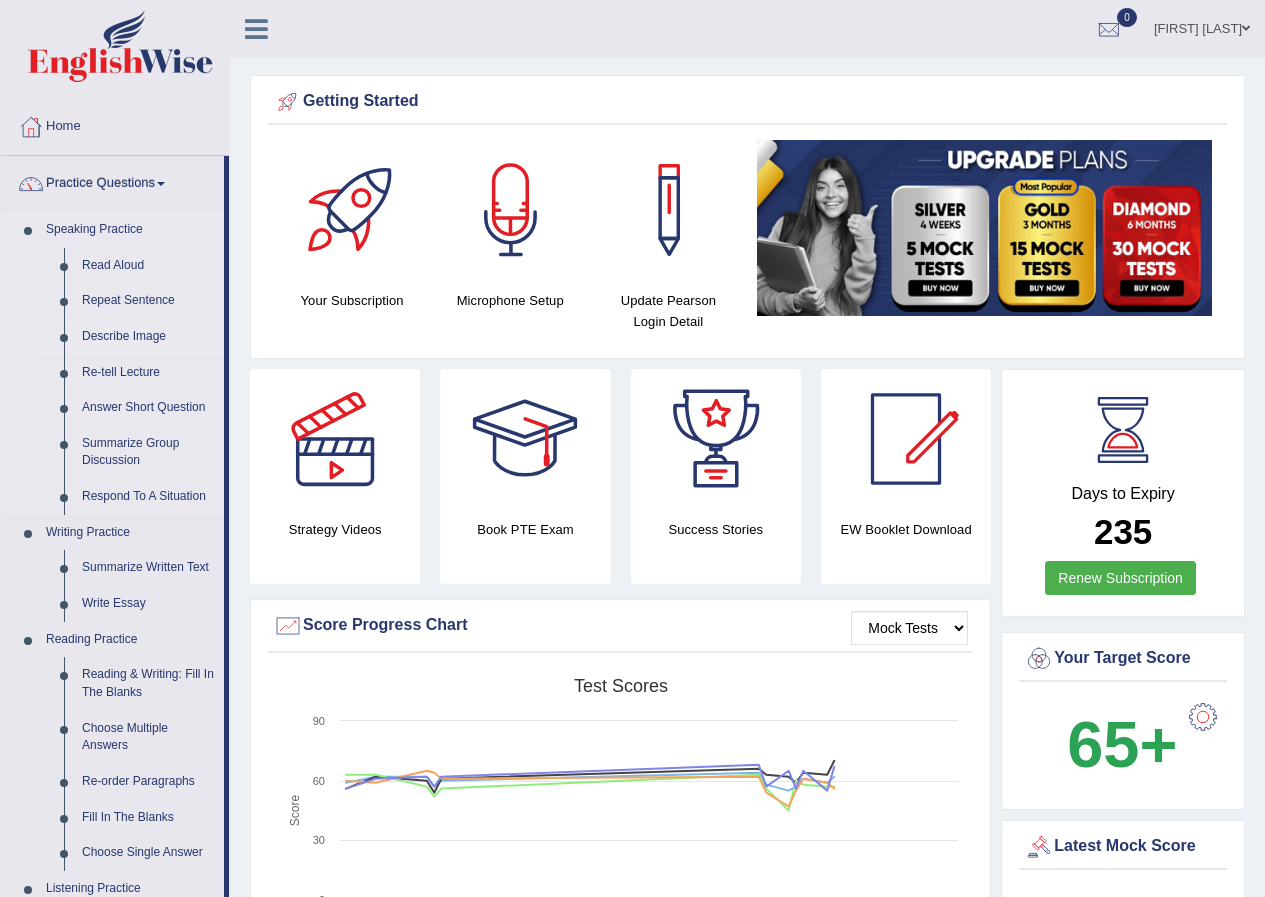 click on "Describe Image" at bounding box center (148, 337) 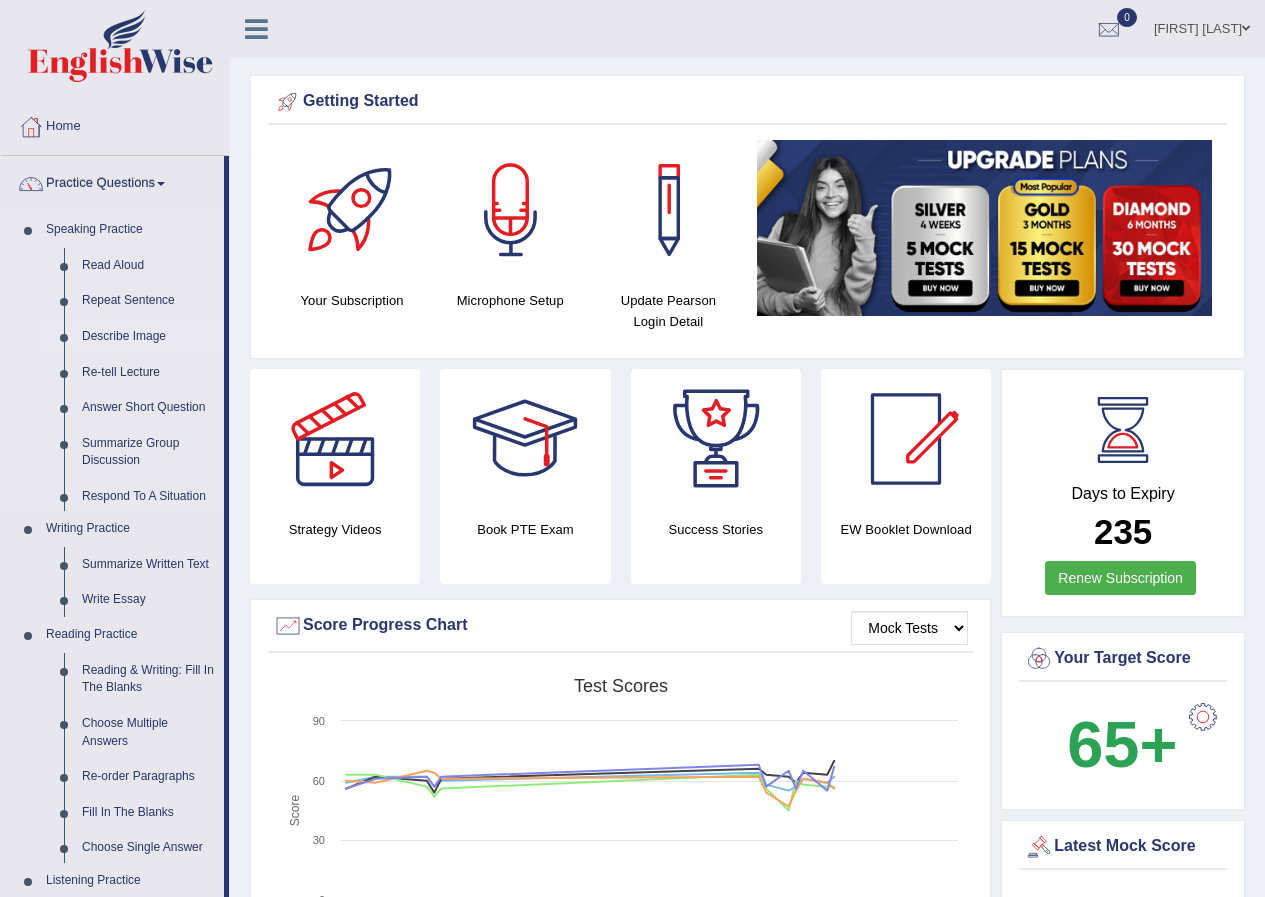 click on "Describe Image" at bounding box center (148, 337) 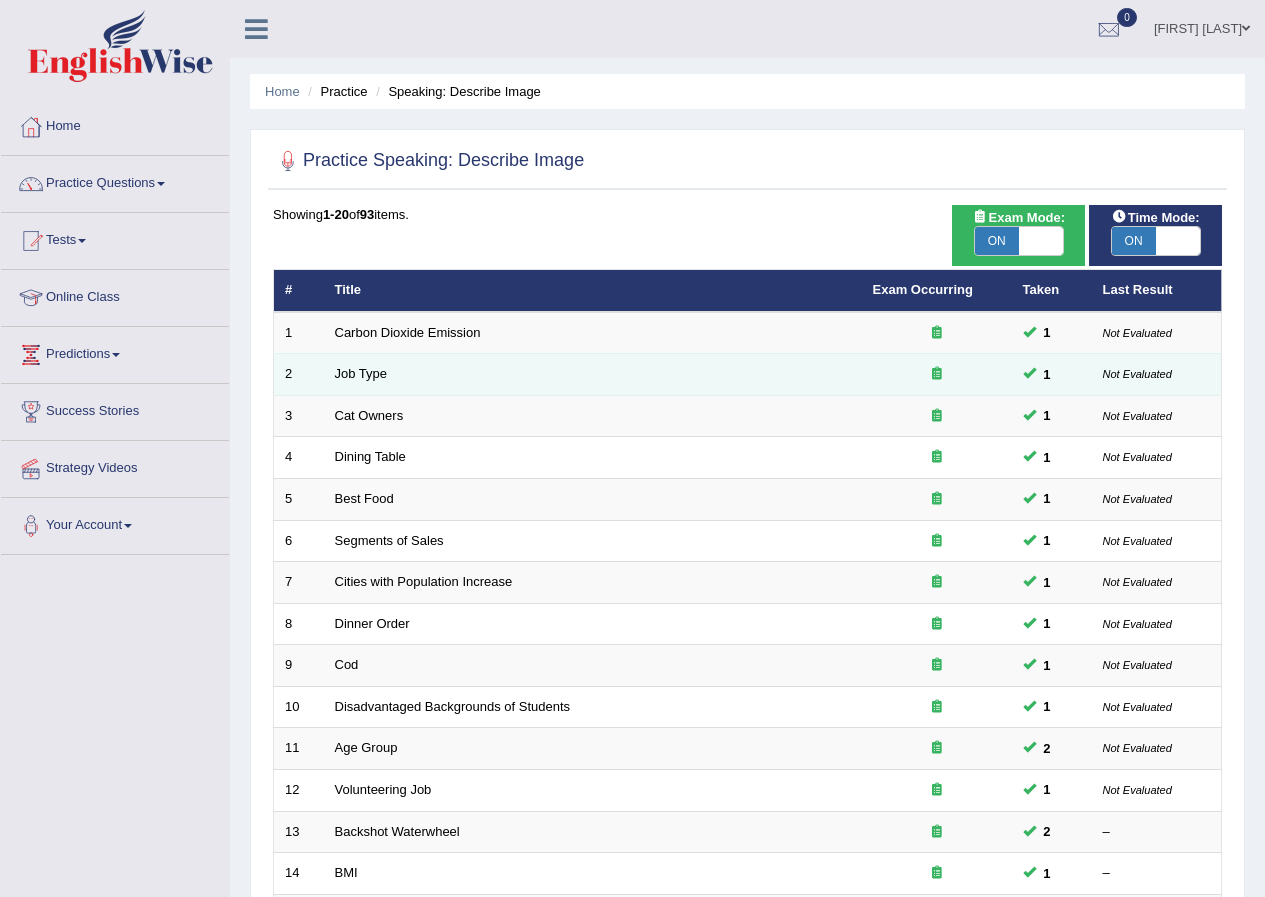 scroll, scrollTop: 0, scrollLeft: 0, axis: both 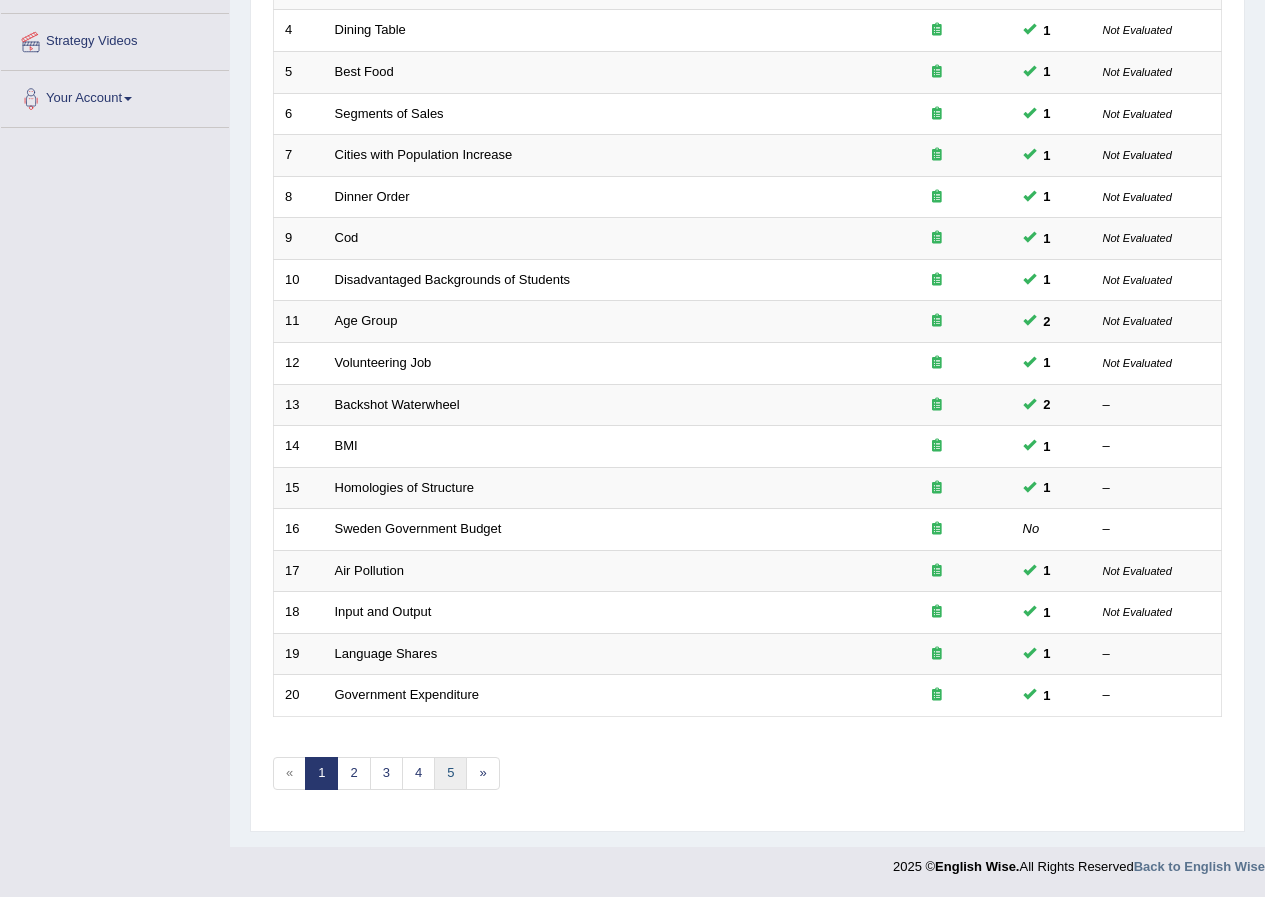 click on "5" at bounding box center [450, 773] 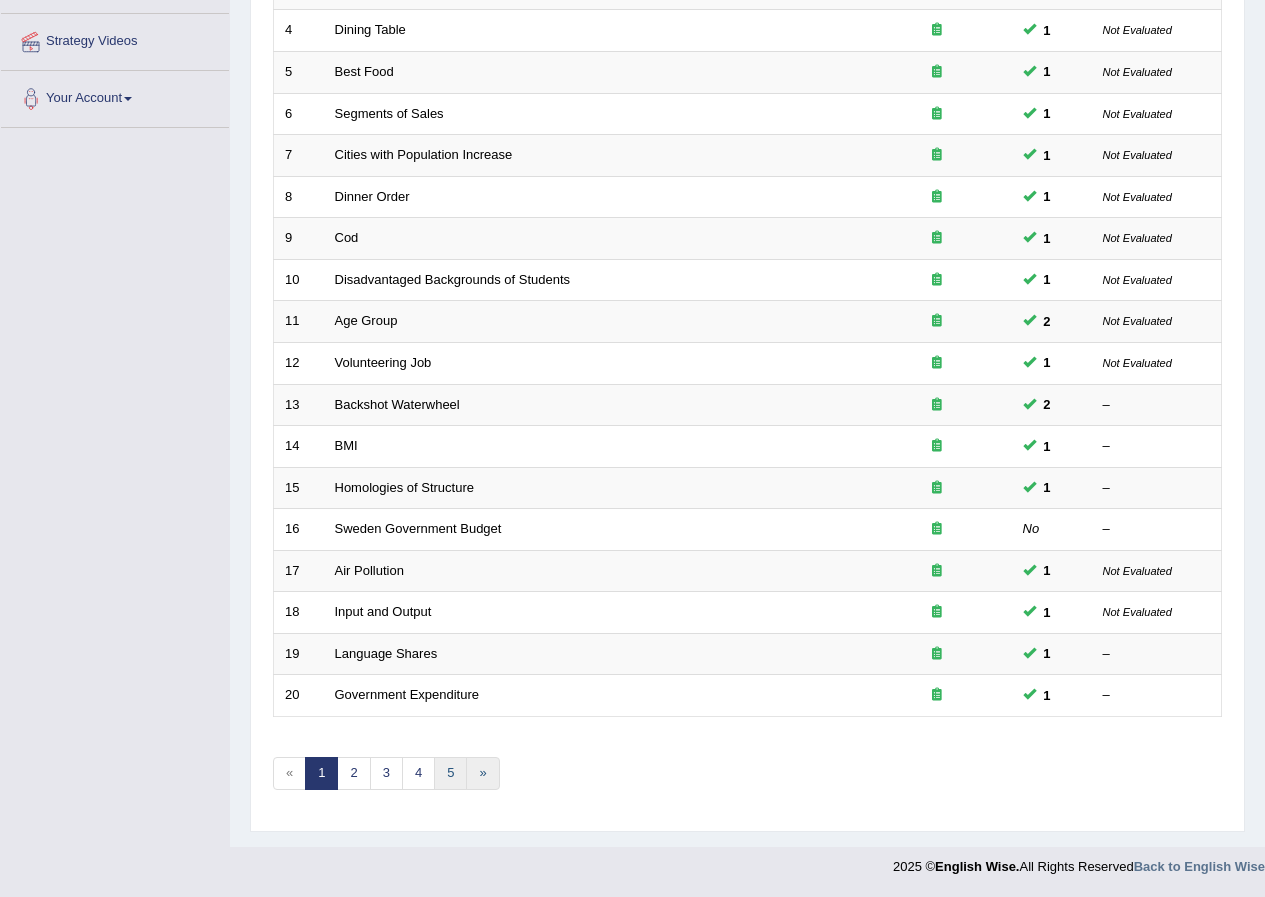 drag, startPoint x: 446, startPoint y: 775, endPoint x: 480, endPoint y: 760, distance: 37.161808 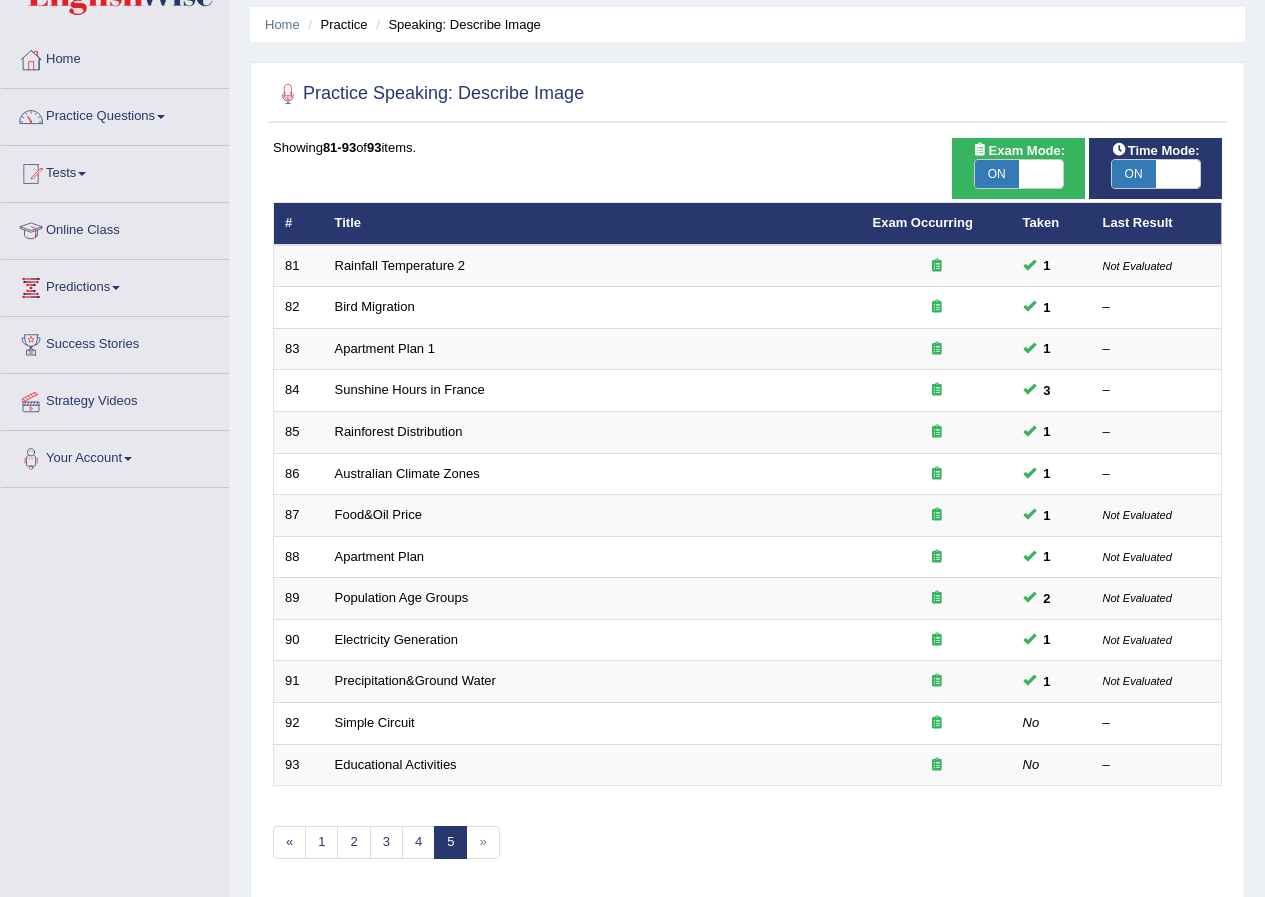 scroll, scrollTop: 0, scrollLeft: 0, axis: both 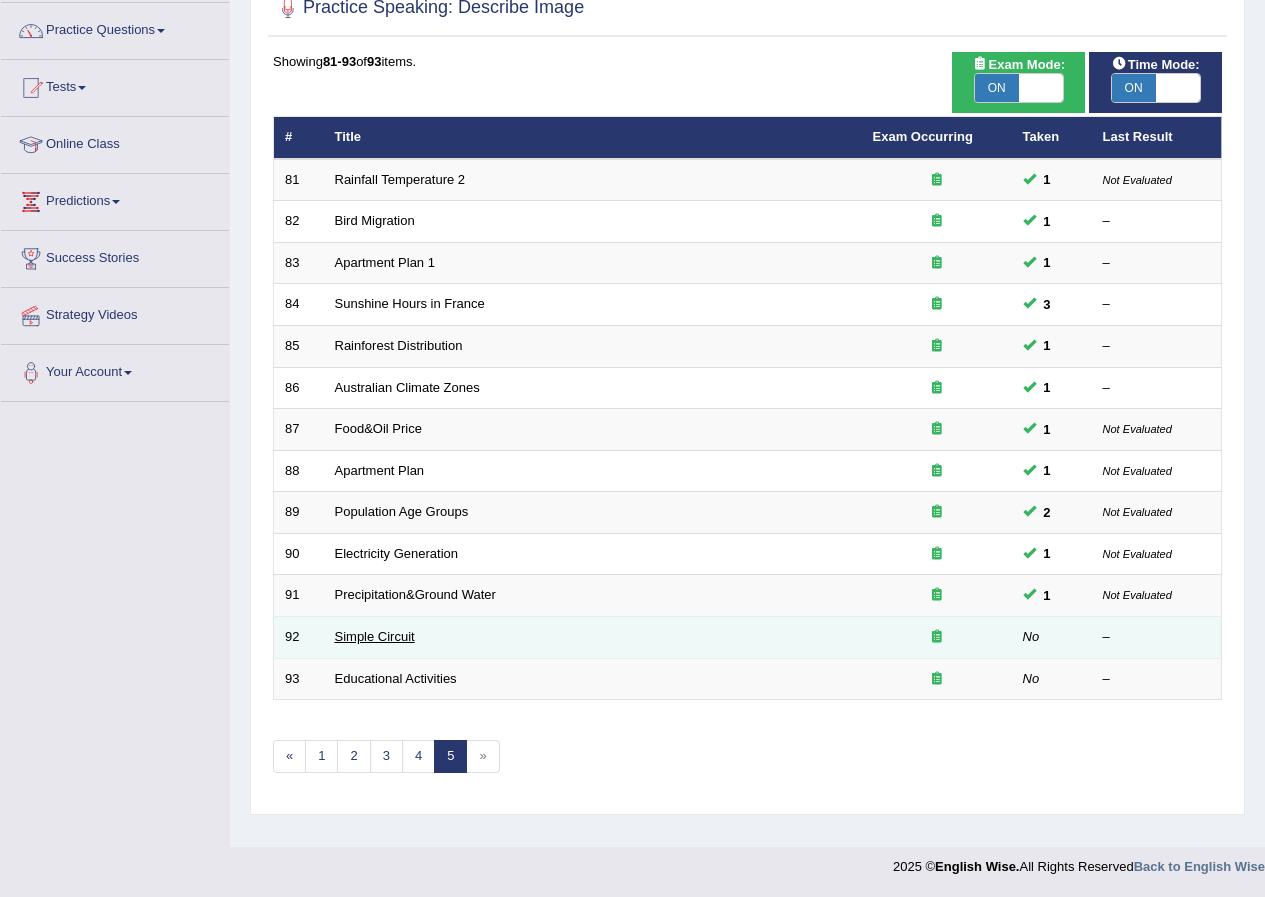 click on "Simple Circuit" at bounding box center [375, 636] 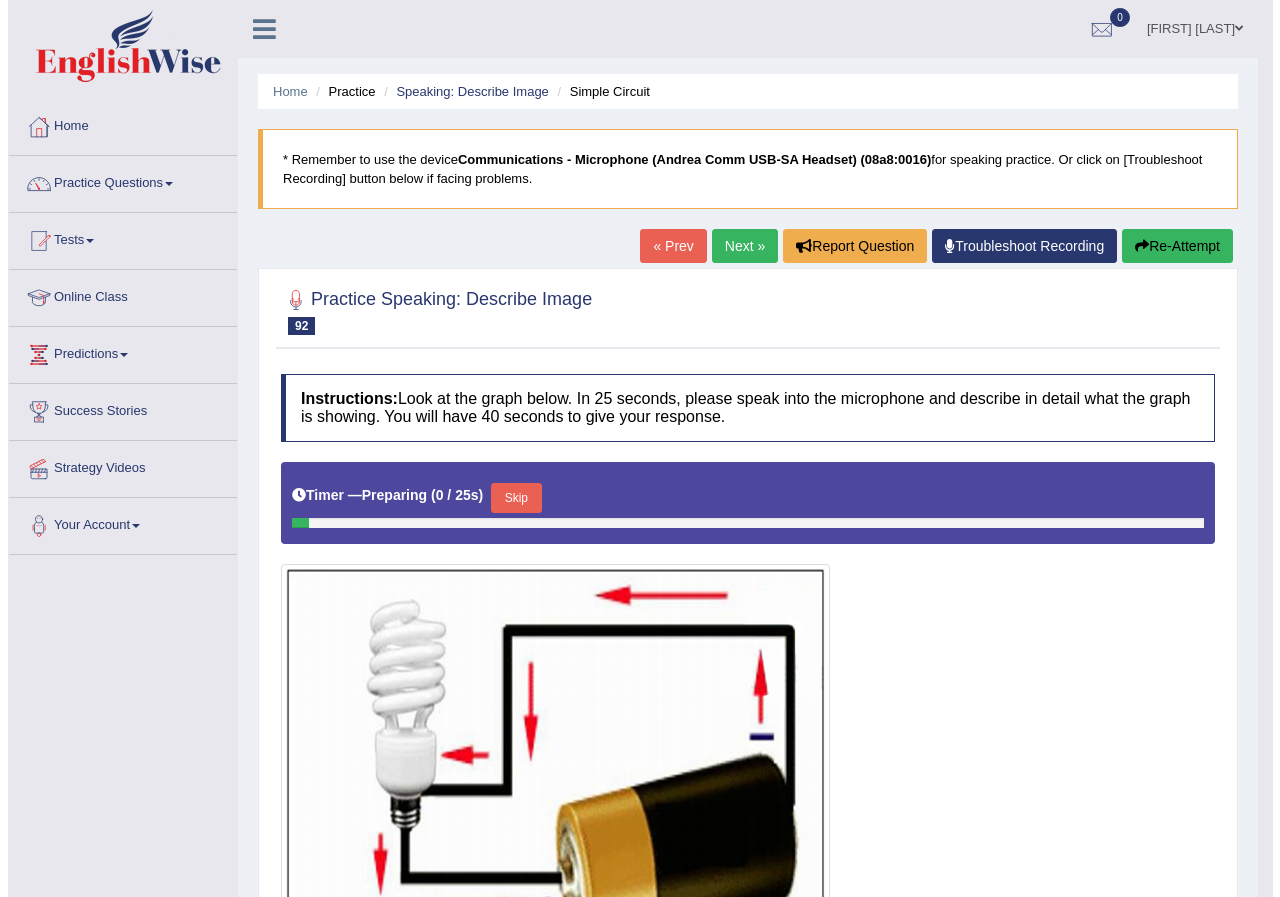 scroll, scrollTop: 0, scrollLeft: 0, axis: both 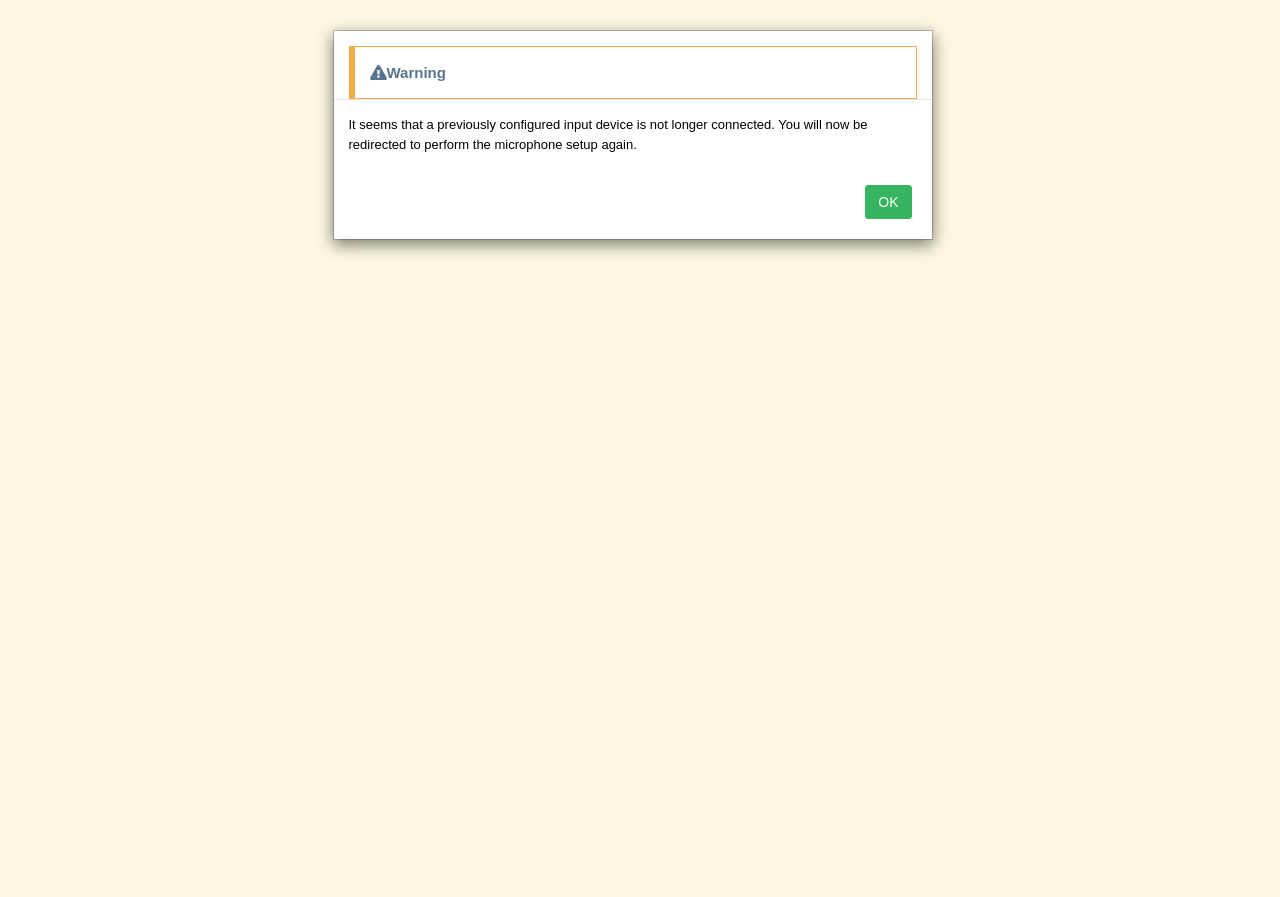 click on "OK" at bounding box center (888, 202) 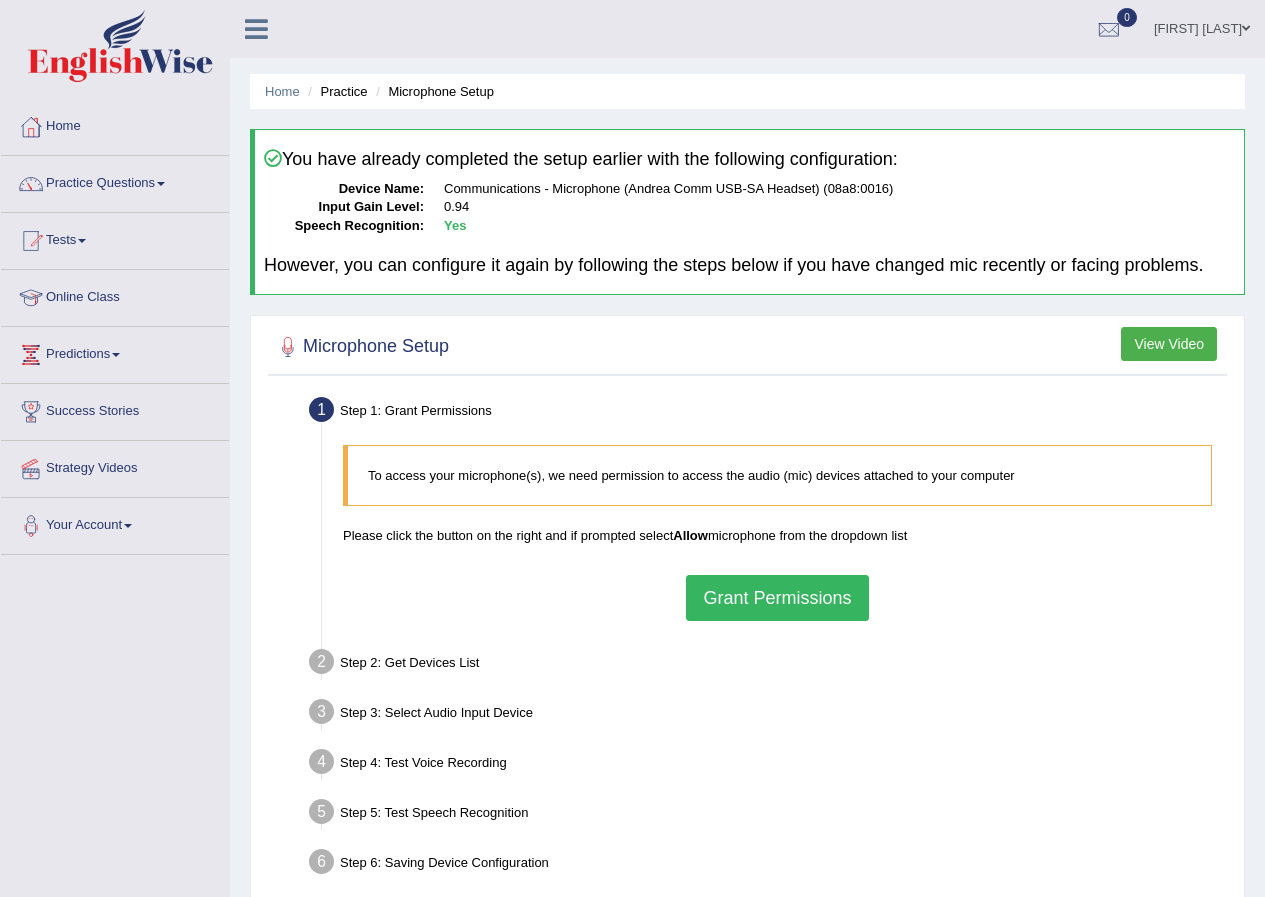 scroll, scrollTop: 0, scrollLeft: 0, axis: both 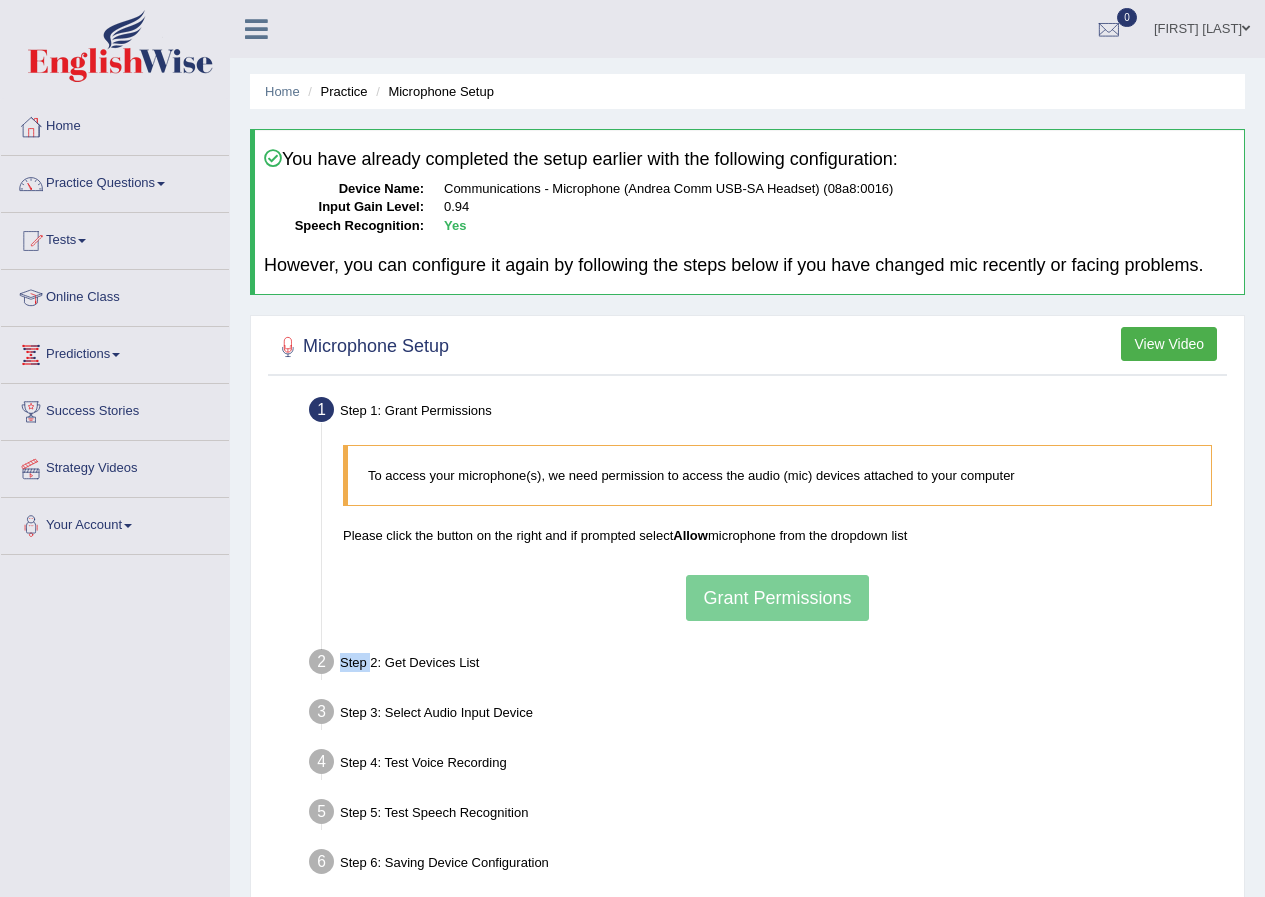 click on "To access your microphone(s), we need permission to access the audio (mic) devices attached to your computer   Please click the button on the right and if prompted select  Allow  microphone from the dropdown list     Grant Permissions" at bounding box center (777, 532) 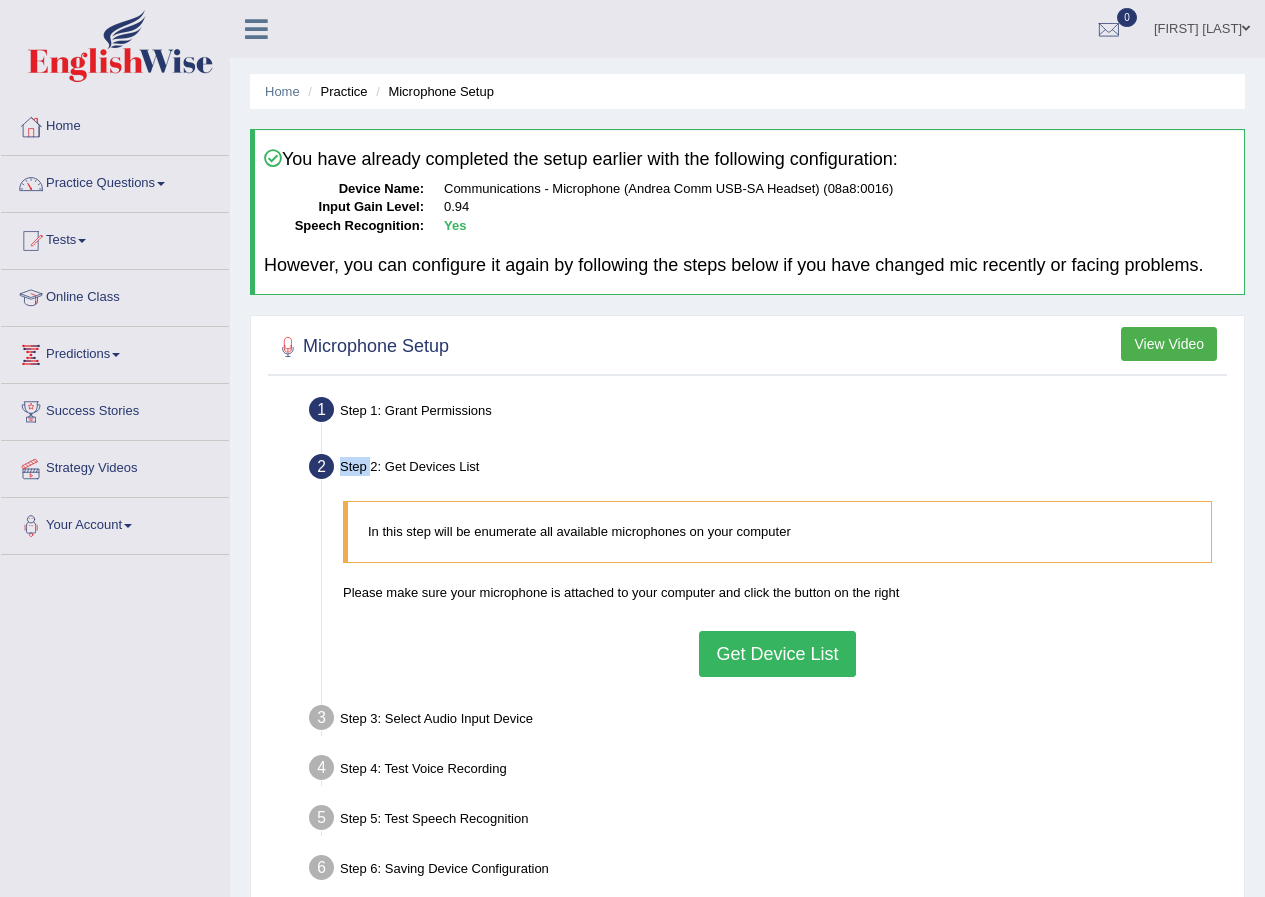click on "Get Device List" at bounding box center (777, 654) 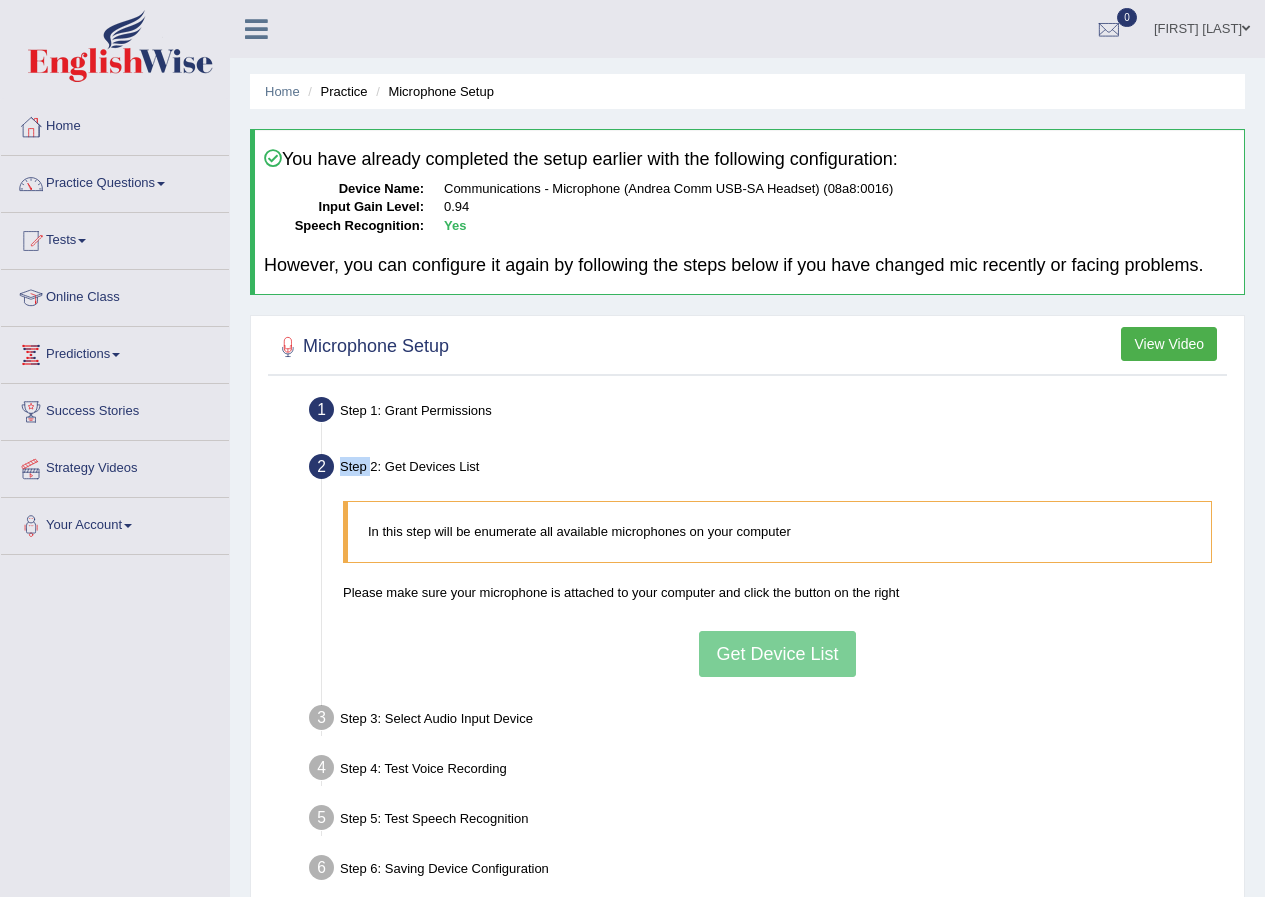 click on "In this step will be enumerate all available microphones on your computer   Please make sure your microphone is attached to your computer and click the button on the right     Get Device List" at bounding box center (777, 588) 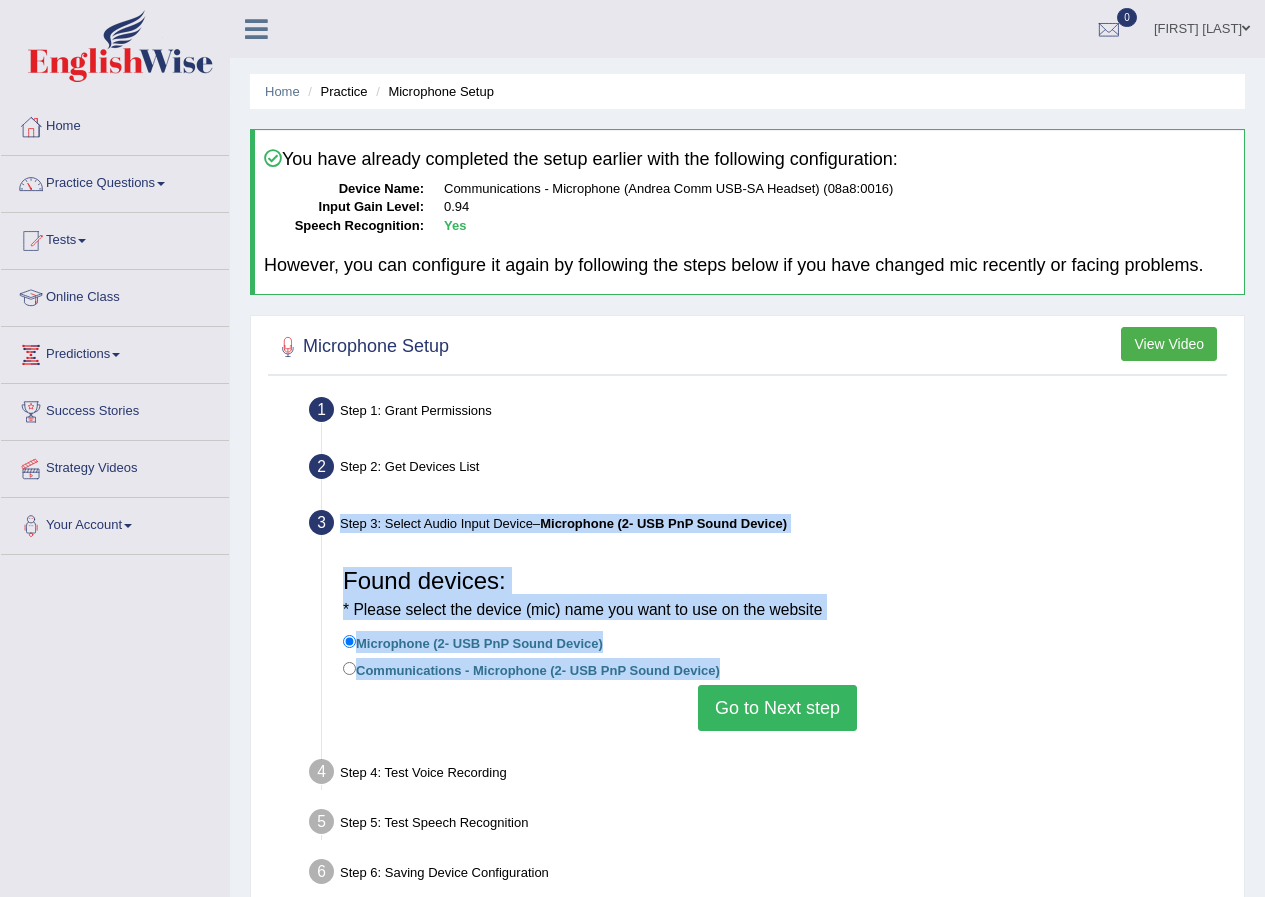 click on "Go to Next step" at bounding box center (777, 708) 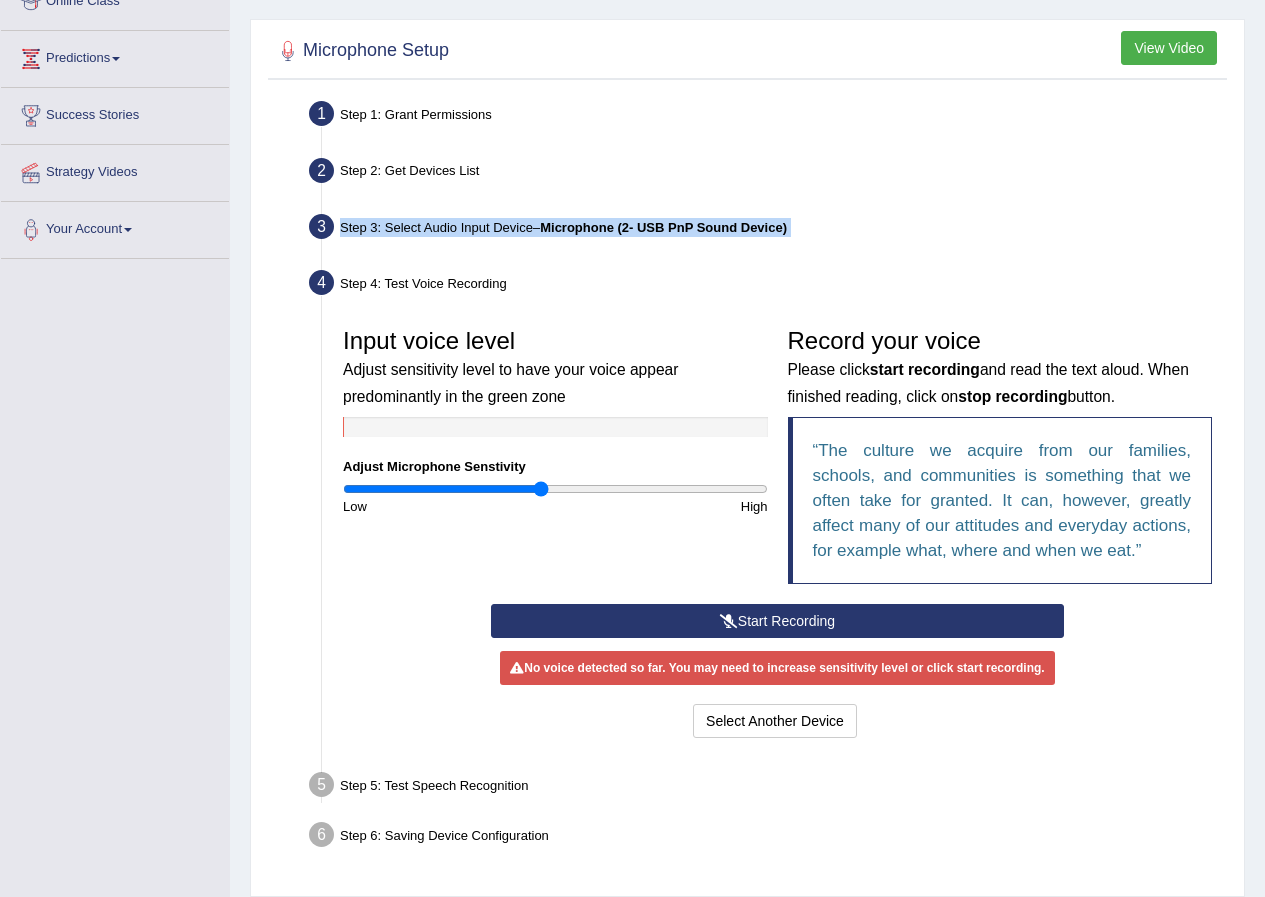 scroll, scrollTop: 361, scrollLeft: 0, axis: vertical 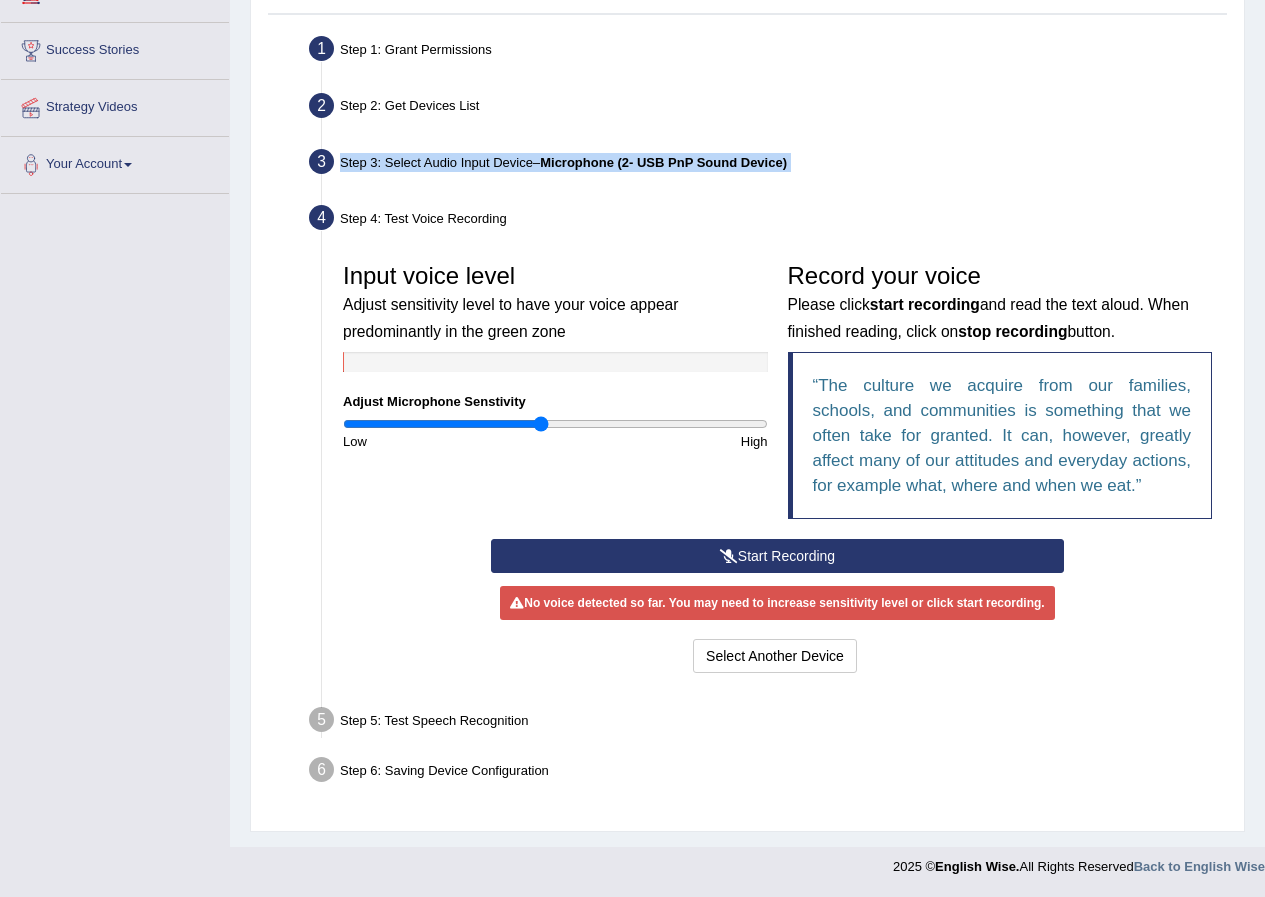 click on "Start Recording" at bounding box center [777, 556] 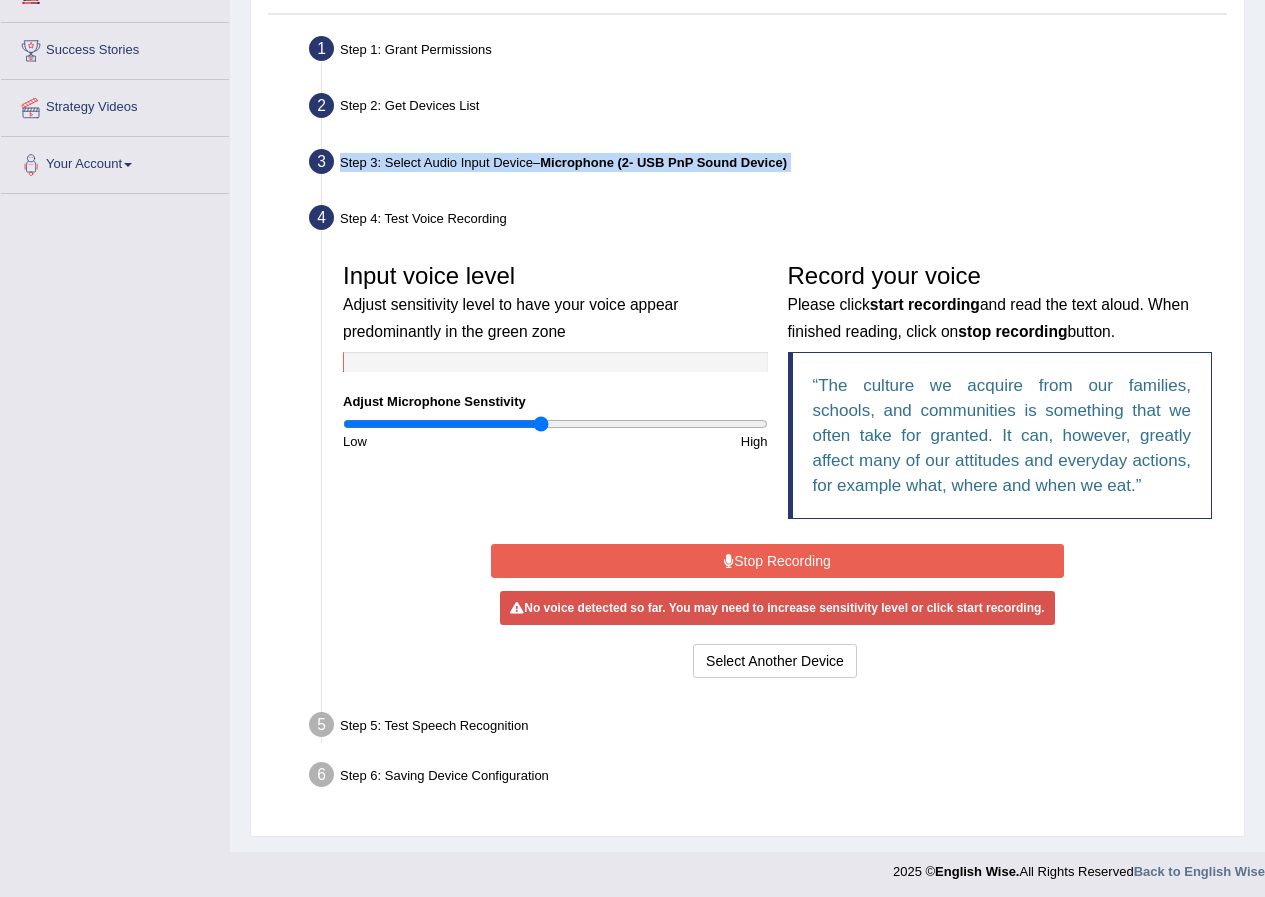 click on "Stop Recording" at bounding box center [777, 561] 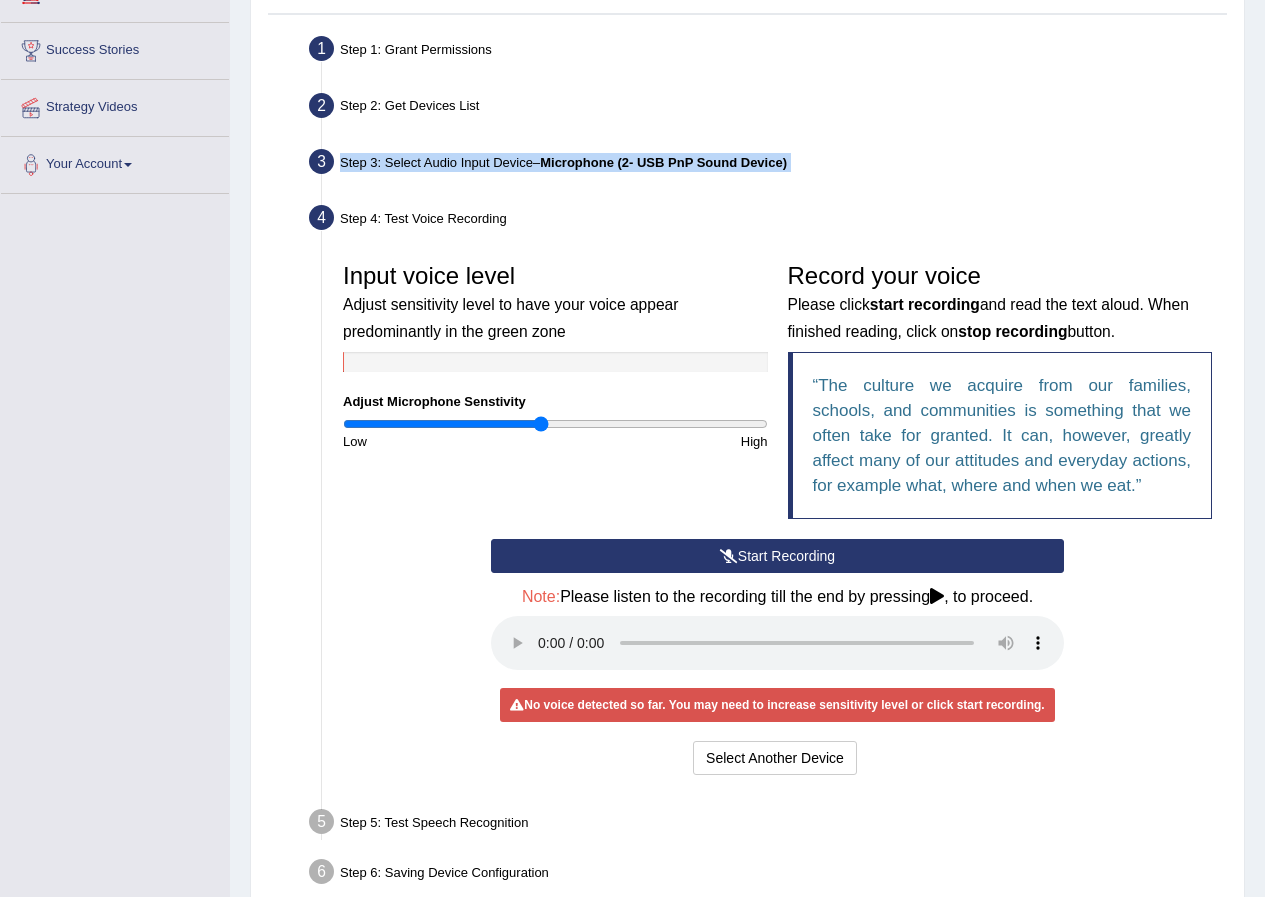 click on "Start Recording    Stop Recording   Note:  Please listen to the recording till the end by pressing  , to proceed.       No voice detected so far. You may need to increase sensitivity level or click start recording.     Voice level is too low yet. Please increase the sensitivity level from the bar on the left.     Your voice is strong enough for our A.I. to detect    Voice level is too high. Please reduce the sensitivity level from the bar on the left.     Select Another Device   Voice is ok. Go to Next step" at bounding box center (777, 659) 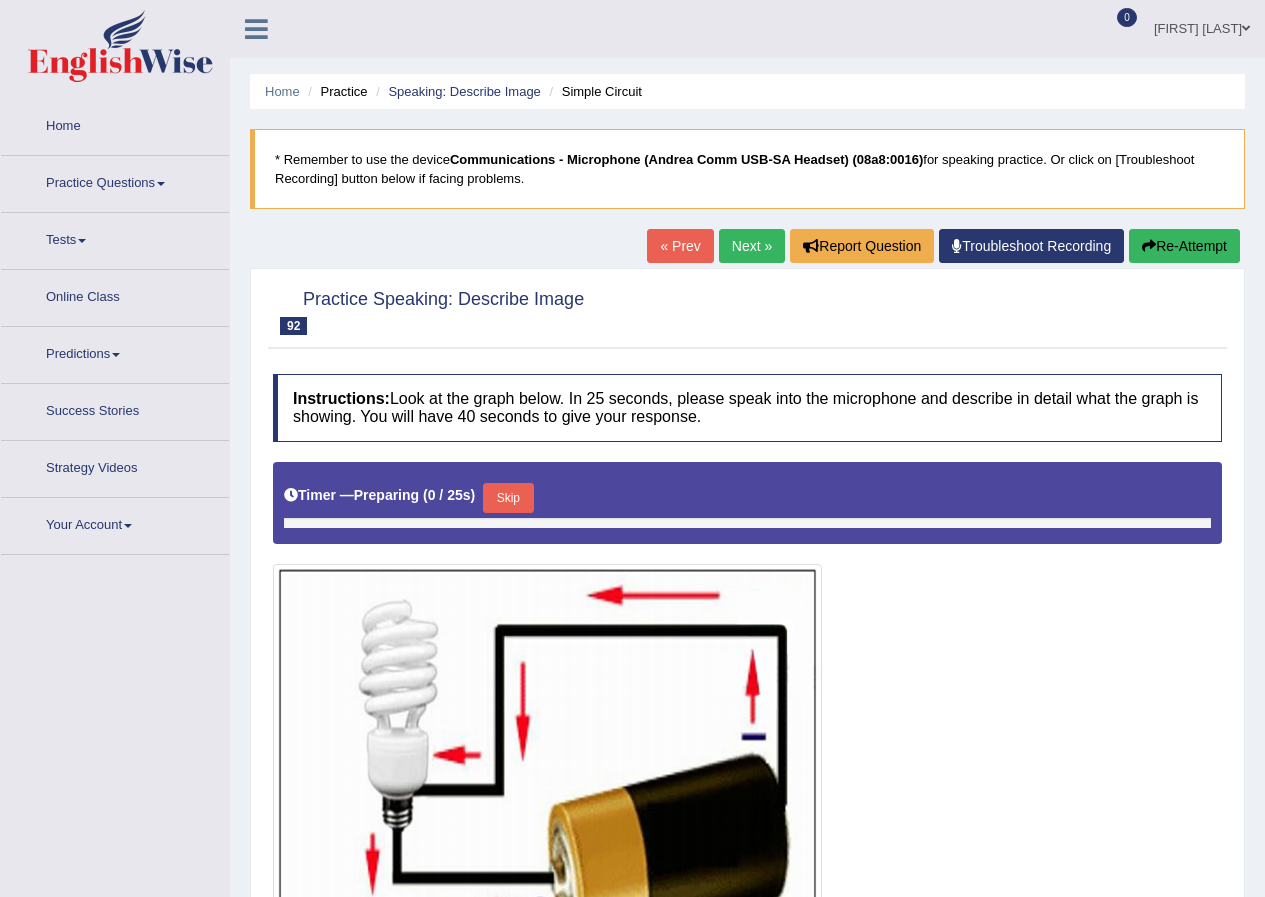 scroll, scrollTop: 0, scrollLeft: 0, axis: both 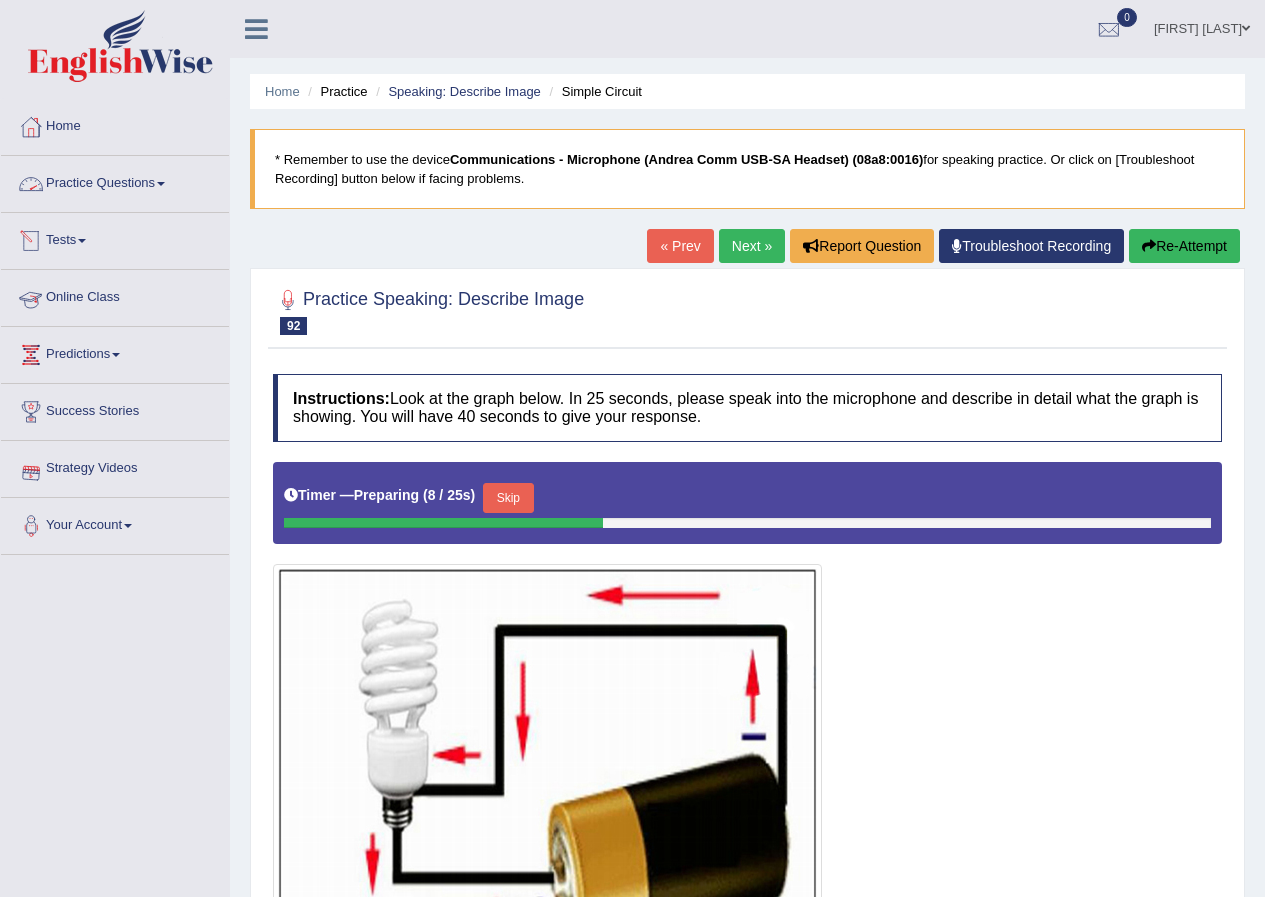 click on "Practice Questions" at bounding box center [115, 181] 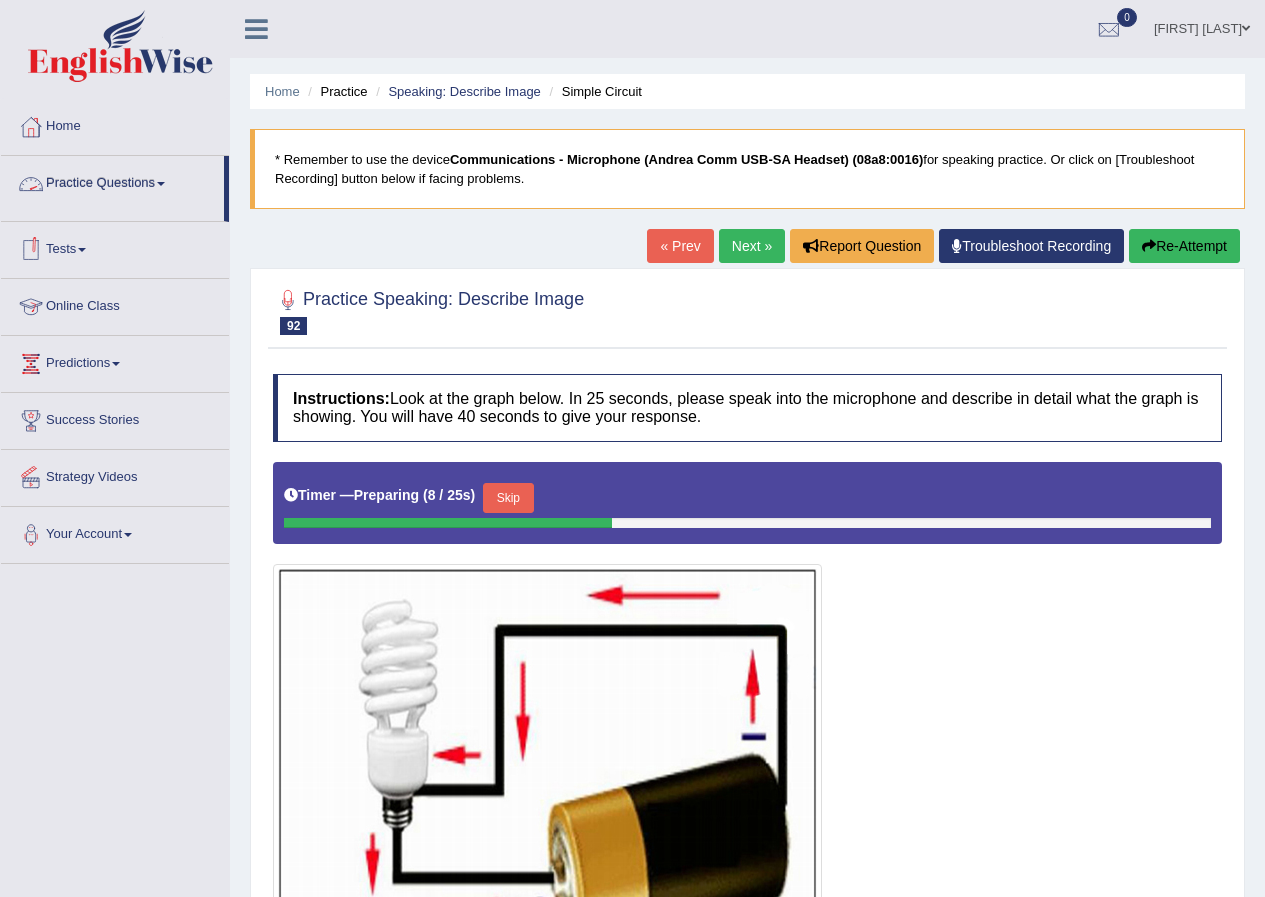 click on "Practice Questions" at bounding box center (112, 181) 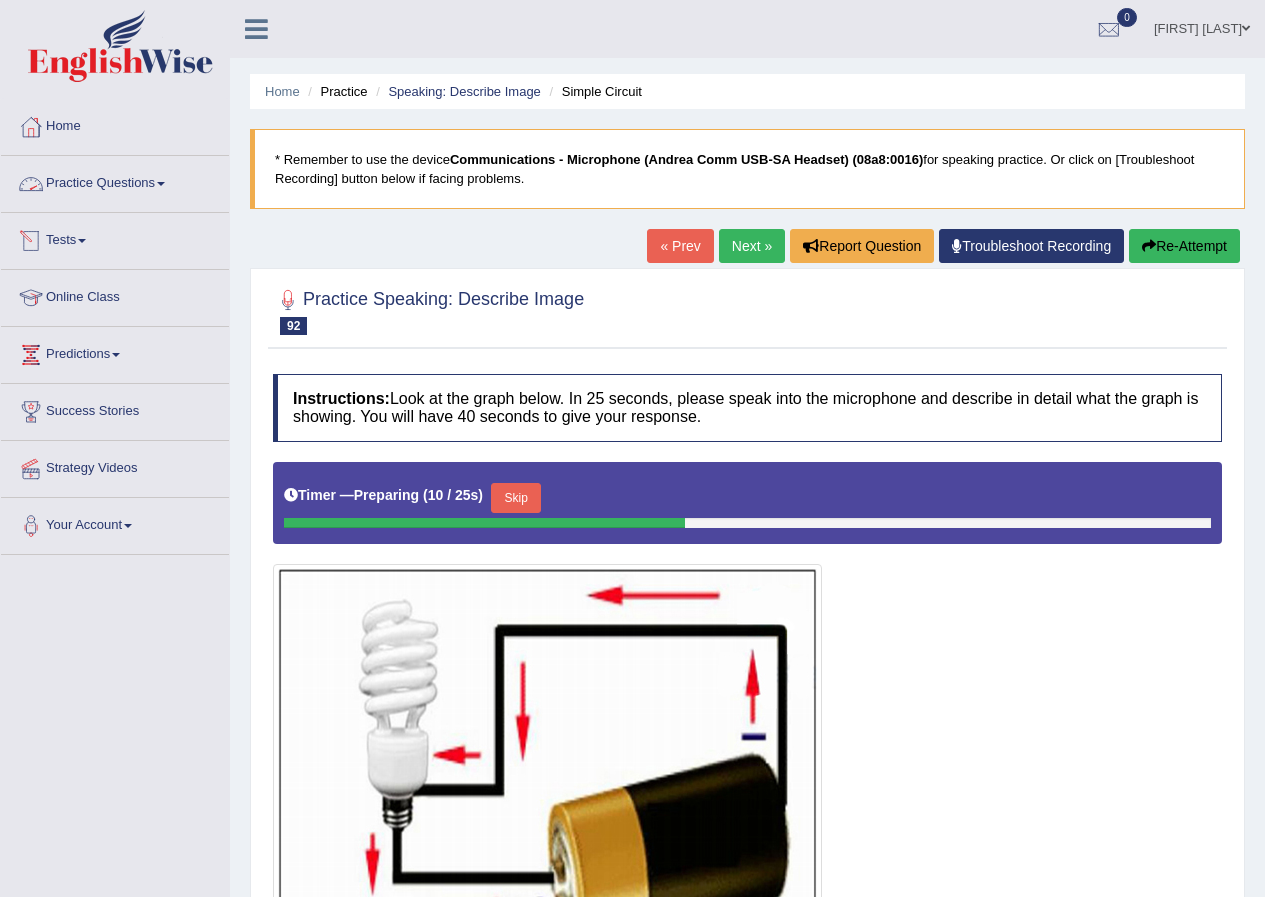 click on "Practice Questions" at bounding box center [115, 181] 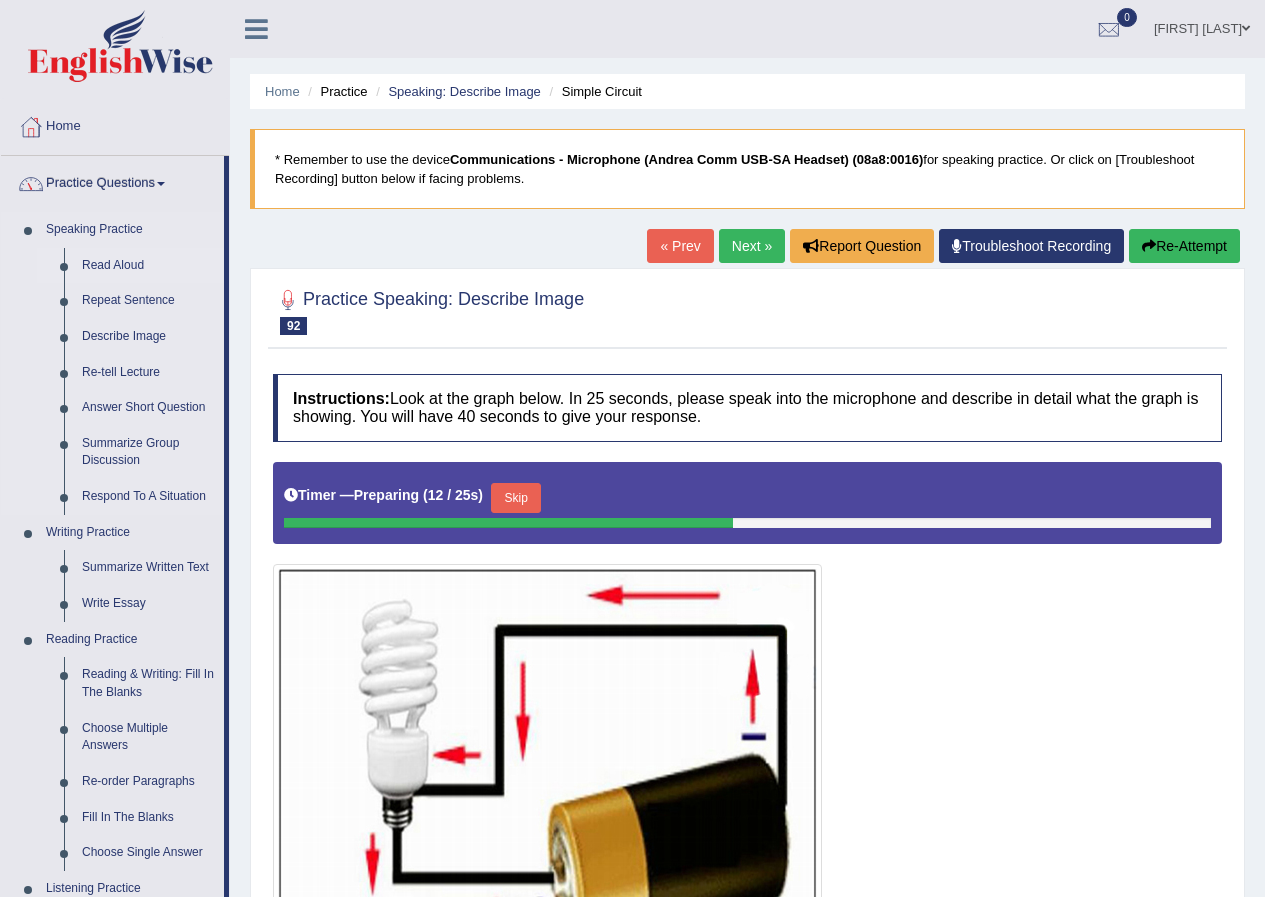 click on "Read Aloud" at bounding box center (148, 266) 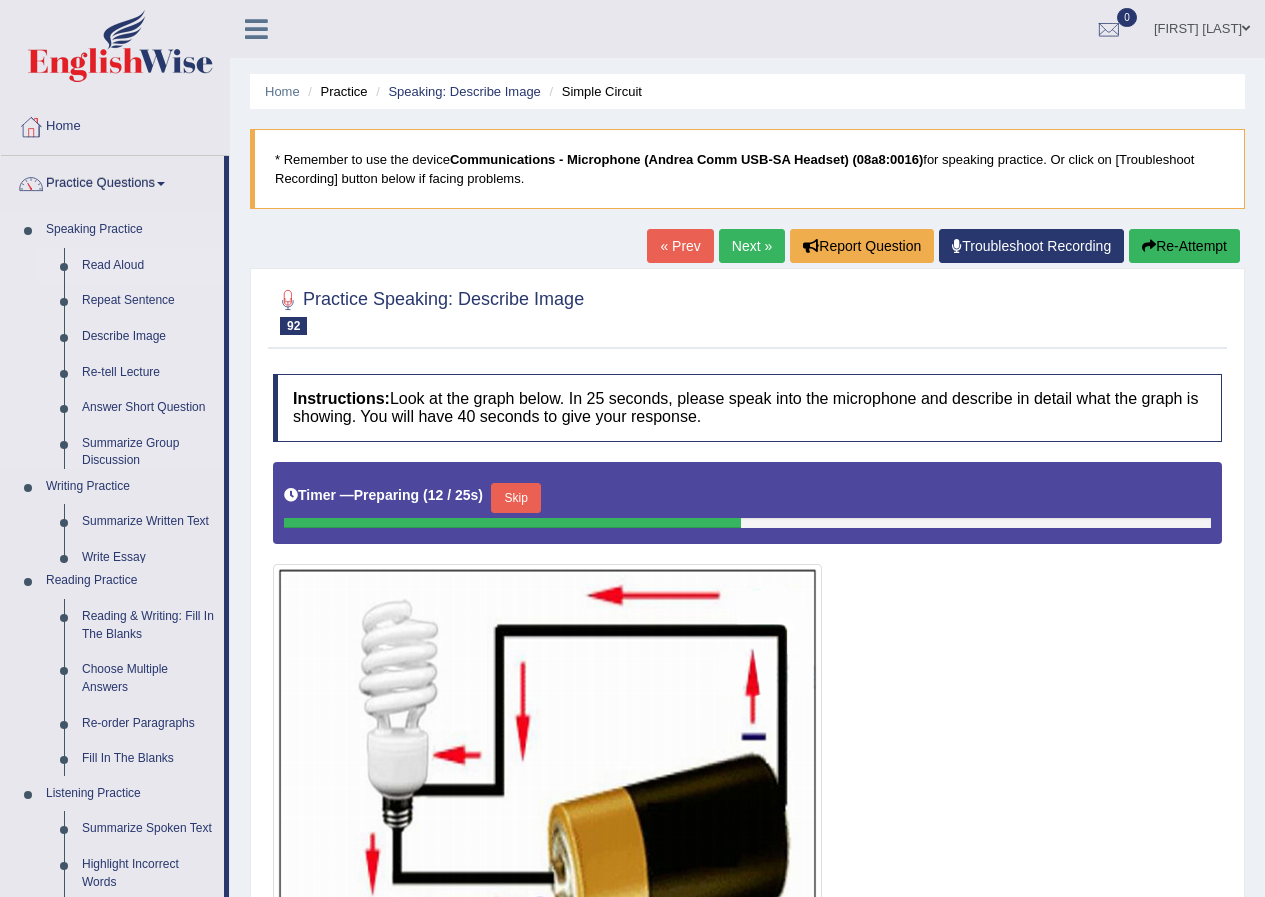 click on "Read Aloud" at bounding box center (148, 266) 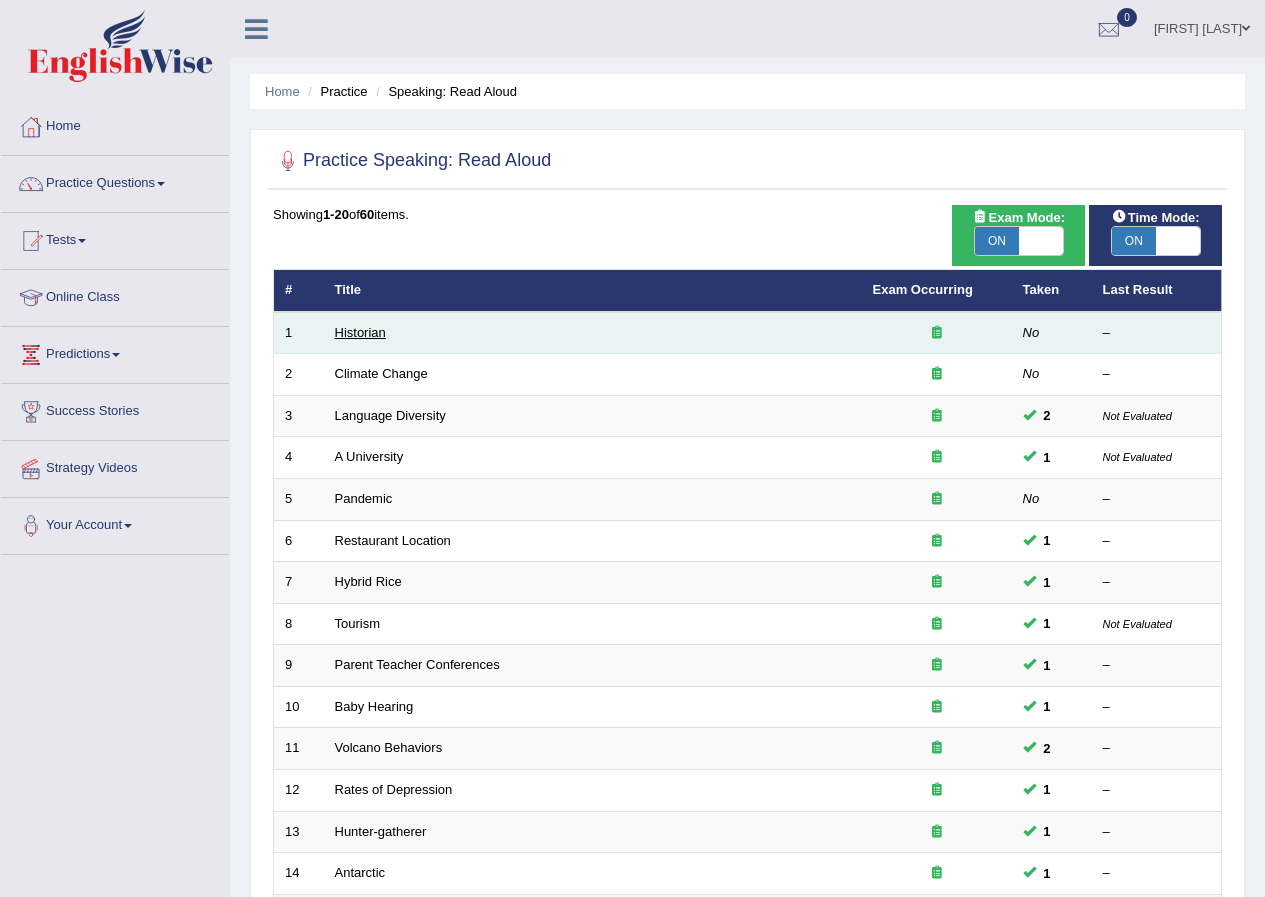 scroll, scrollTop: 0, scrollLeft: 0, axis: both 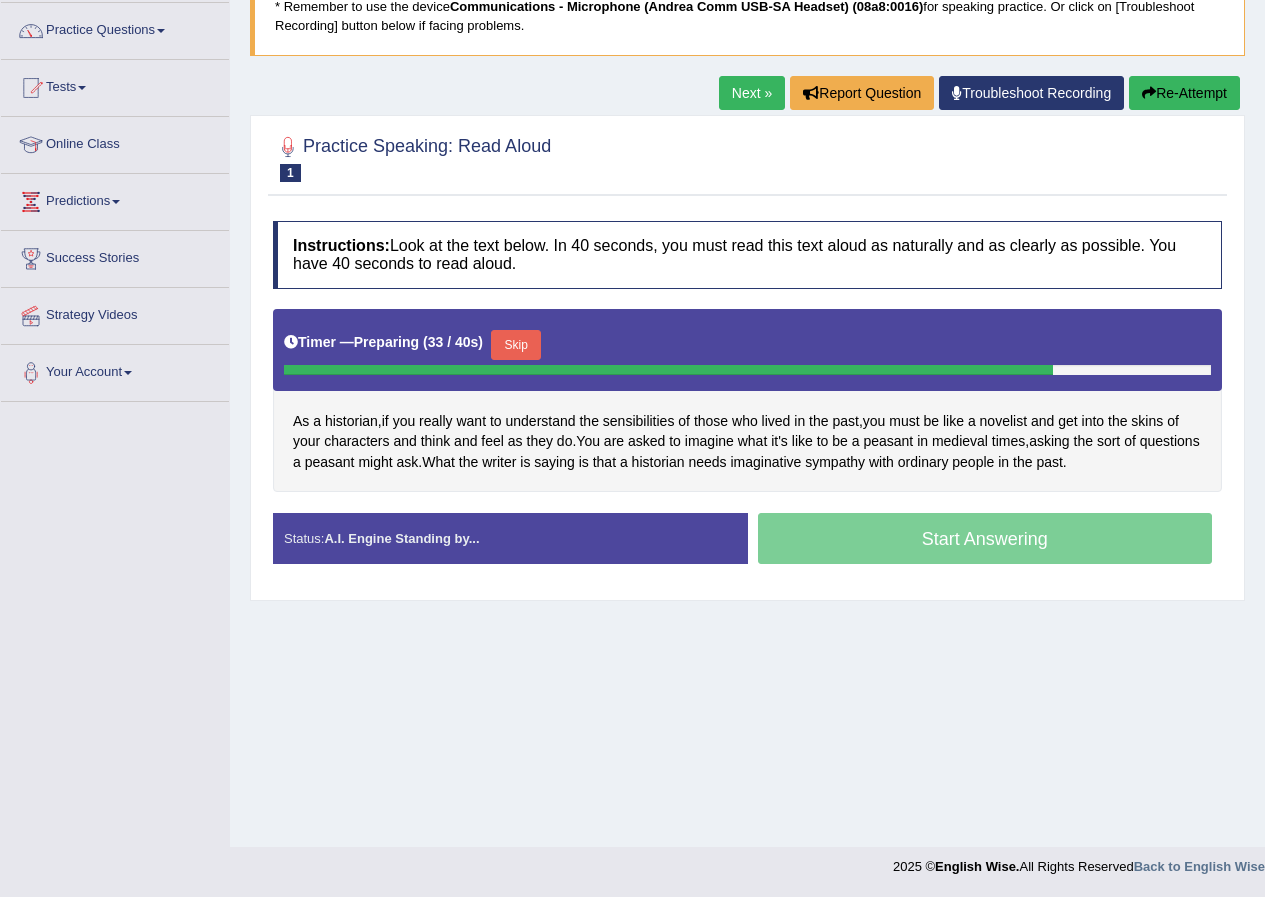 click on "Skip" at bounding box center [516, 345] 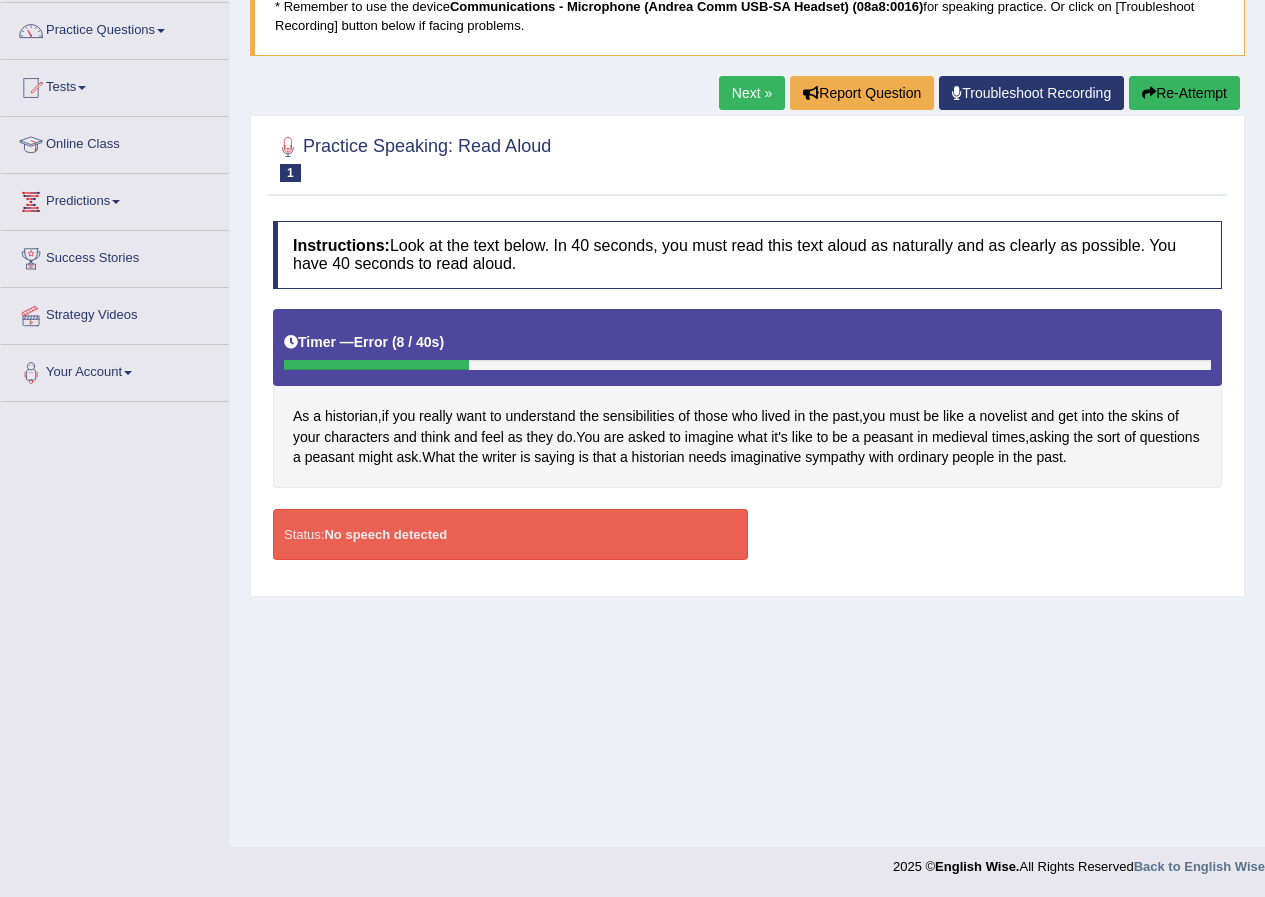 click on "No speech detected" at bounding box center (385, 534) 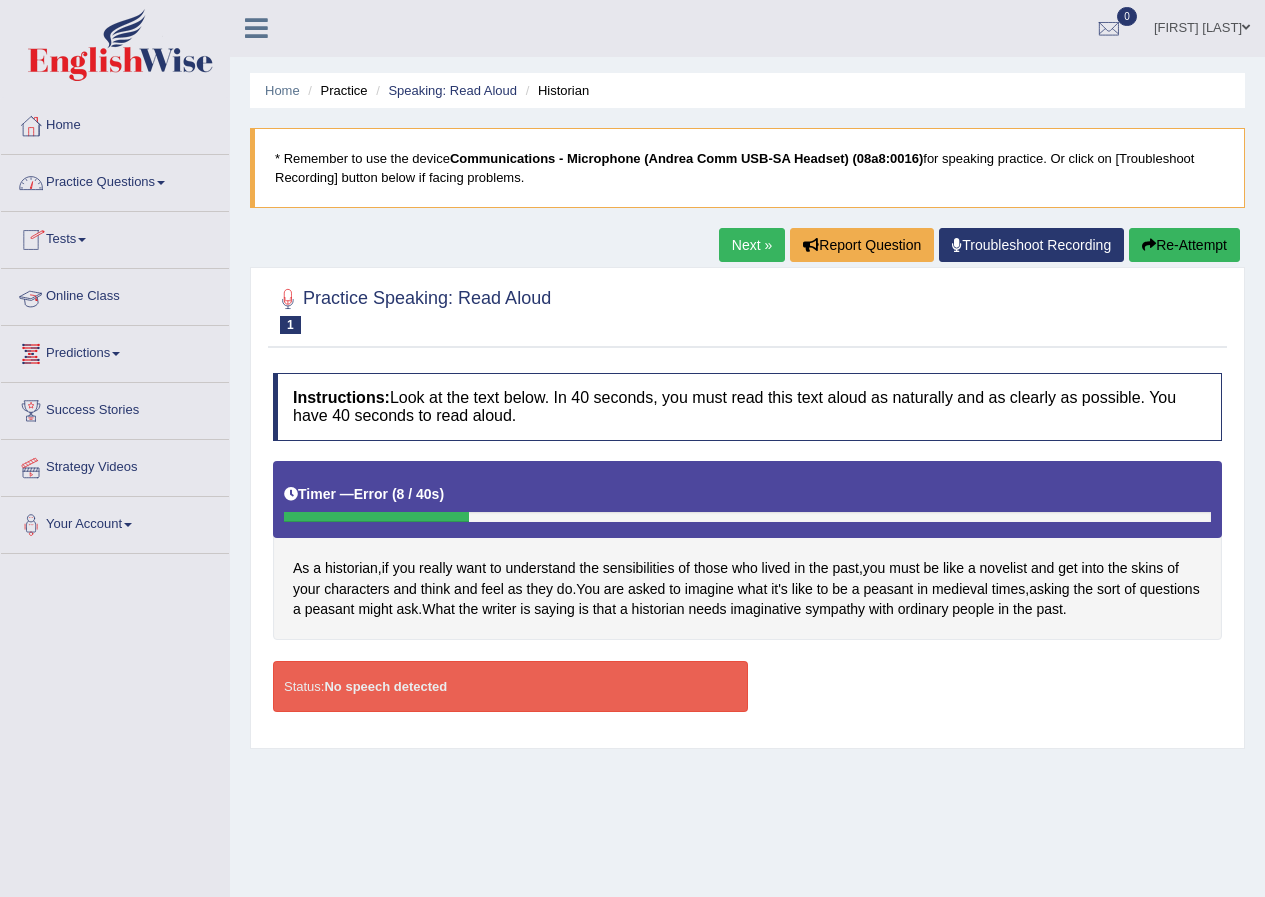 scroll, scrollTop: 0, scrollLeft: 0, axis: both 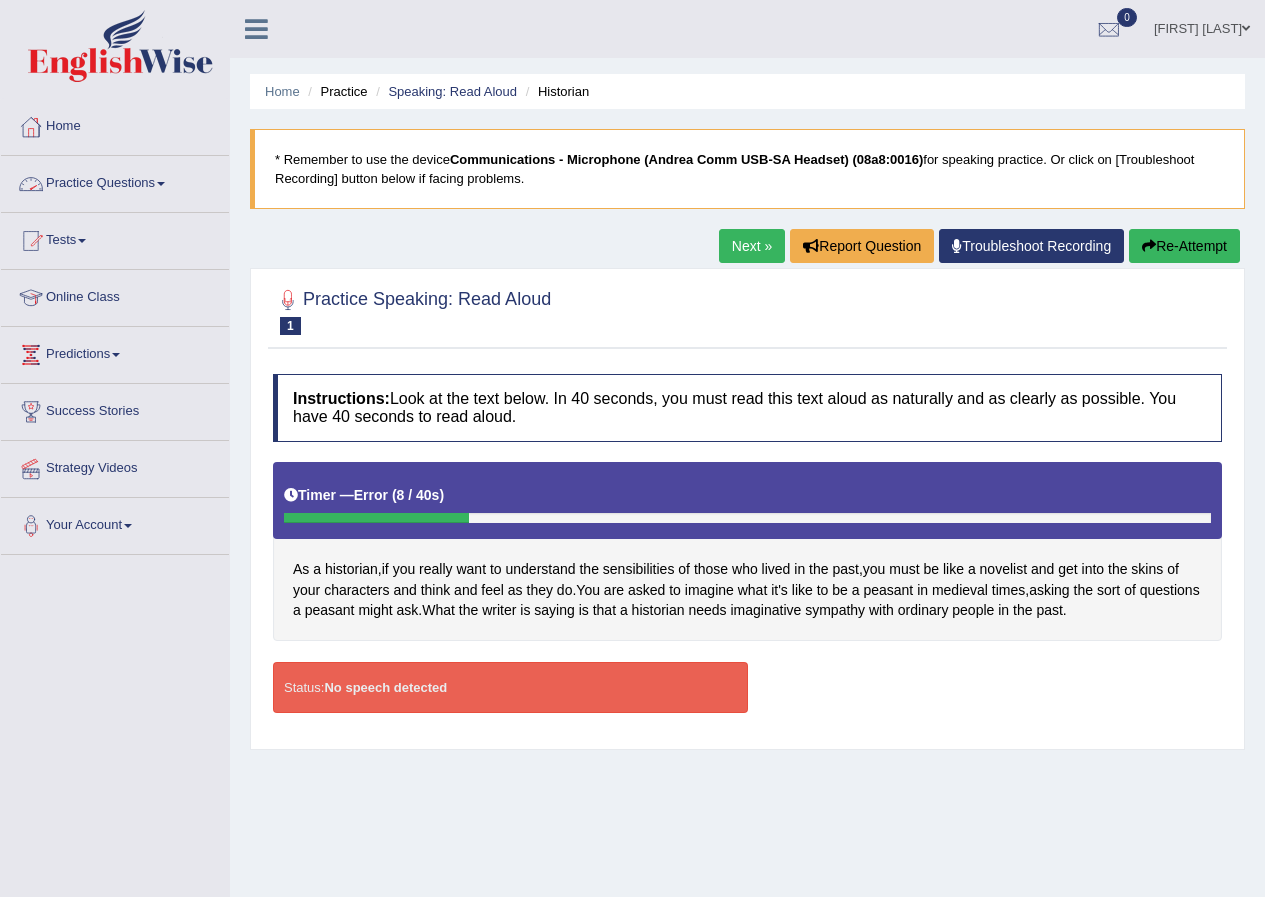 click on "Practice Questions" at bounding box center [115, 181] 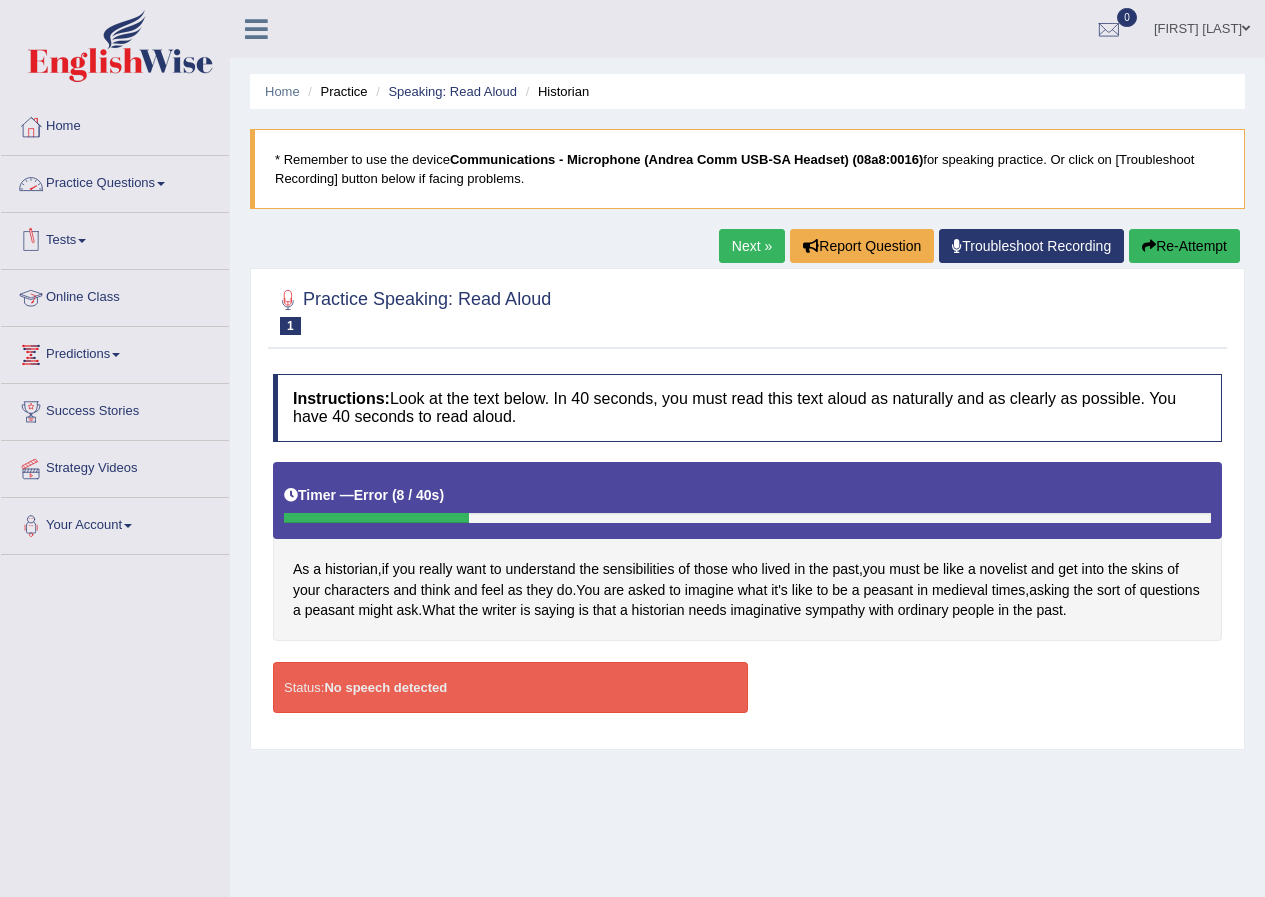 click on "Practice Questions" at bounding box center [115, 181] 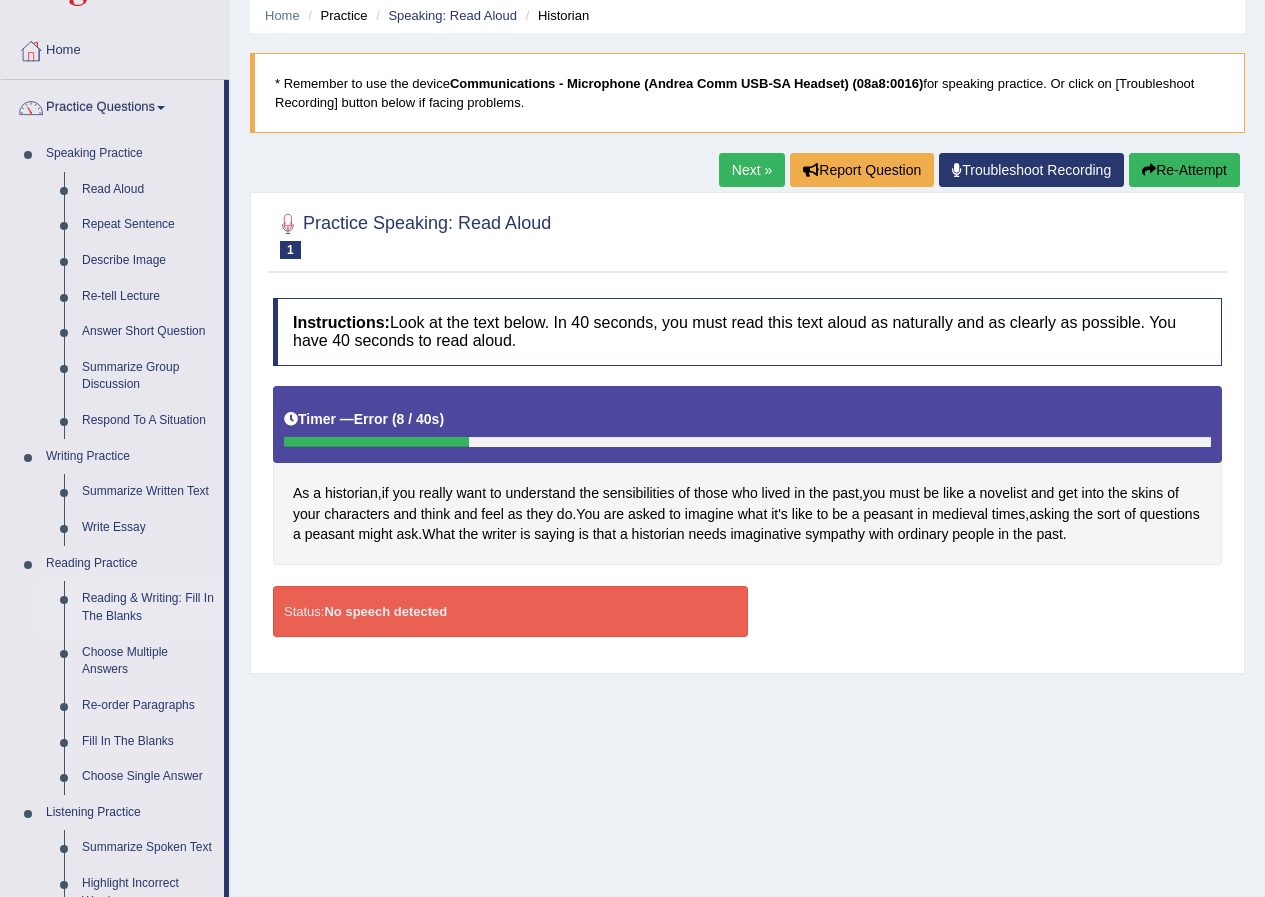 scroll, scrollTop: 0, scrollLeft: 0, axis: both 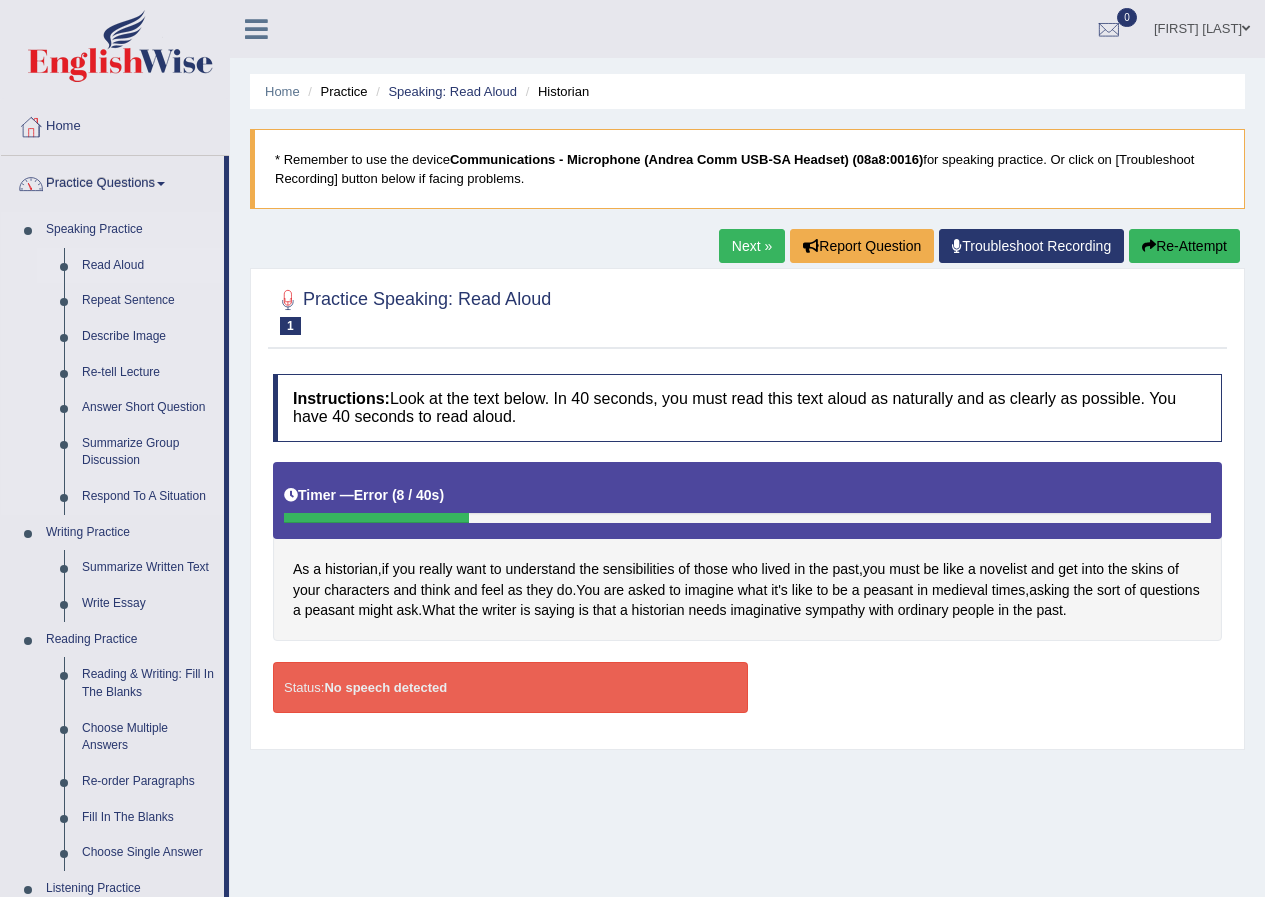 click on "Read Aloud" at bounding box center (148, 266) 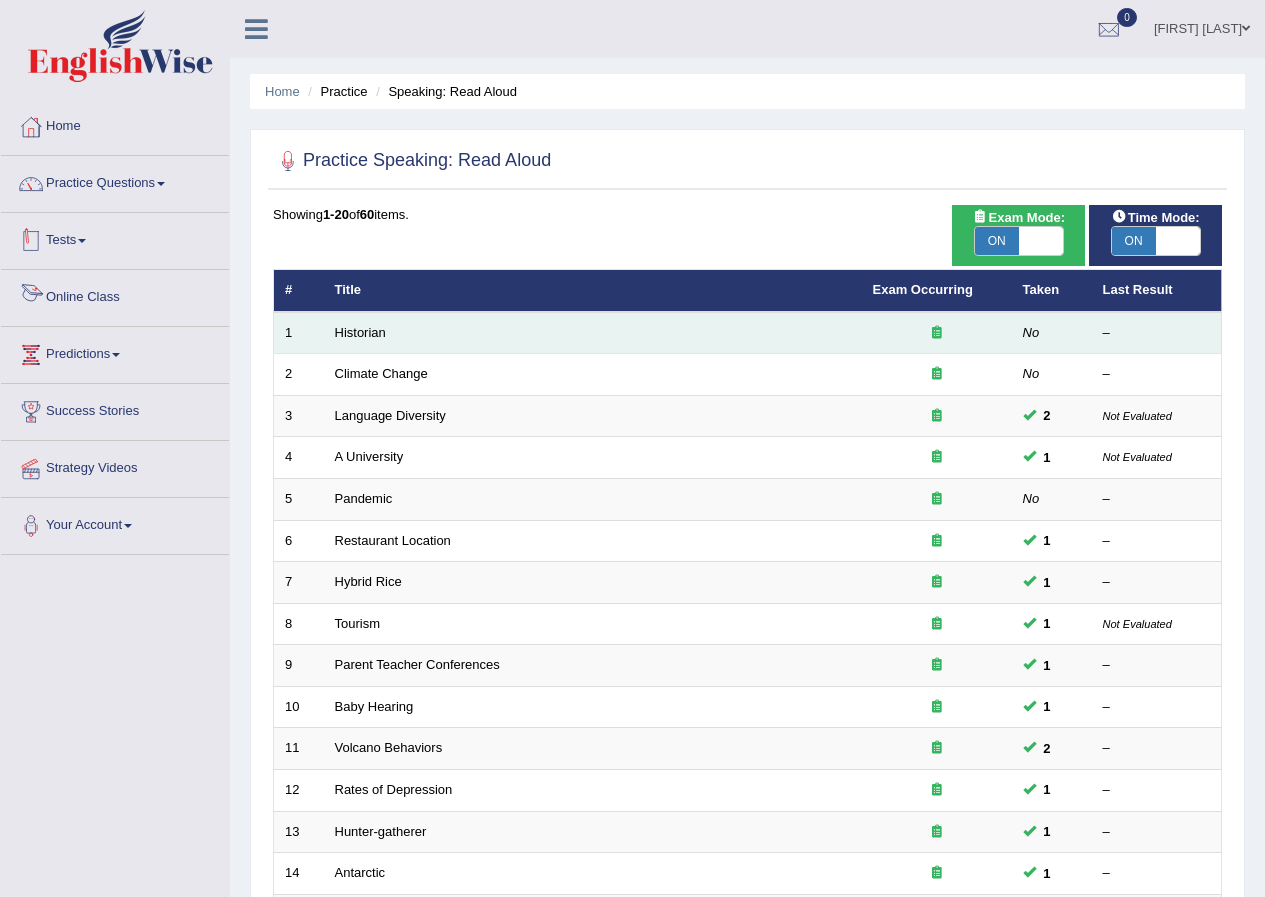 scroll, scrollTop: 0, scrollLeft: 0, axis: both 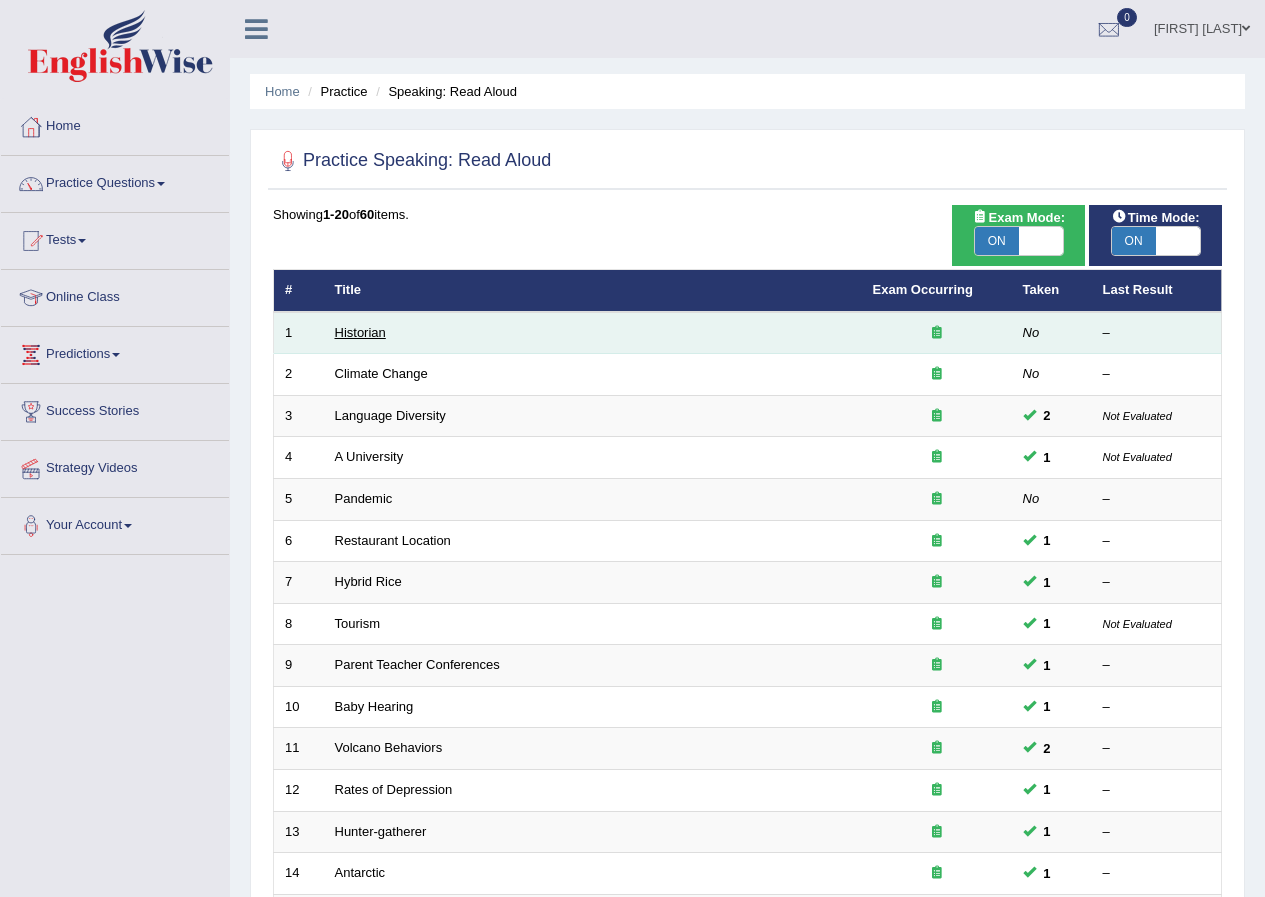 click on "Historian" at bounding box center [360, 332] 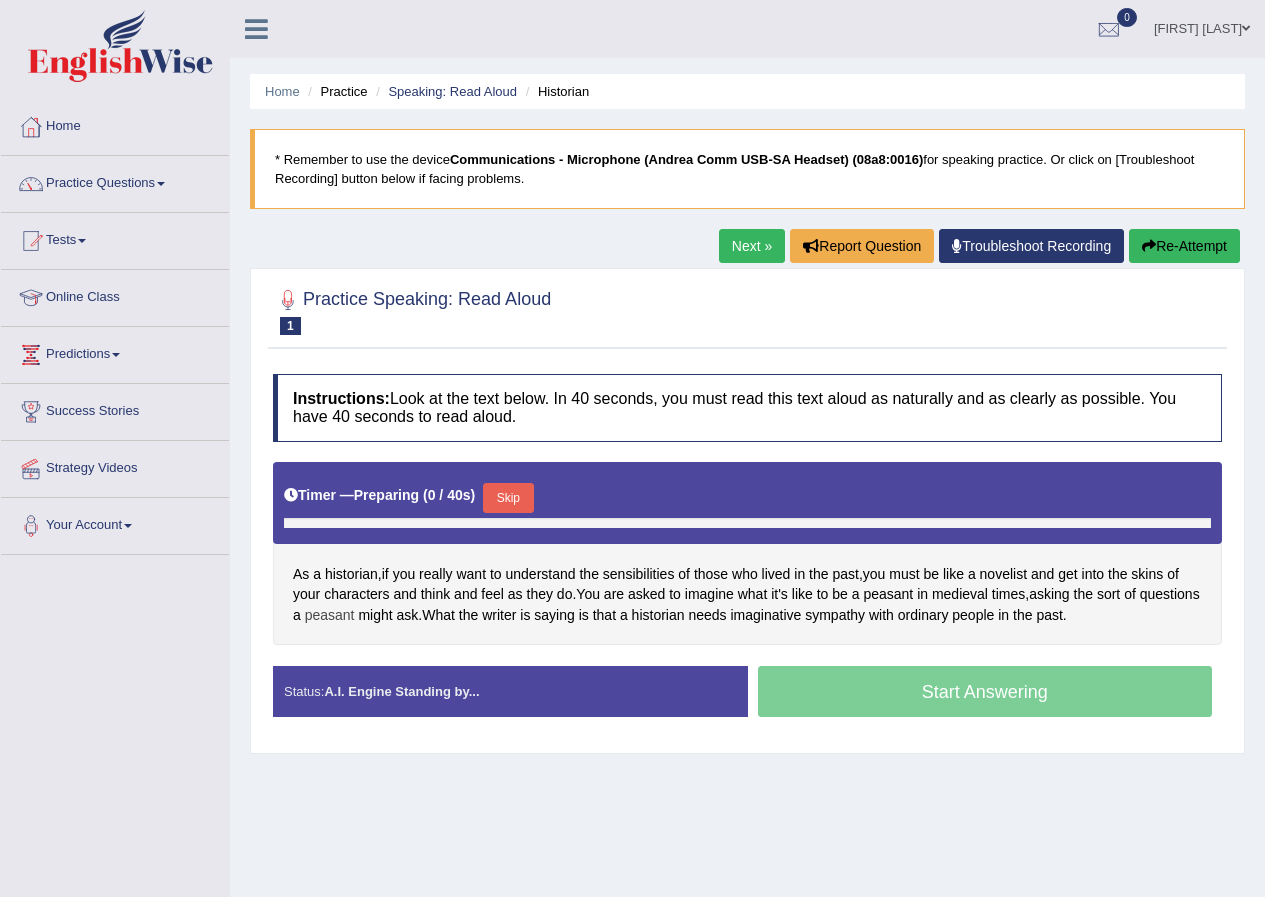 scroll, scrollTop: 0, scrollLeft: 0, axis: both 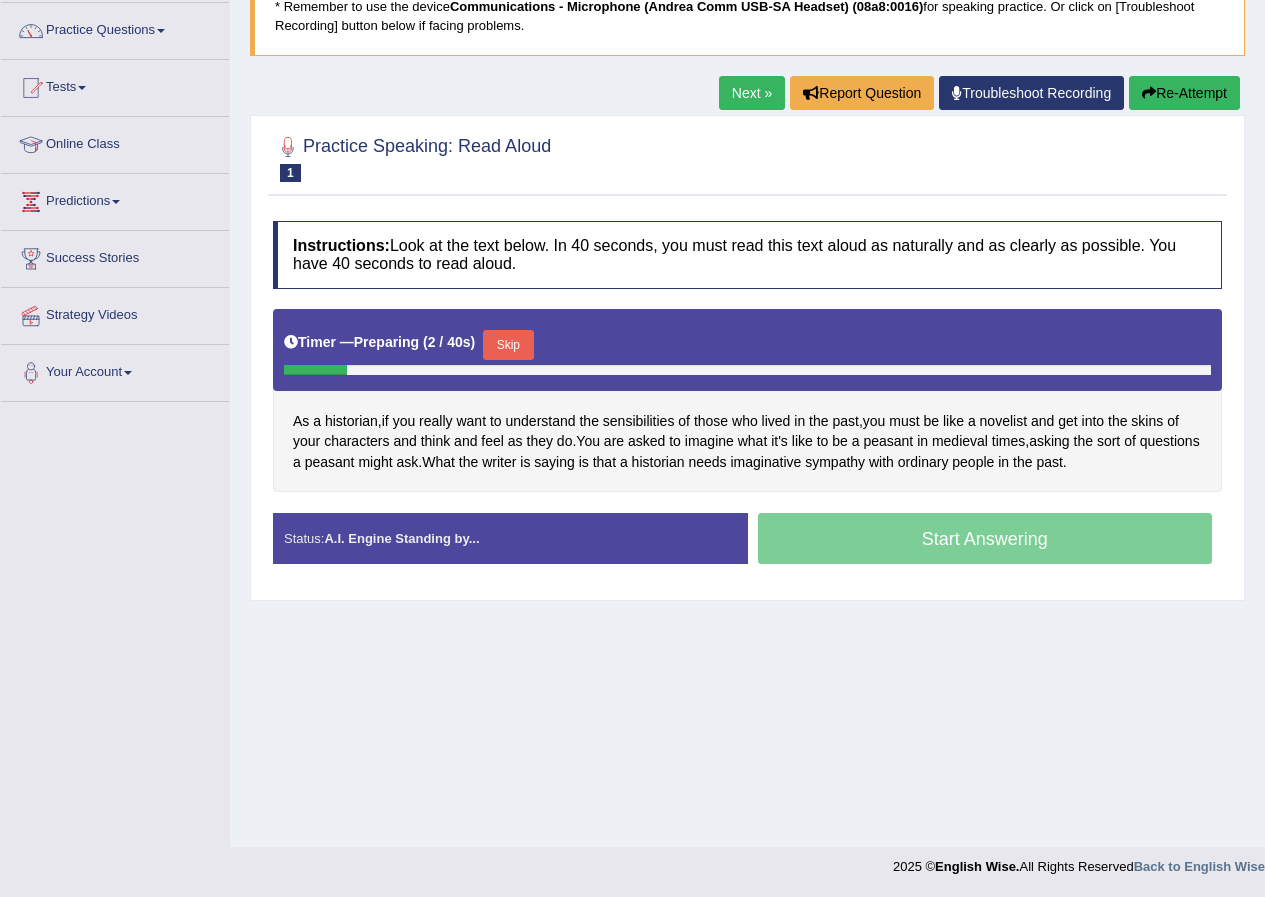 click on "Skip" at bounding box center (508, 345) 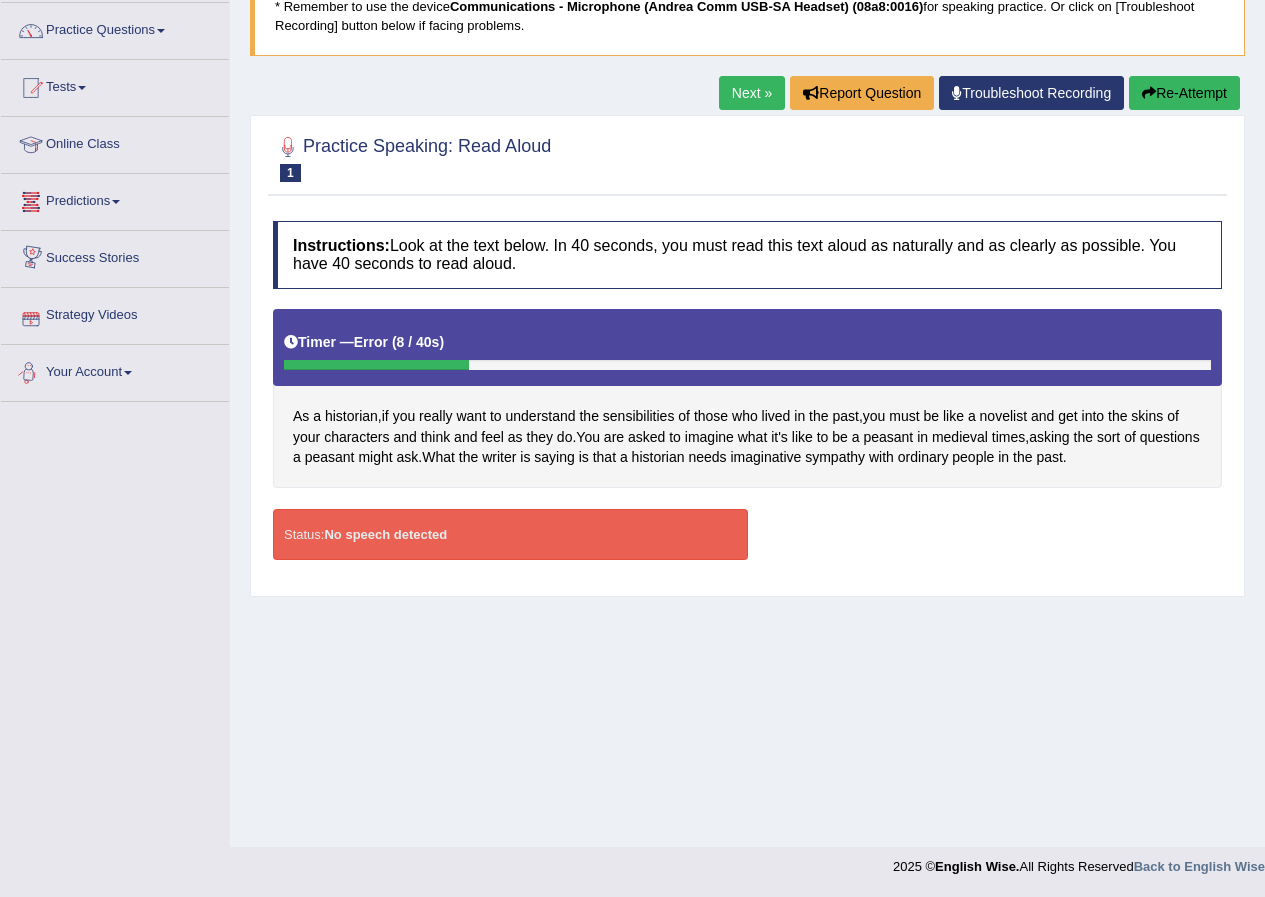 click on "Status:  No speech detected" at bounding box center (510, 534) 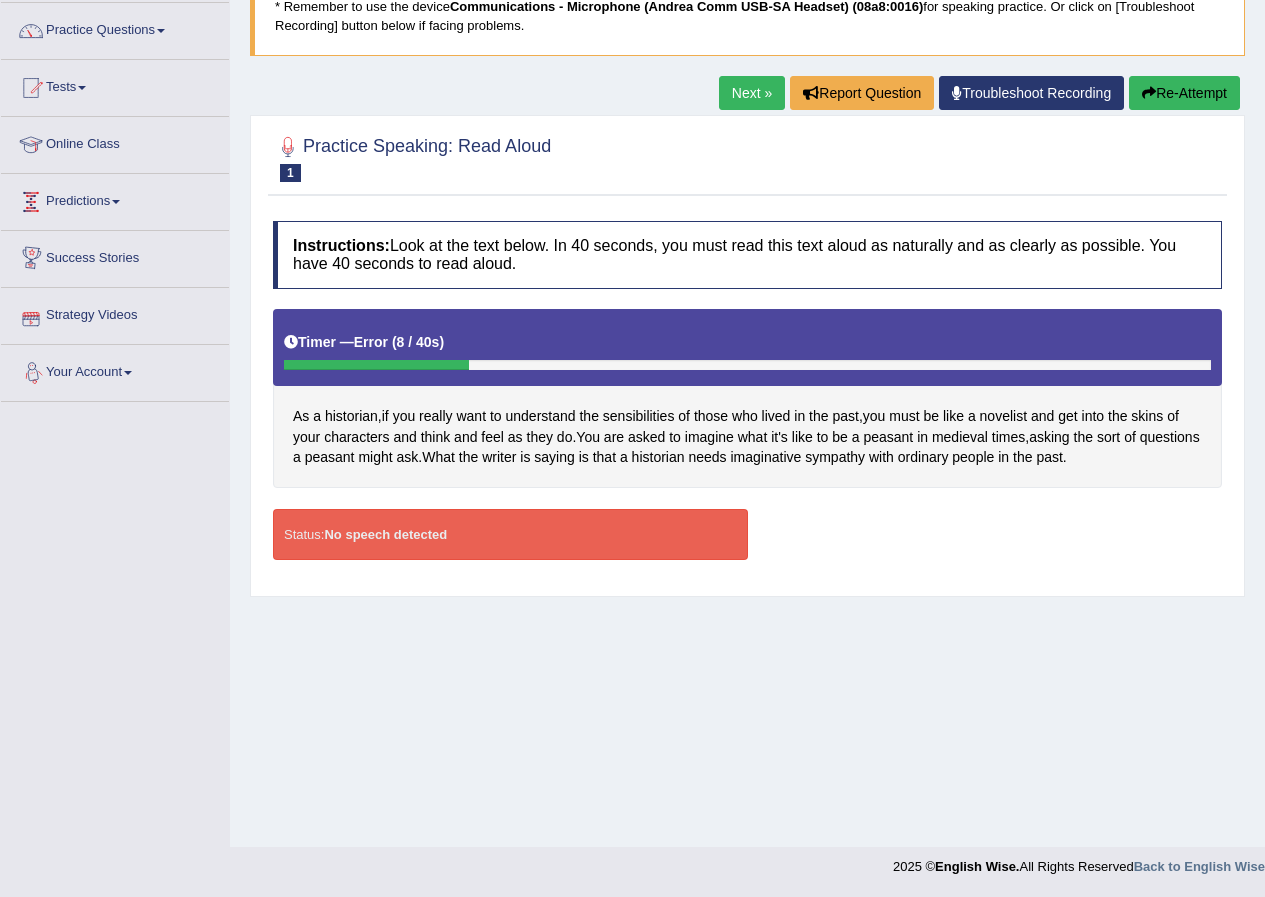click on "Status:  No speech detected" at bounding box center [510, 534] 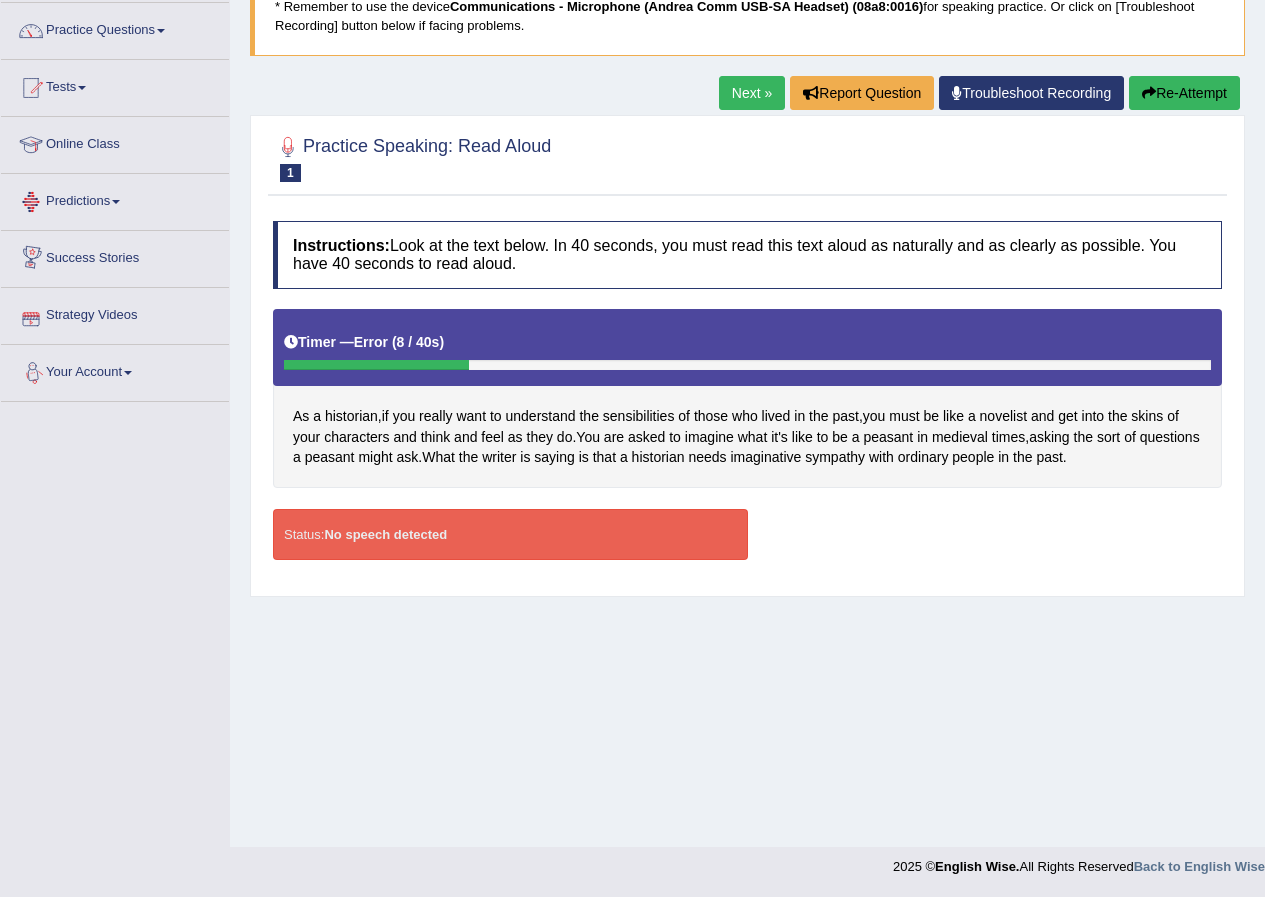 click on "Status:  No speech detected" at bounding box center [510, 534] 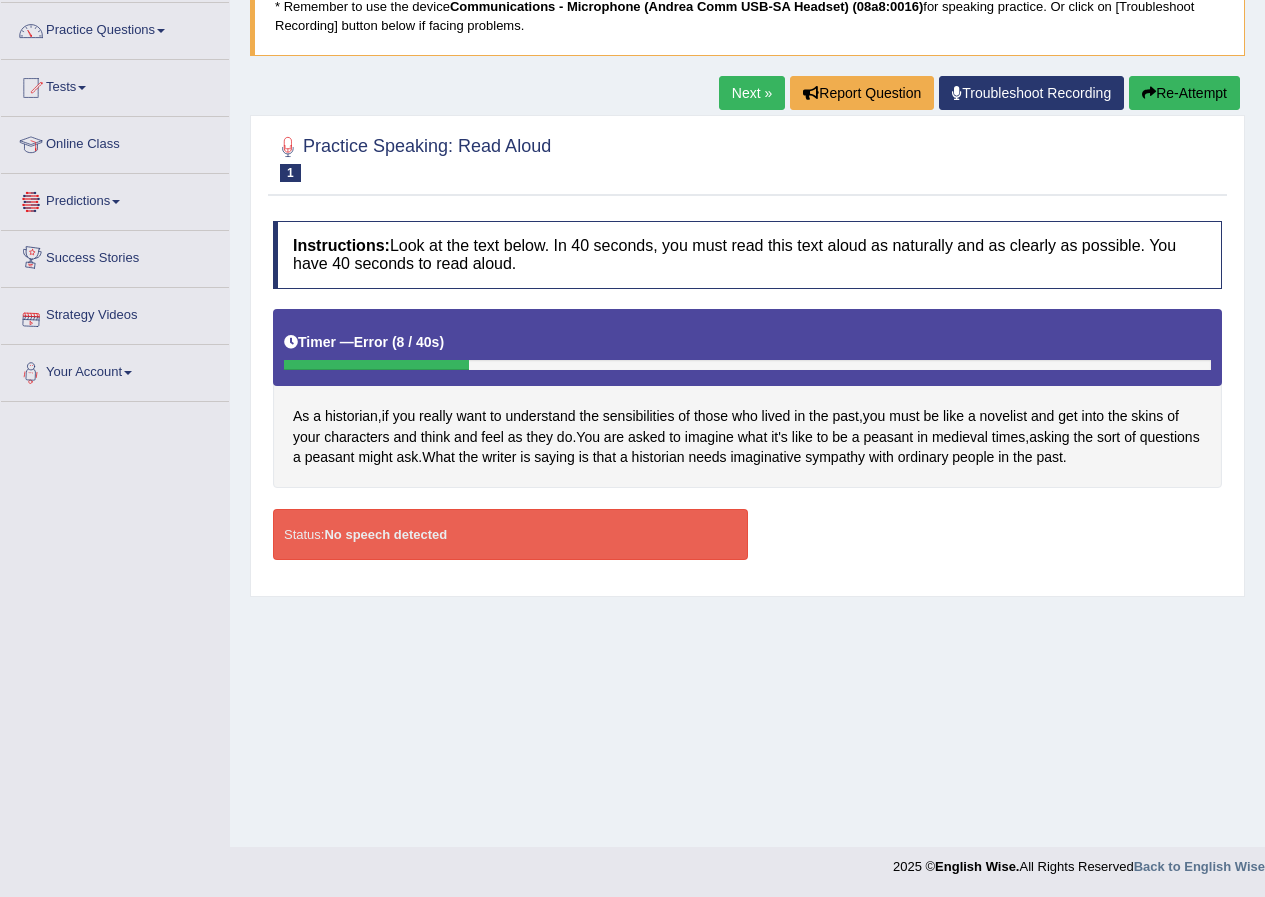click on "Status:  No speech detected" at bounding box center (510, 534) 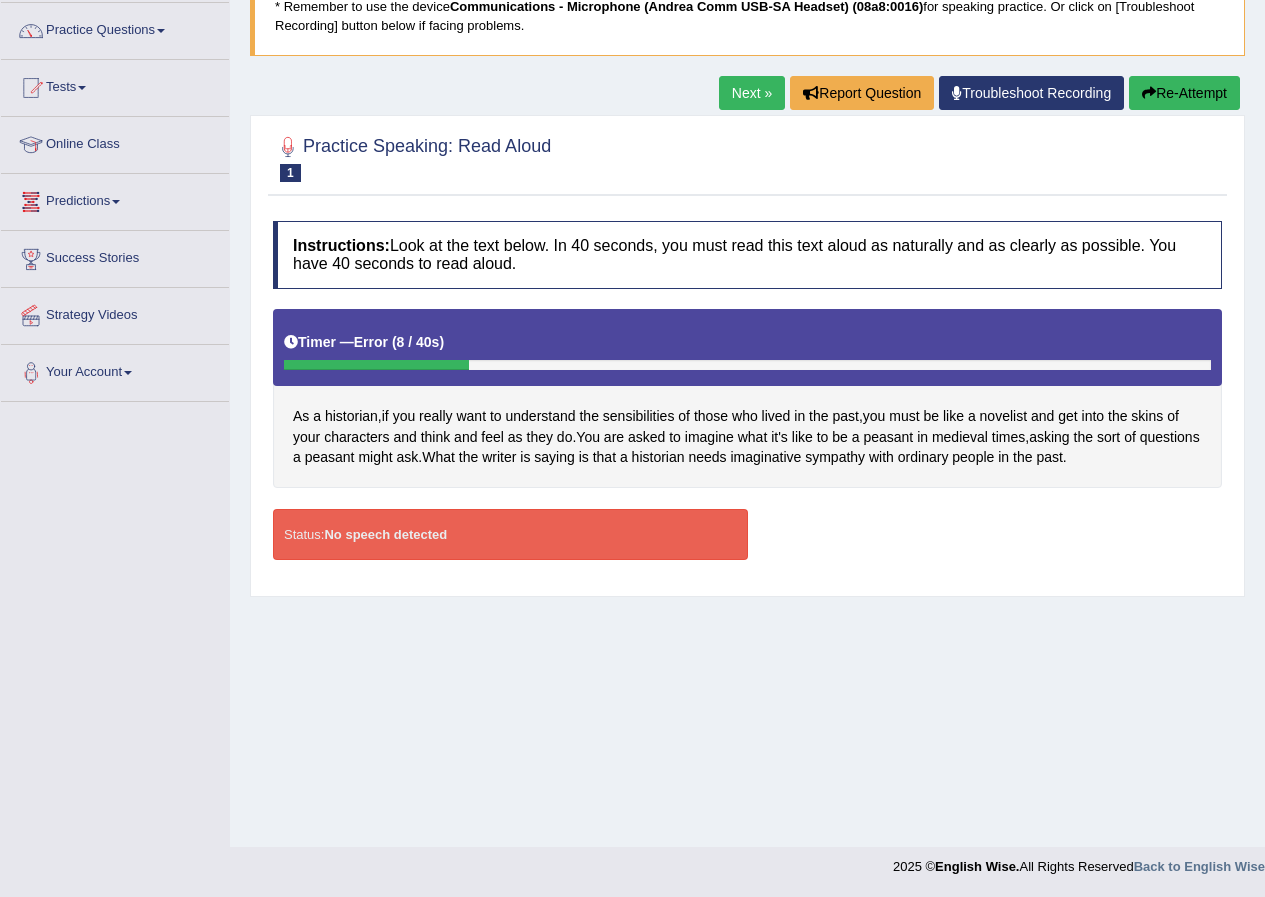 click on "Status:  No speech detected" at bounding box center (510, 534) 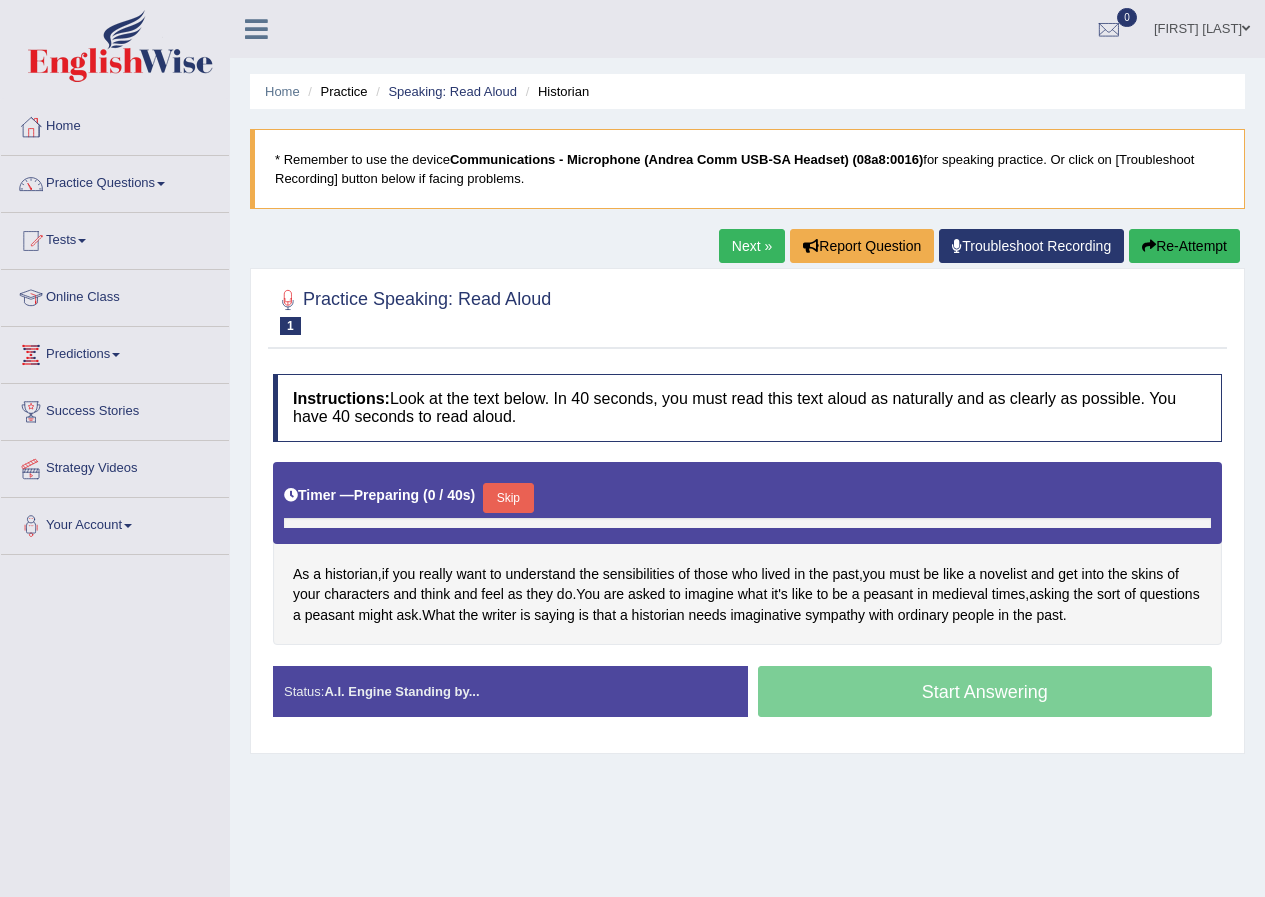 scroll, scrollTop: 0, scrollLeft: 0, axis: both 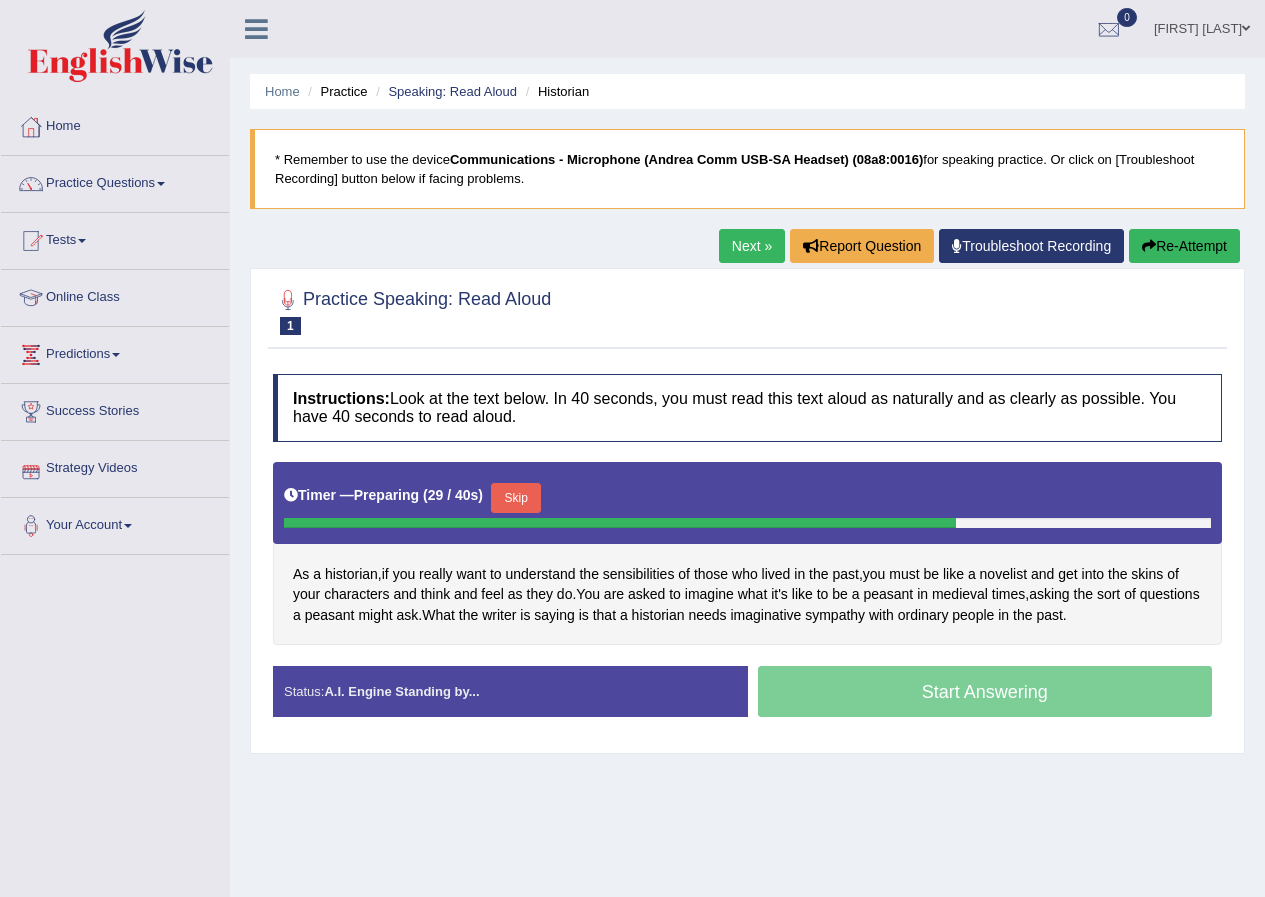 click on "Skip" at bounding box center [516, 498] 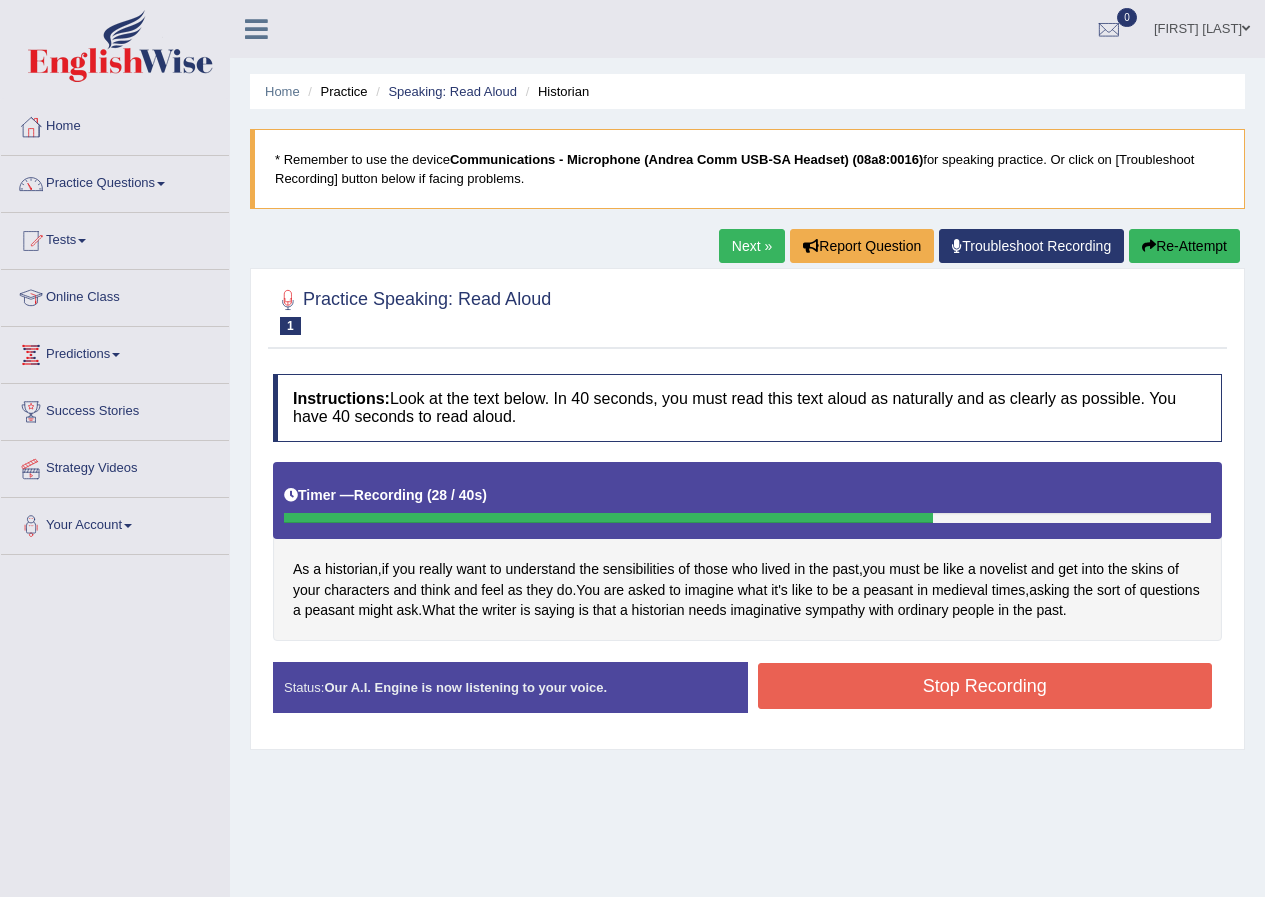 click on "Stop Recording" at bounding box center [985, 686] 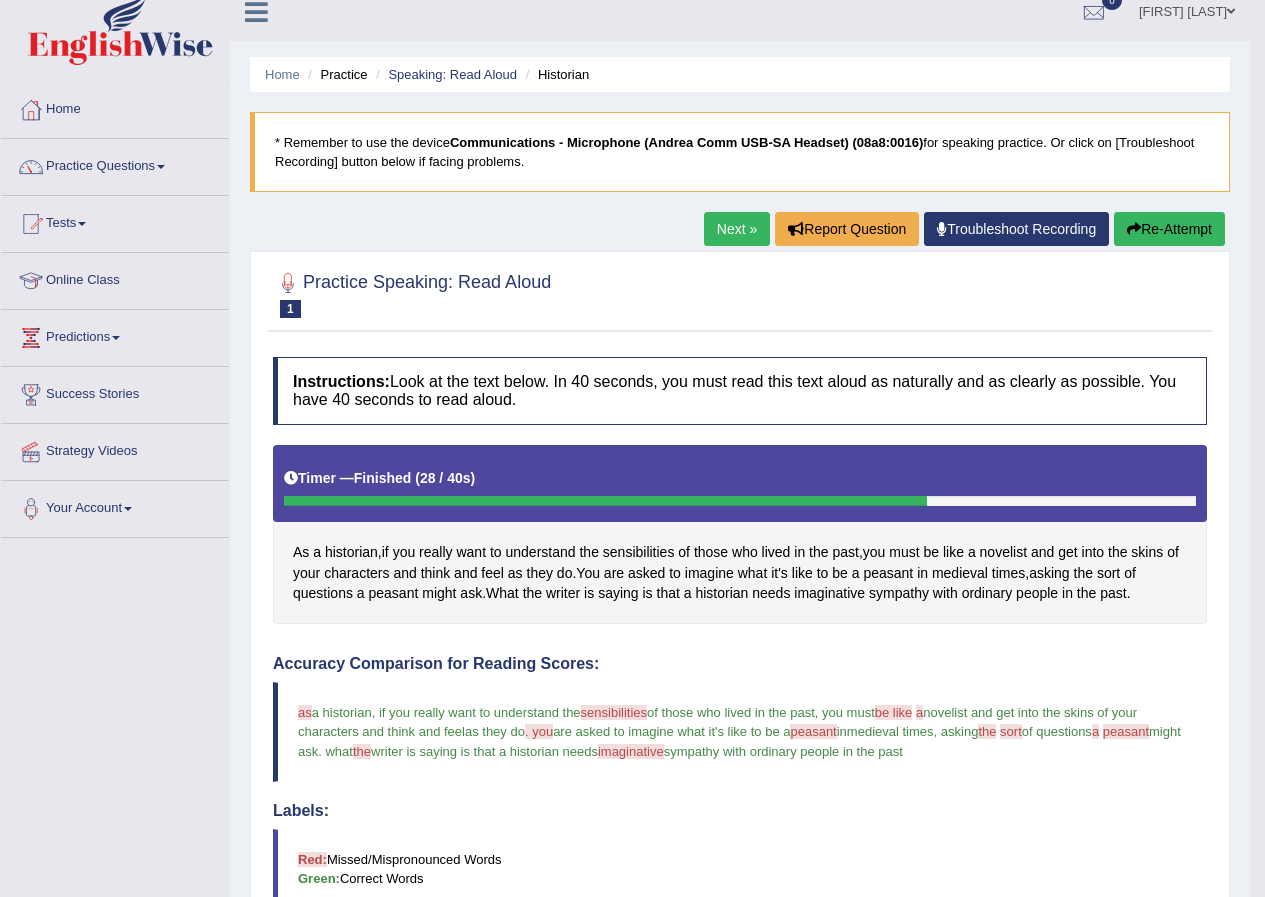 scroll, scrollTop: 0, scrollLeft: 0, axis: both 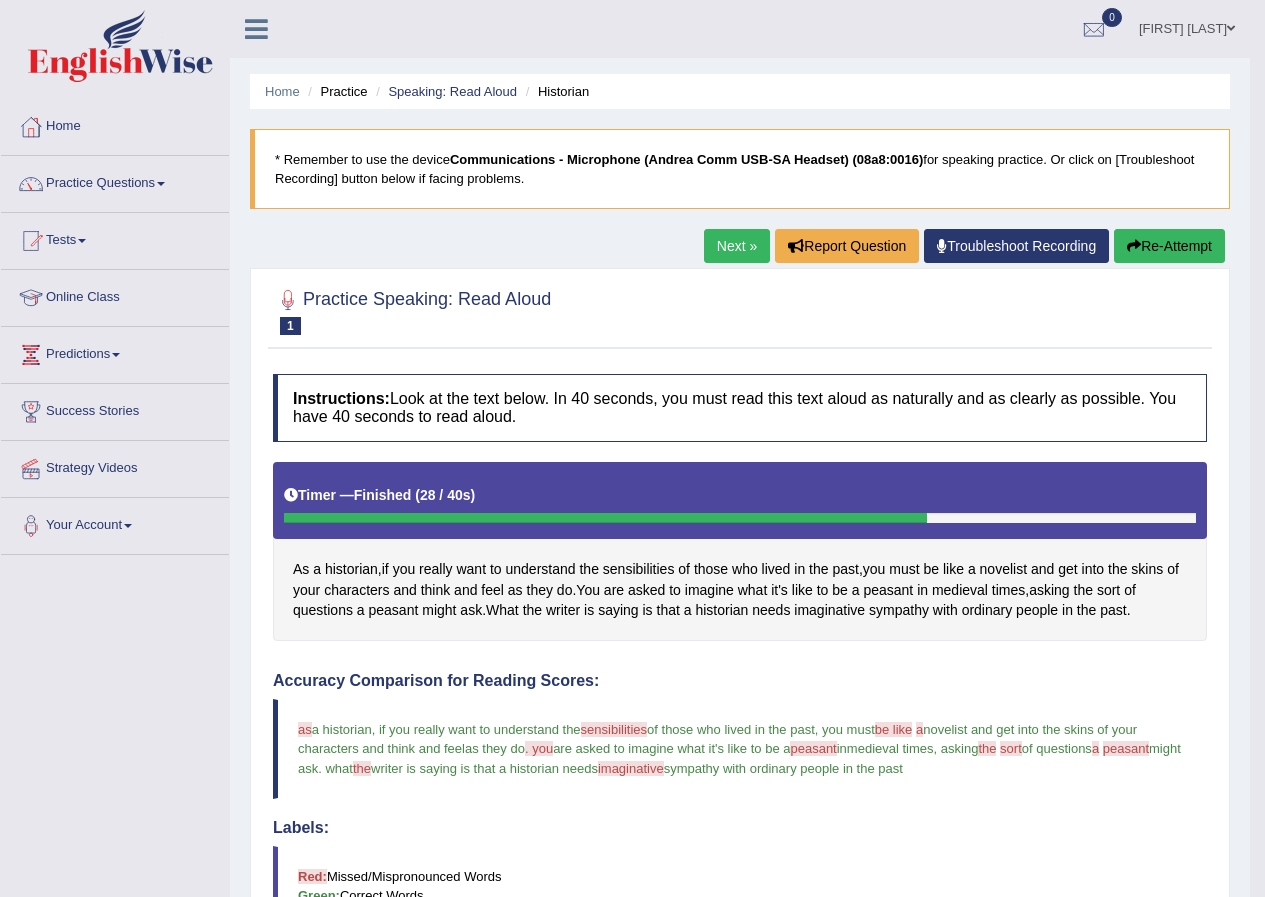 click on "Next »" at bounding box center (737, 246) 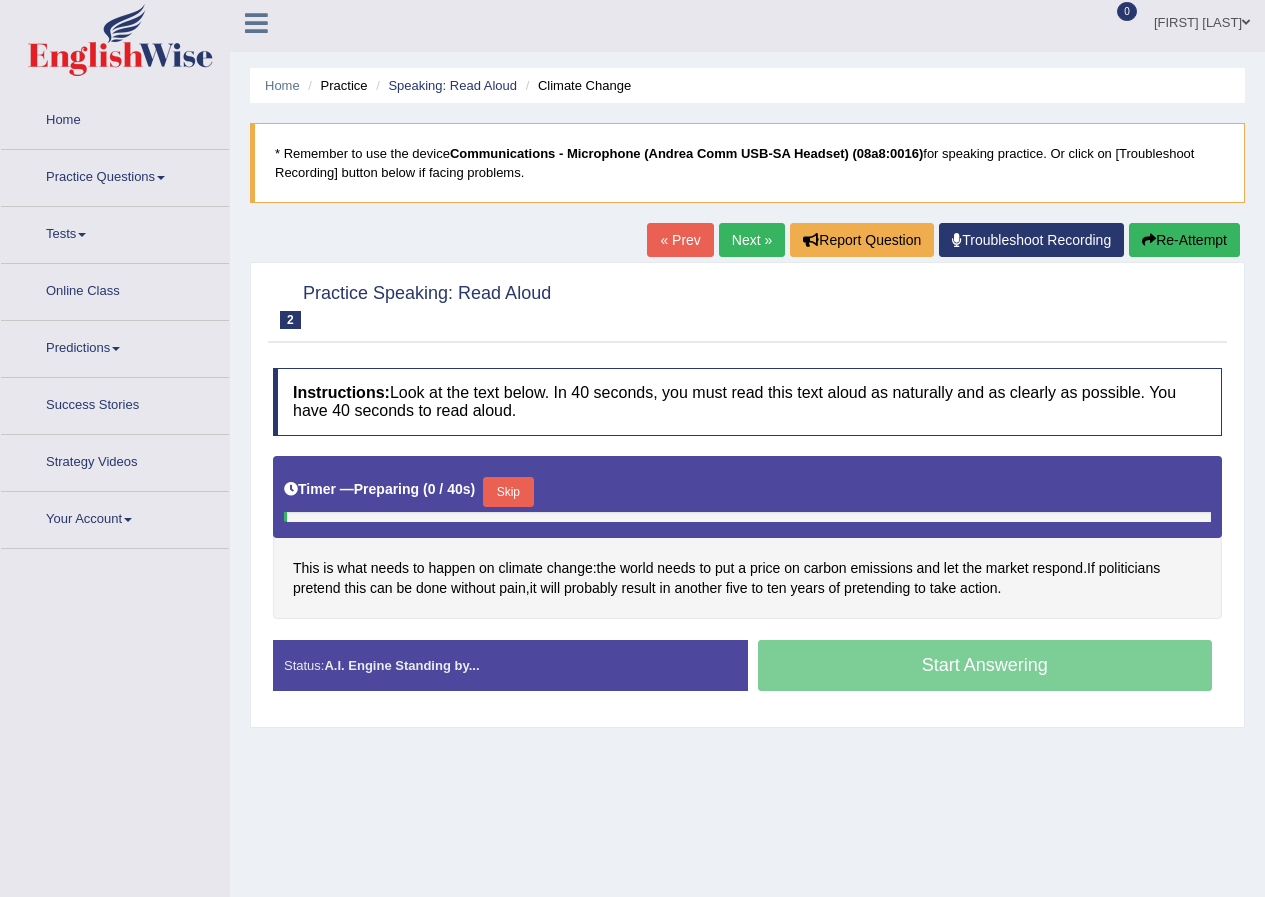 scroll, scrollTop: 100, scrollLeft: 0, axis: vertical 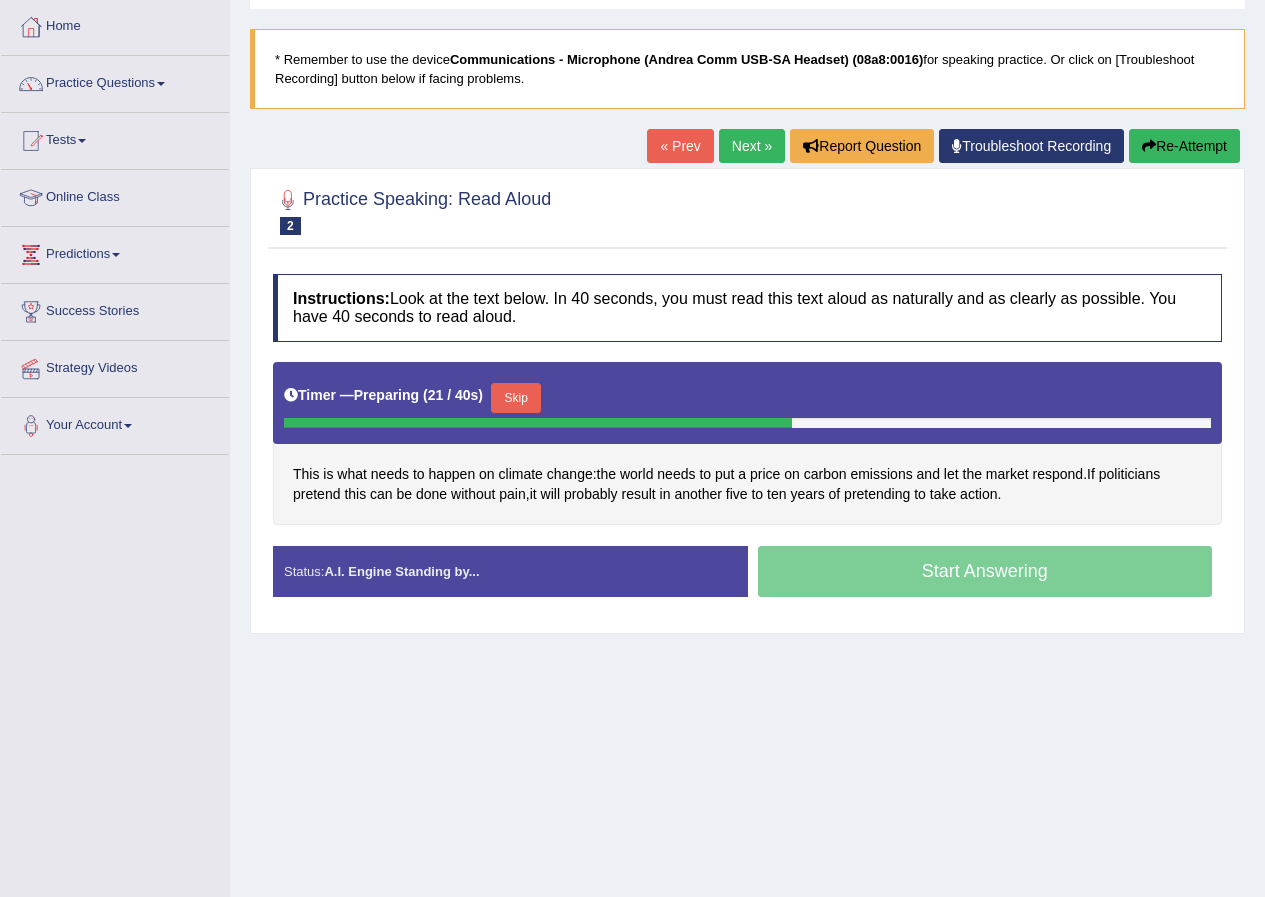 click on "Skip" at bounding box center (516, 398) 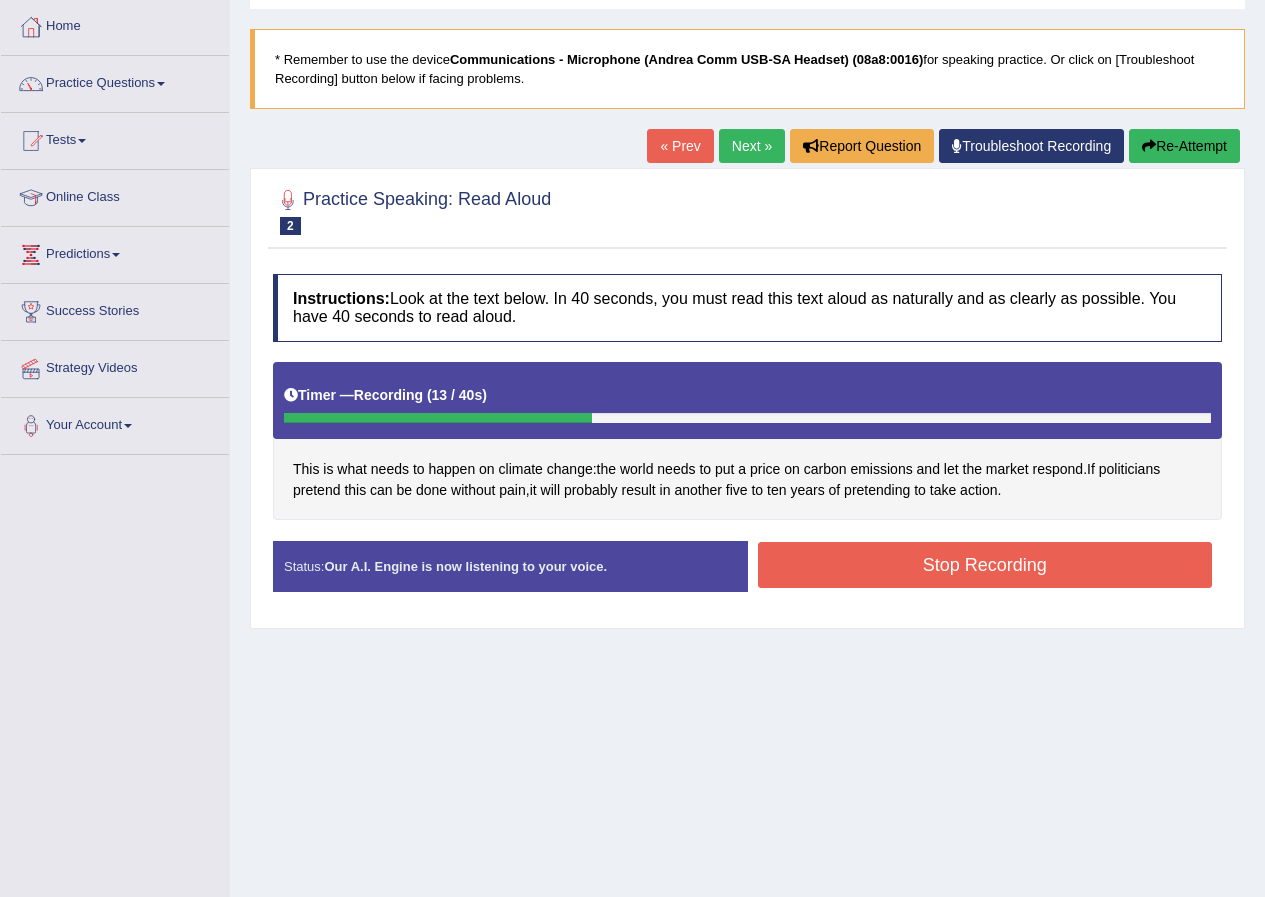 click on "Stop Recording" at bounding box center (985, 565) 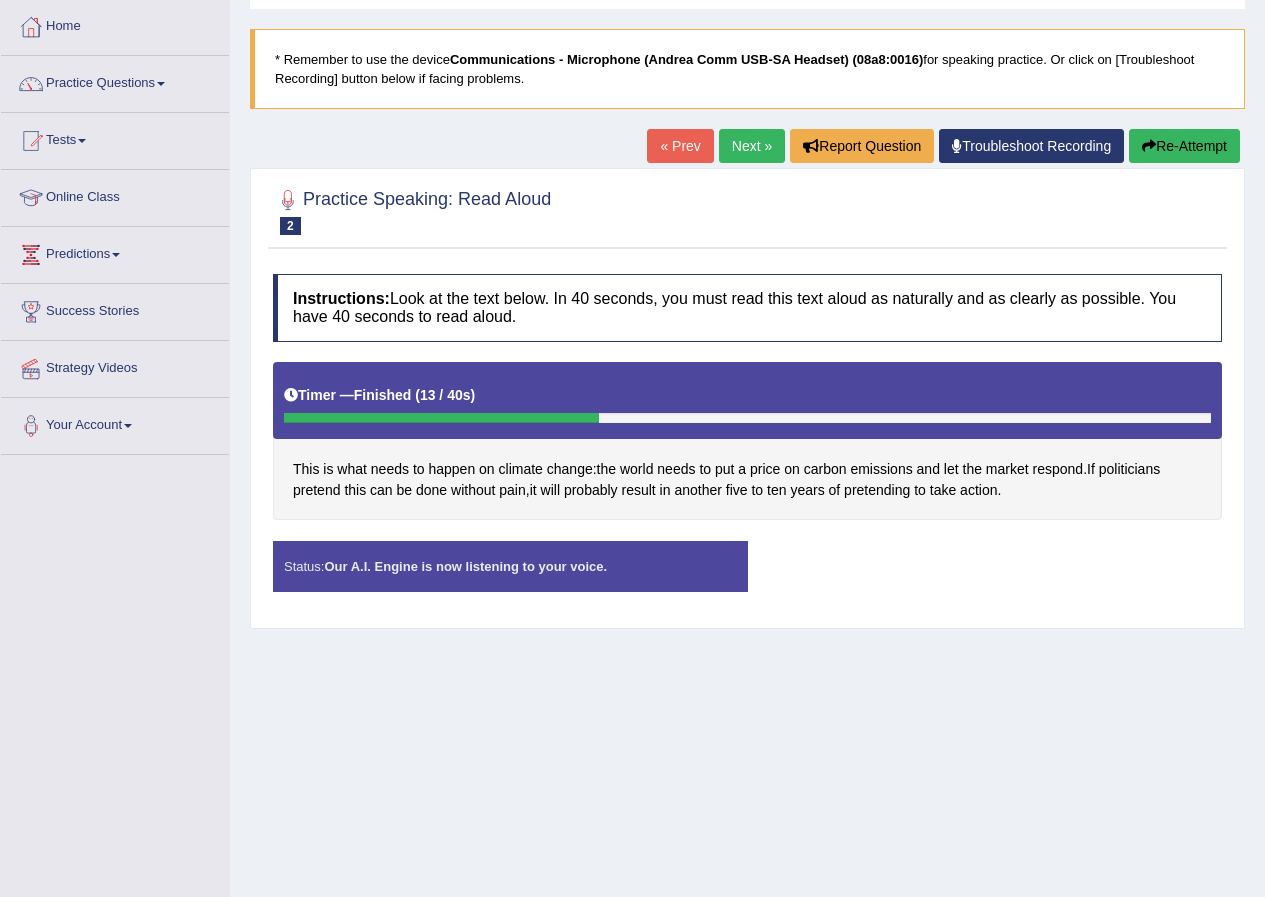 click on "Status:  Our A.I. Engine is now listening to your voice. Start Answering Stop Recording" at bounding box center (747, 576) 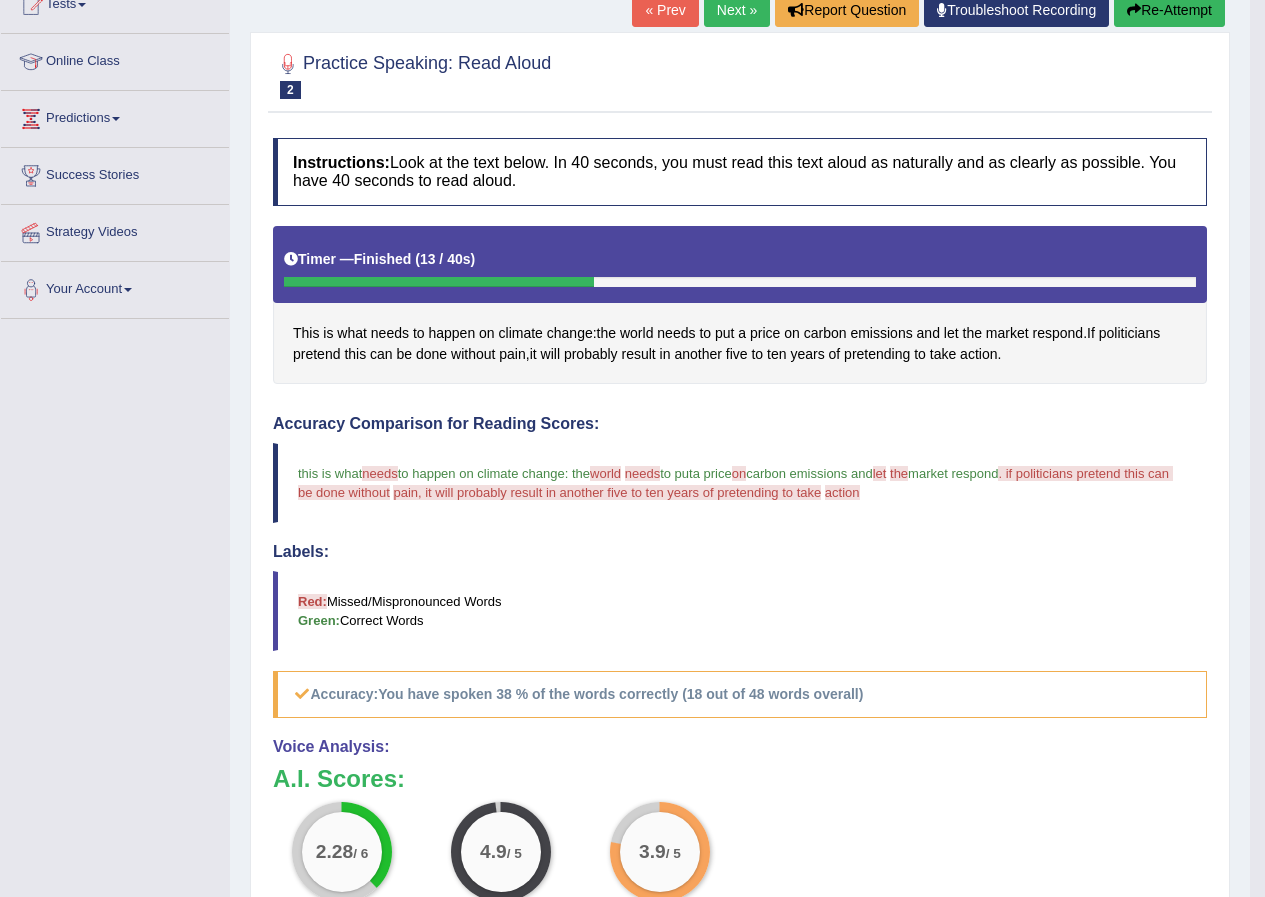 scroll, scrollTop: 200, scrollLeft: 0, axis: vertical 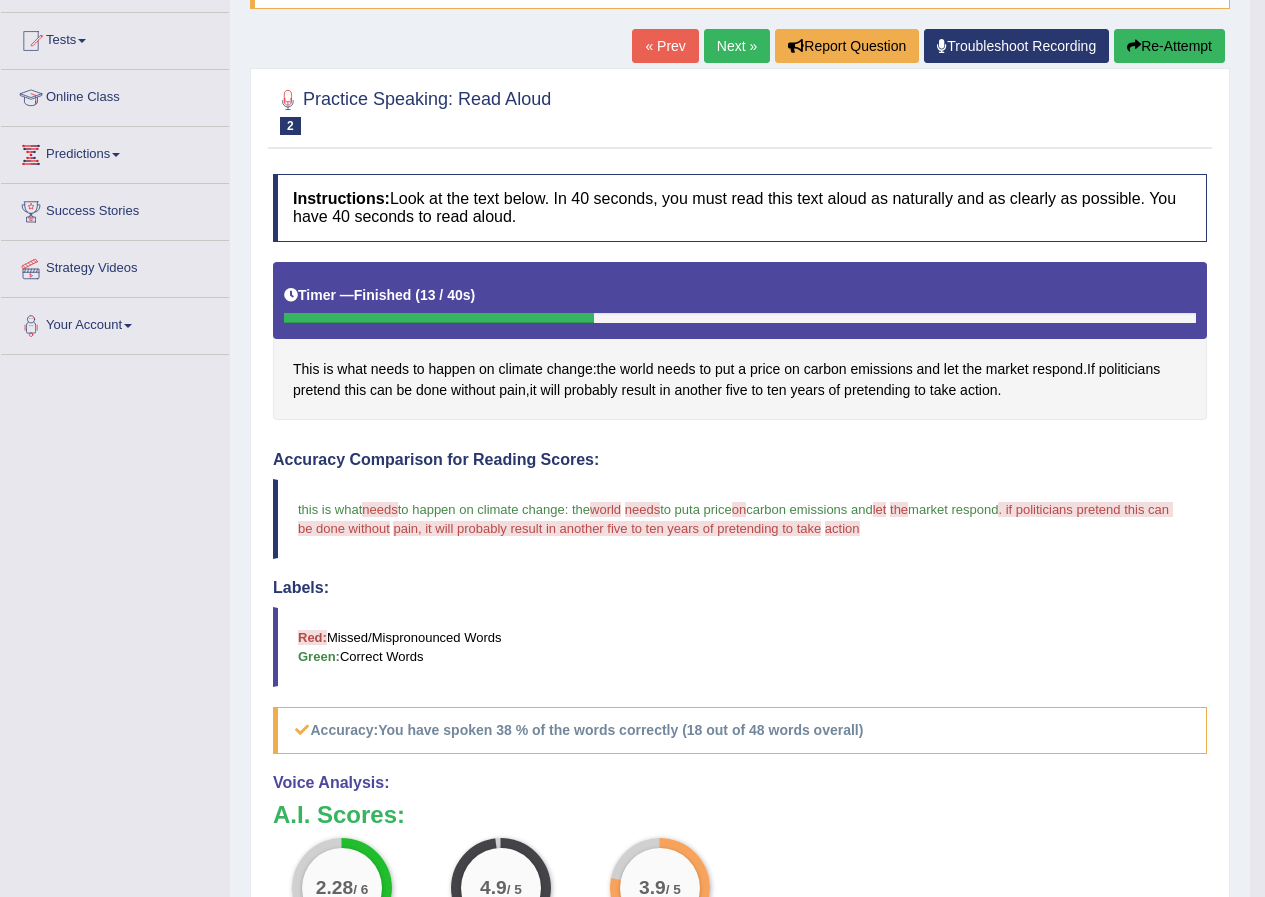 click on "Re-Attempt" at bounding box center [1169, 46] 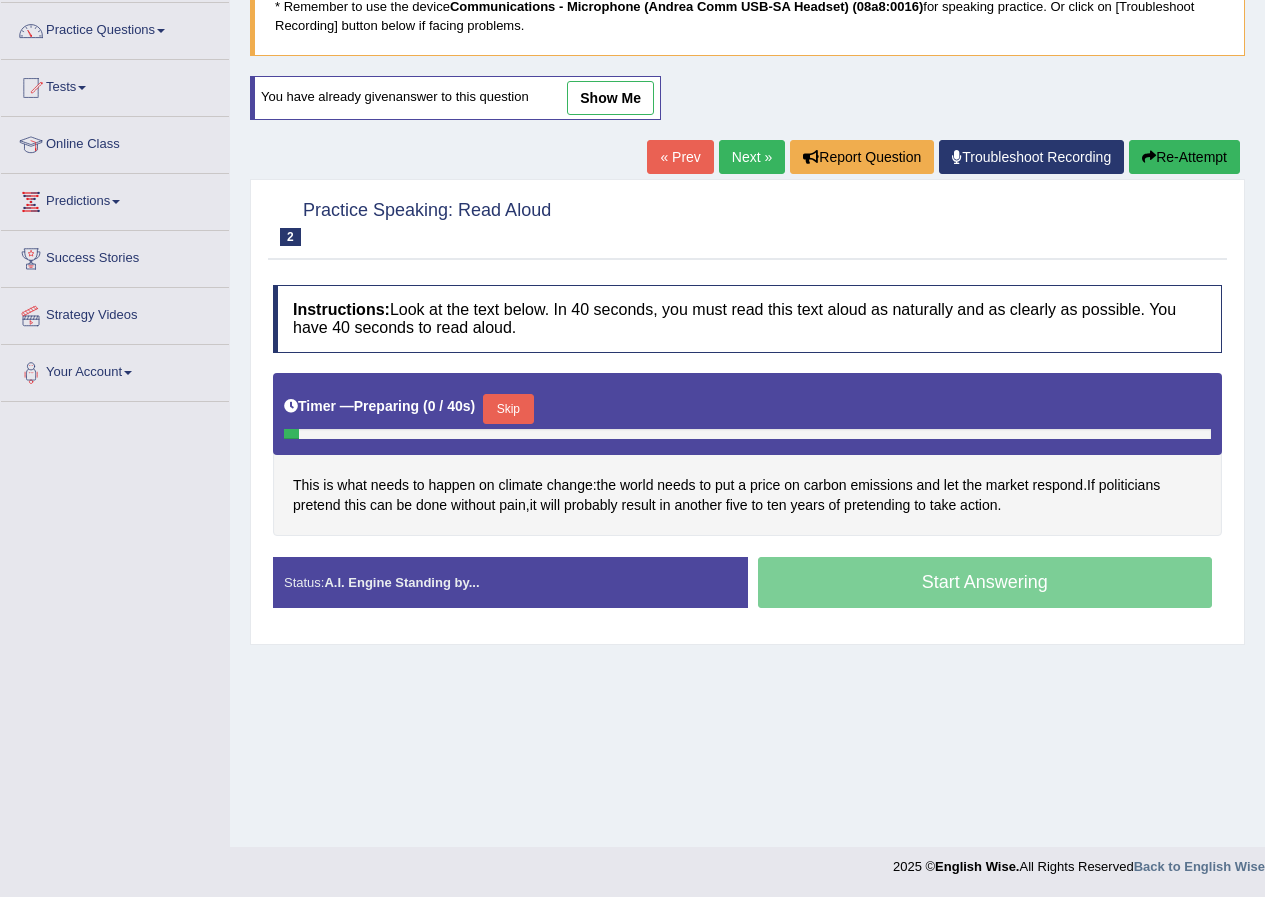 scroll, scrollTop: 153, scrollLeft: 0, axis: vertical 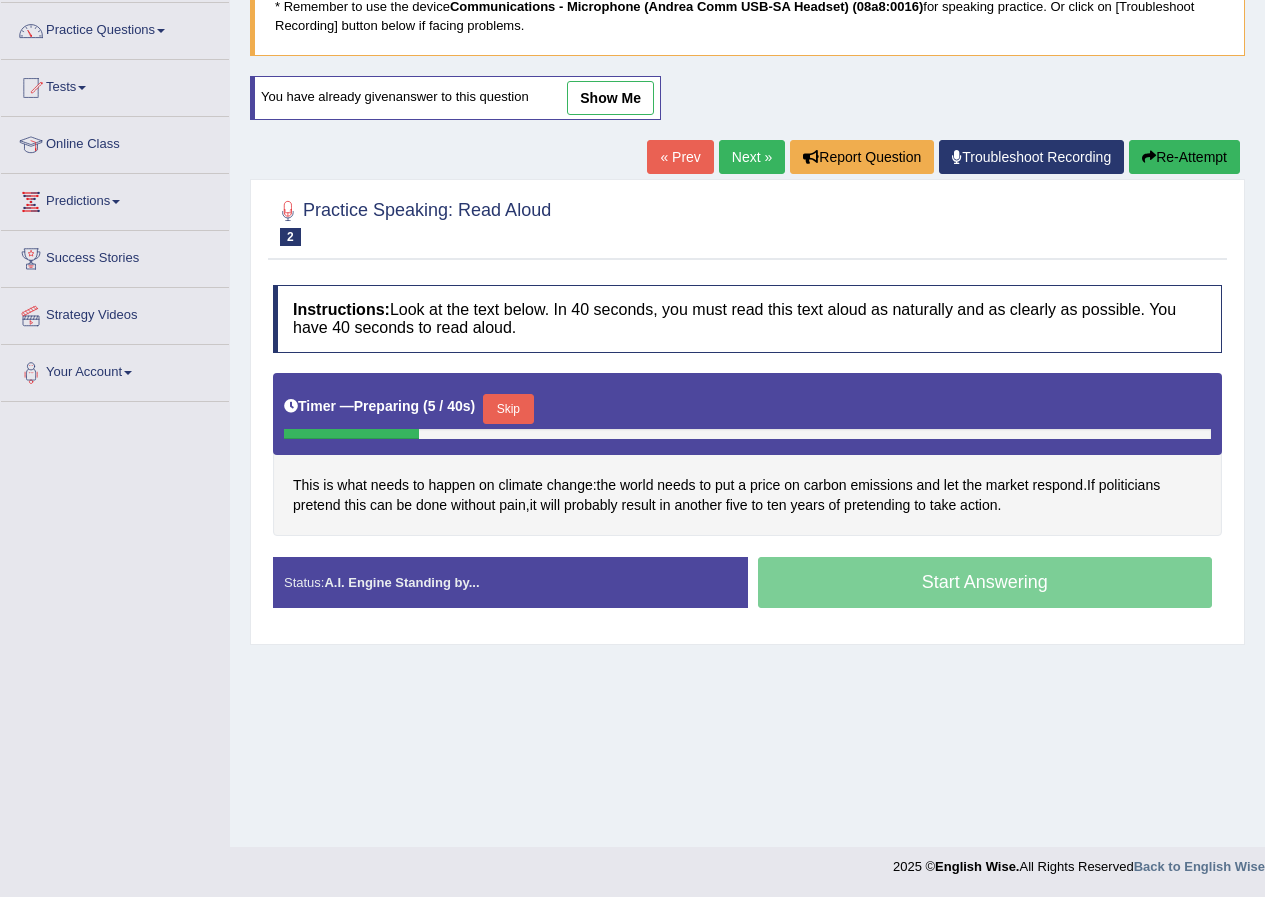 click on "Skip" at bounding box center (508, 409) 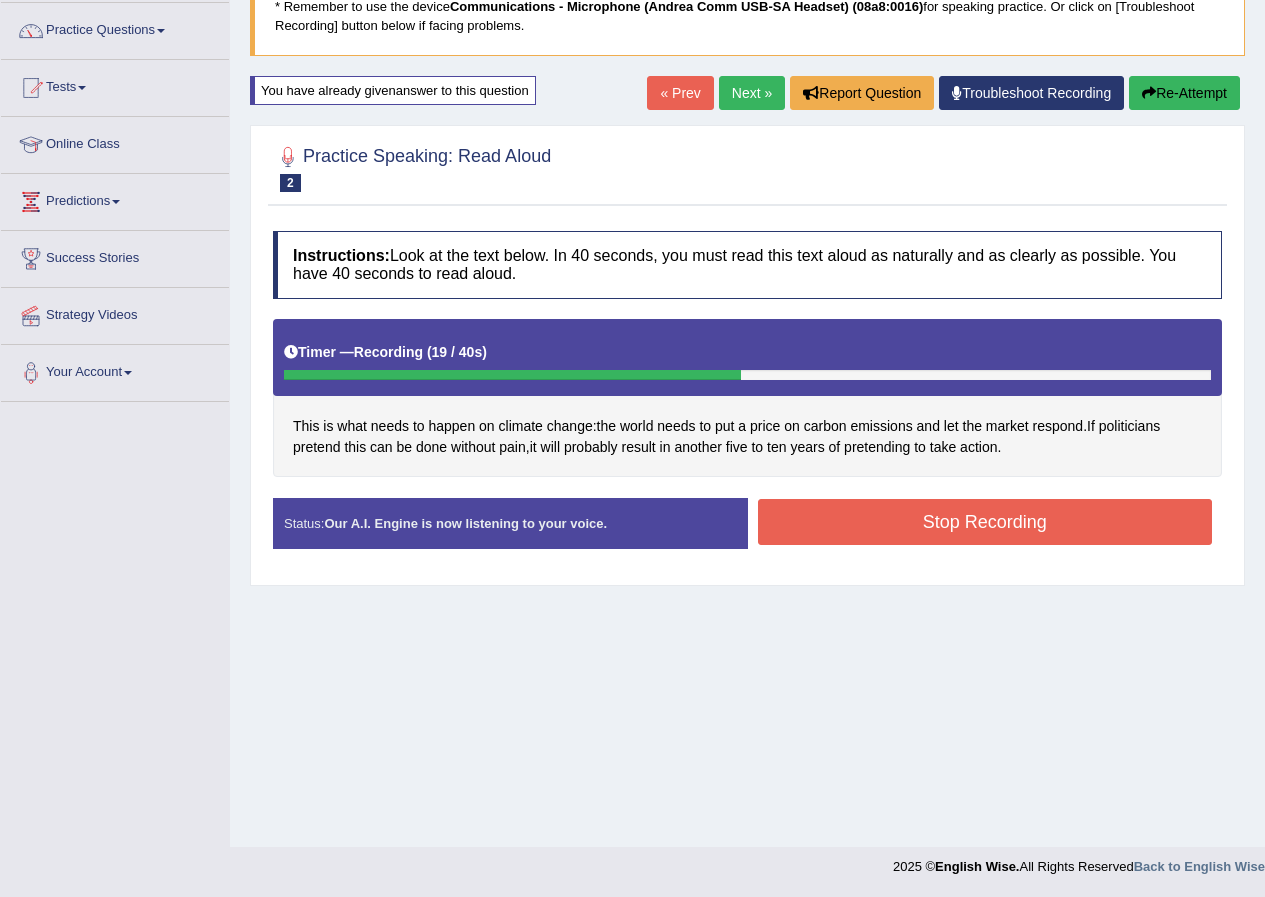 click on "Stop Recording" at bounding box center [985, 522] 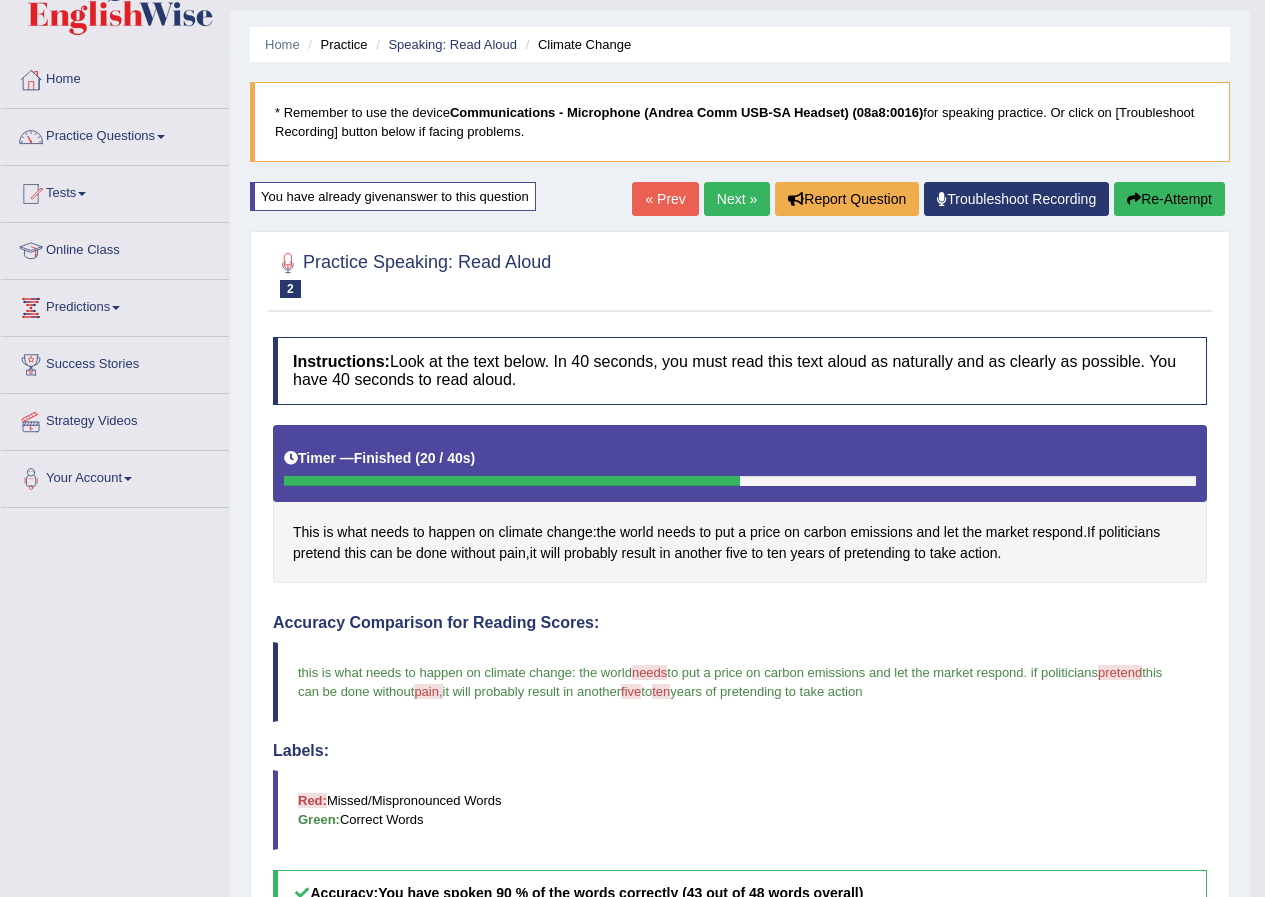 scroll, scrollTop: 16, scrollLeft: 0, axis: vertical 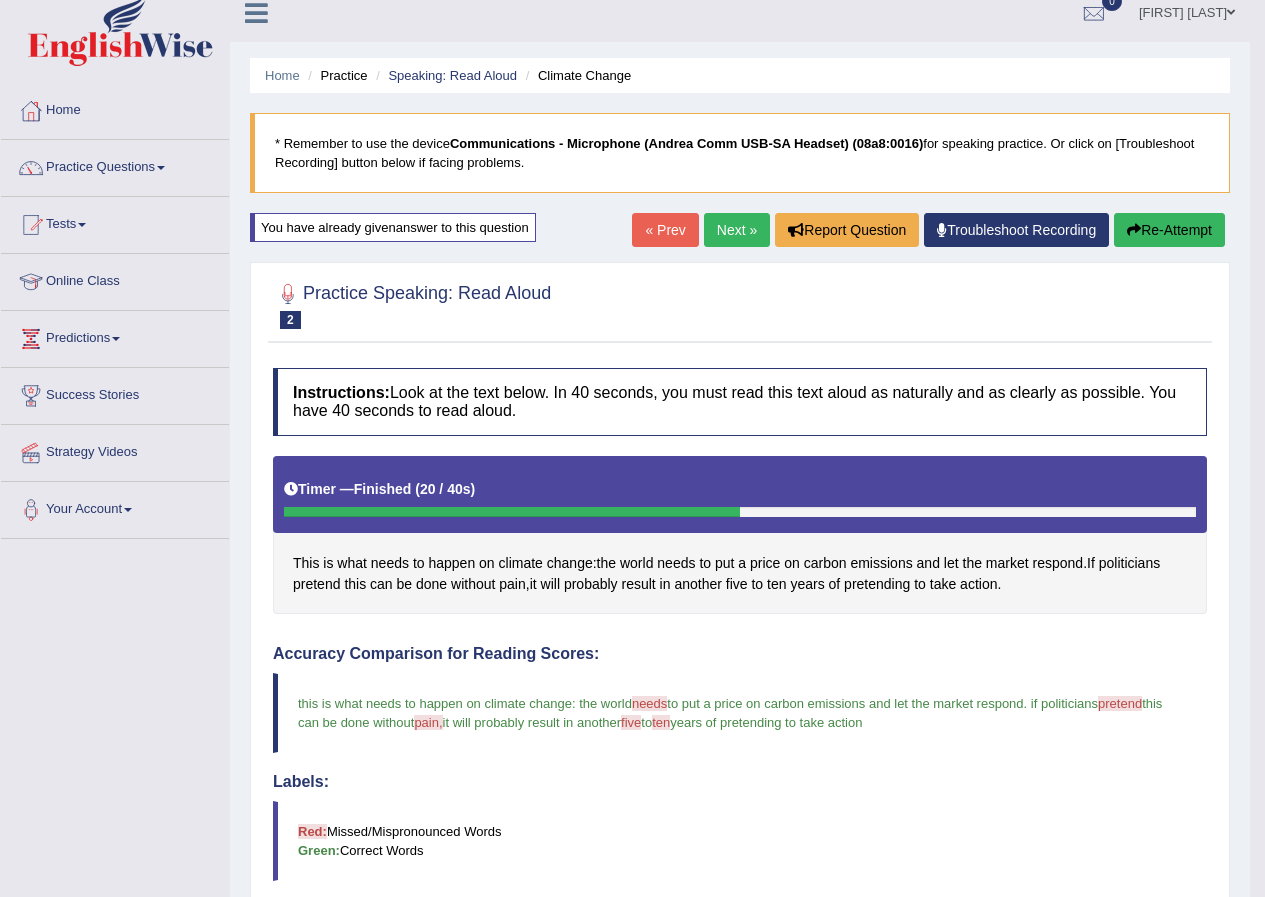 click on "Next »" at bounding box center [737, 230] 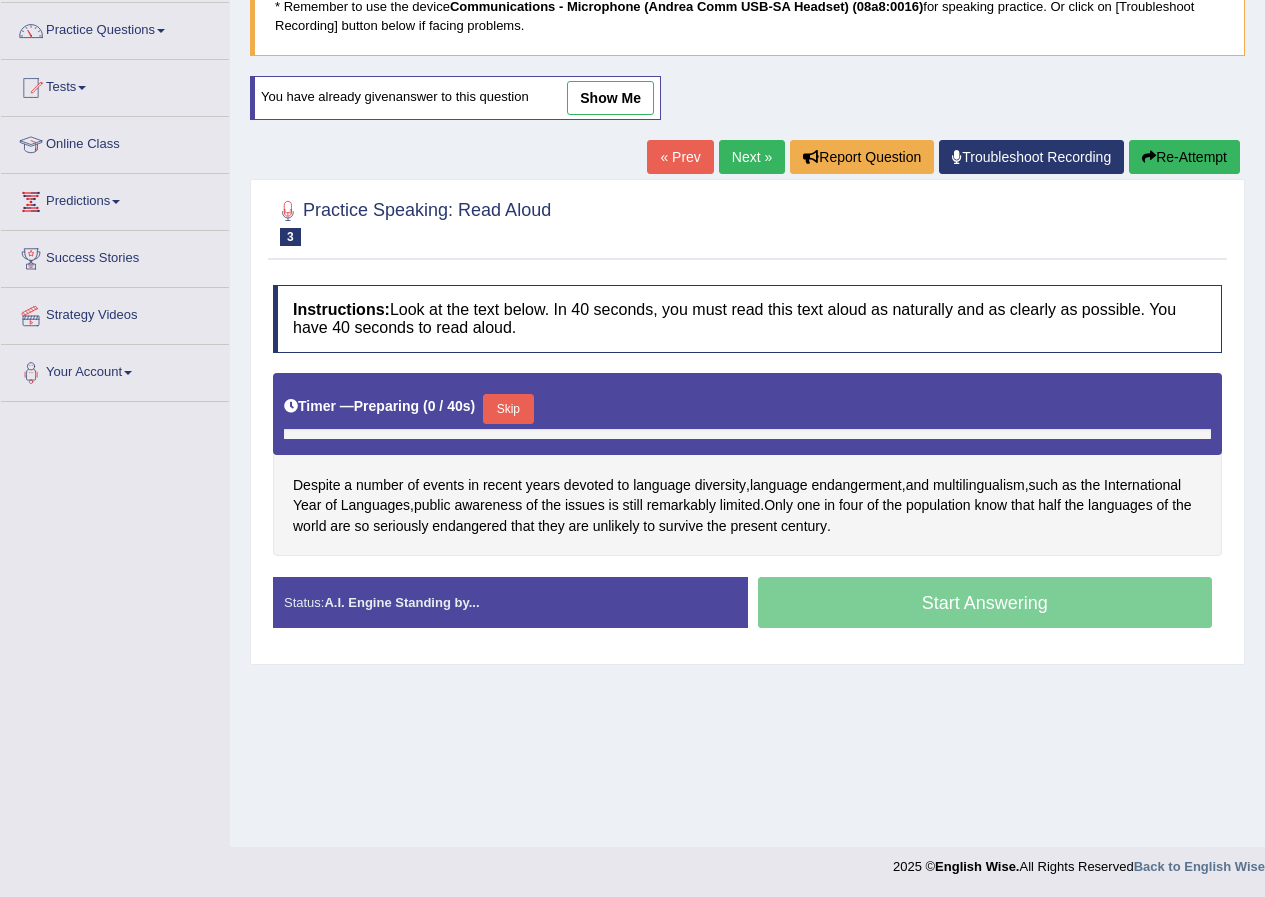 scroll, scrollTop: 0, scrollLeft: 0, axis: both 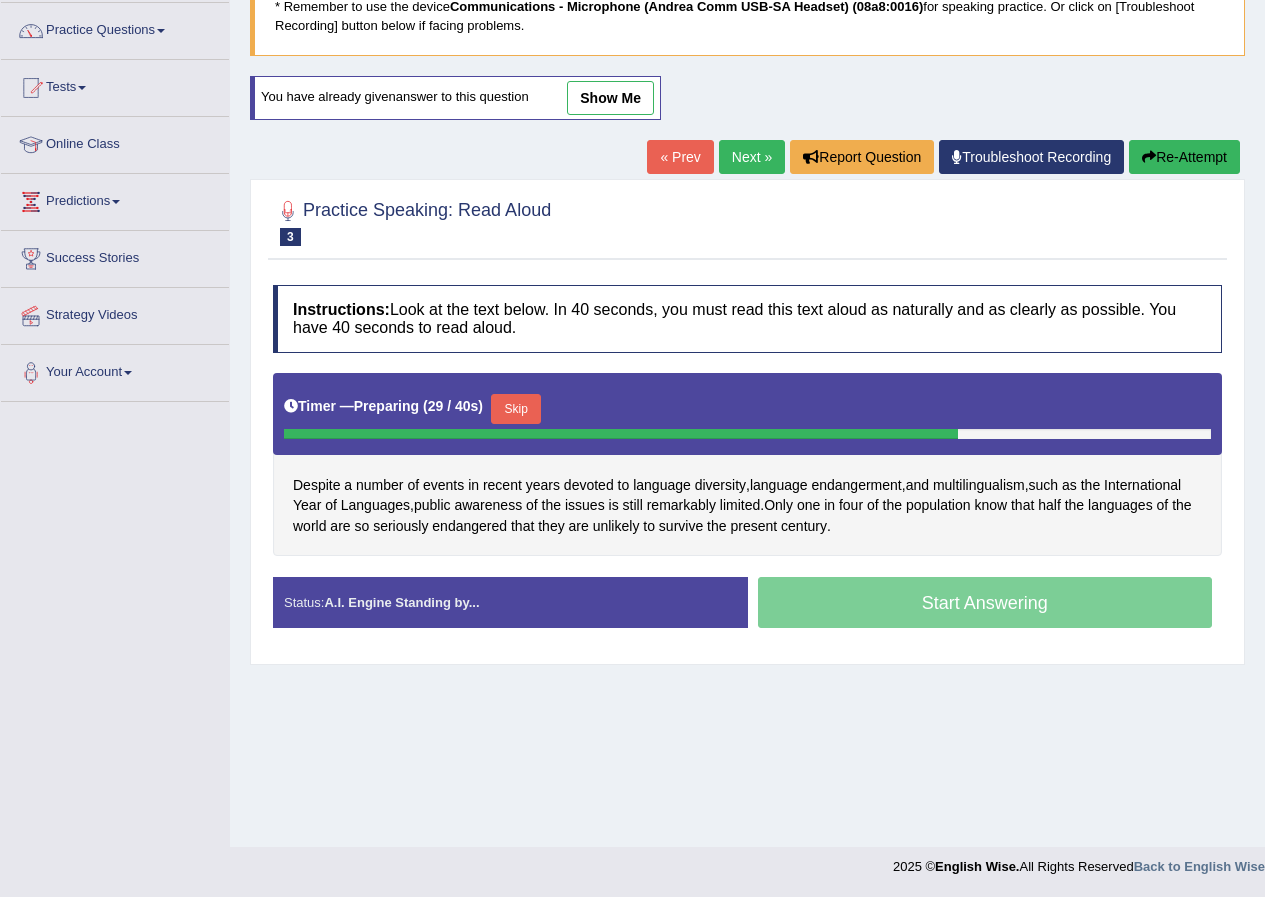 drag, startPoint x: 514, startPoint y: 402, endPoint x: 530, endPoint y: 415, distance: 20.615528 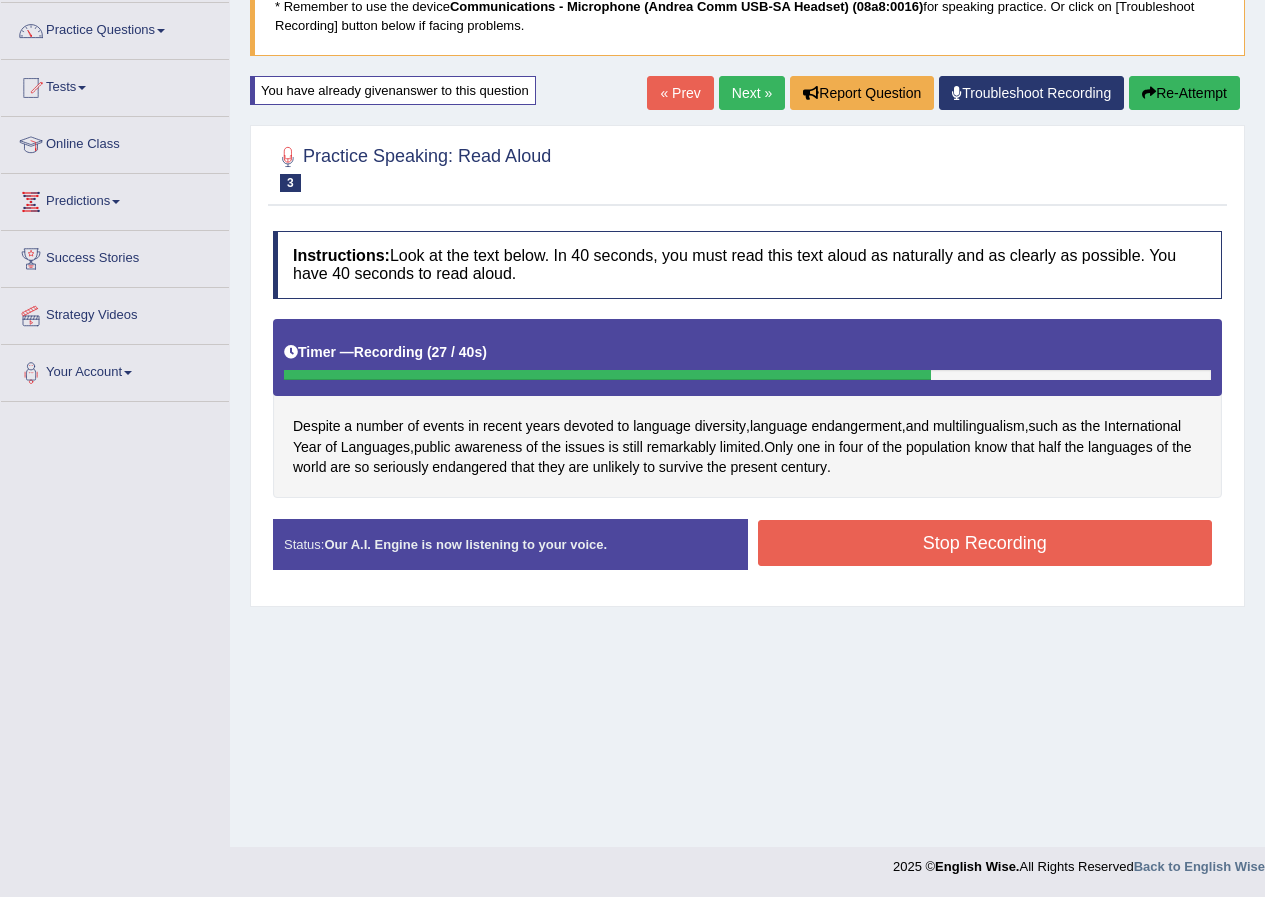 click on "Stop Recording" at bounding box center (985, 543) 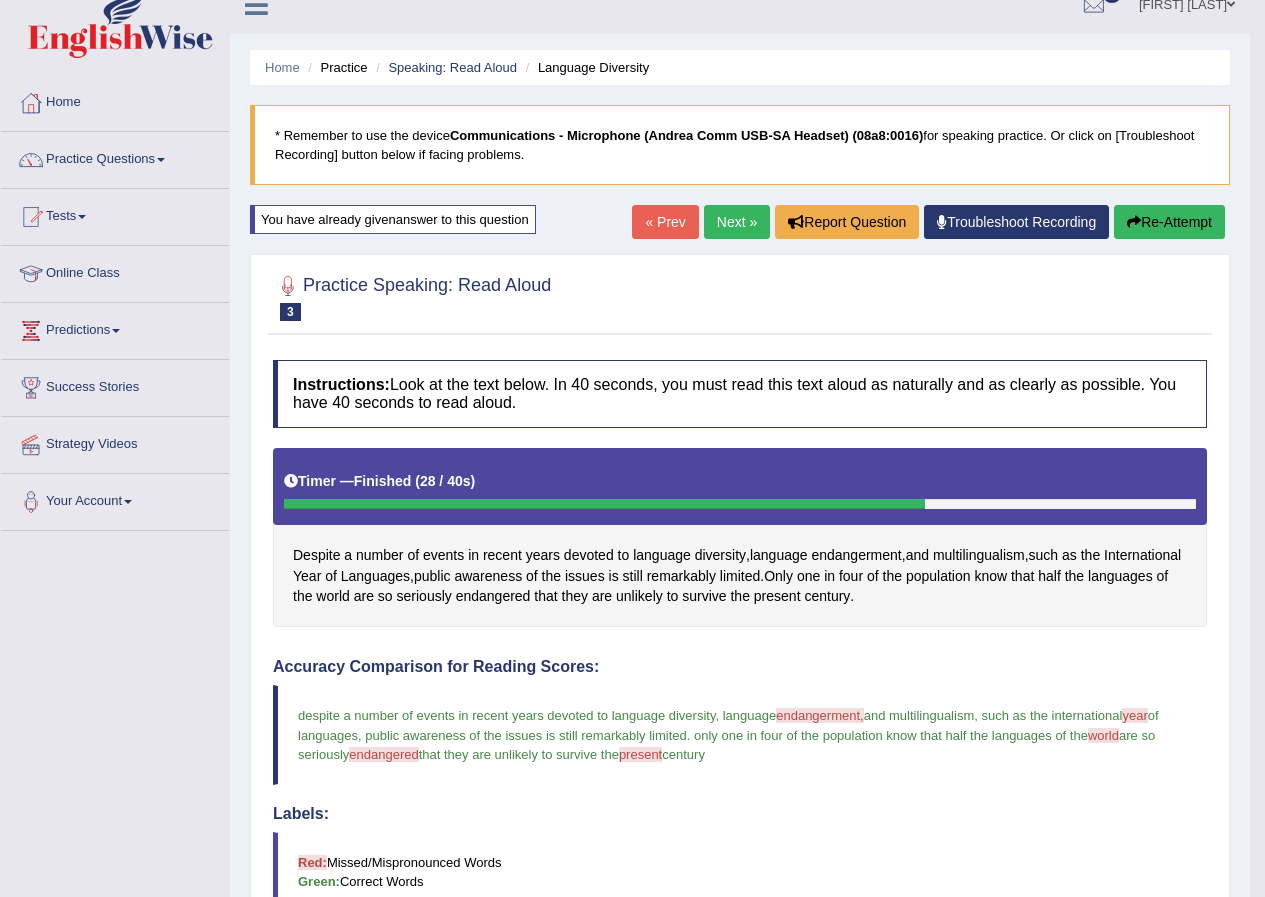 scroll, scrollTop: 0, scrollLeft: 0, axis: both 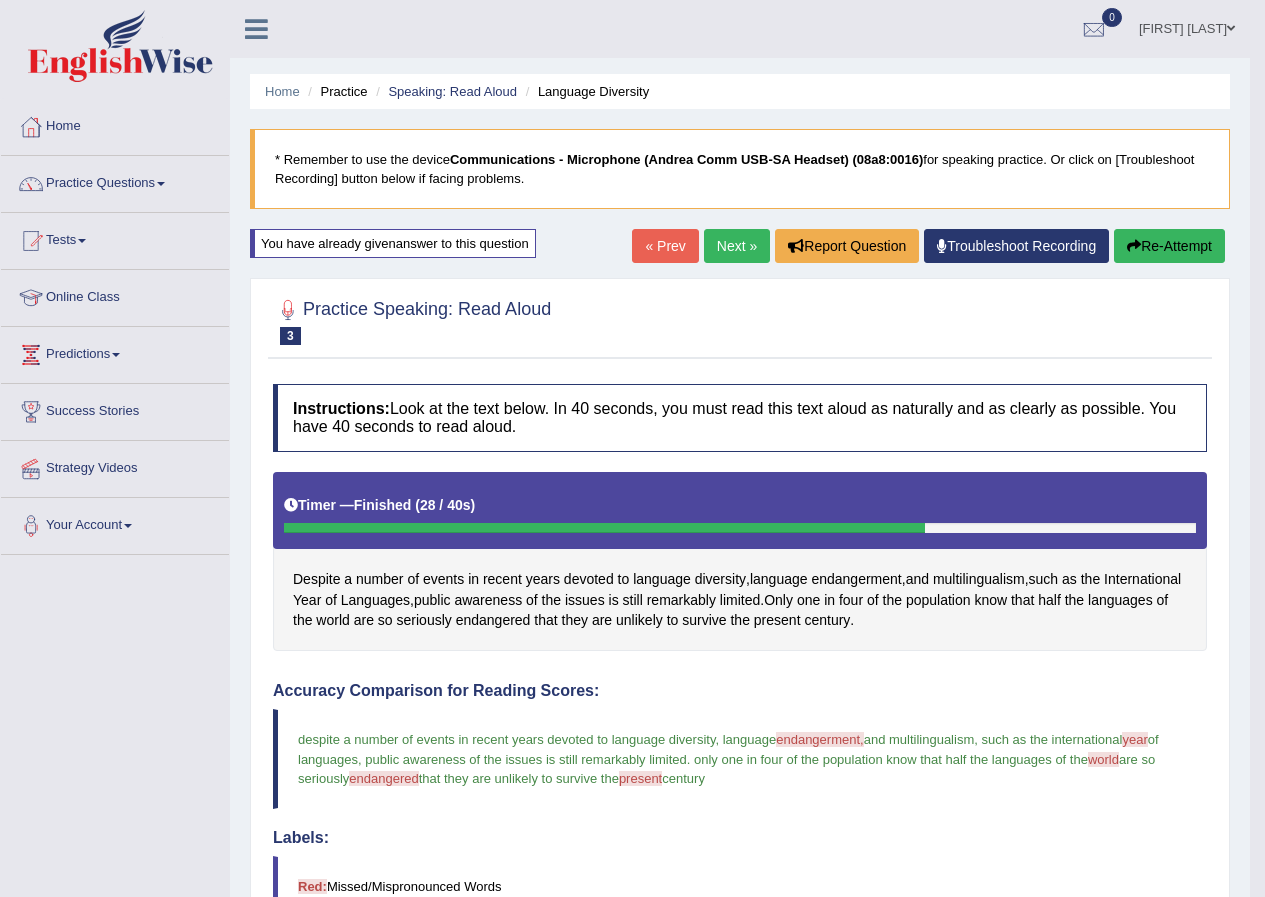 click on "Next »" at bounding box center [737, 246] 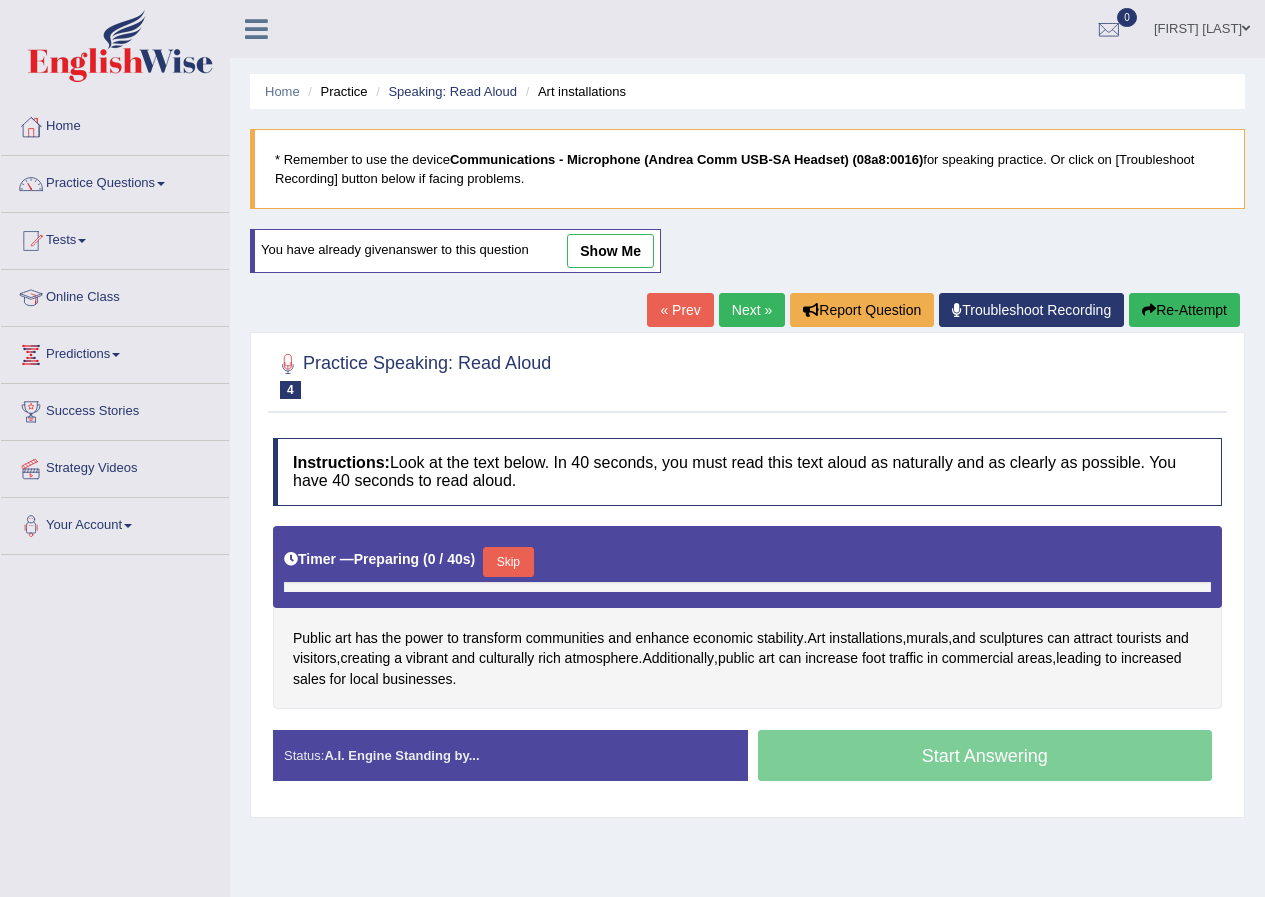 scroll, scrollTop: 153, scrollLeft: 0, axis: vertical 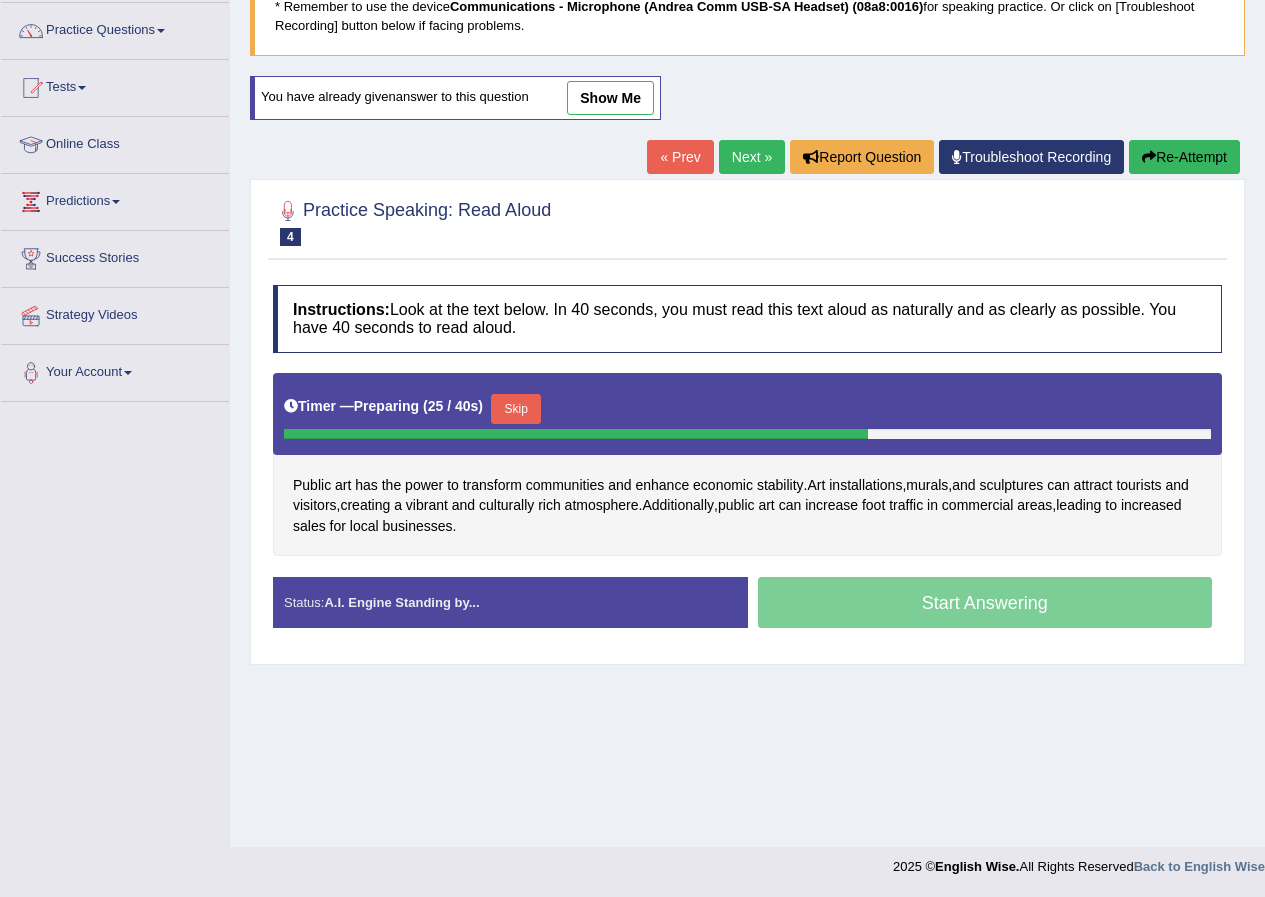 click on "Skip" at bounding box center [516, 409] 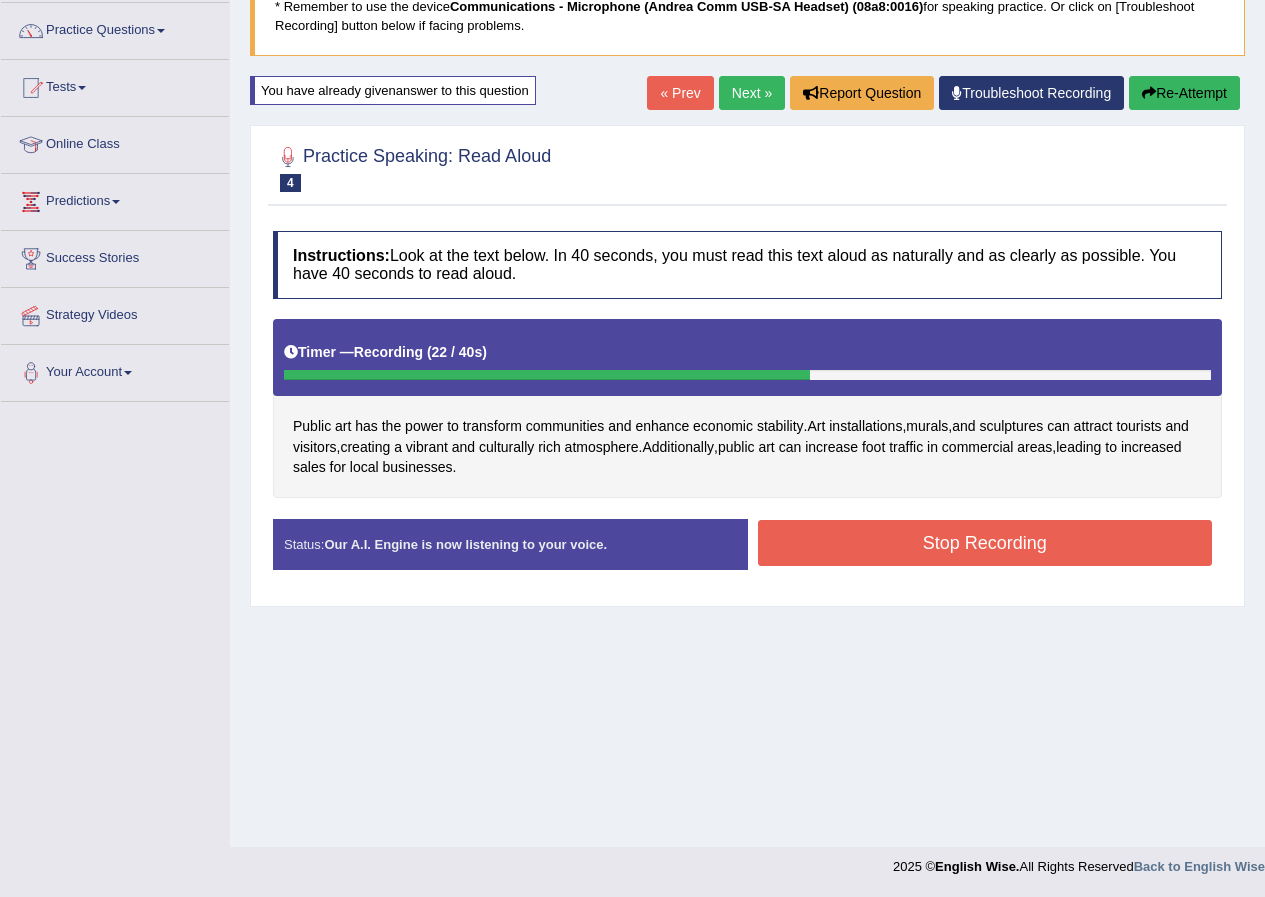 click on "Stop Recording" at bounding box center (985, 543) 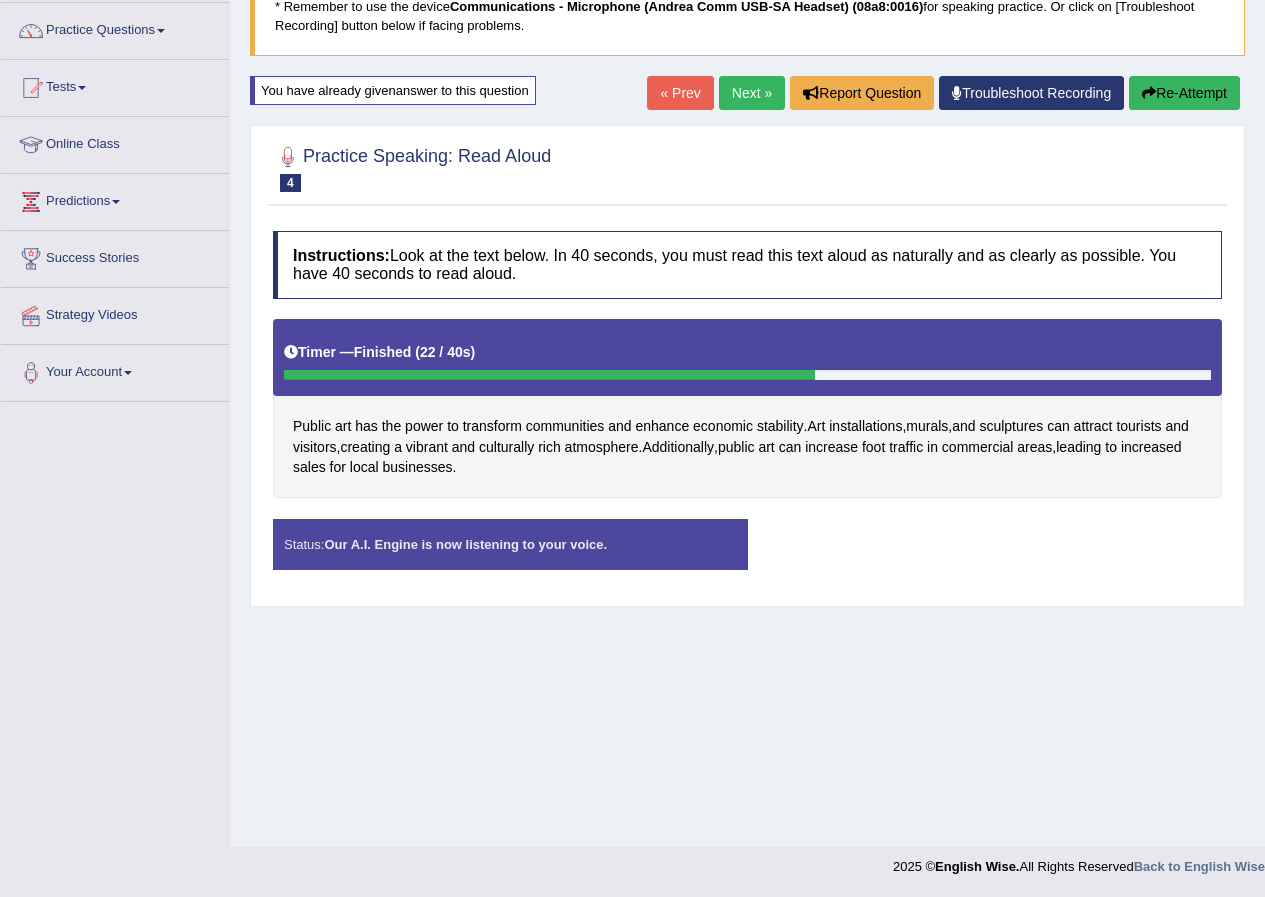 click on "Status:  Our A.I. Engine is now listening to your voice. Start Answering Stop Recording" at bounding box center [747, 554] 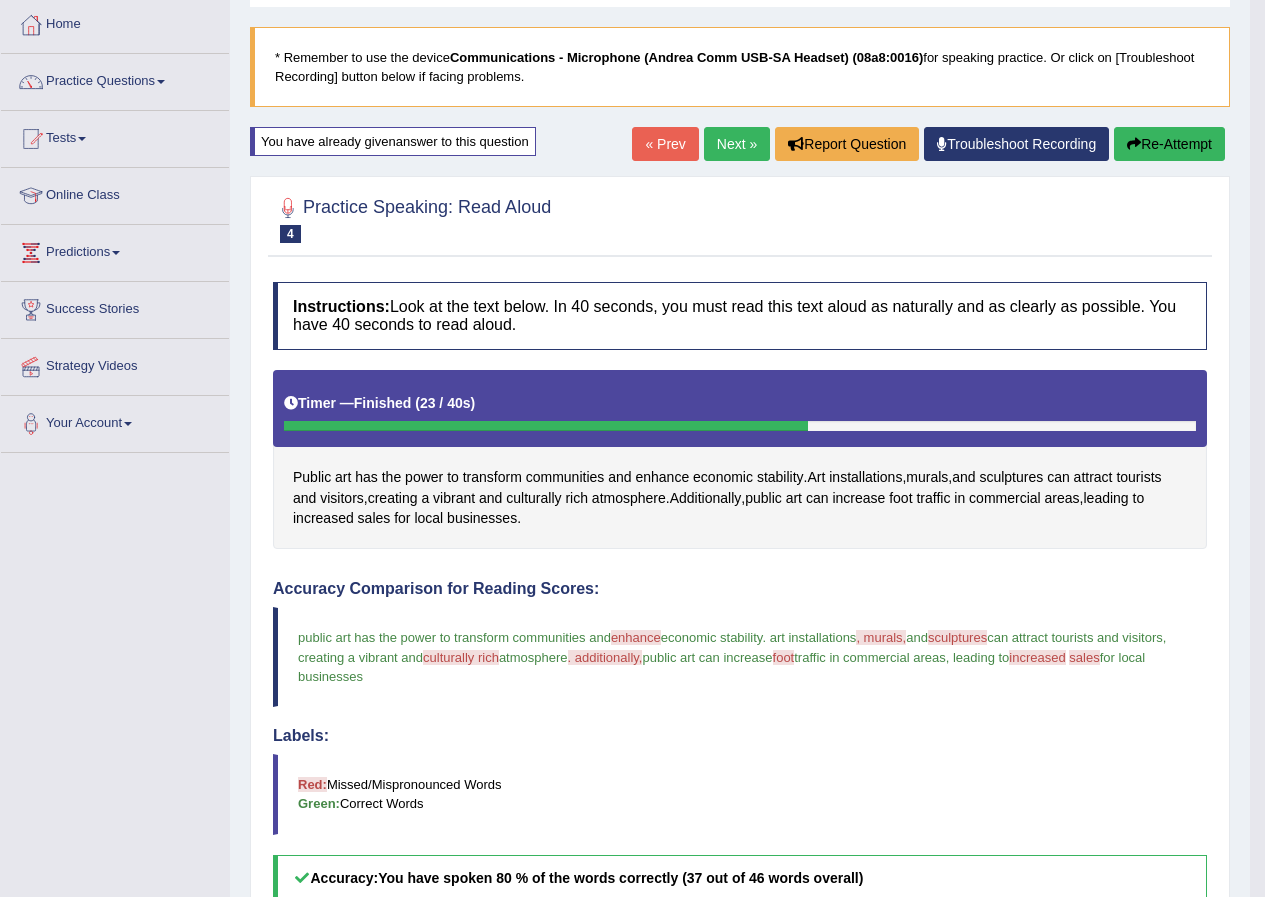 scroll, scrollTop: 53, scrollLeft: 0, axis: vertical 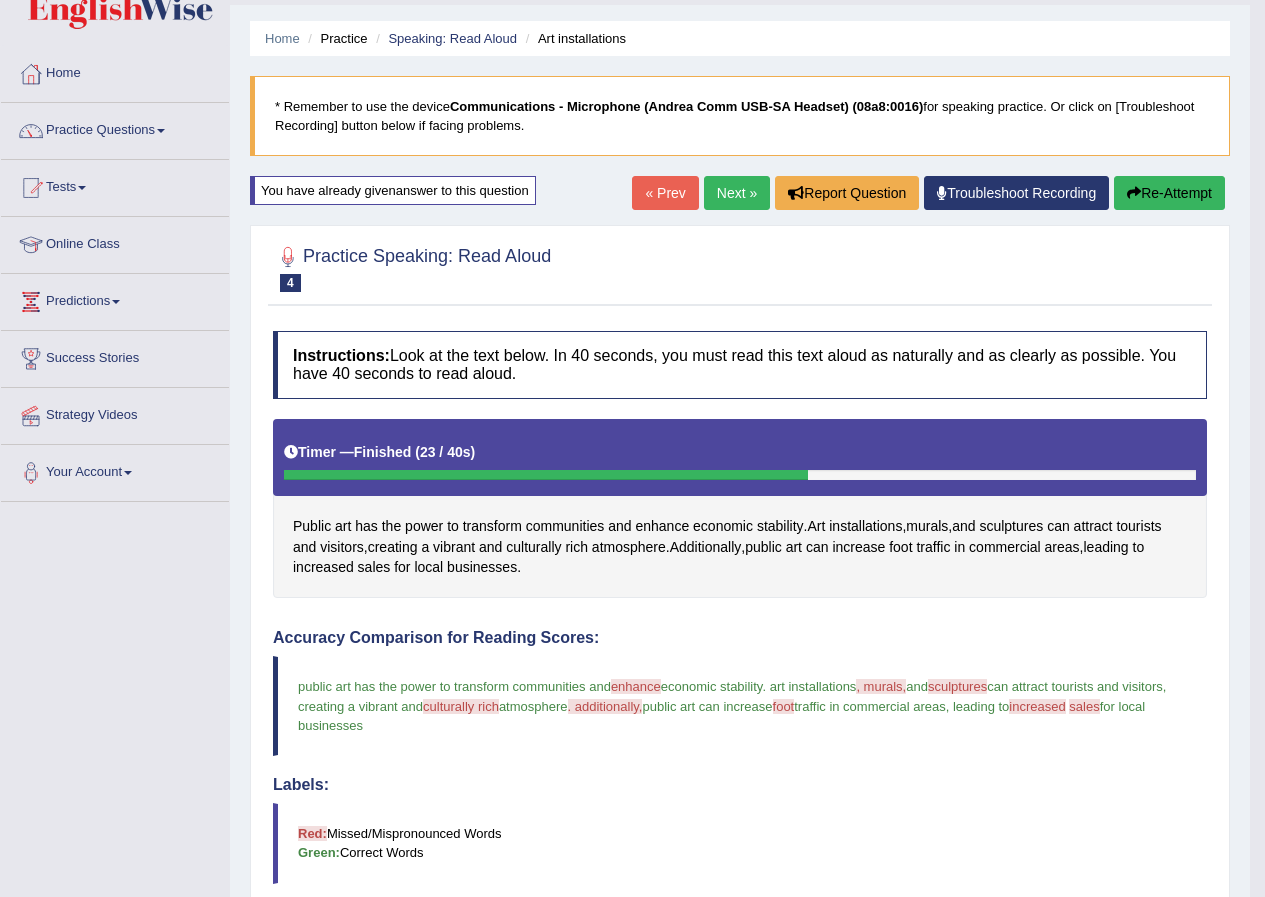 click on "Next »" at bounding box center [737, 193] 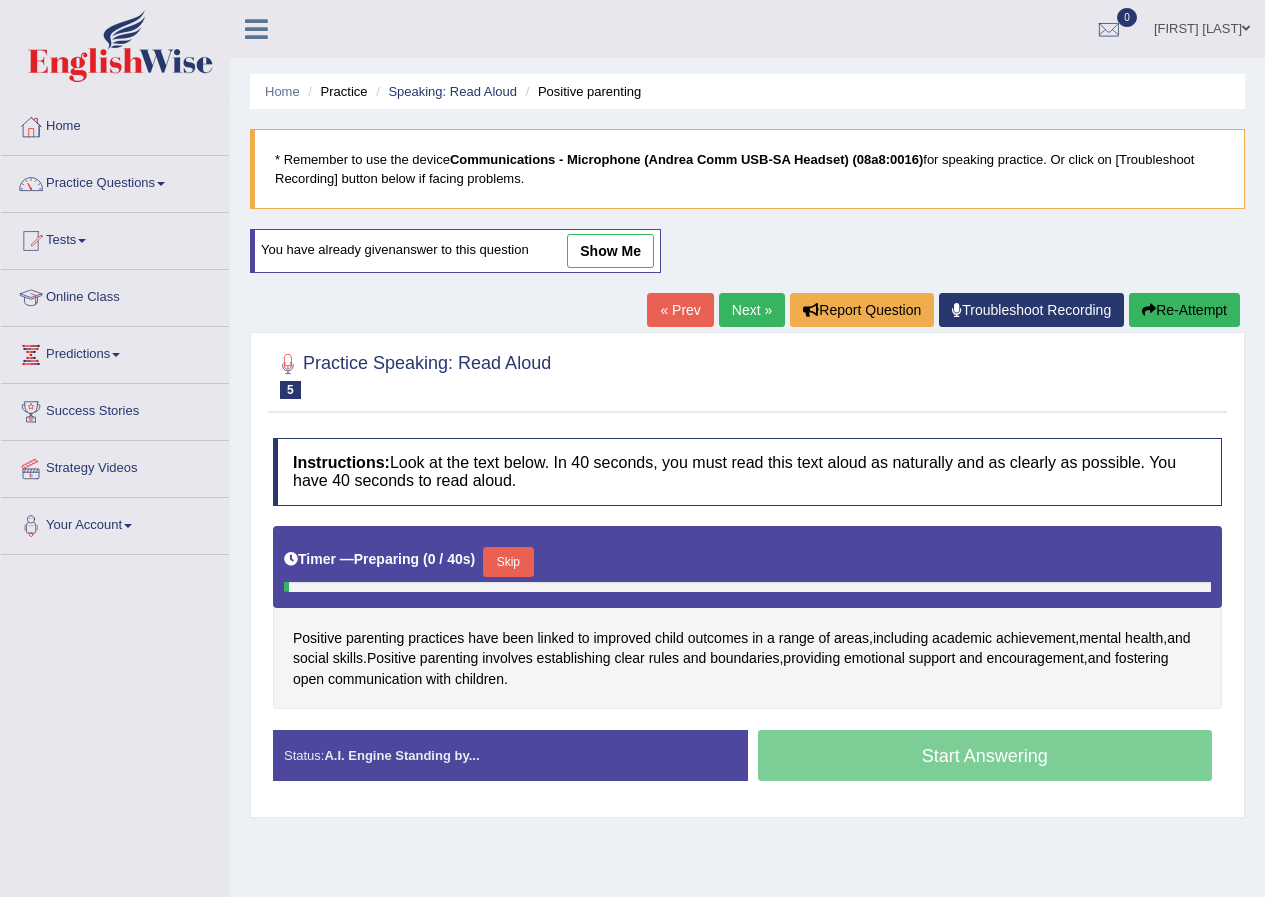 scroll, scrollTop: 0, scrollLeft: 0, axis: both 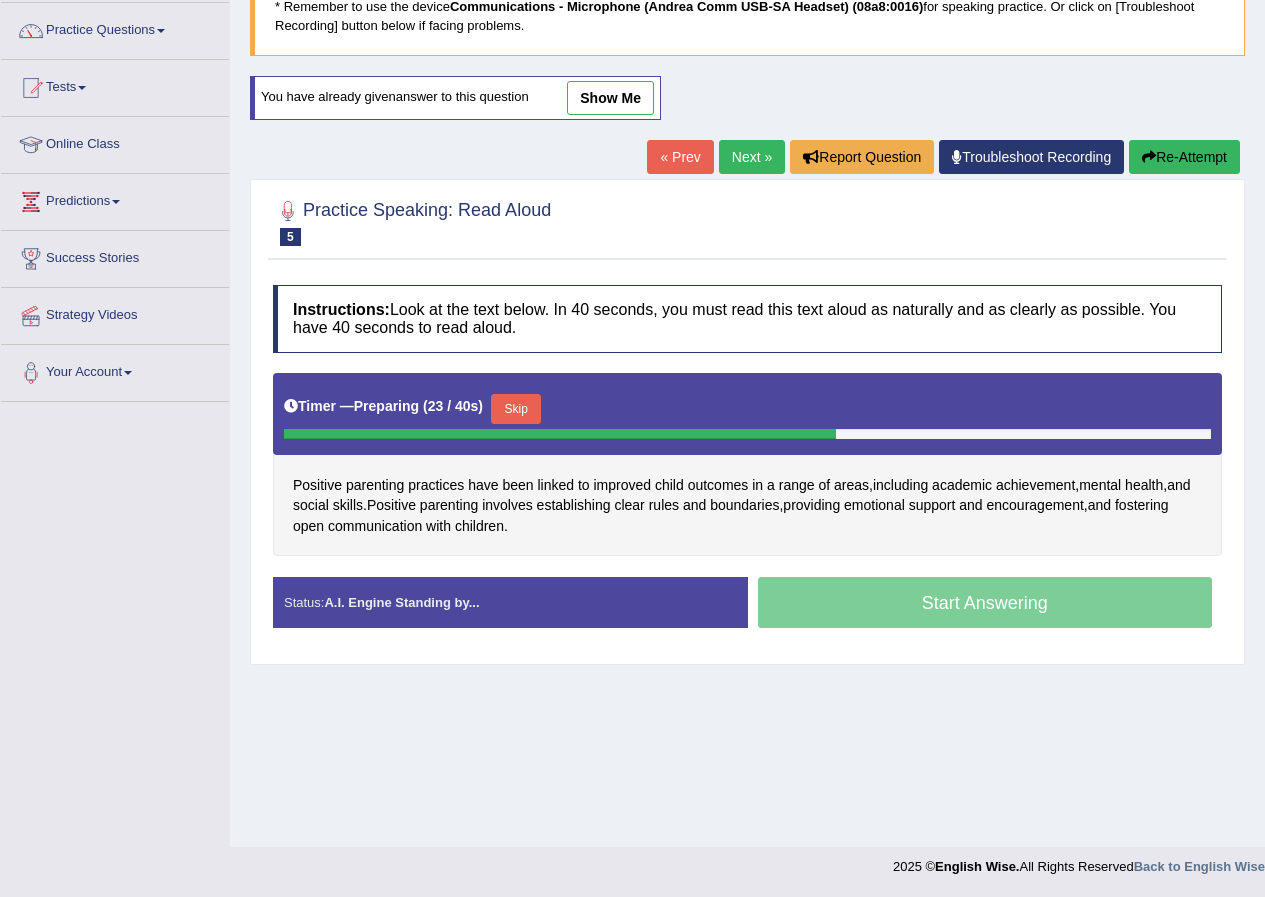 click on "Skip" at bounding box center (516, 409) 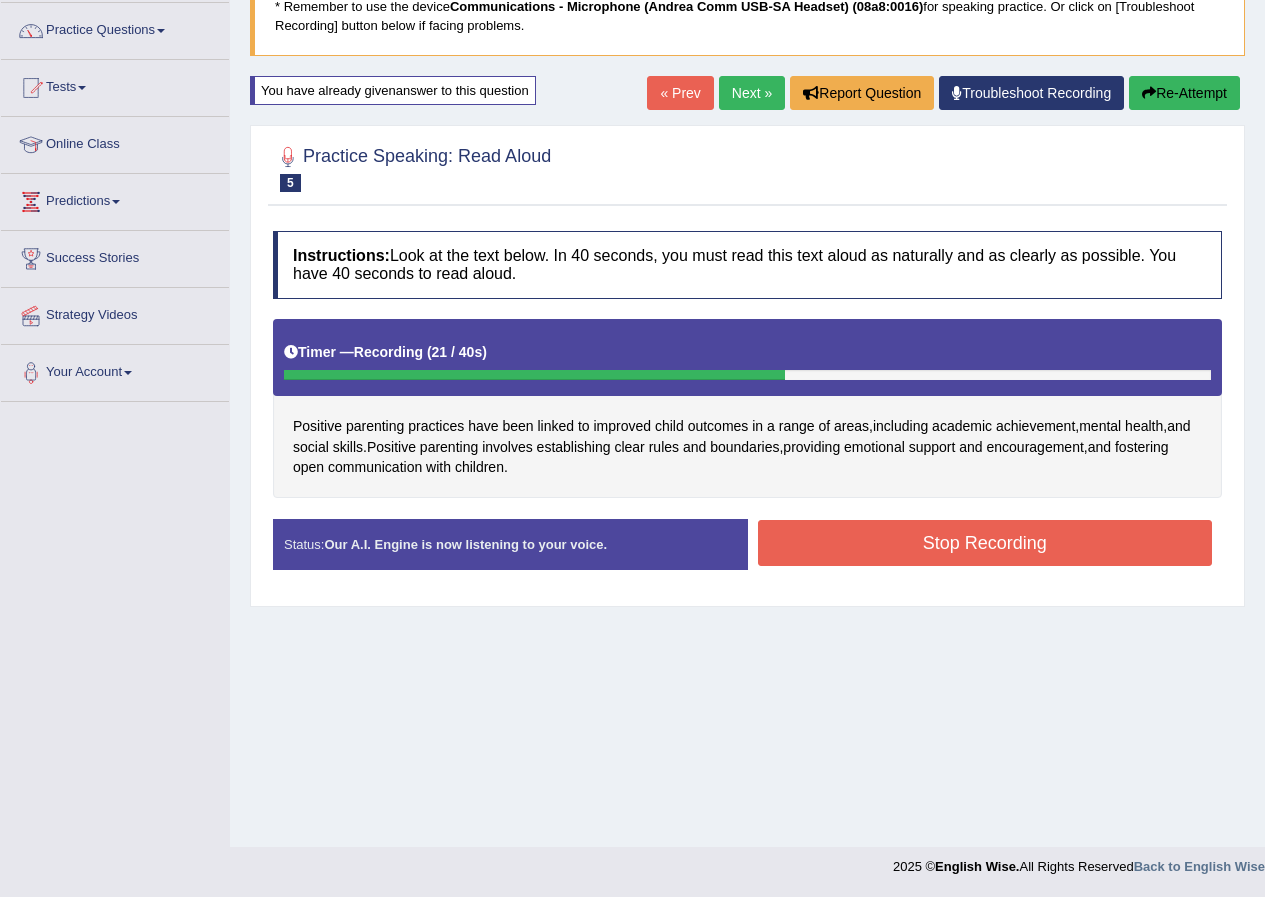 click on "Stop Recording" at bounding box center [985, 543] 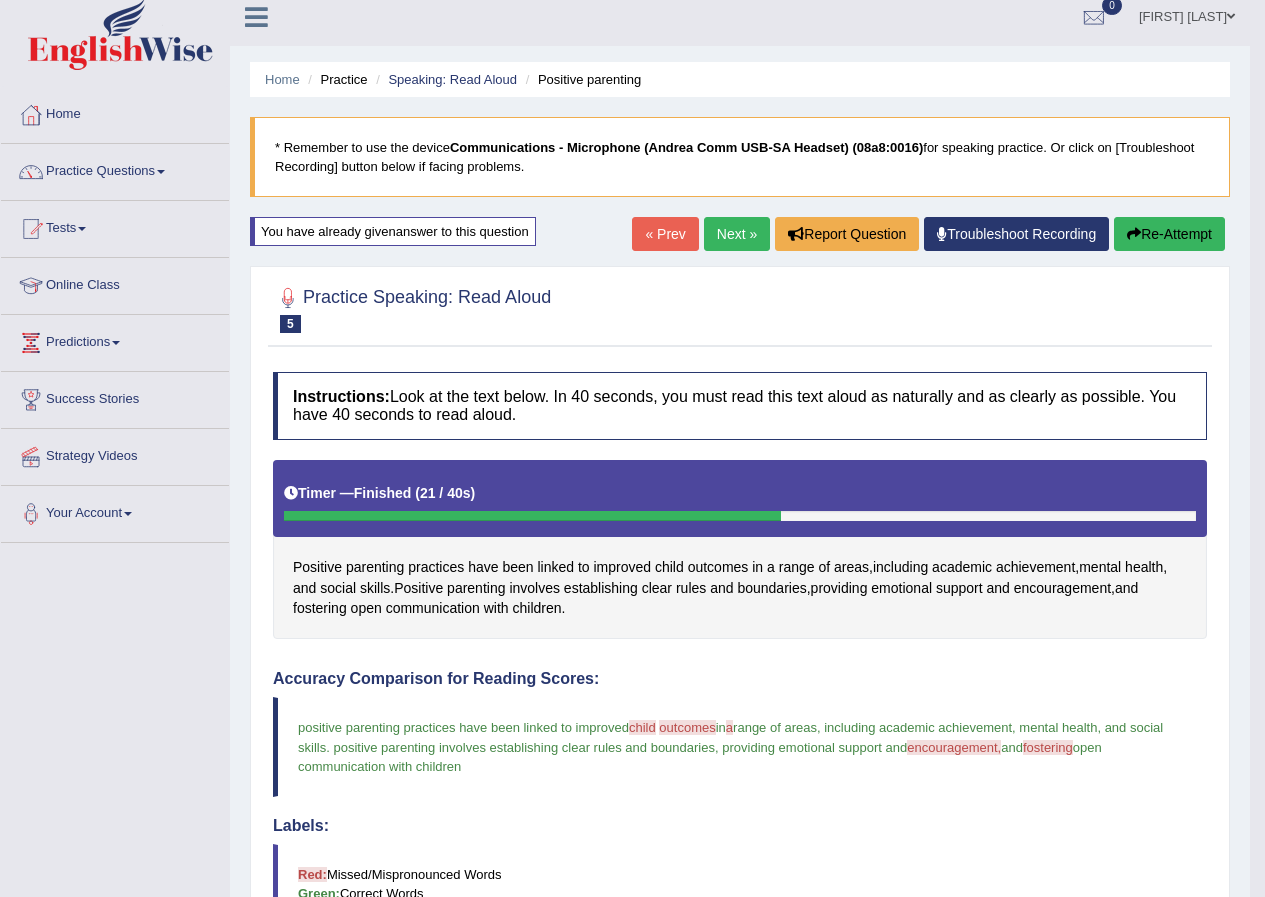 scroll, scrollTop: 0, scrollLeft: 0, axis: both 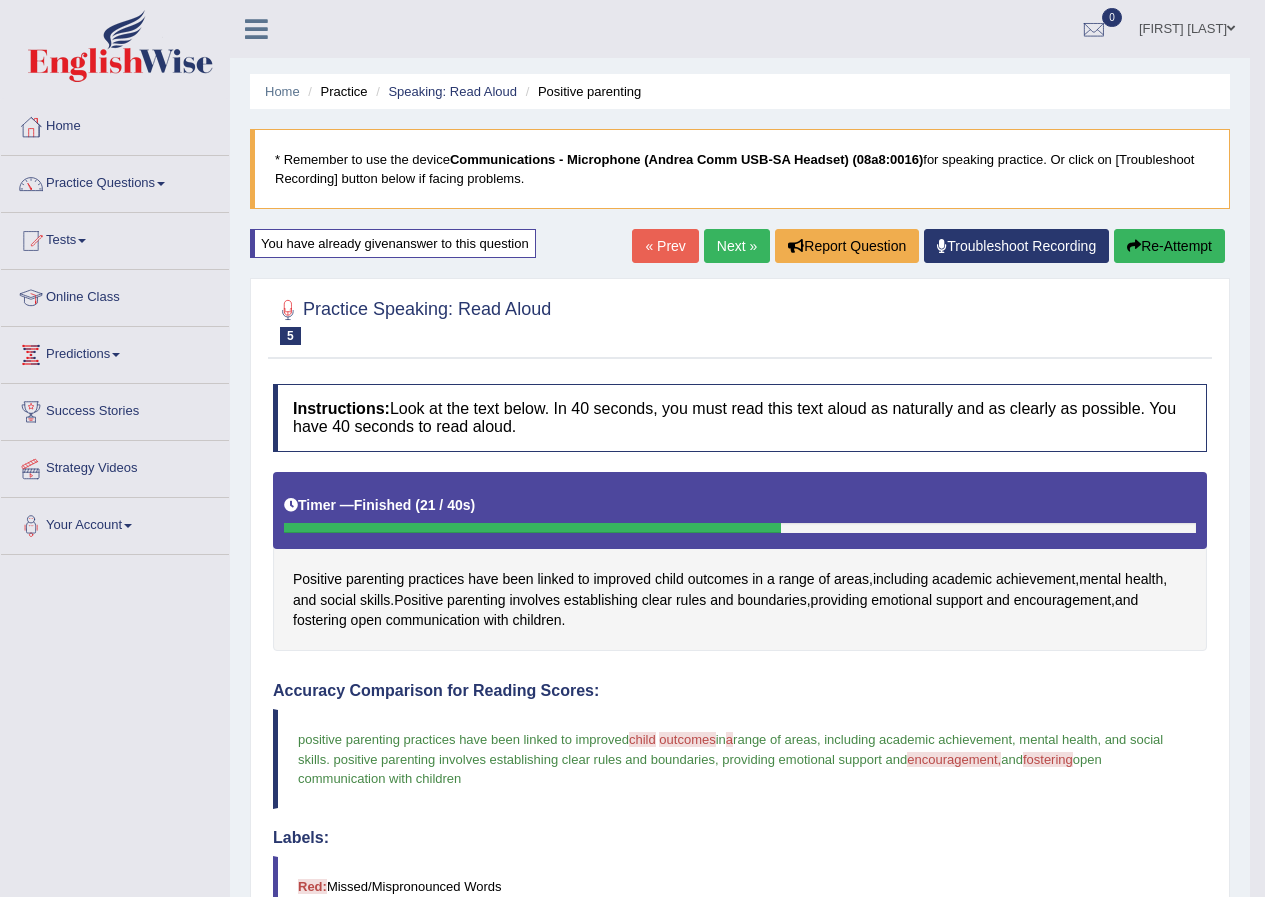 click on "Next »" at bounding box center [737, 246] 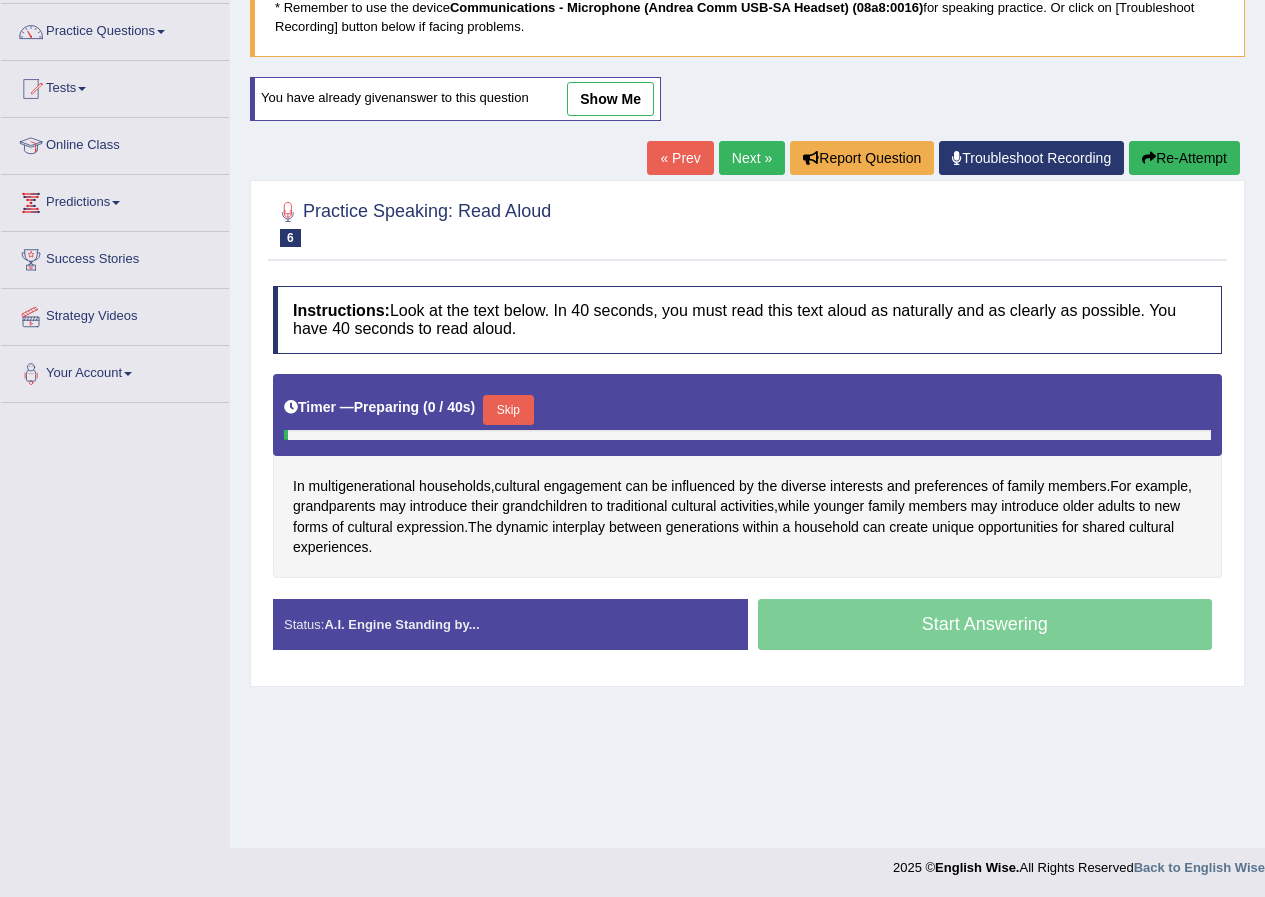 scroll, scrollTop: 153, scrollLeft: 0, axis: vertical 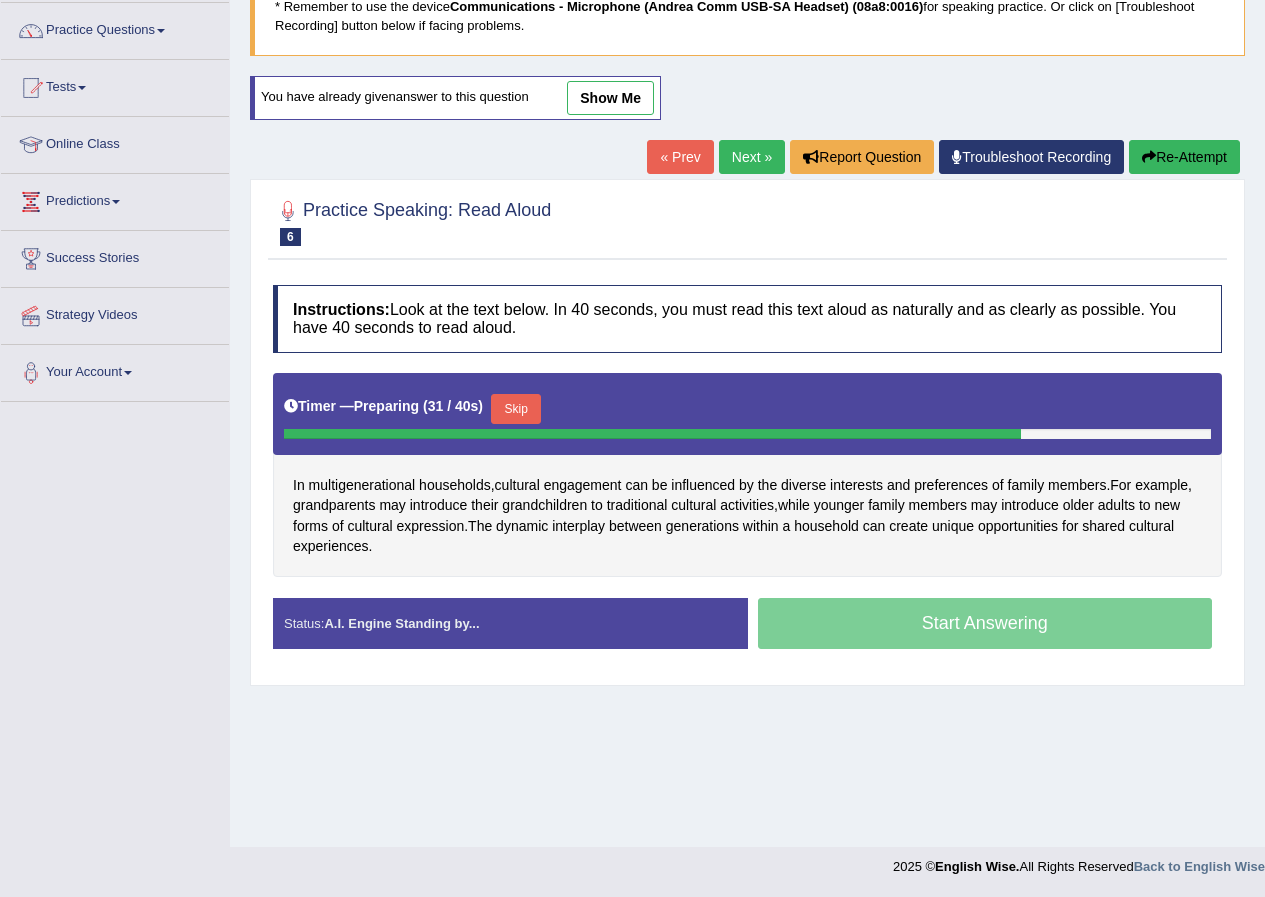 click on "Skip" at bounding box center [516, 409] 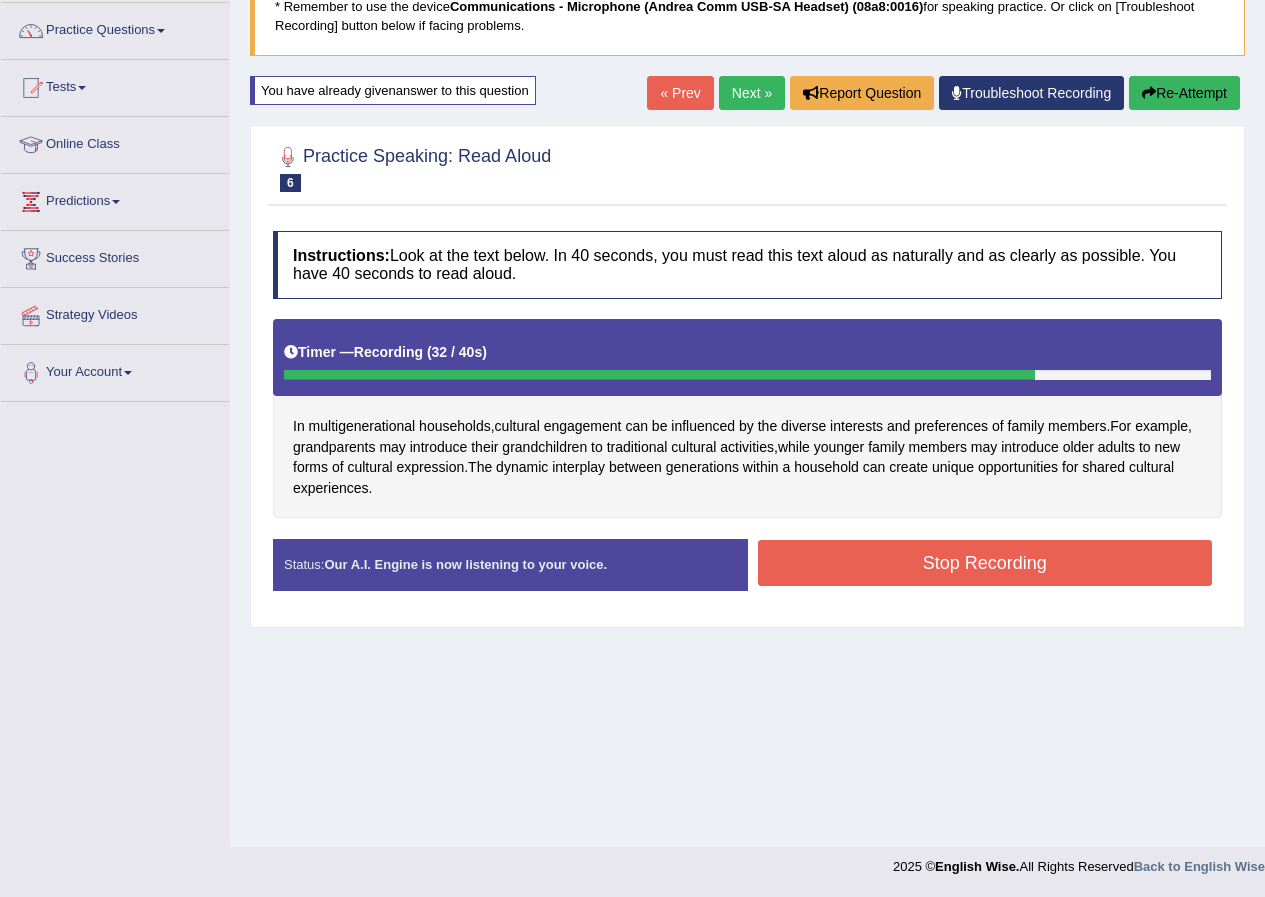 click on "Stop Recording" at bounding box center (985, 563) 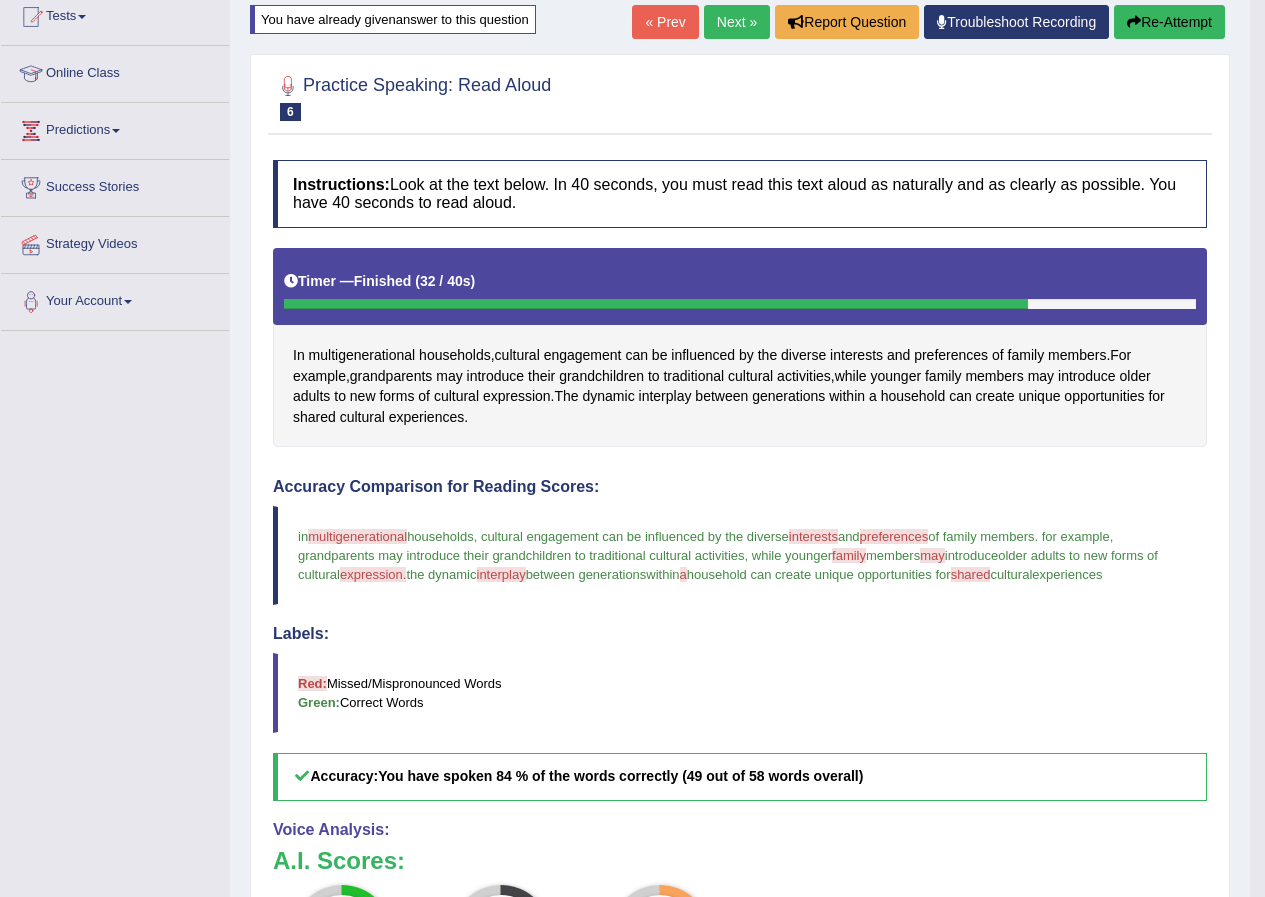 scroll, scrollTop: 153, scrollLeft: 0, axis: vertical 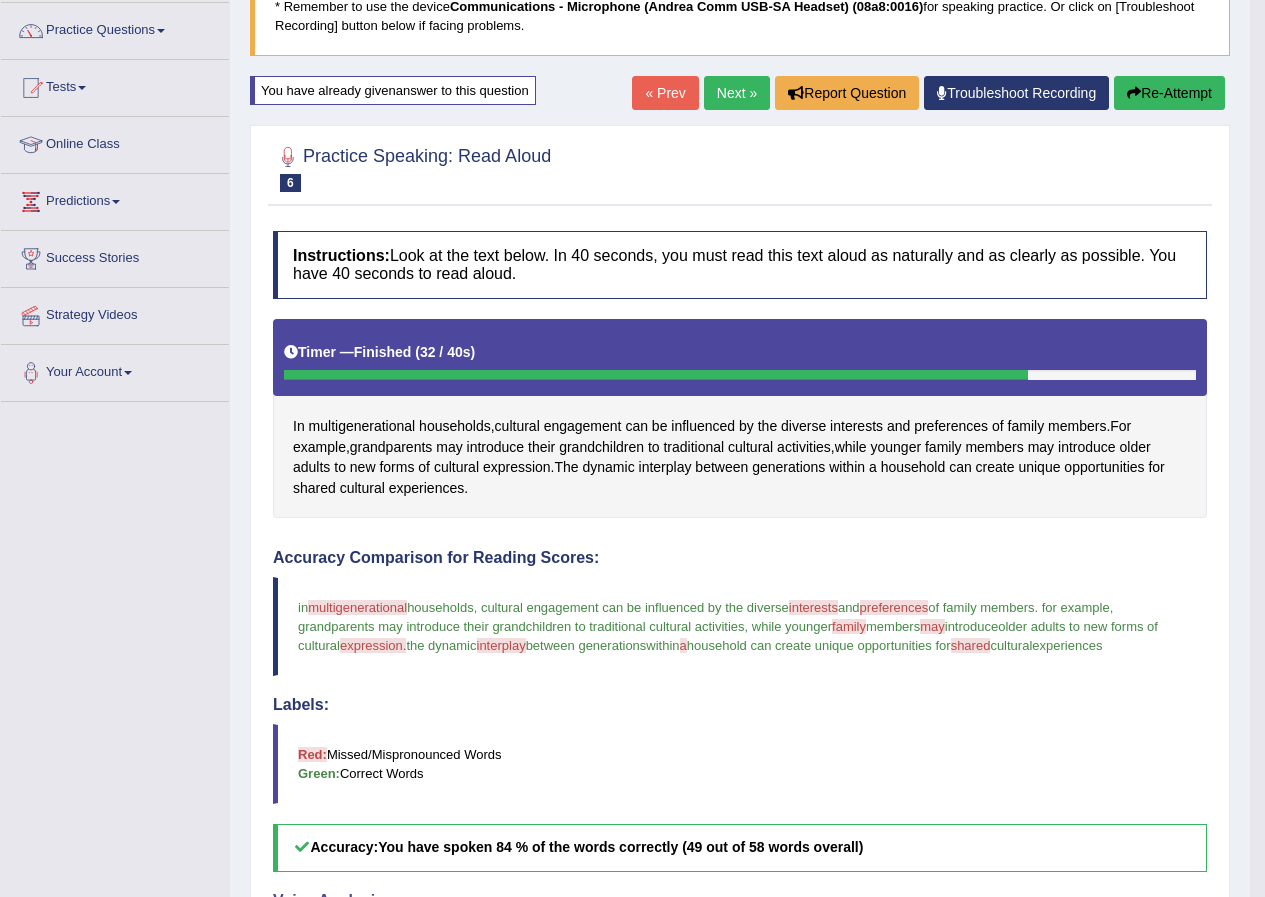 click on "Next »" at bounding box center [737, 93] 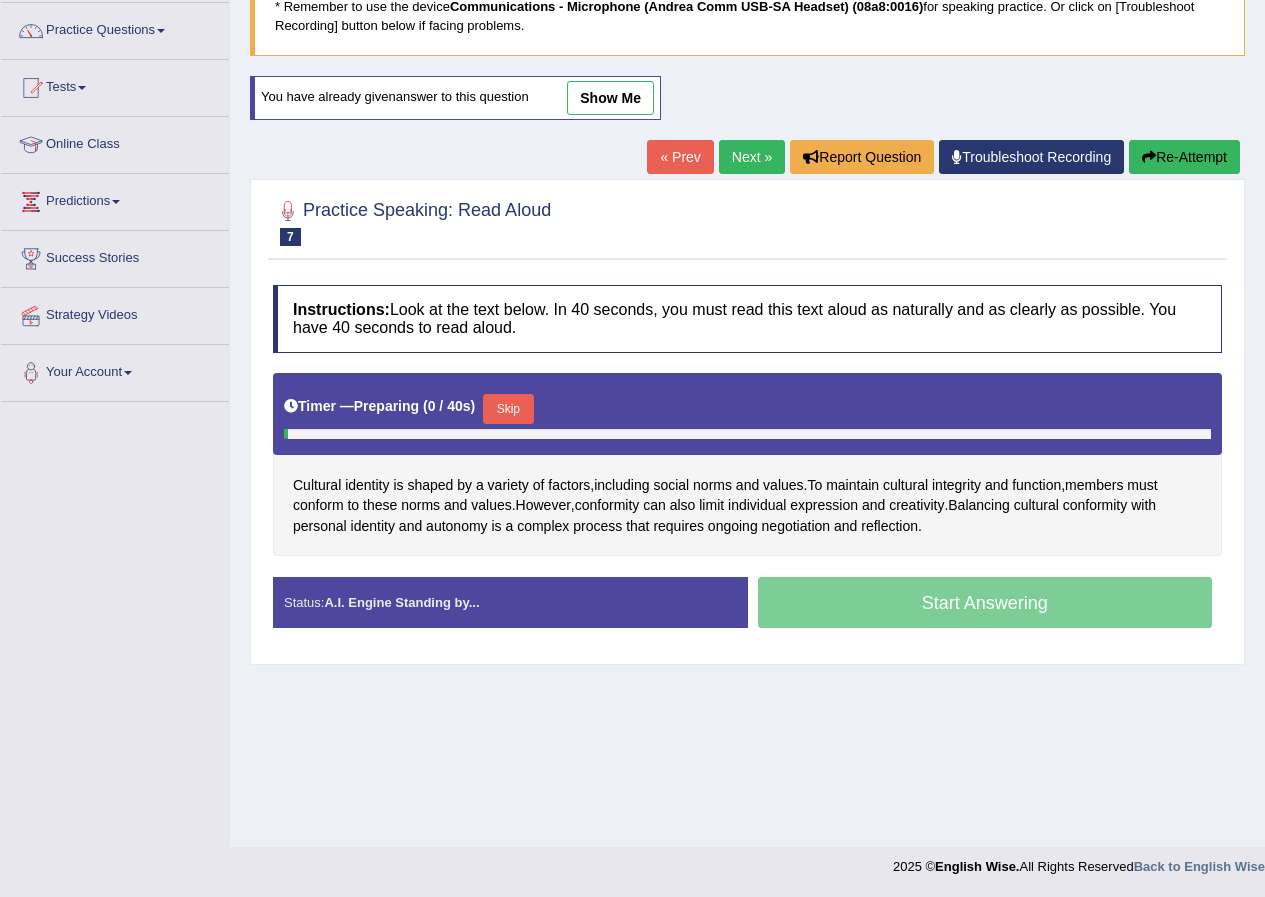 scroll, scrollTop: 0, scrollLeft: 0, axis: both 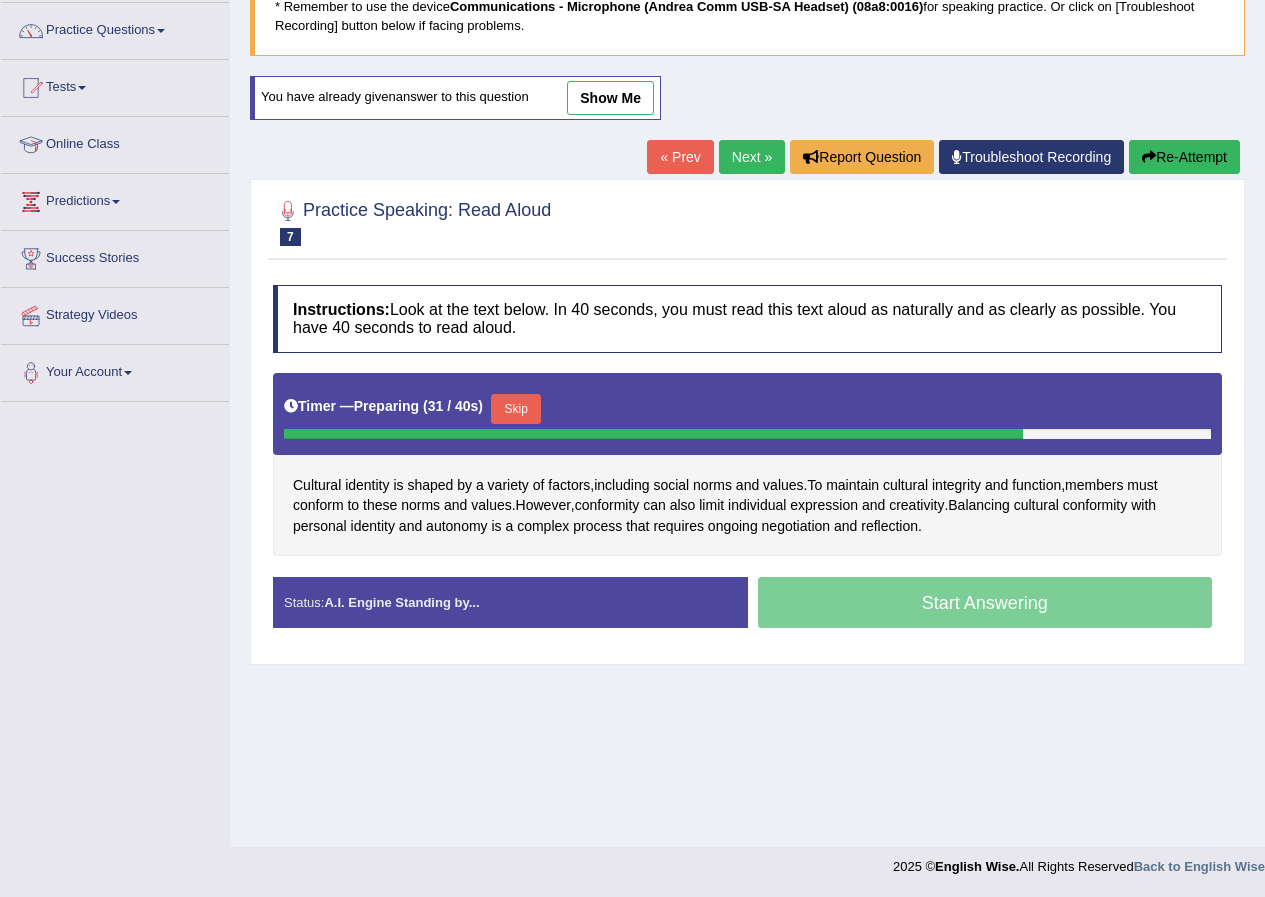 click on "Skip" at bounding box center [516, 409] 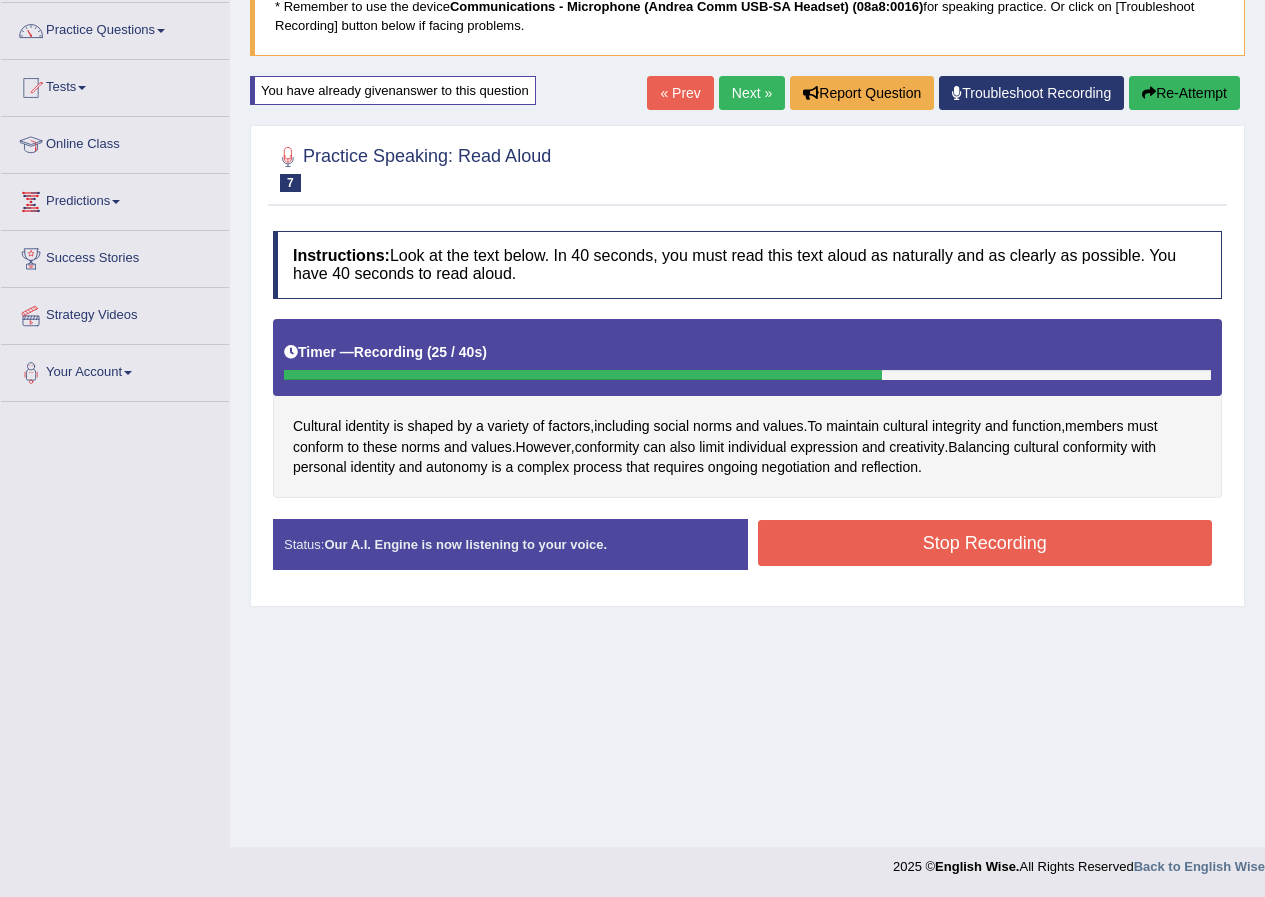click on "Stop Recording" at bounding box center [985, 543] 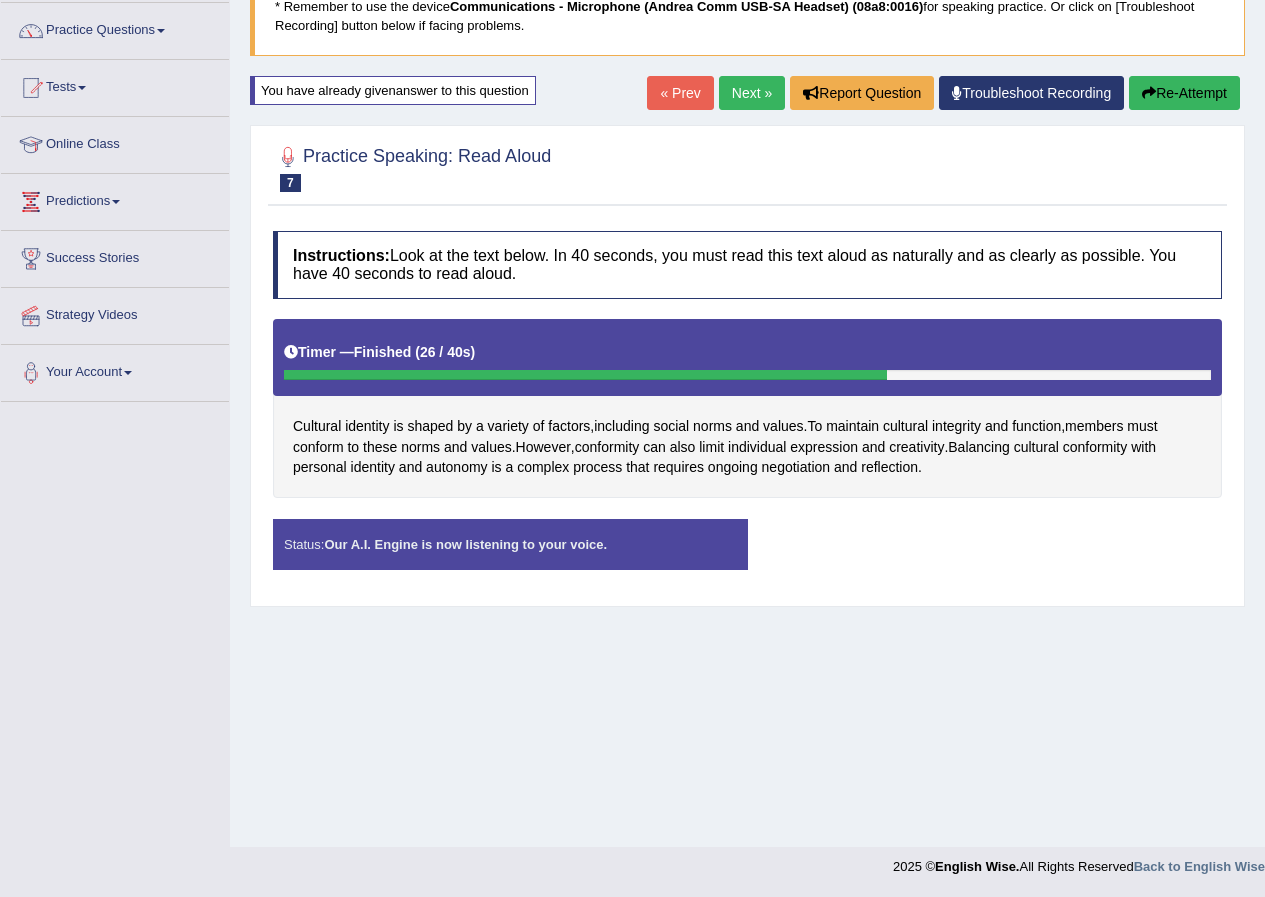 click on "Status:  Our A.I. Engine is now listening to your voice. Start Answering Stop Recording" at bounding box center (747, 554) 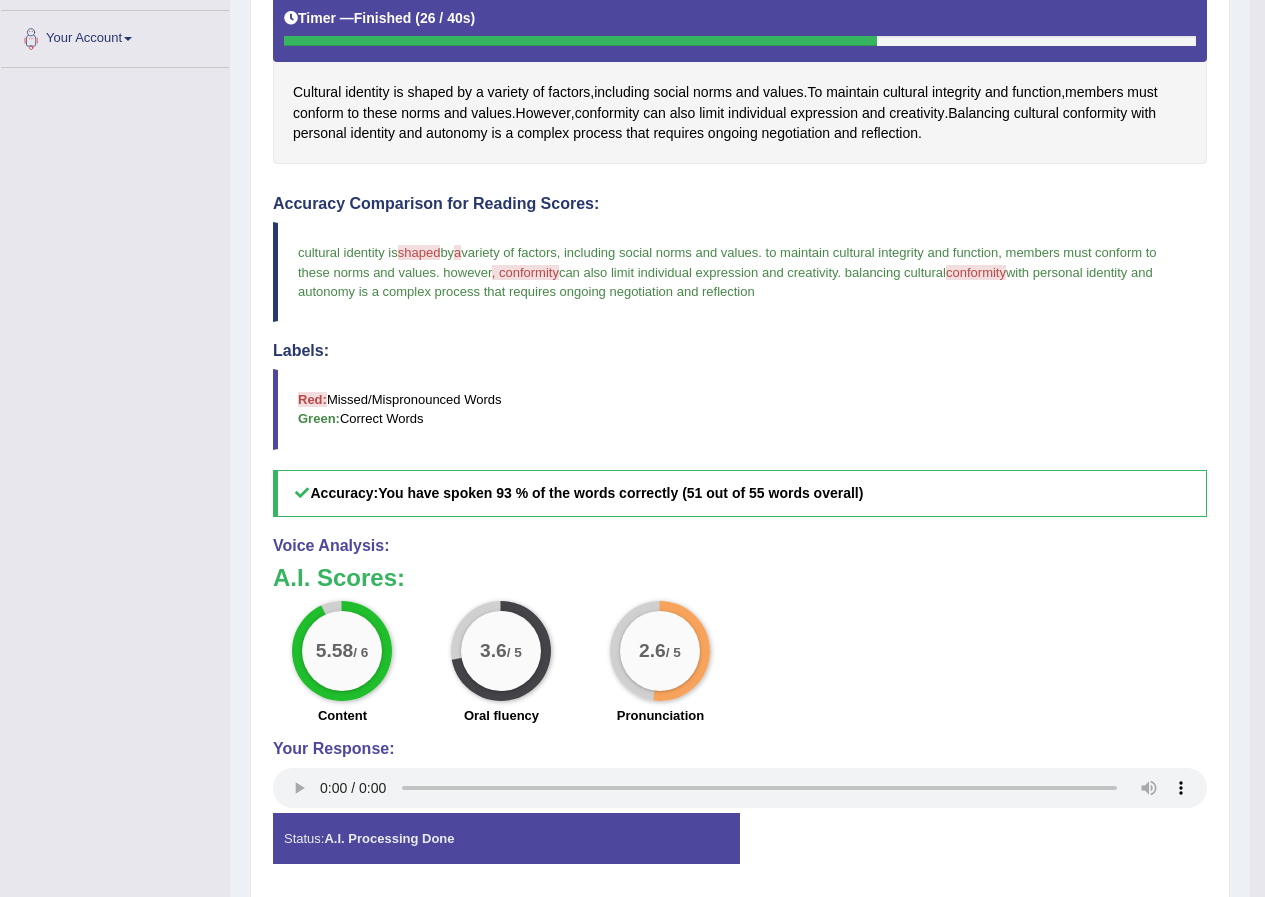 scroll, scrollTop: 556, scrollLeft: 0, axis: vertical 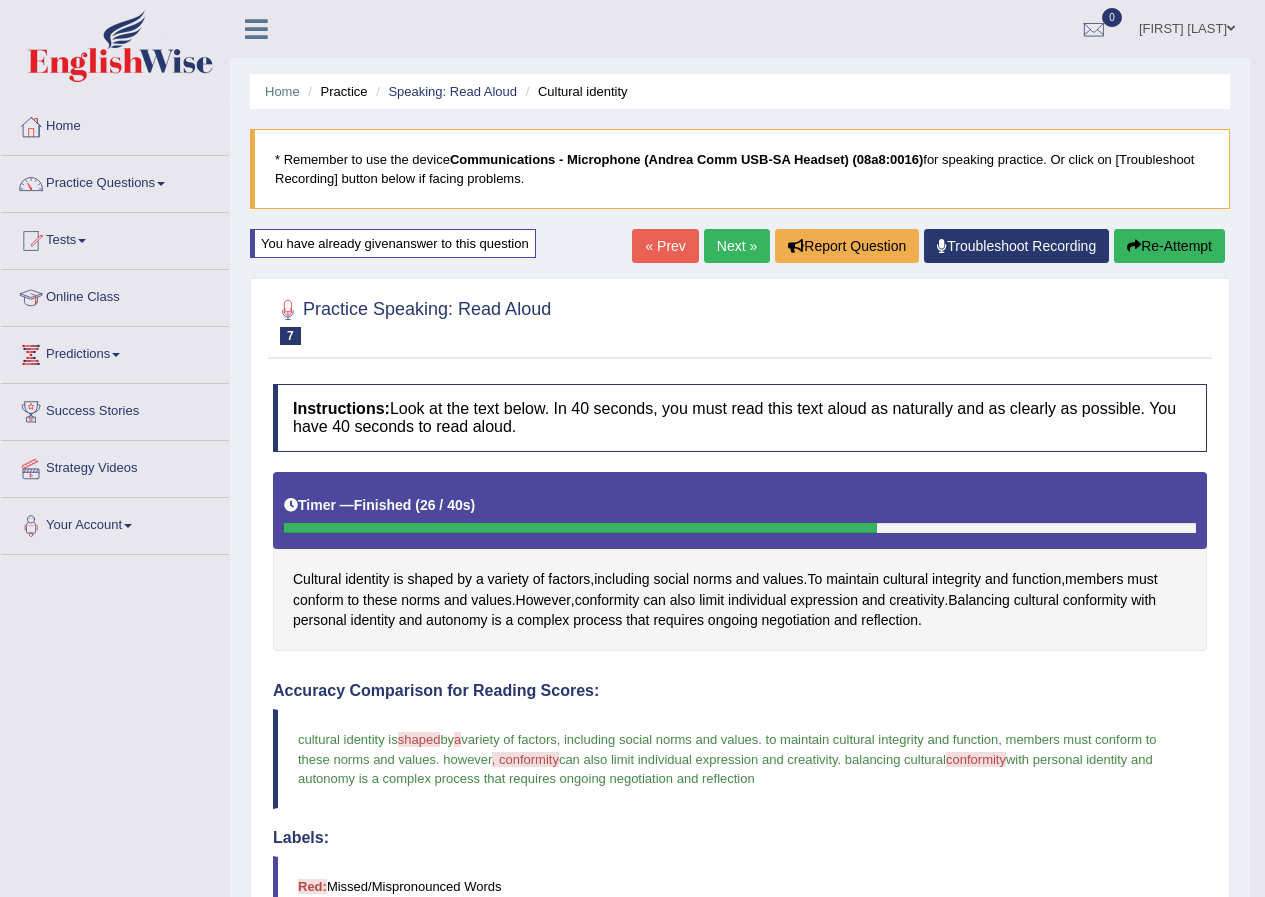 click on "Next »" at bounding box center [737, 246] 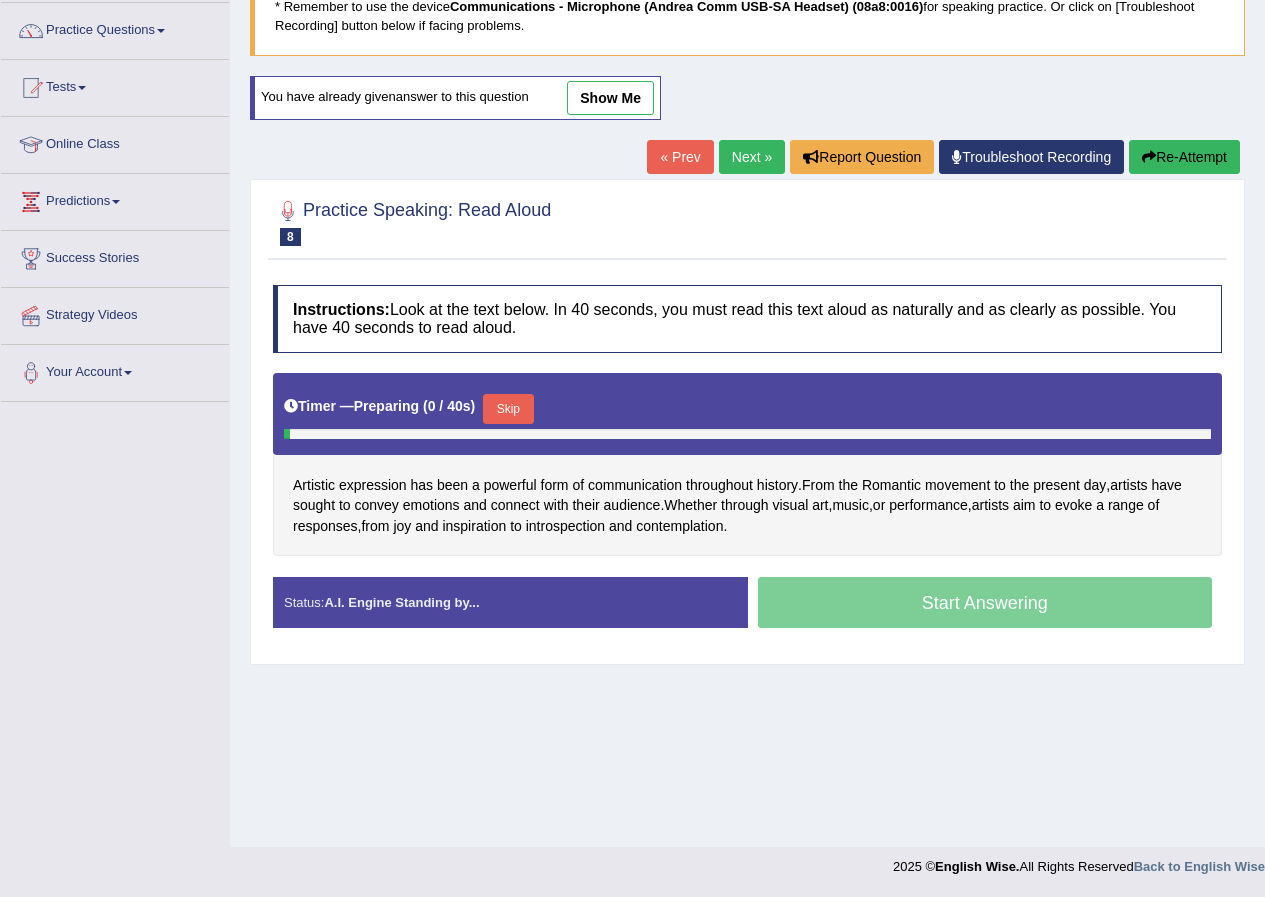 scroll, scrollTop: 0, scrollLeft: 0, axis: both 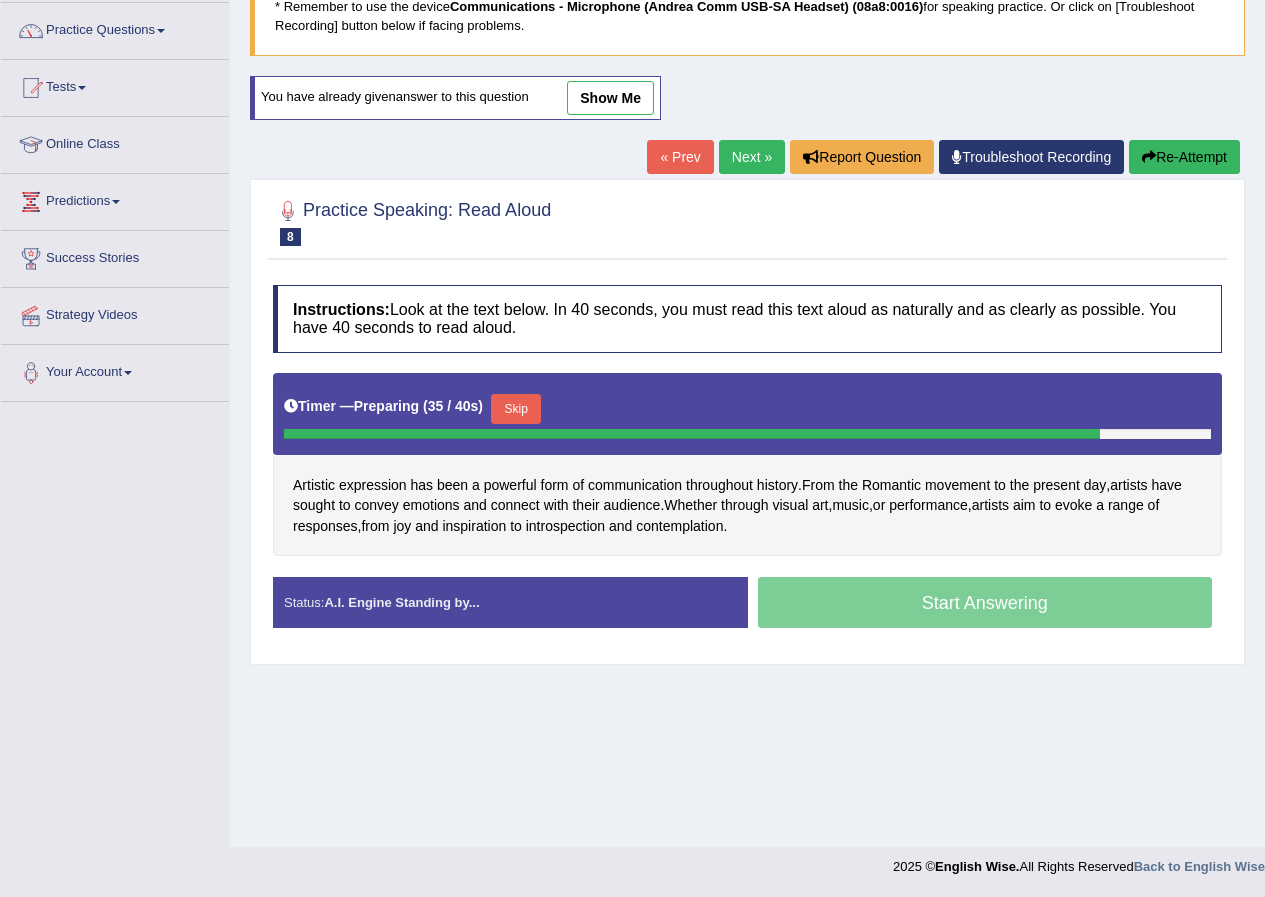 click on "Skip" at bounding box center [516, 409] 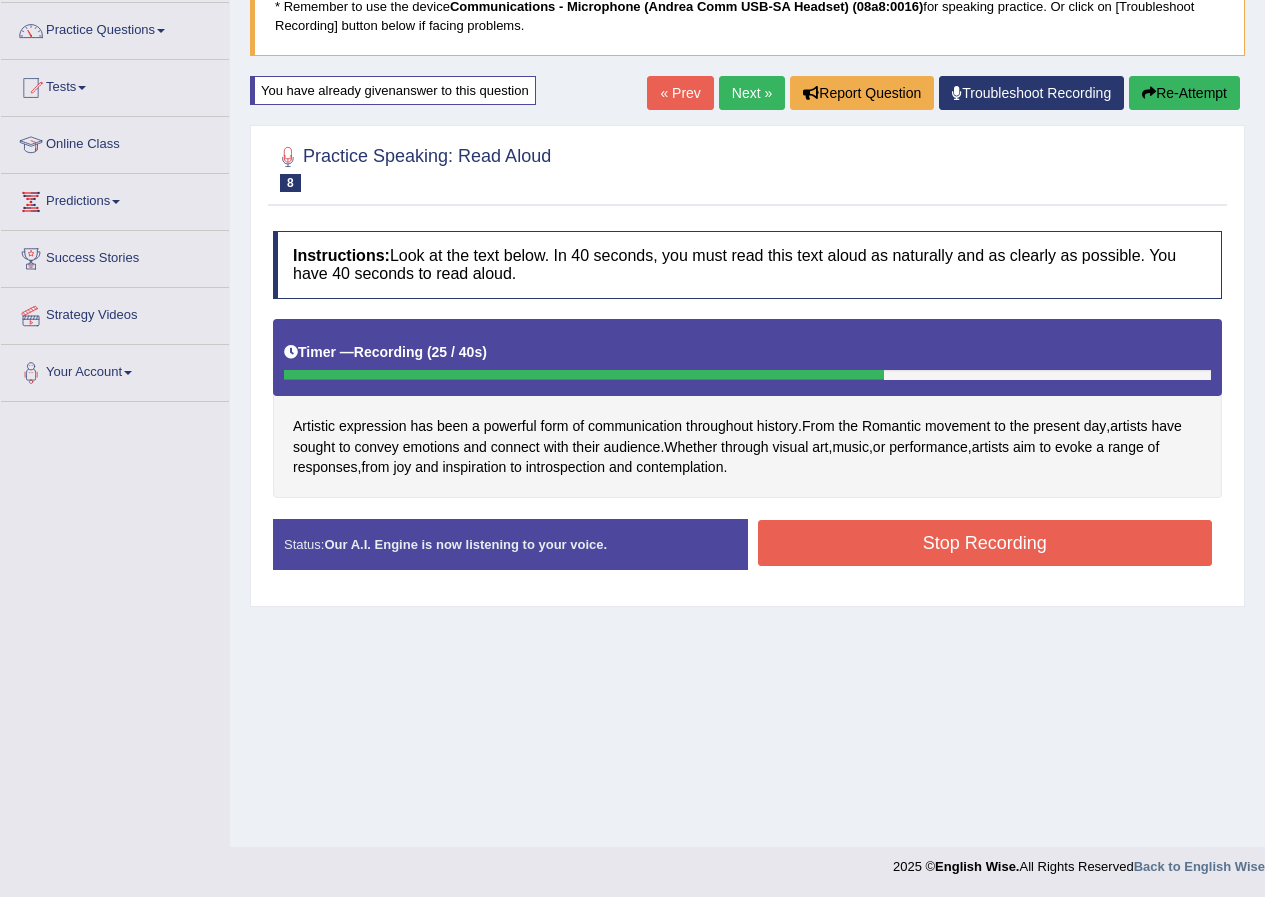 click on "Stop Recording" at bounding box center [985, 543] 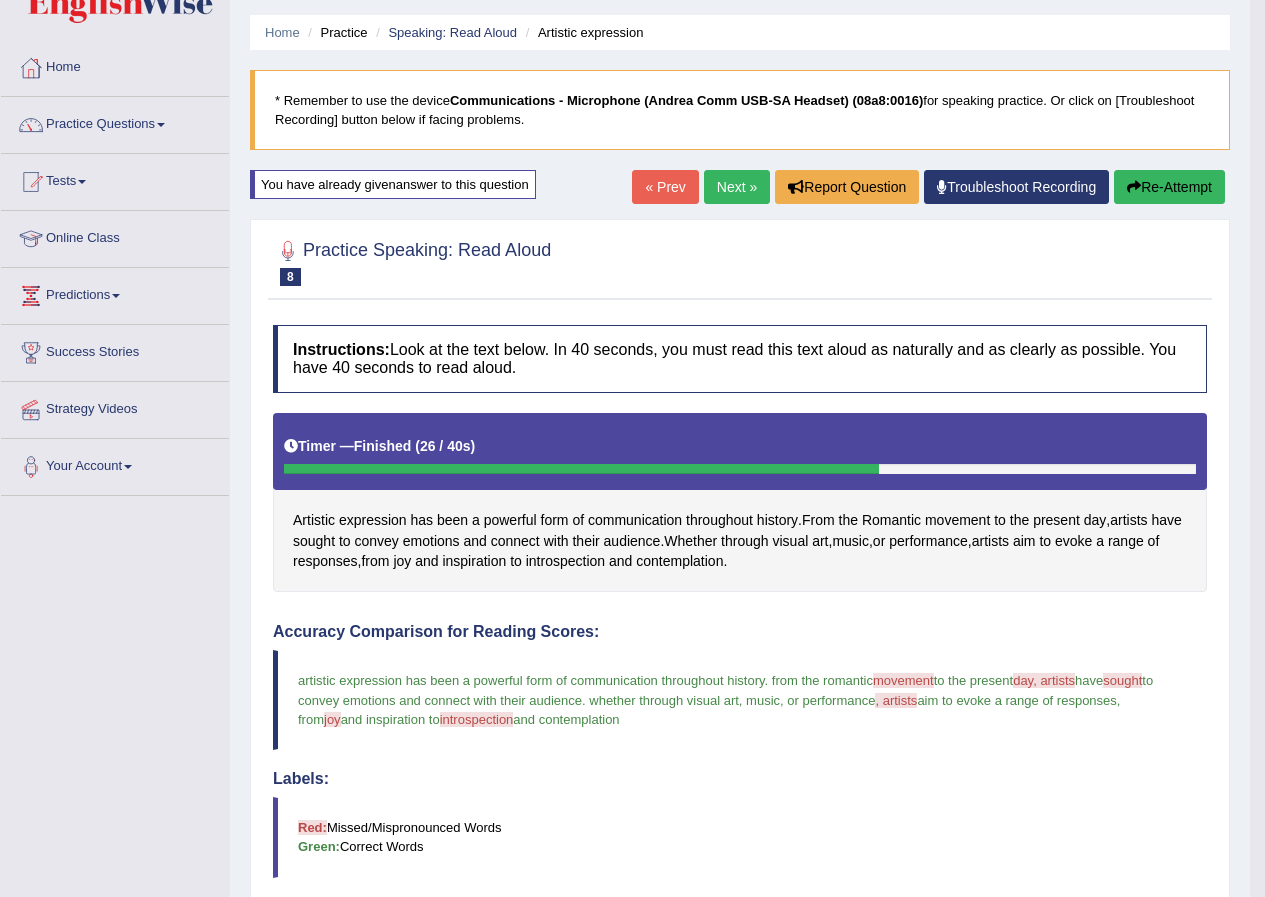 scroll, scrollTop: 56, scrollLeft: 0, axis: vertical 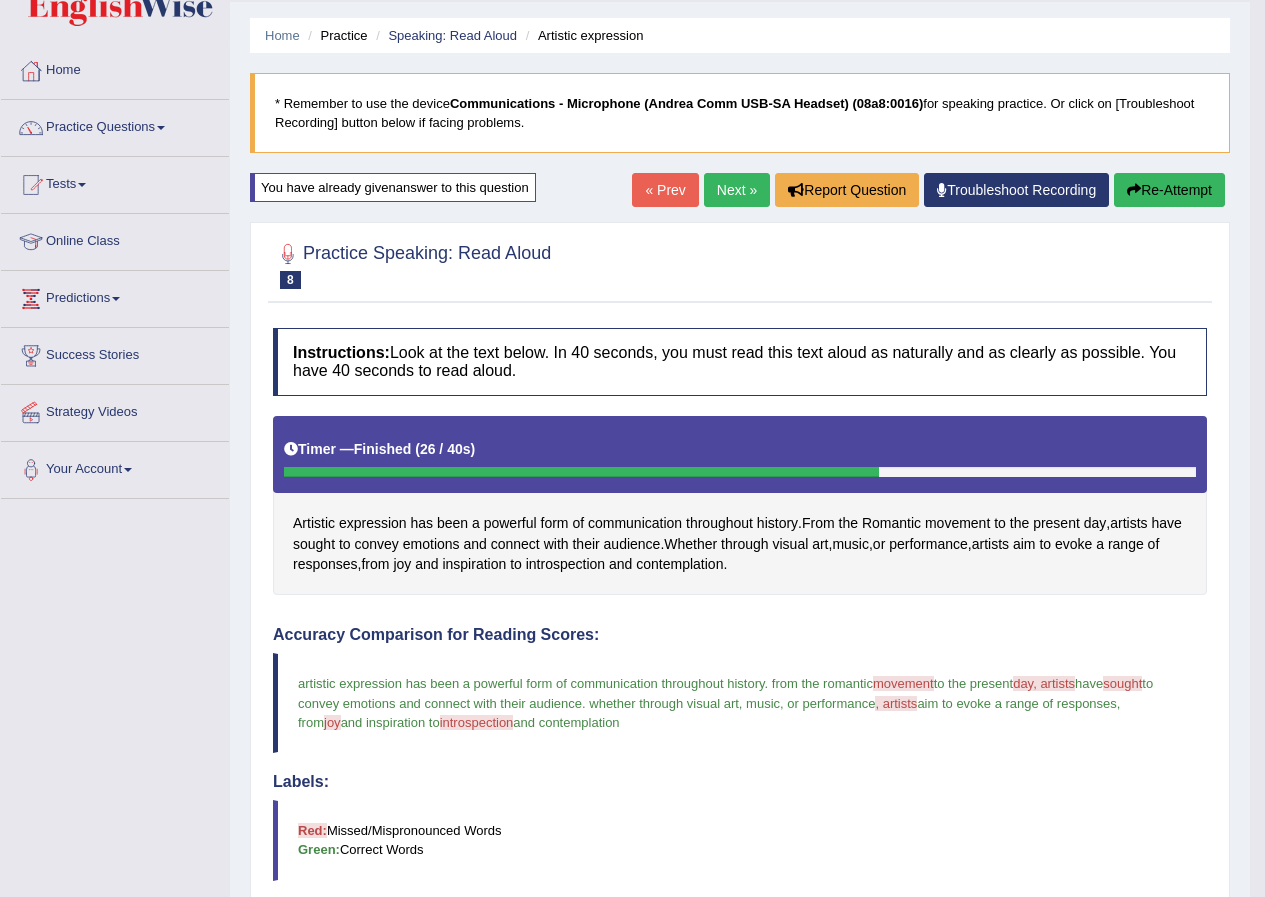click on "Next »" at bounding box center [737, 190] 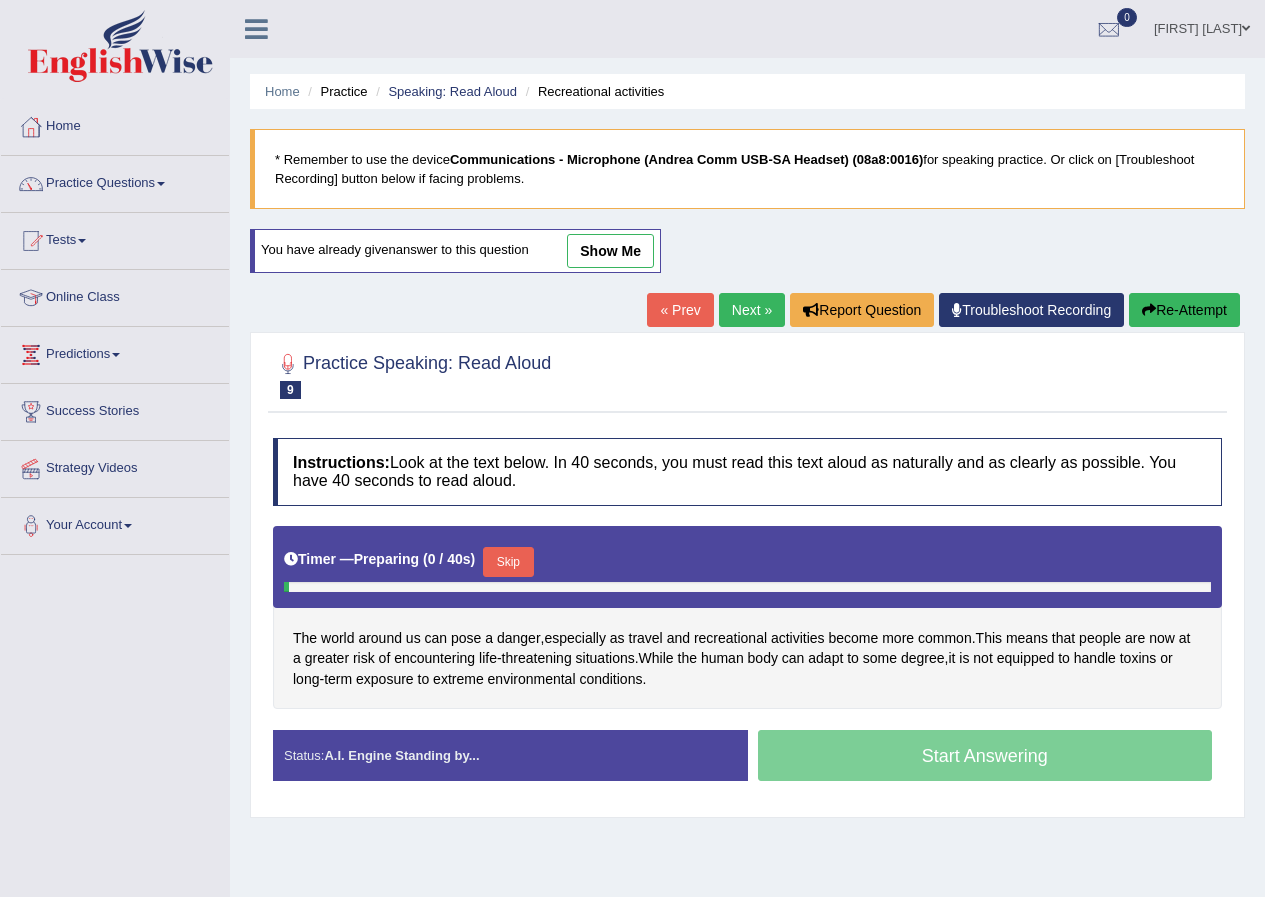 scroll, scrollTop: 0, scrollLeft: 0, axis: both 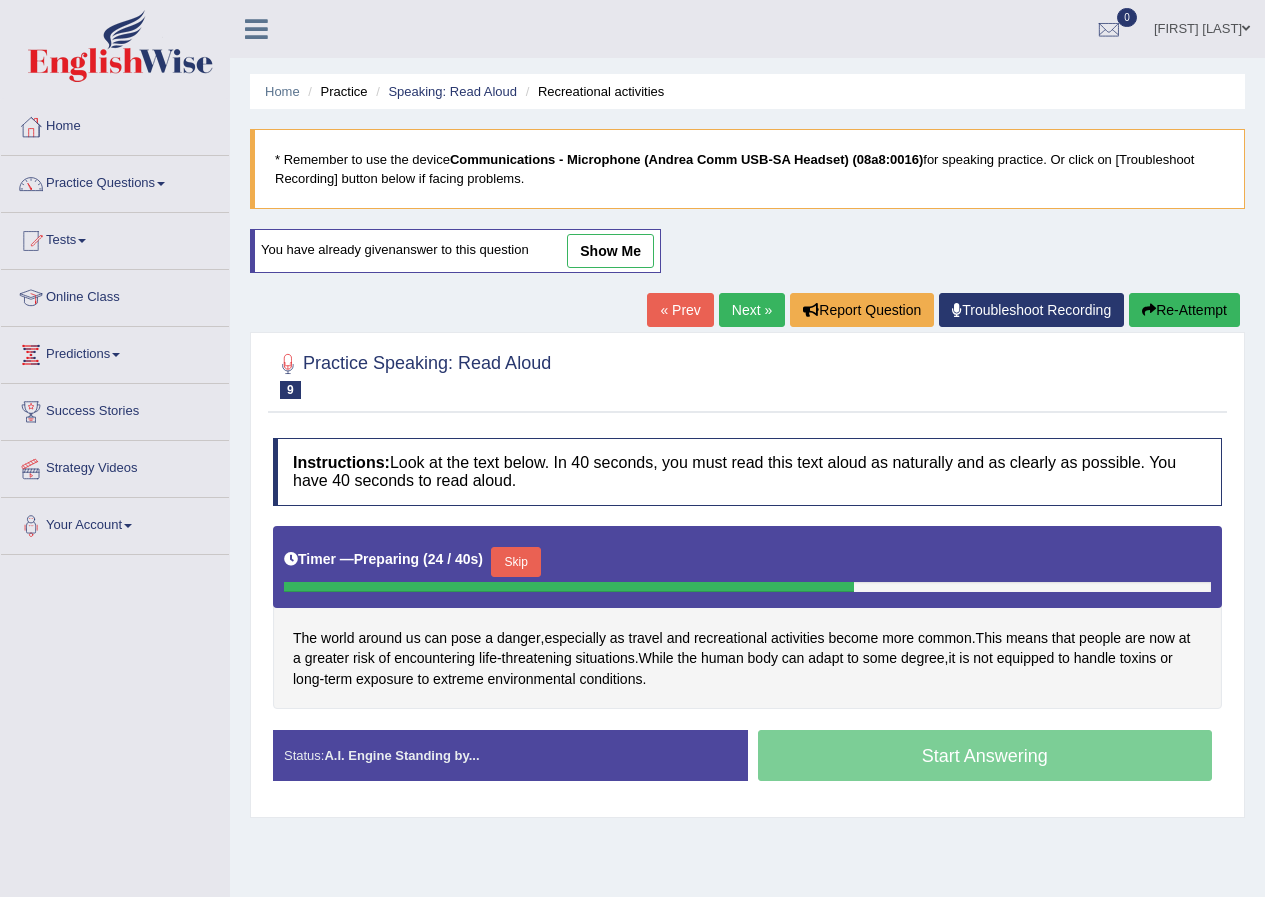 click on "Skip" at bounding box center [516, 562] 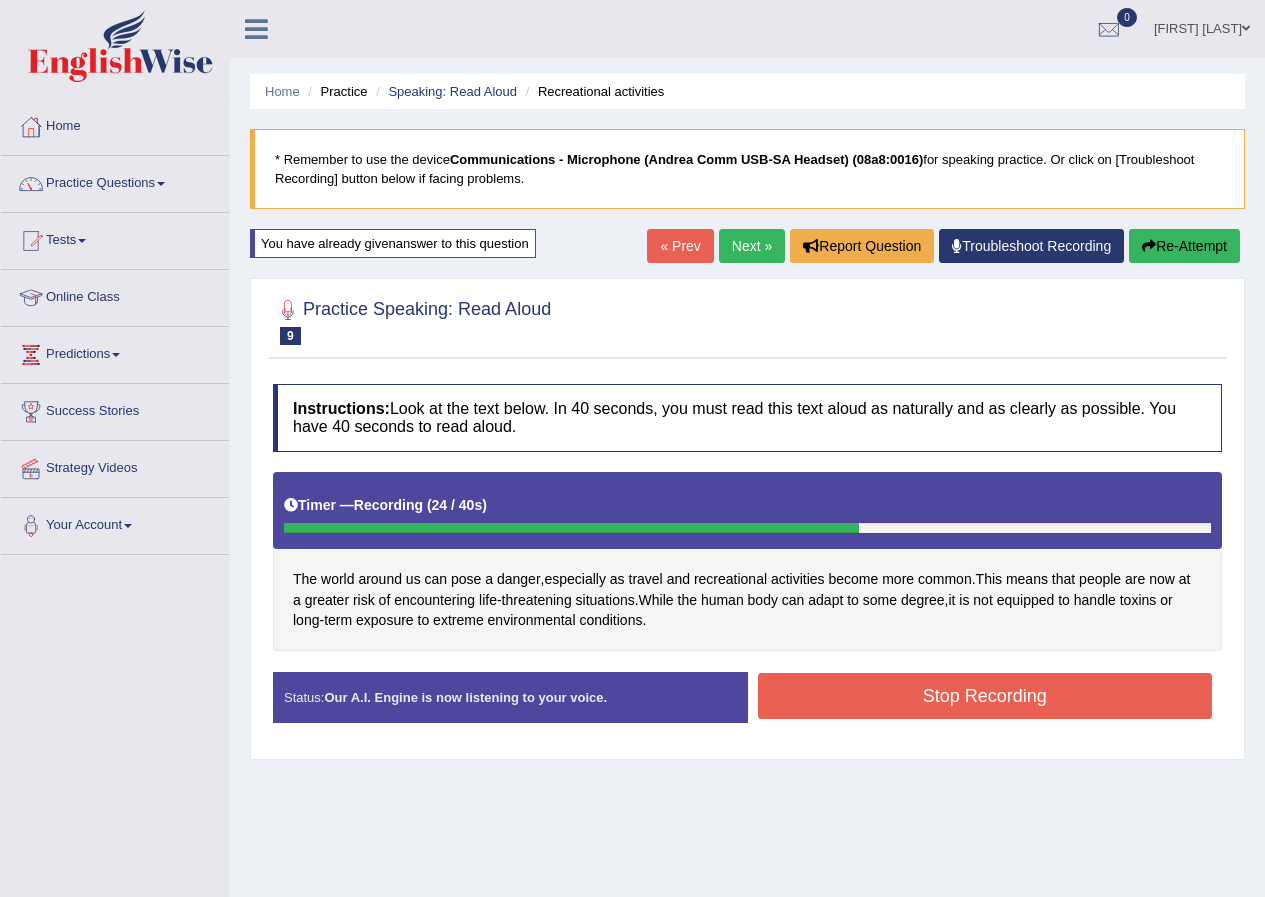 click on "Stop Recording" at bounding box center (985, 696) 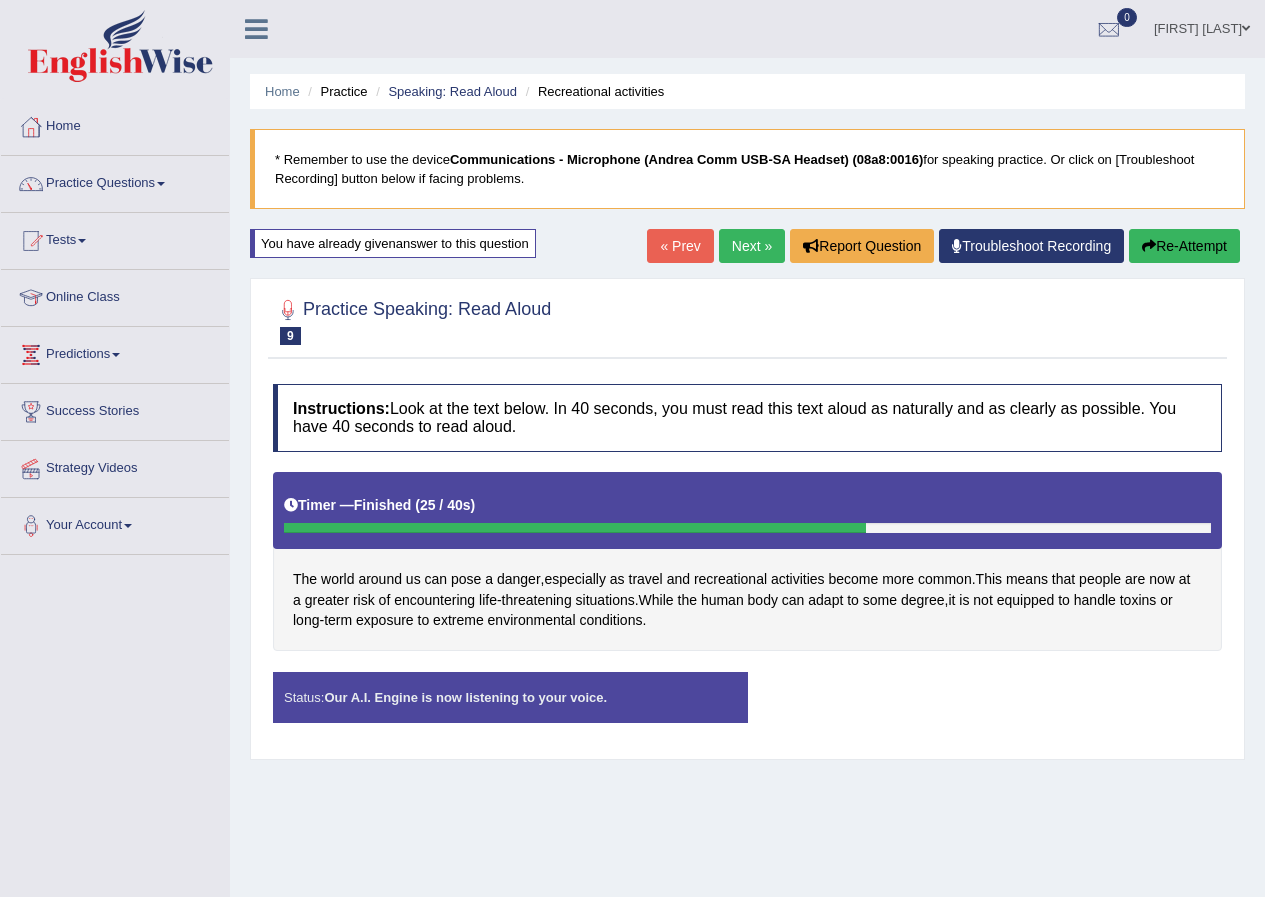 click on "Status:  Our A.I. Engine is now listening to your voice. Start Answering Stop Recording" at bounding box center [747, 707] 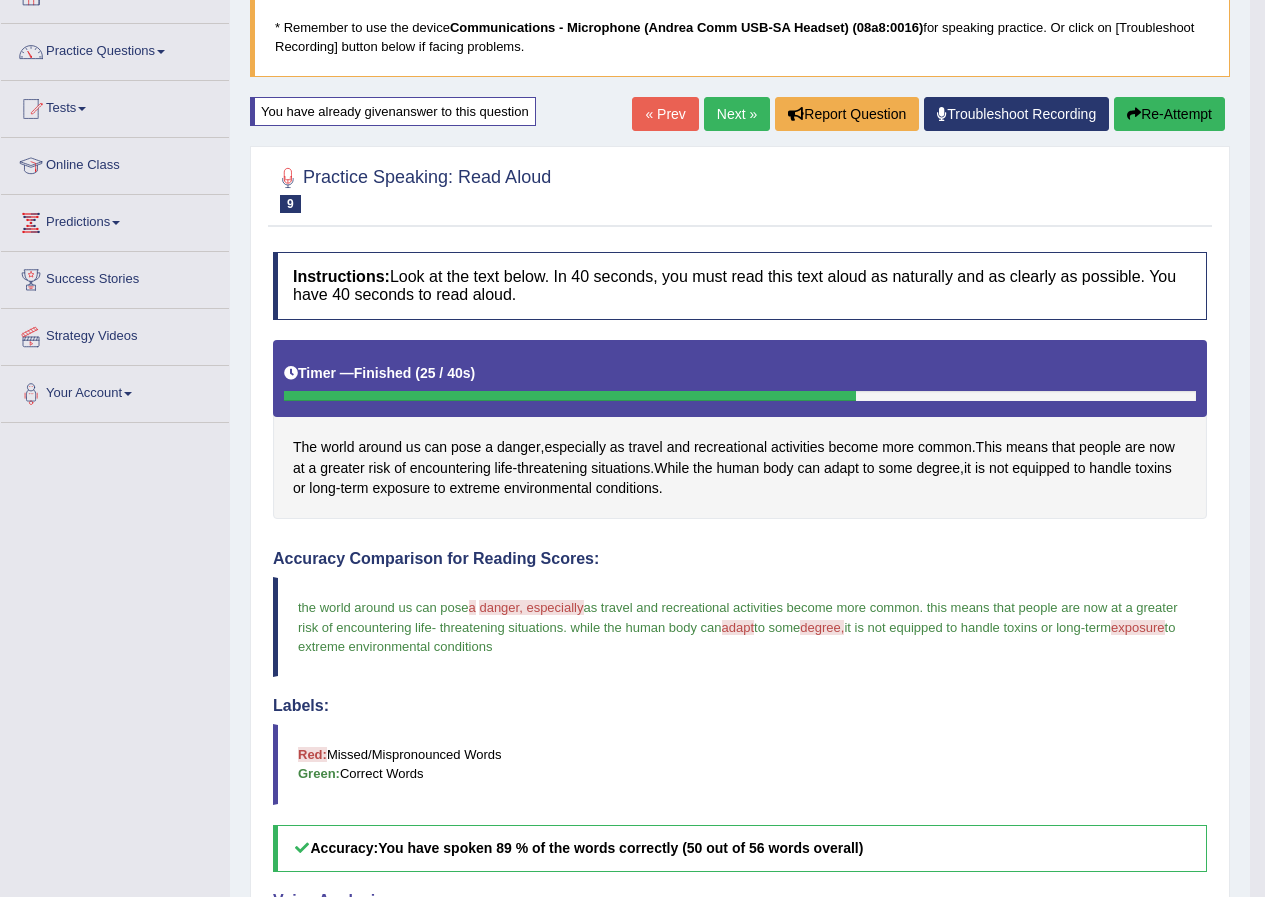 scroll, scrollTop: 56, scrollLeft: 0, axis: vertical 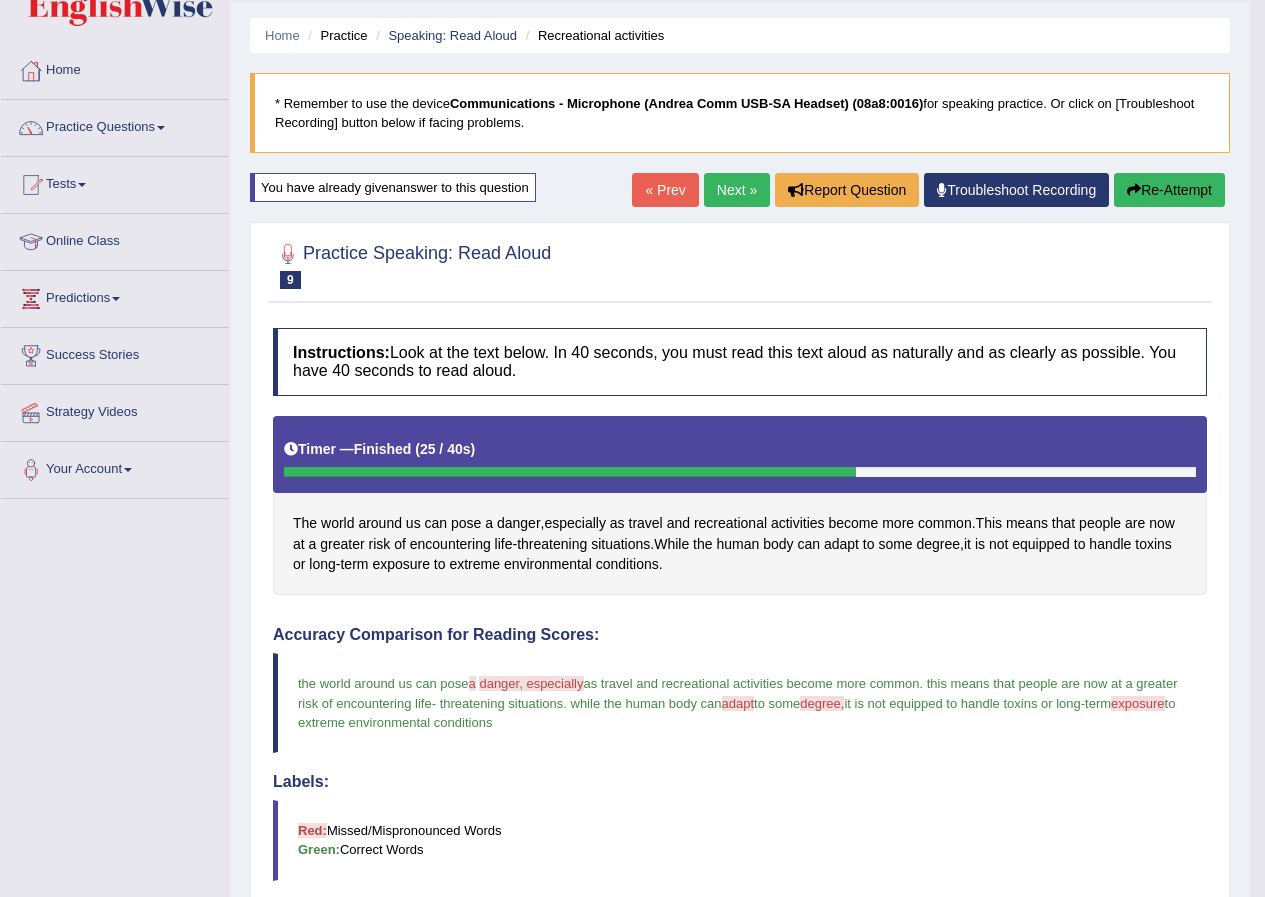 click on "Next »" at bounding box center (737, 190) 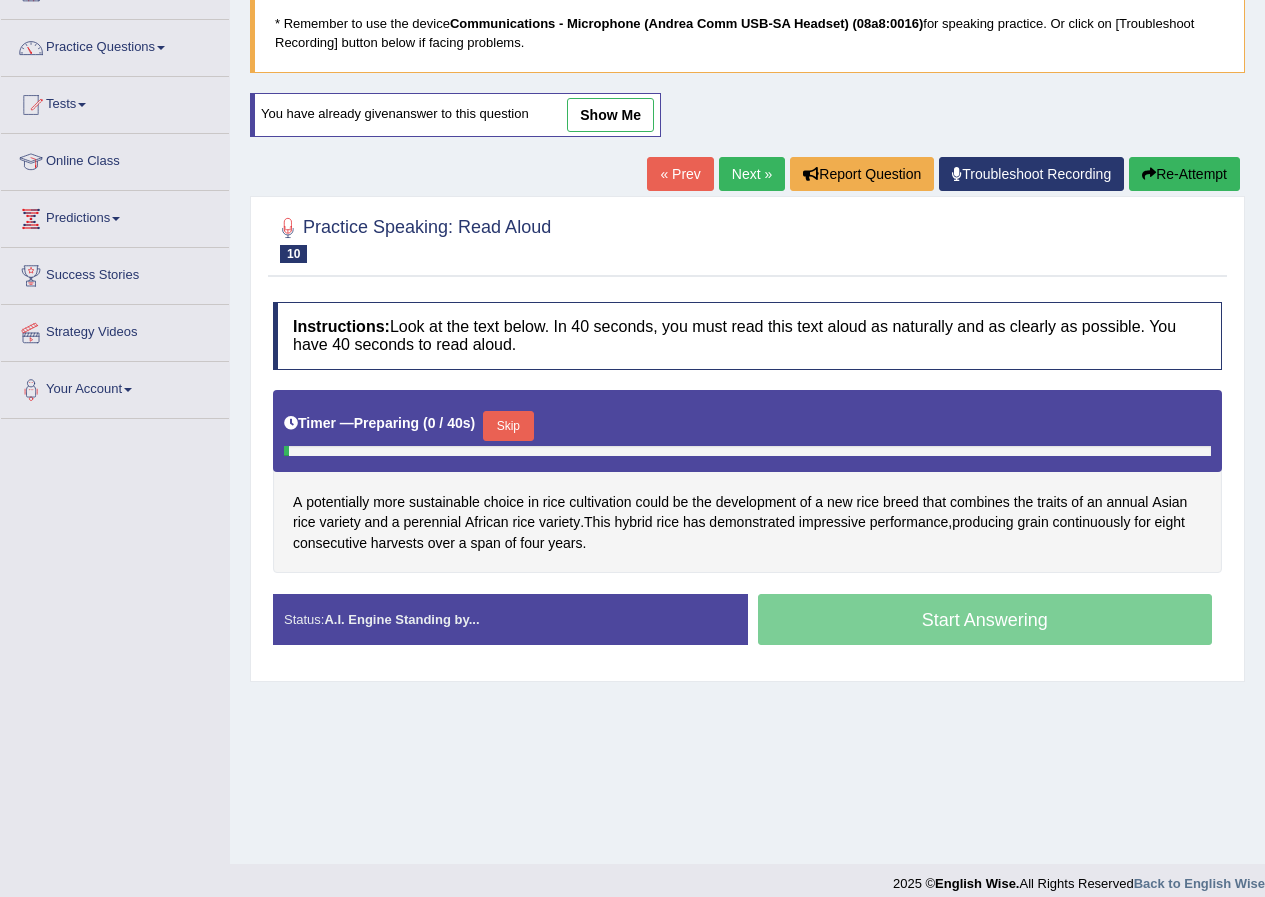 scroll, scrollTop: 153, scrollLeft: 0, axis: vertical 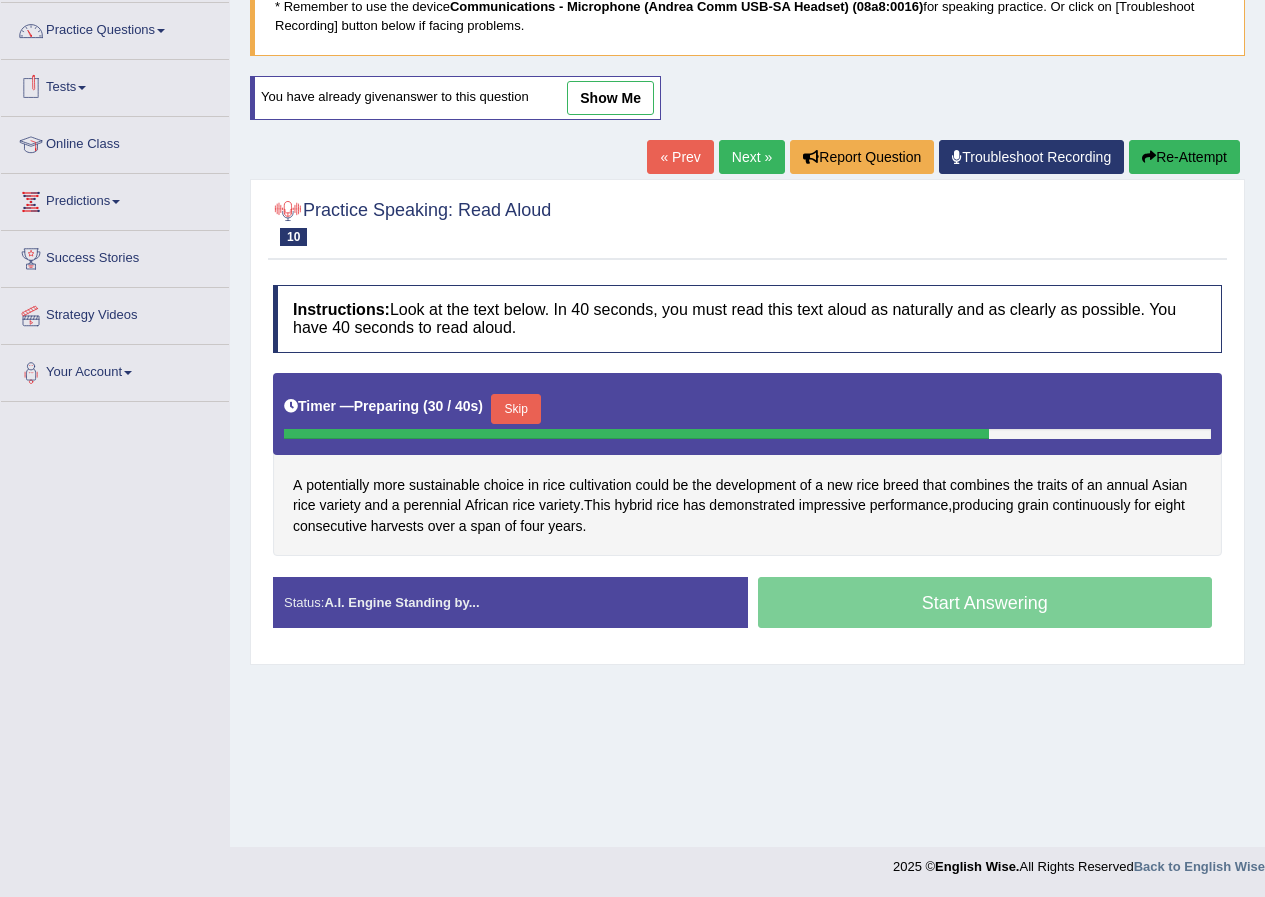 click on "Skip" at bounding box center [516, 409] 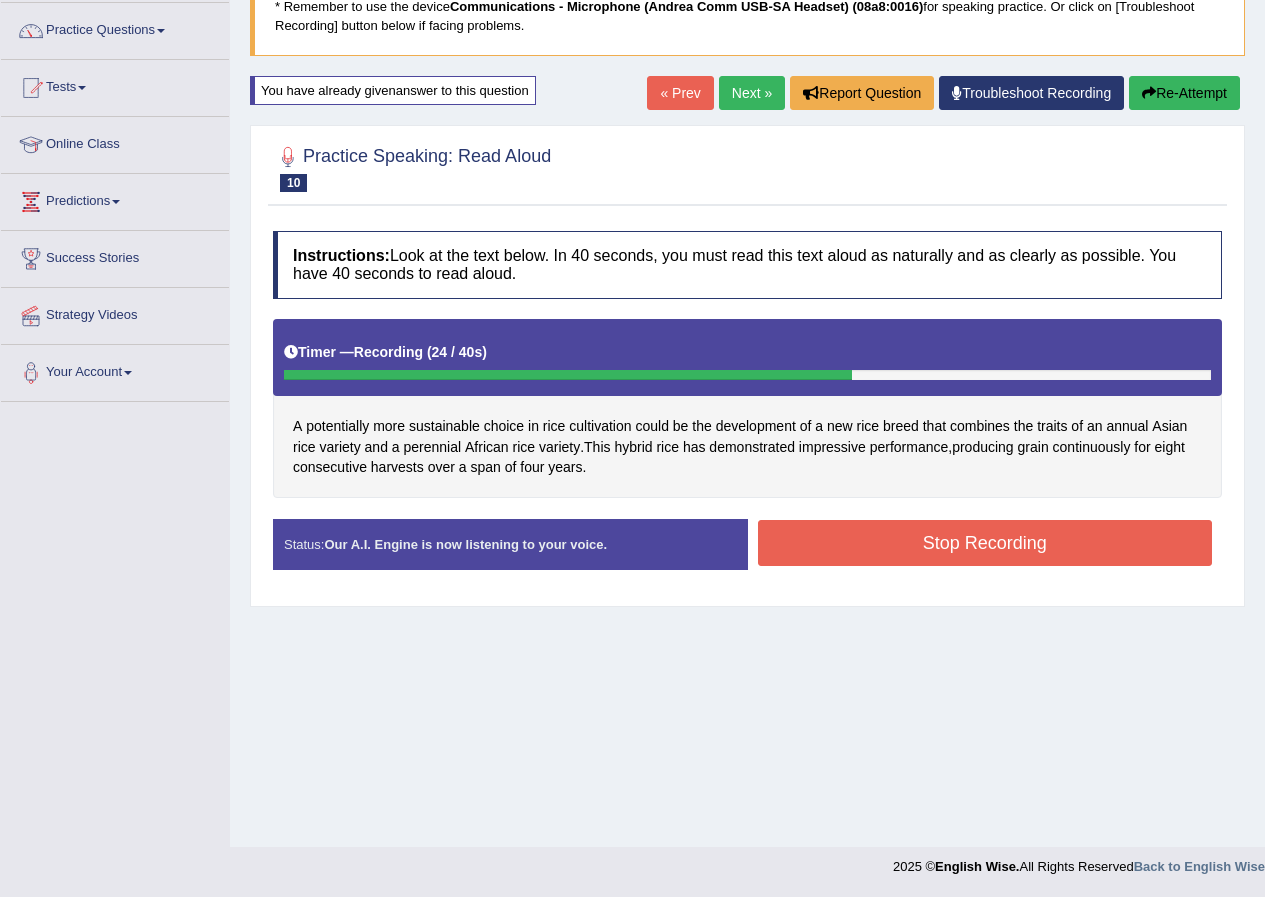 click on "Stop Recording" at bounding box center (985, 543) 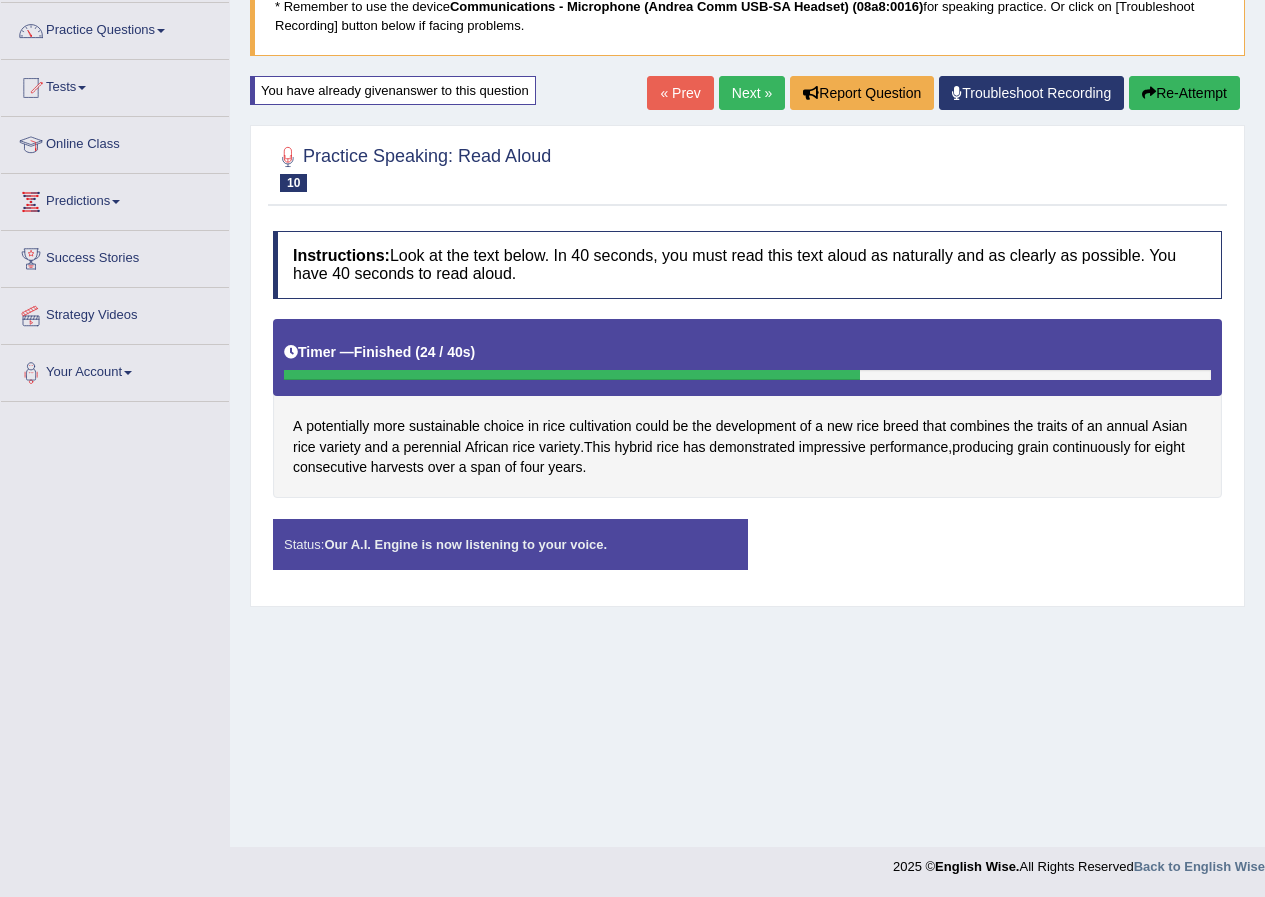 click on "Status:  Our A.I. Engine is now listening to your voice. Start Answering Stop Recording" at bounding box center (747, 554) 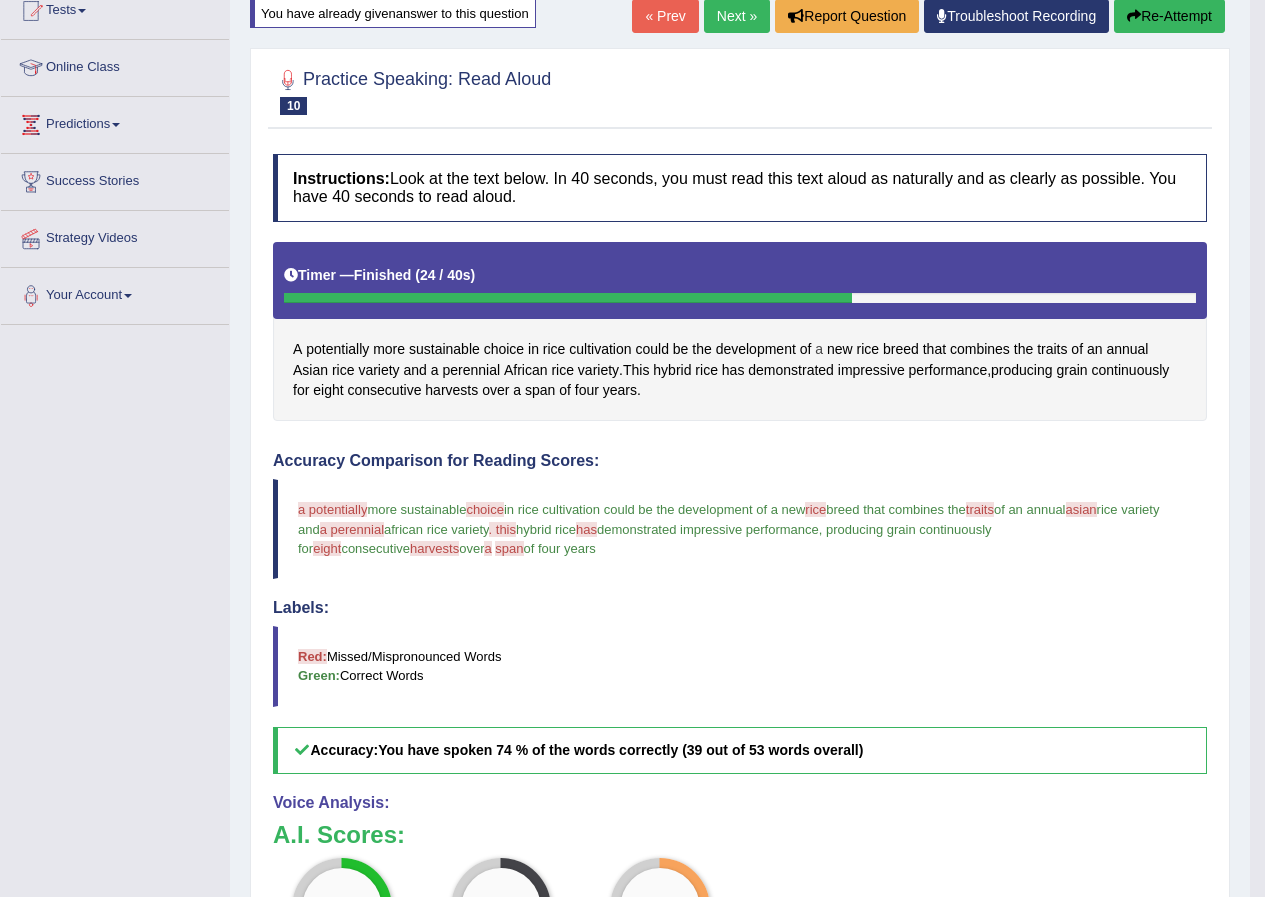 scroll, scrollTop: 56, scrollLeft: 0, axis: vertical 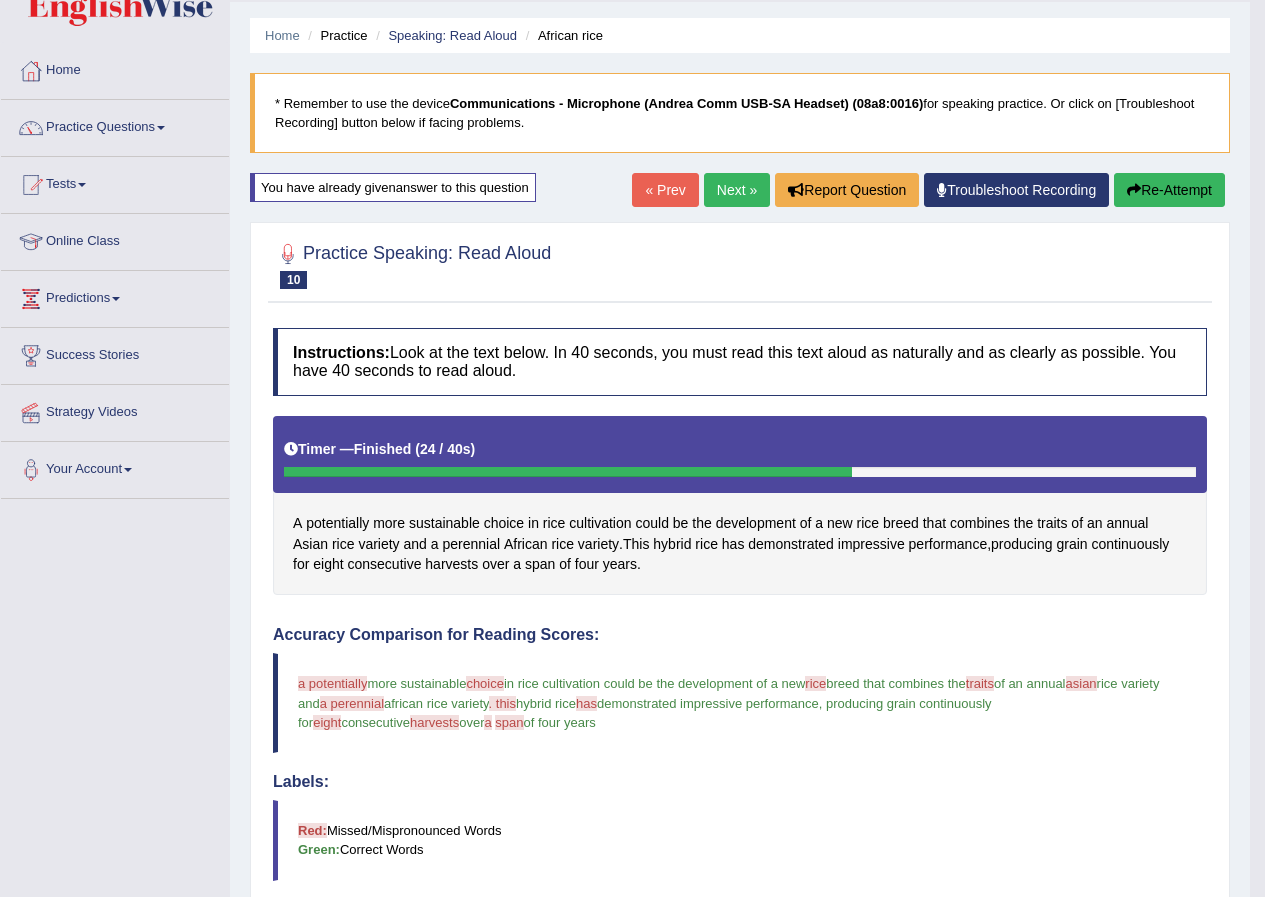 click on "Next »" at bounding box center [737, 190] 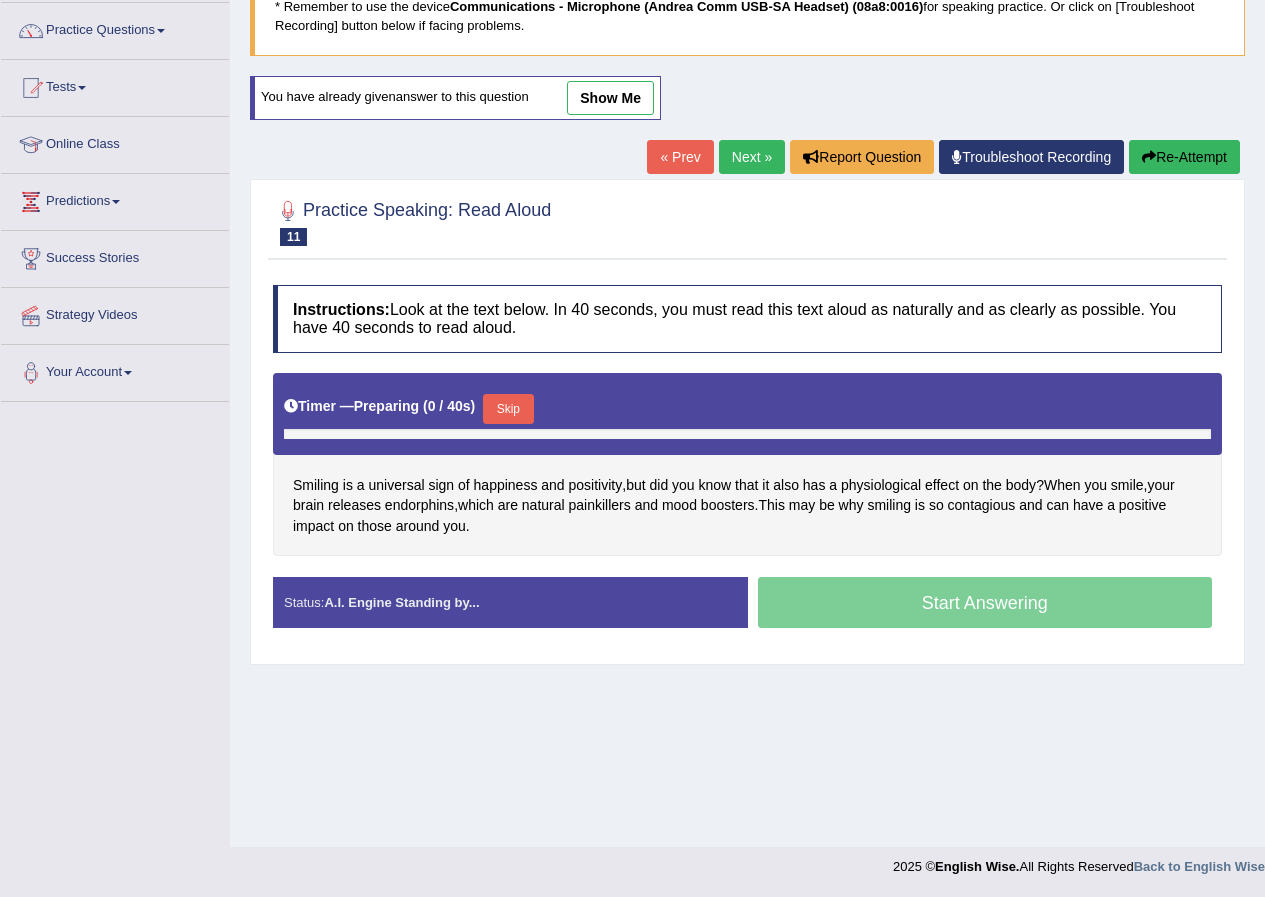 scroll, scrollTop: 153, scrollLeft: 0, axis: vertical 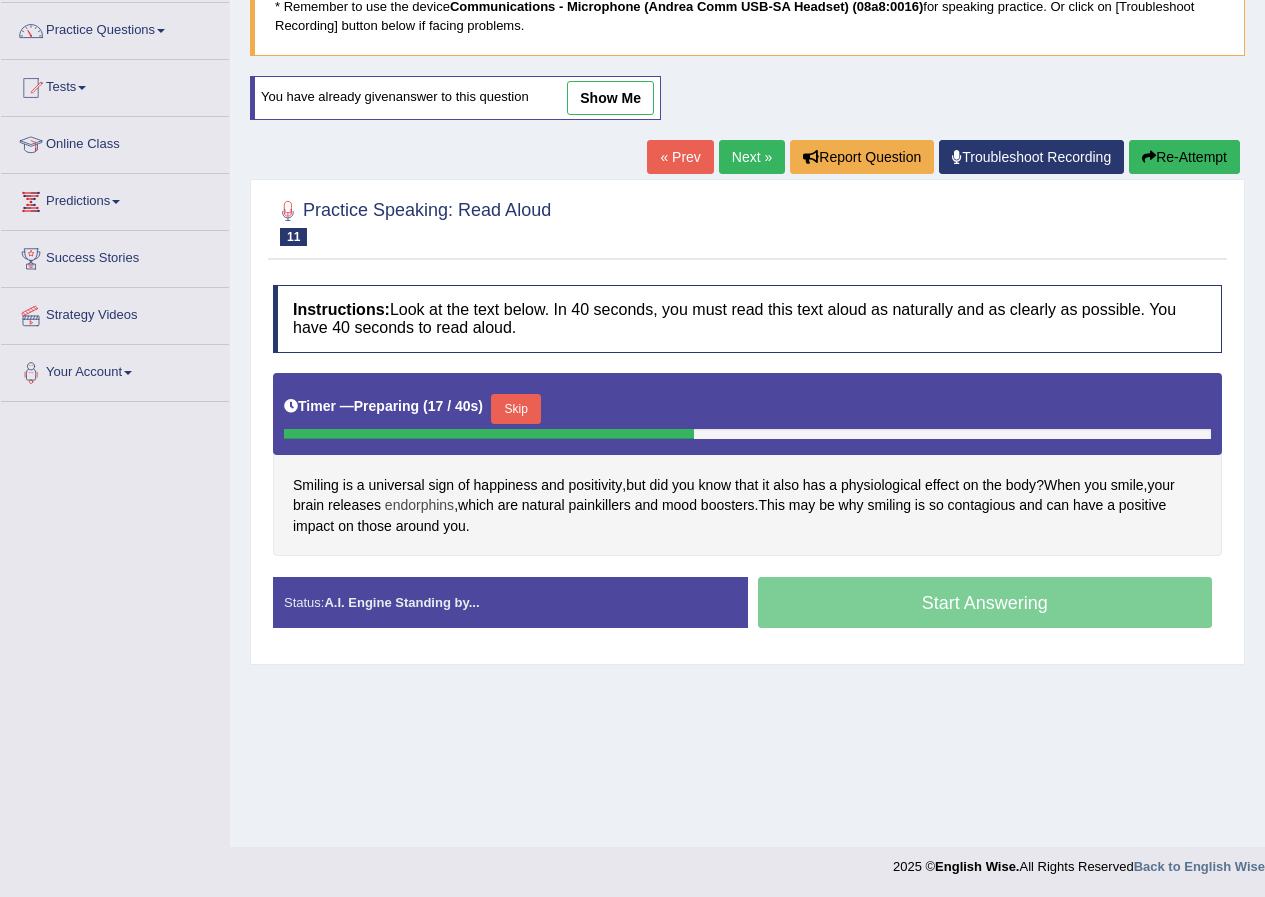 click on "endorphins" at bounding box center [419, 505] 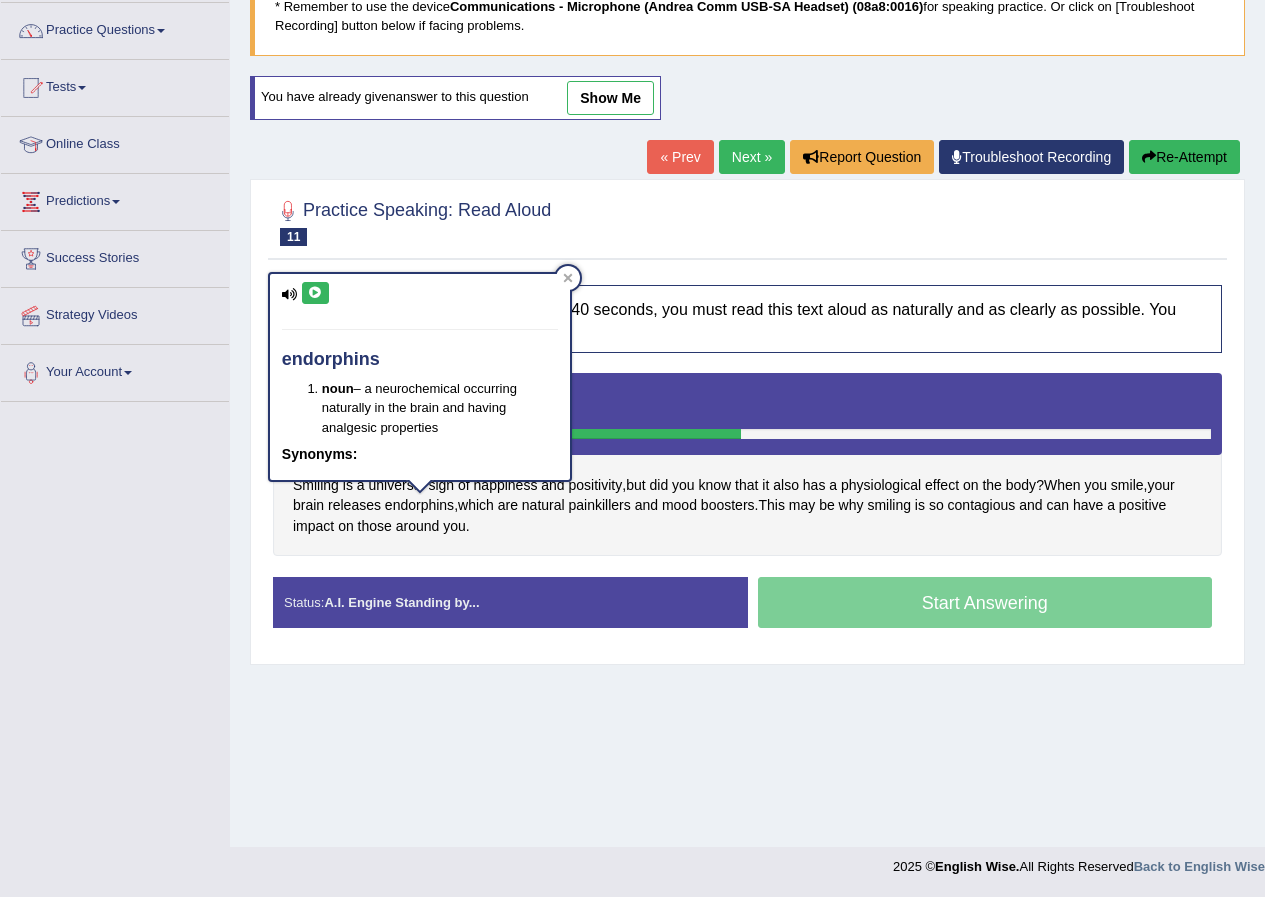 click at bounding box center [315, 293] 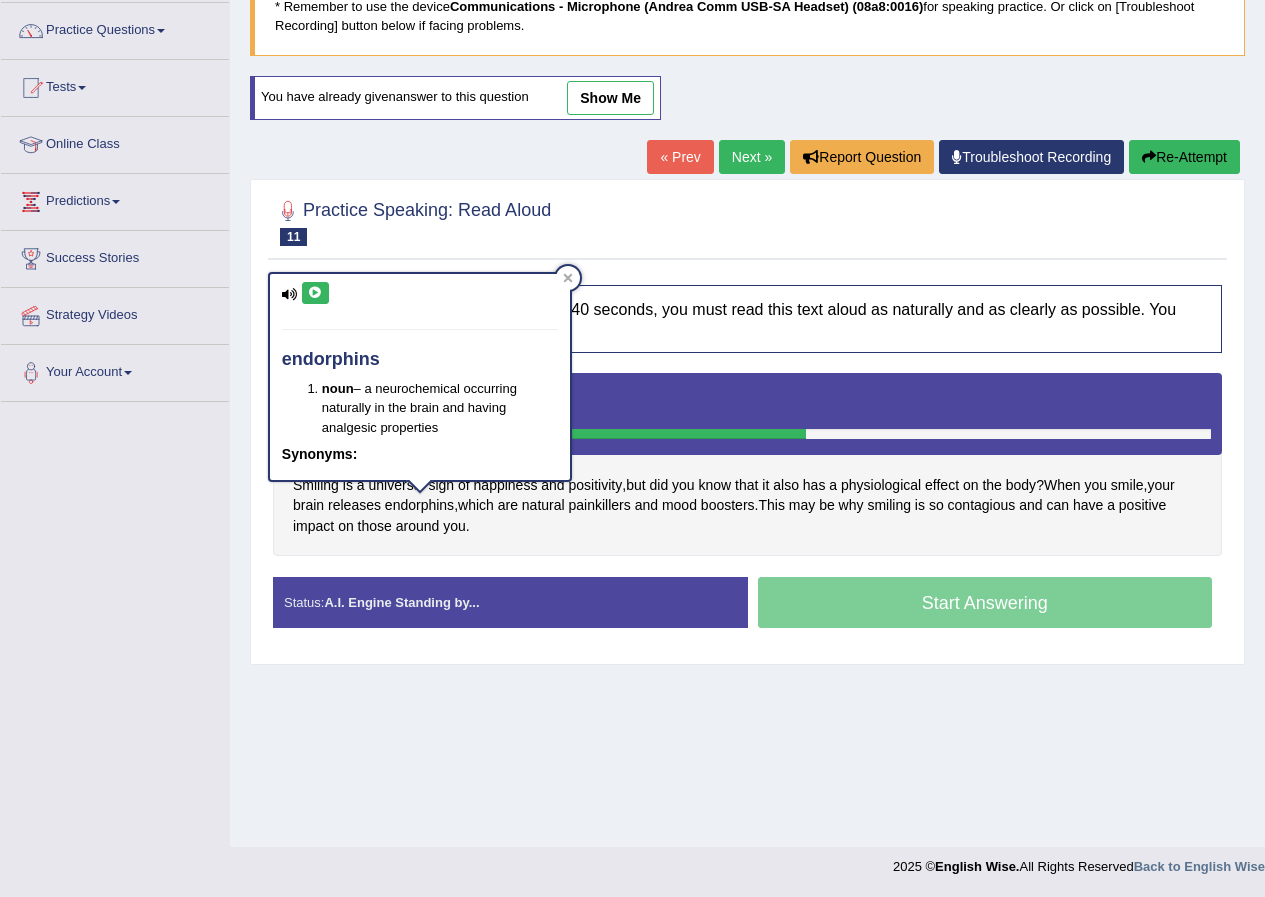 click on "Smiling   is   a   universal   sign   of   happiness   and   positivity ,  but   did   you   know   that   it   also   has   a   physiological   effect   on   the   body ?  When   you   smile ,  your   brain   releases   endorphins ,  which   are   natural   painkillers   and   mood   boosters .  This   may   be   why   smiling   is   so   contagious   and   can   have   a   positive   impact   on   those   around   you ." at bounding box center (747, 465) 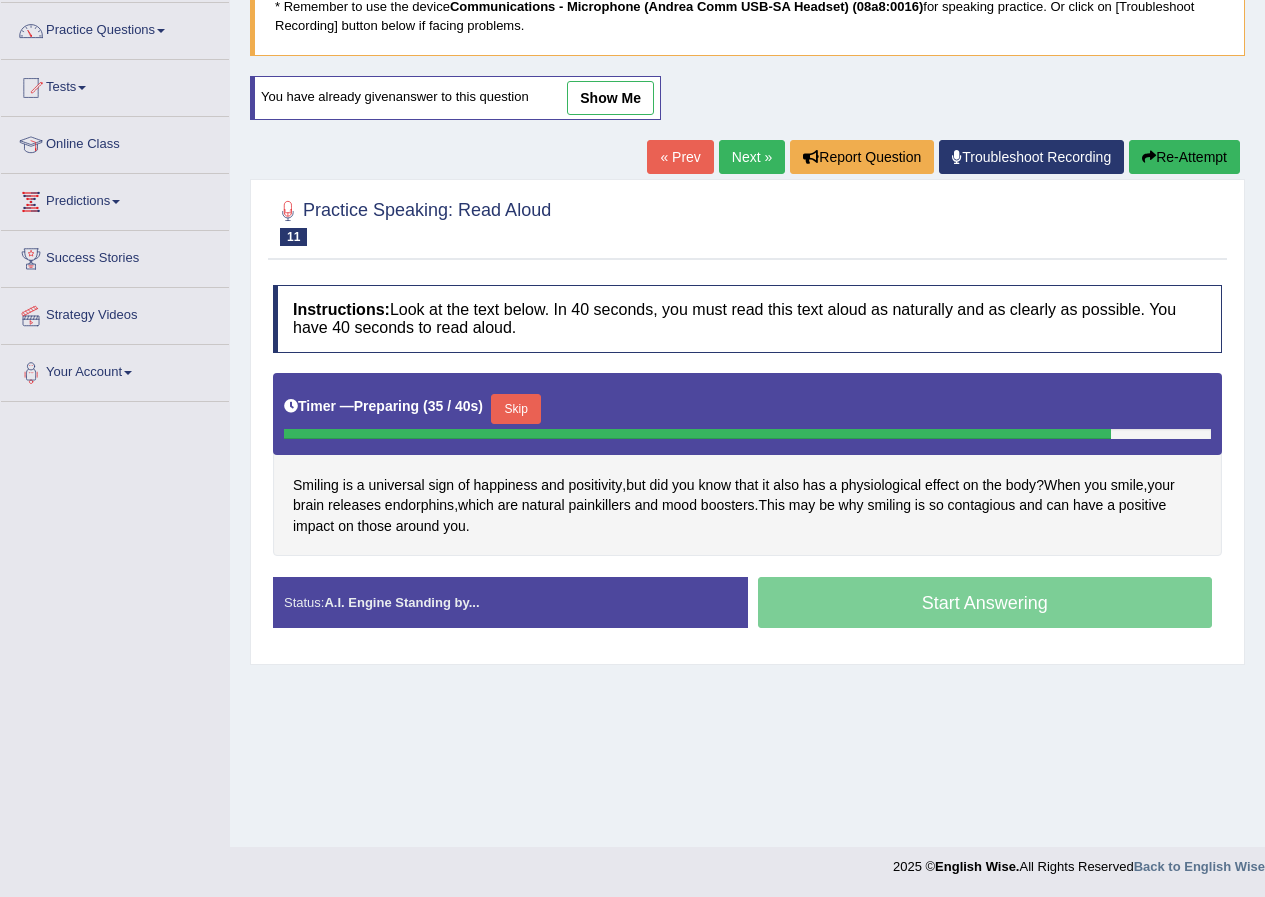click on "Skip" at bounding box center (516, 409) 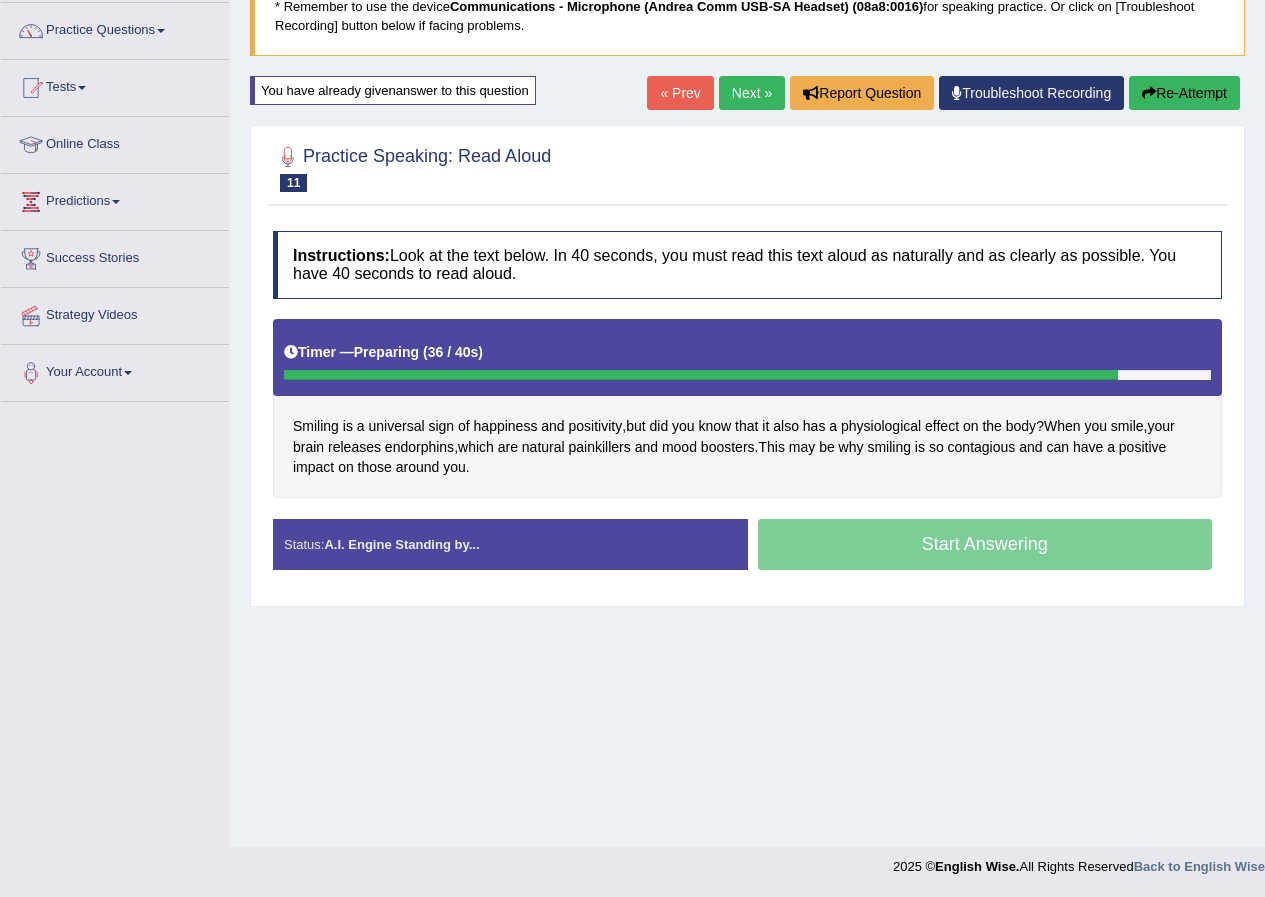 click on "Smiling   is   a   universal   sign   of   happiness   and   positivity ,  but   did   you   know   that   it   also   has   a   physiological   effect   on   the   body ?  When   you   smile ,  your   brain   releases   endorphins ,  which   are   natural   painkillers   and   mood   boosters .  This   may   be   why   smiling   is   so   contagious   and   can   have   a   positive   impact   on   those   around   you ." at bounding box center [747, 408] 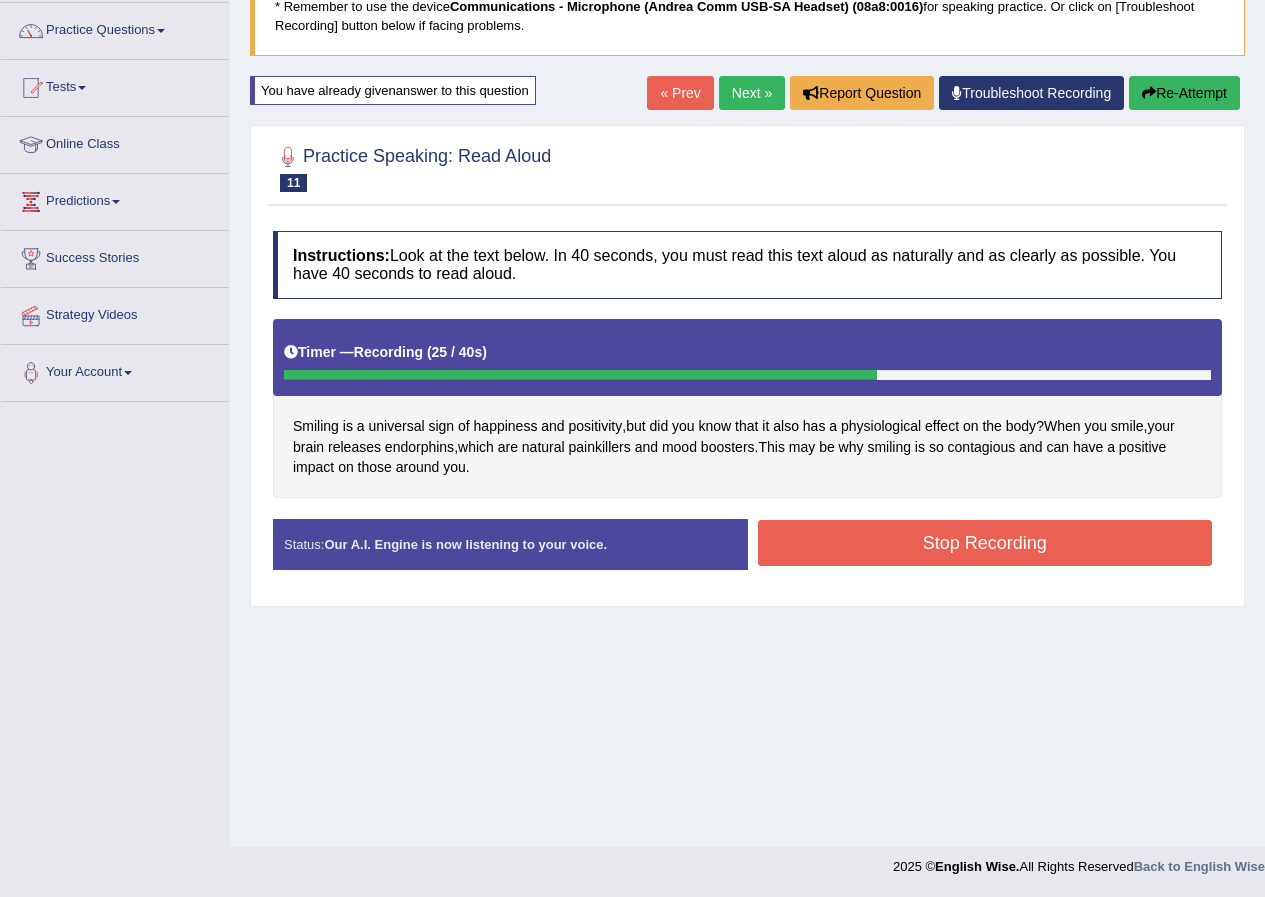 click on "Stop Recording" at bounding box center (985, 543) 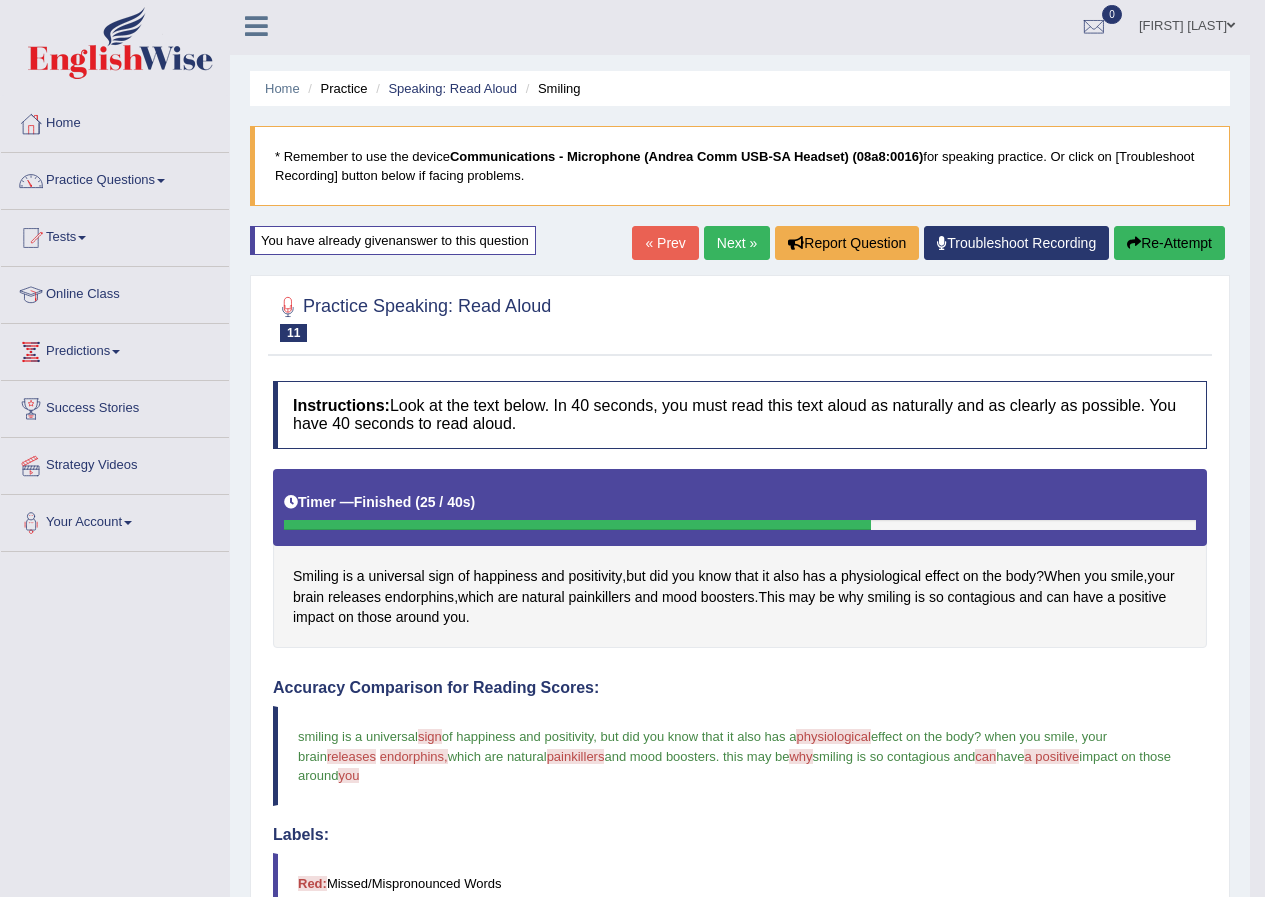scroll, scrollTop: 0, scrollLeft: 0, axis: both 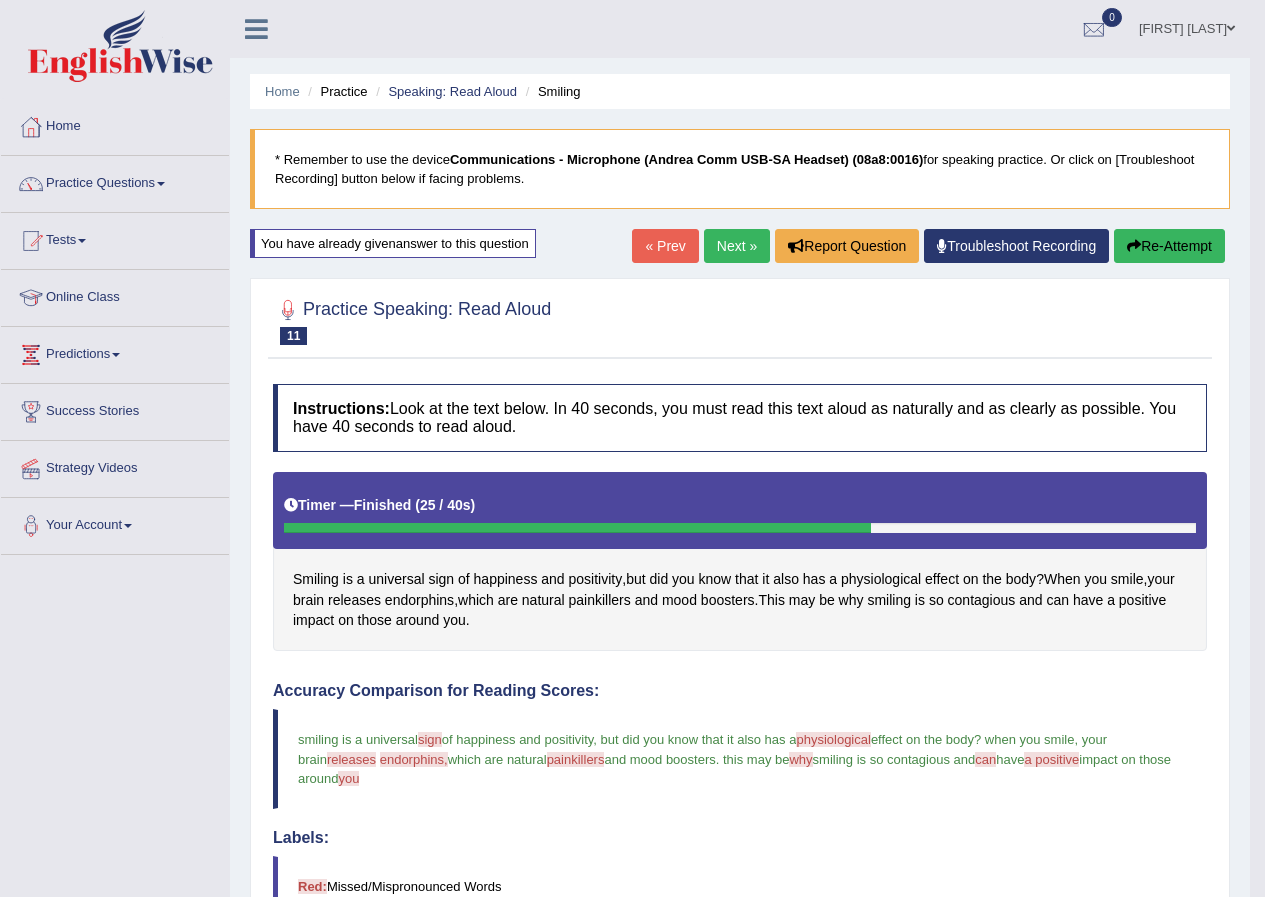 click on "Next »" at bounding box center (737, 246) 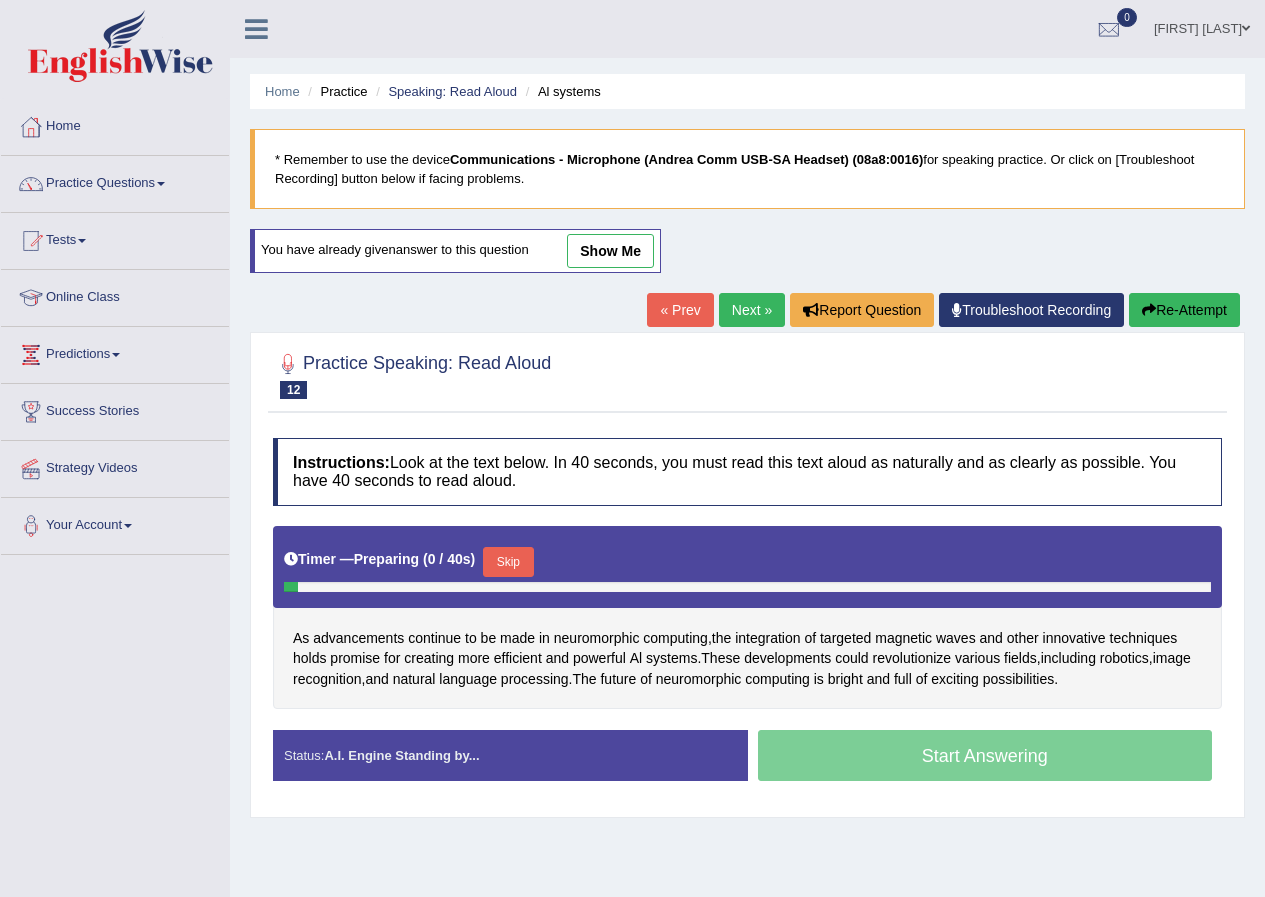 scroll, scrollTop: 153, scrollLeft: 0, axis: vertical 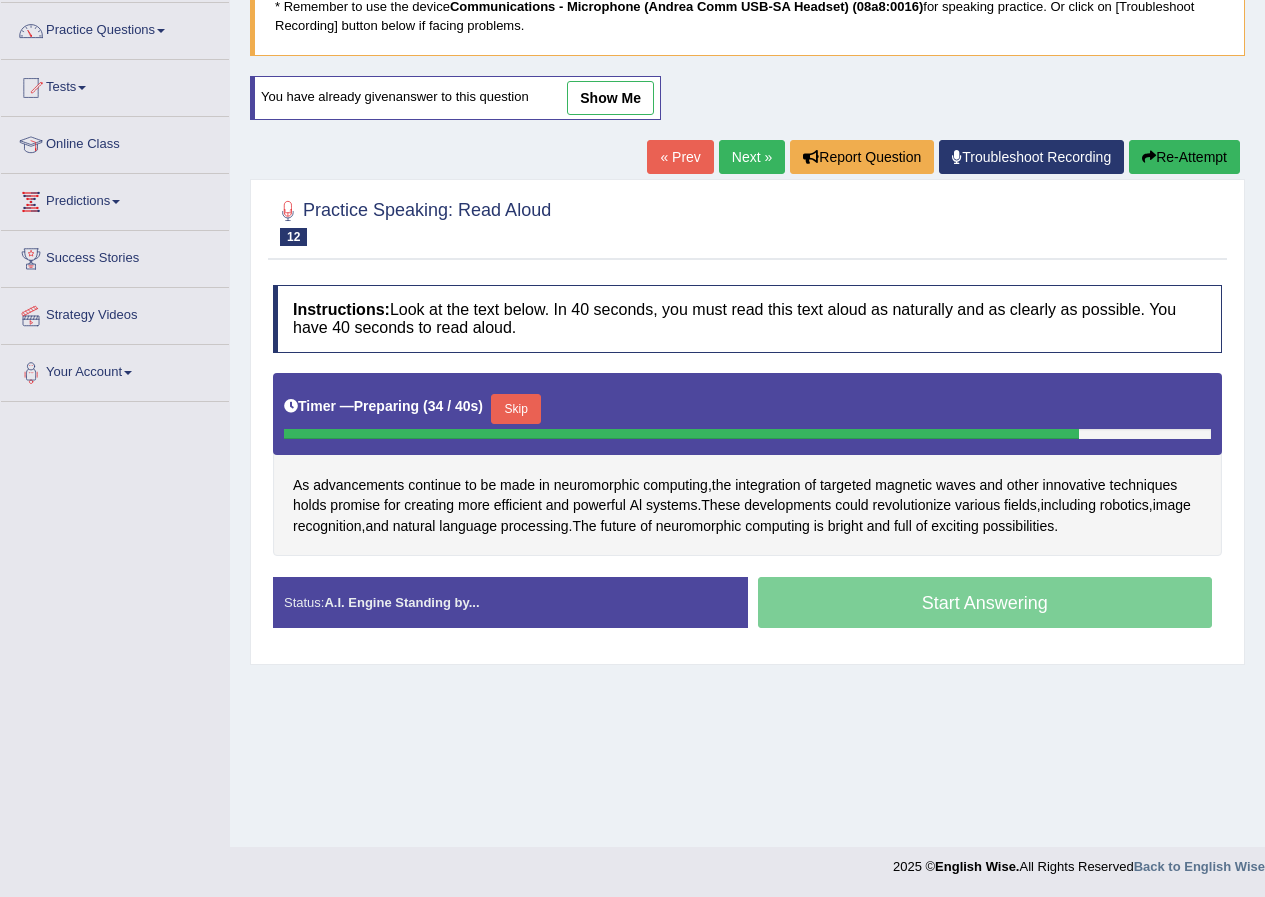 click on "Skip" at bounding box center (516, 409) 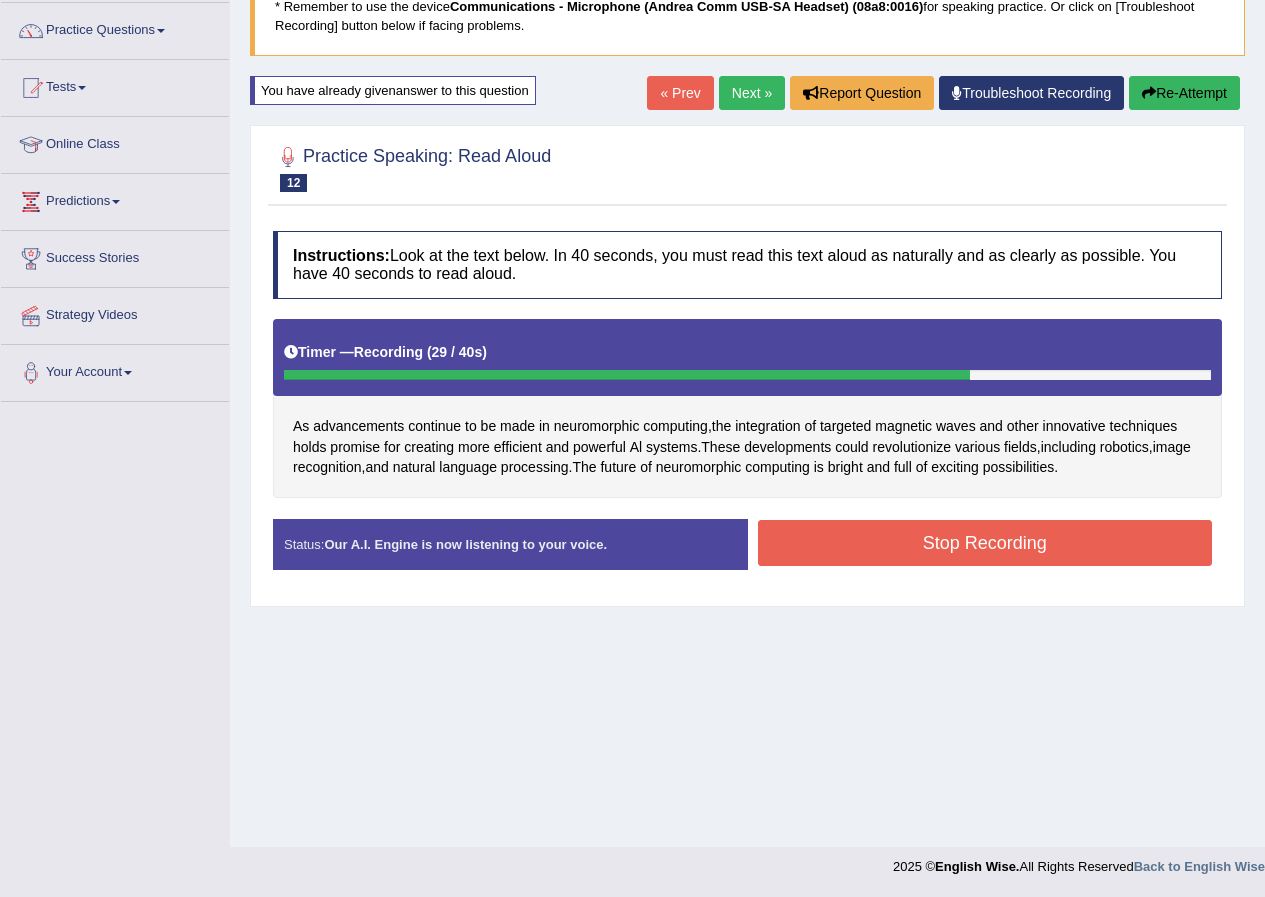 drag, startPoint x: 868, startPoint y: 544, endPoint x: 846, endPoint y: 552, distance: 23.409399 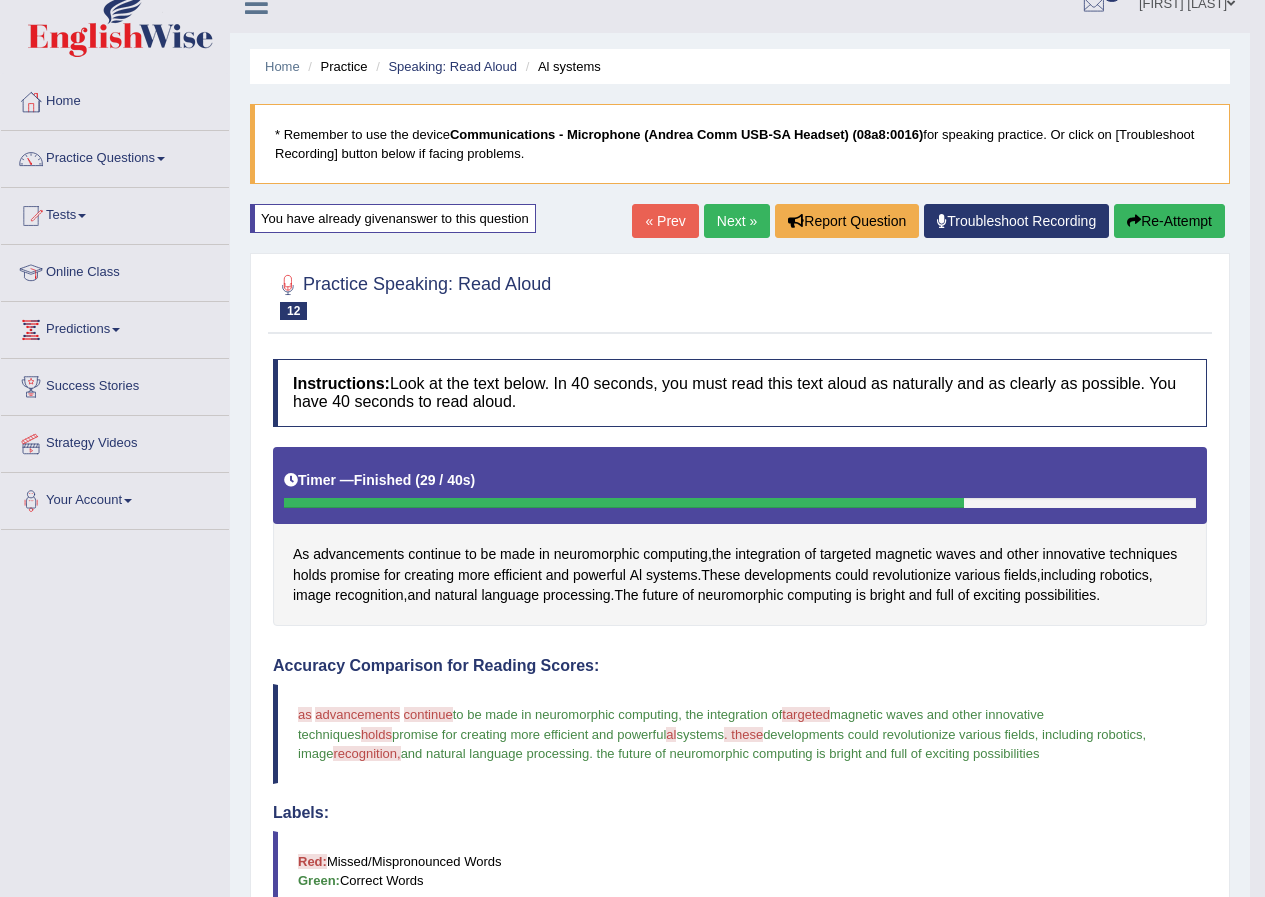 scroll, scrollTop: 0, scrollLeft: 0, axis: both 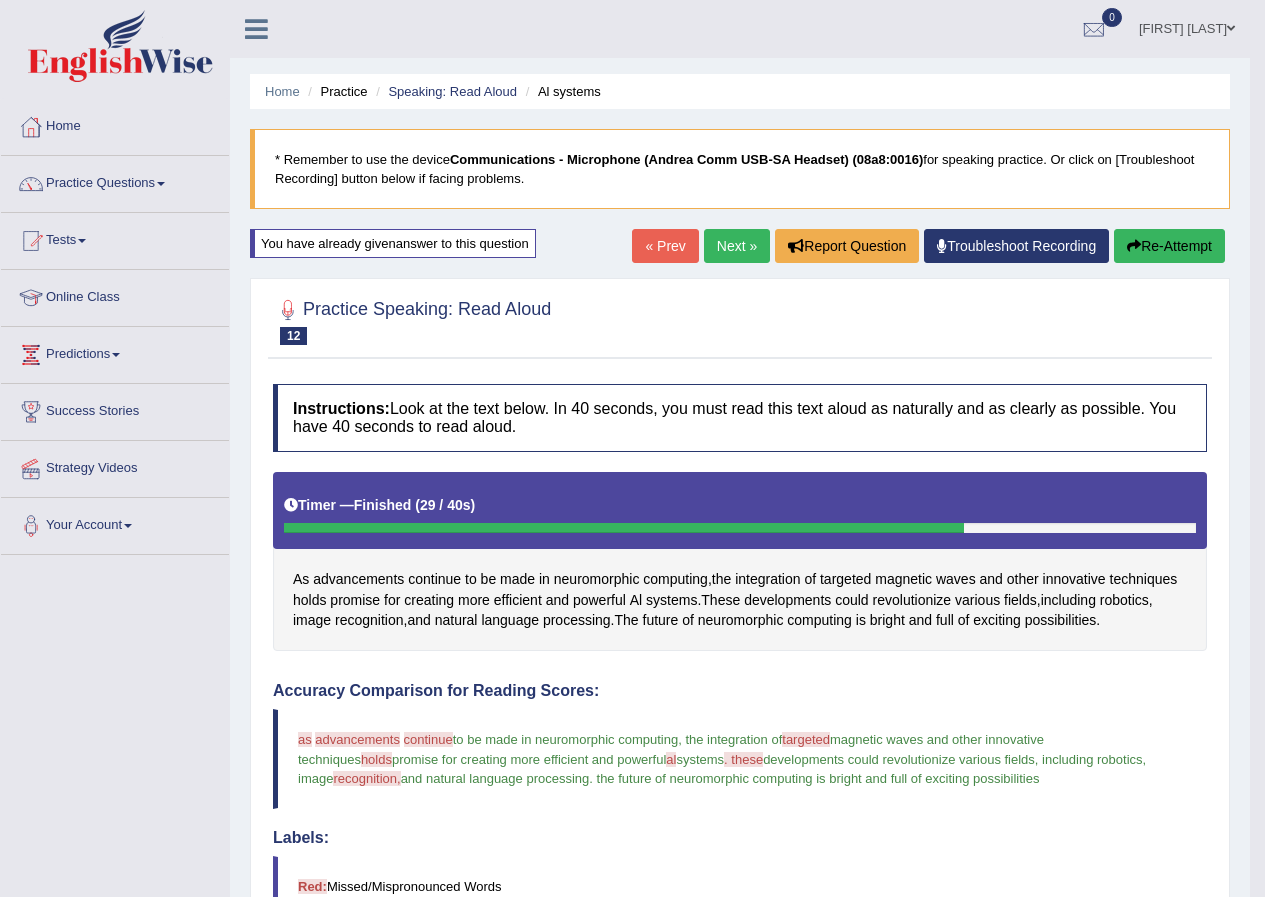 click on "Next »" at bounding box center (737, 246) 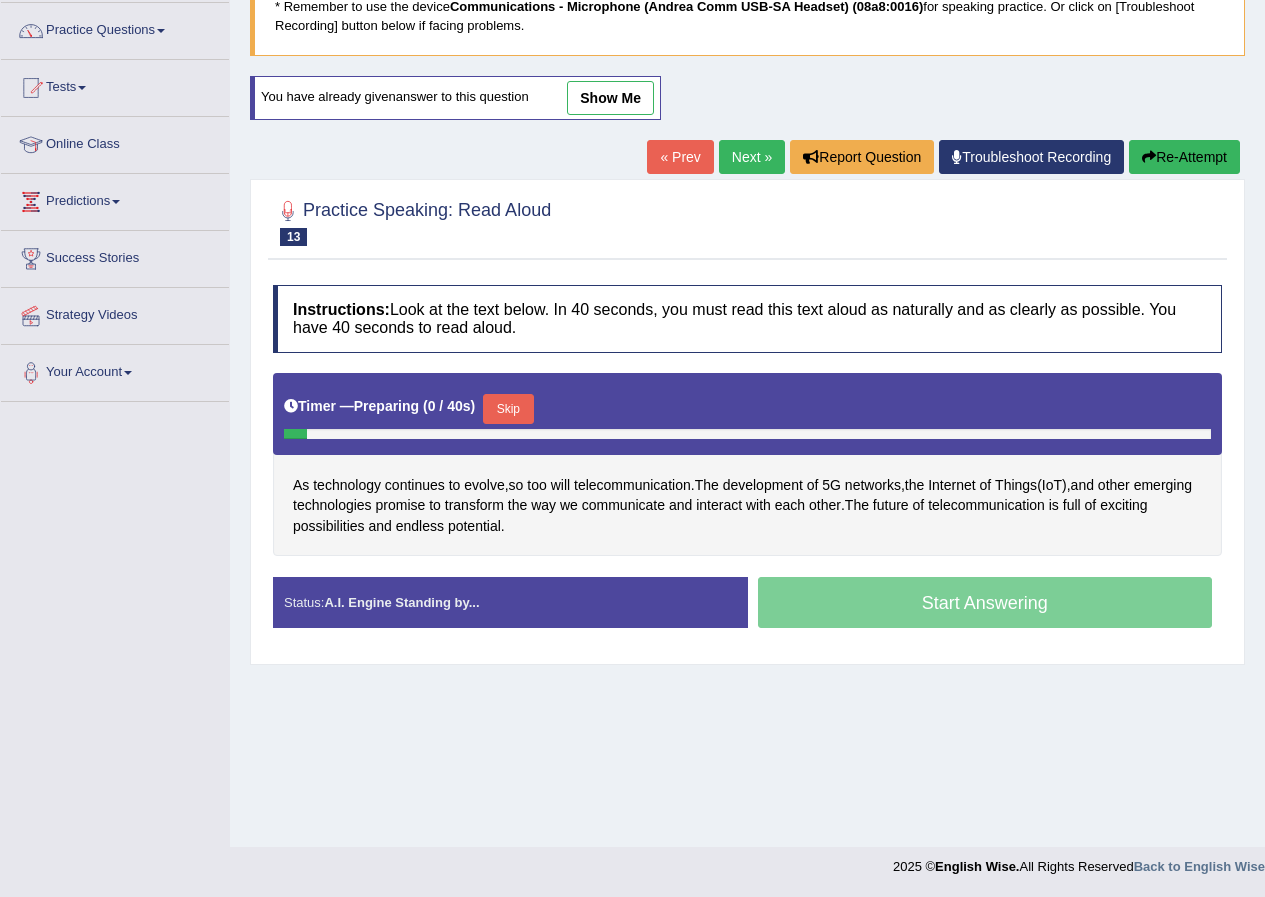 scroll, scrollTop: 153, scrollLeft: 0, axis: vertical 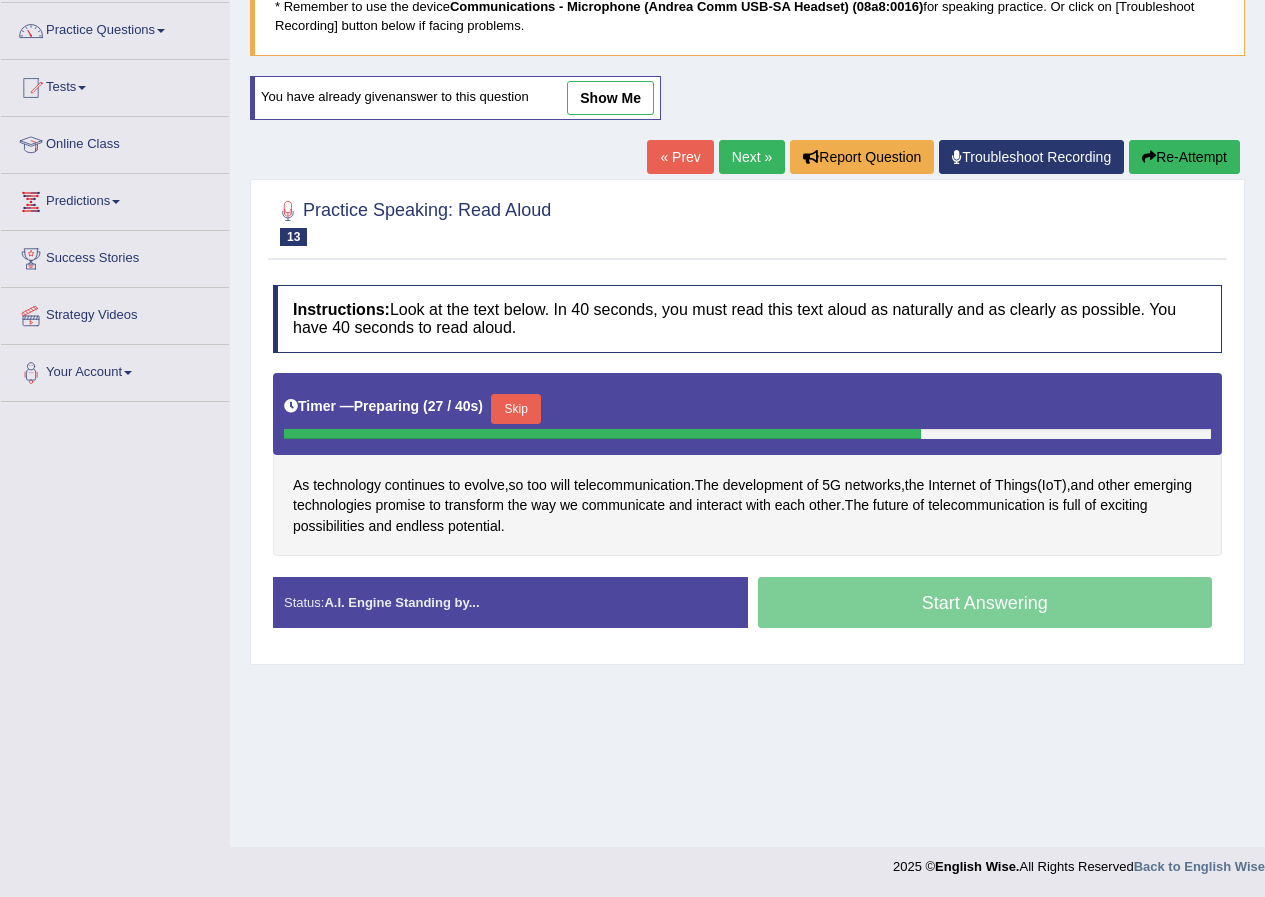click on "Skip" at bounding box center [516, 409] 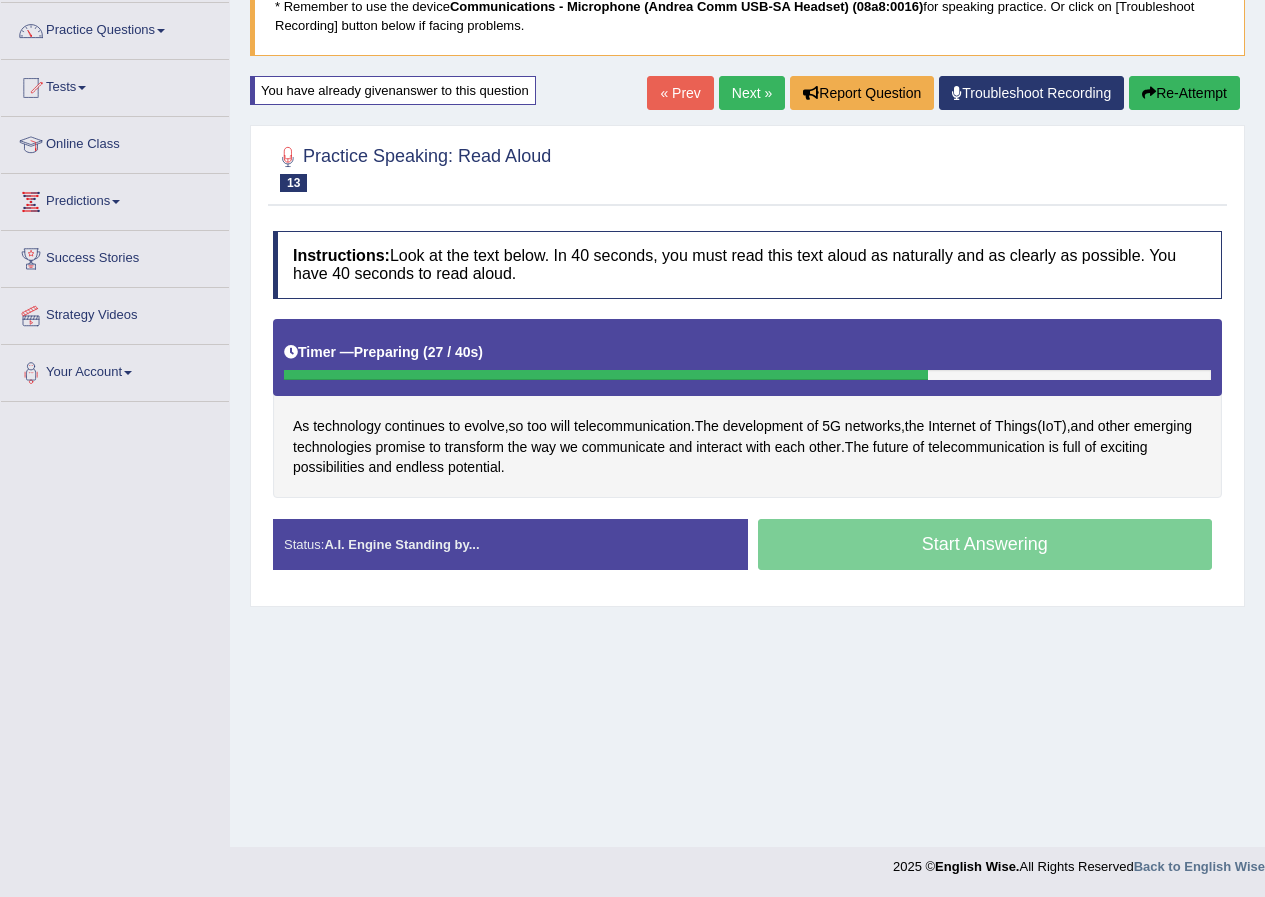 click on "Timer —  Preparing   ( 27 / 40s )" at bounding box center (747, 357) 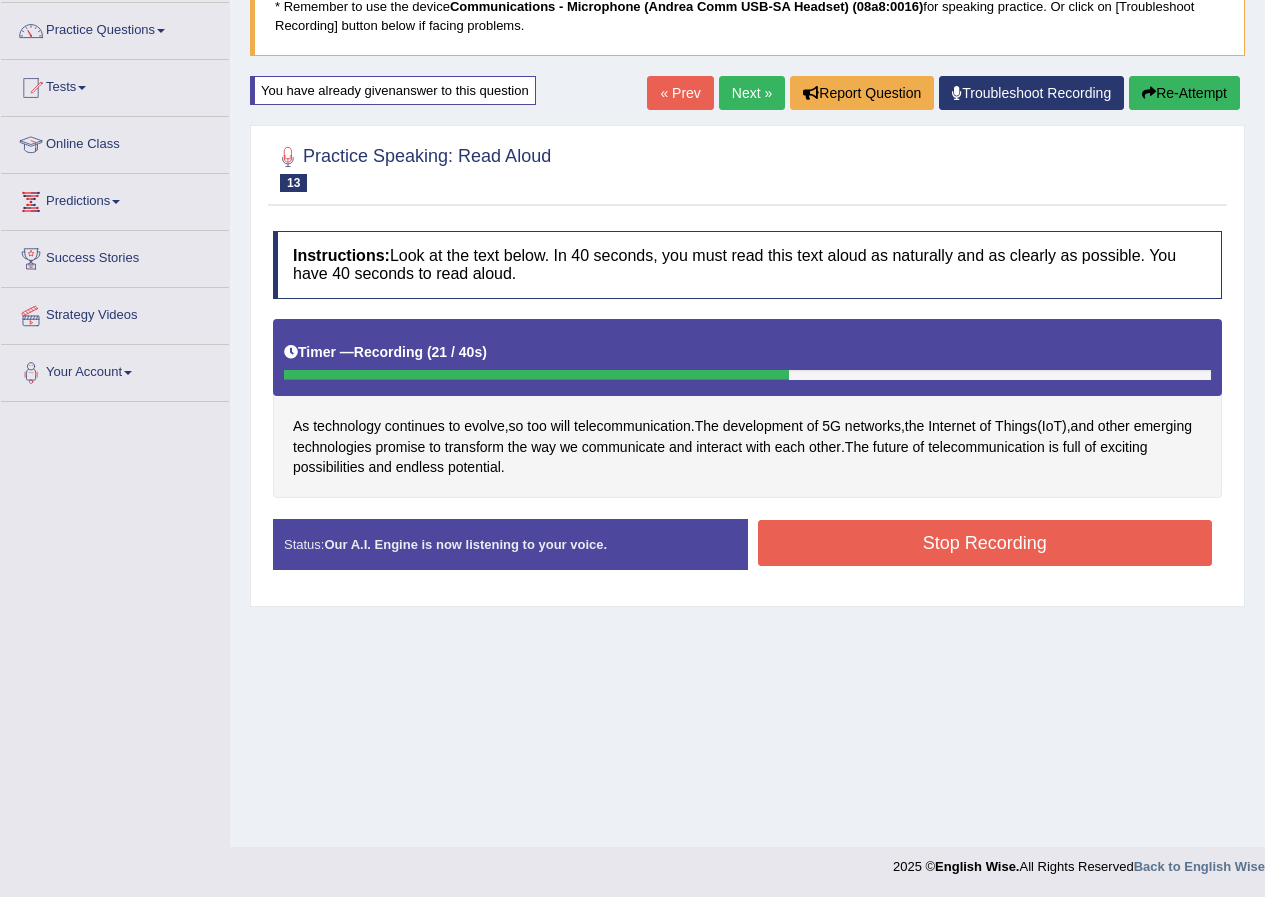 click on "Start Answering" at bounding box center (985, 519) 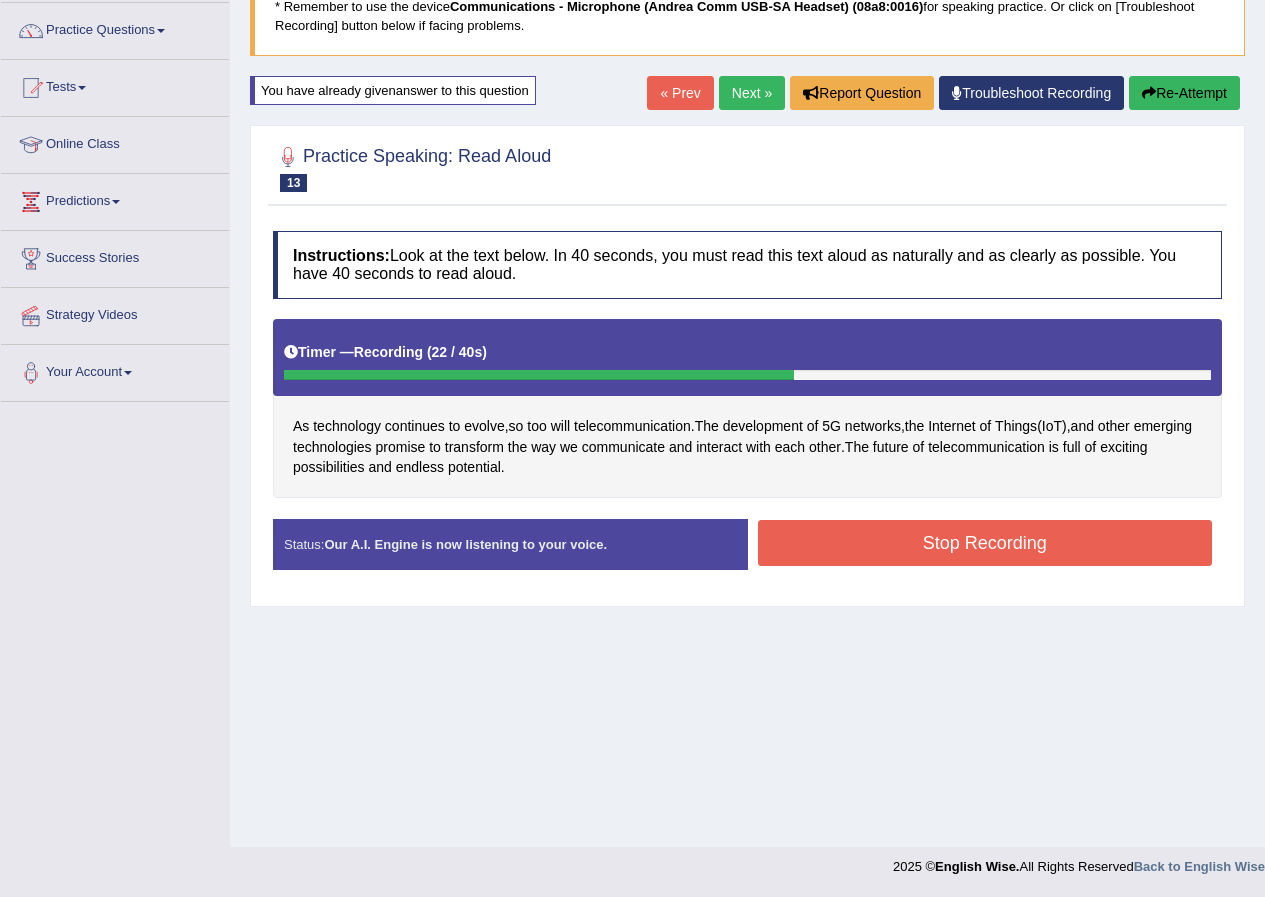 click on "Status:  Our A.I. Engine is now listening to your voice. Start Answering Stop Recording" at bounding box center (747, 554) 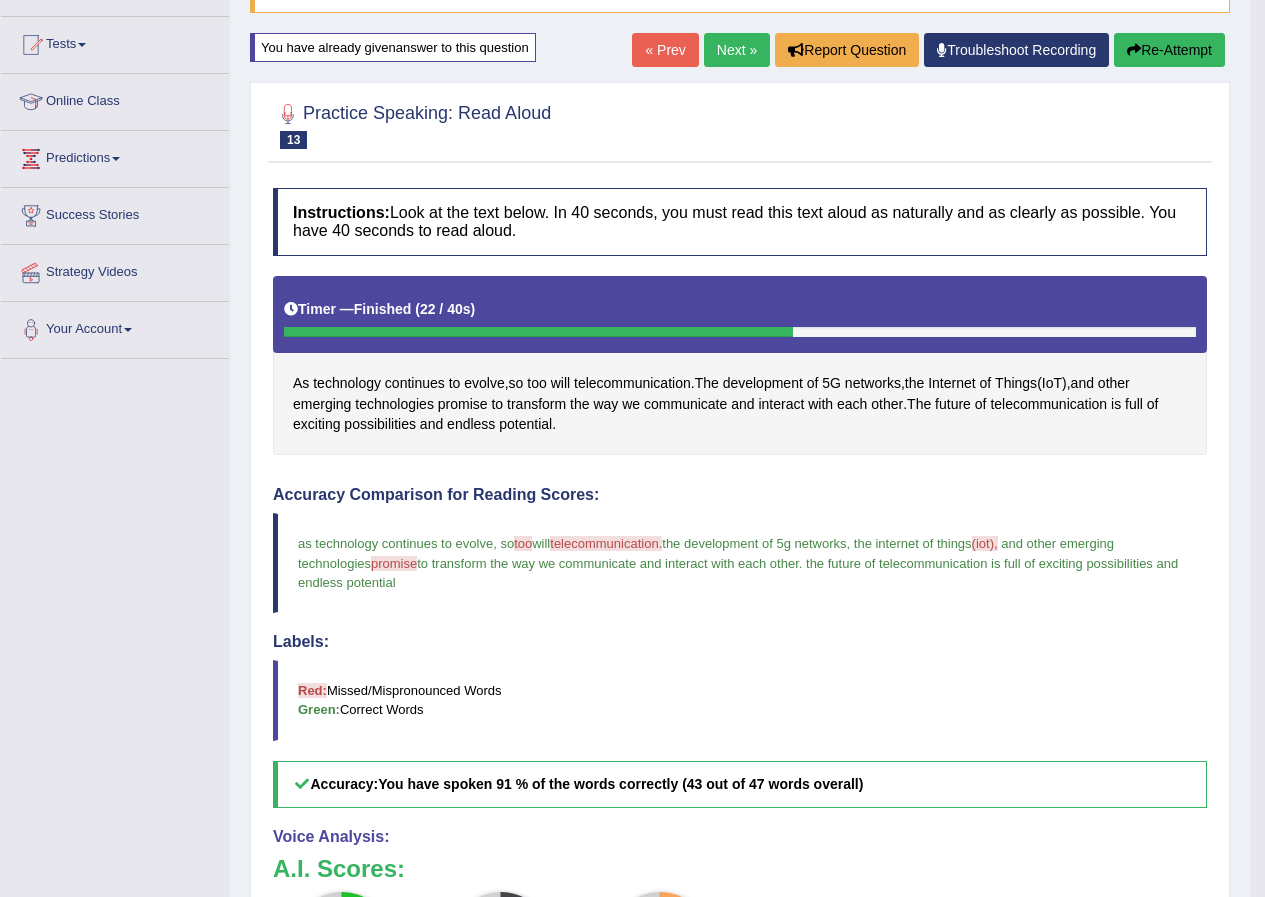 scroll, scrollTop: 53, scrollLeft: 0, axis: vertical 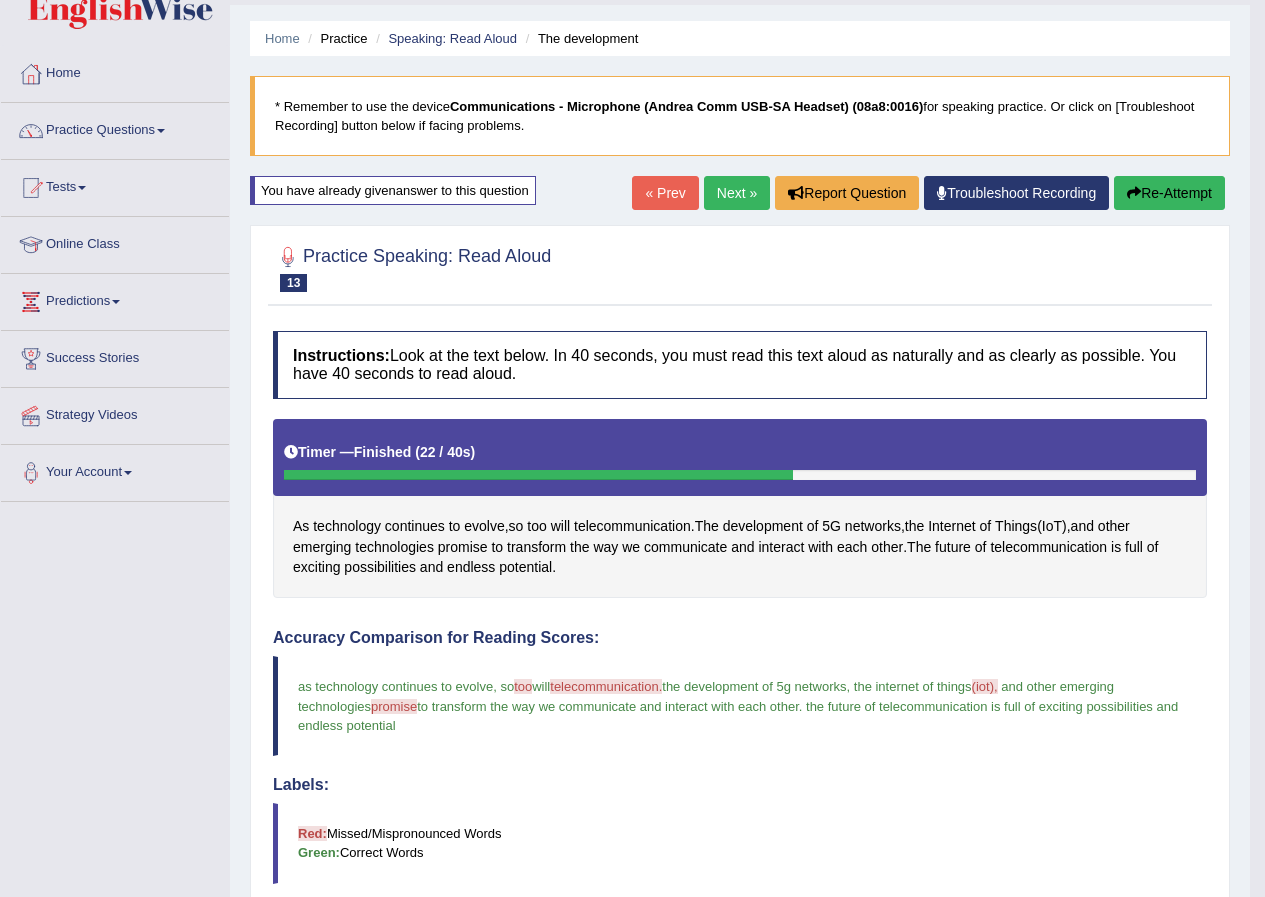 click on "Next »" at bounding box center (737, 193) 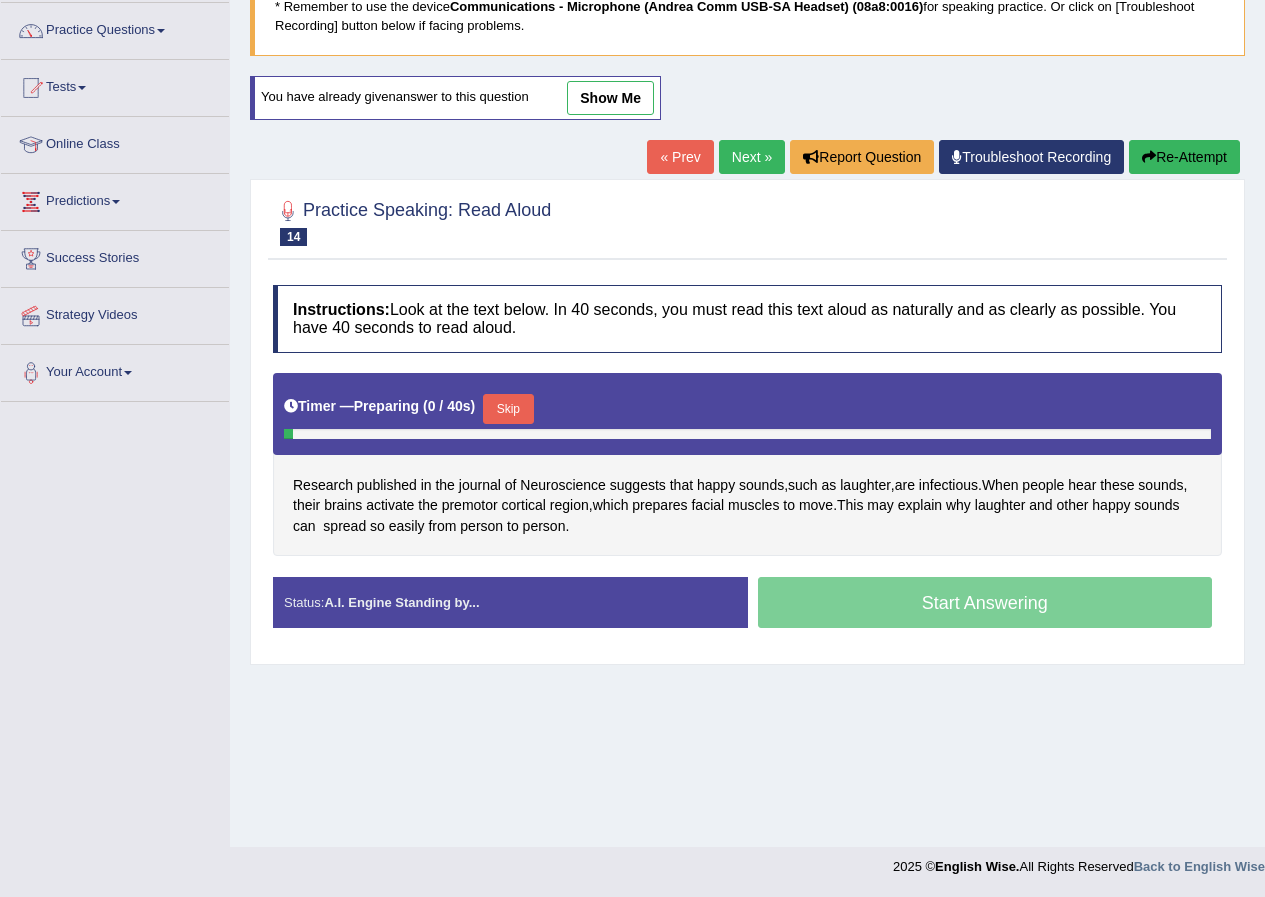 scroll, scrollTop: 153, scrollLeft: 0, axis: vertical 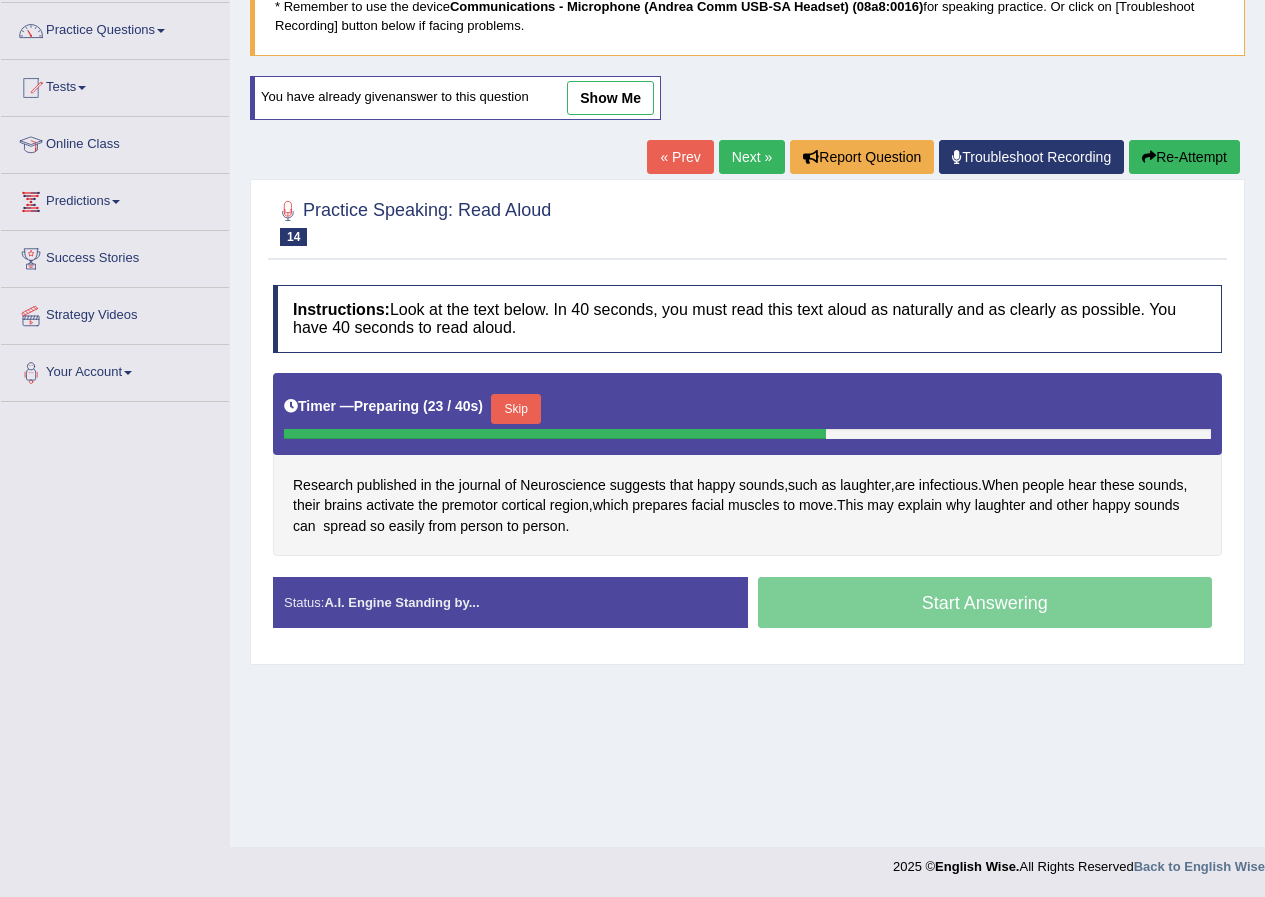 click on "Skip" at bounding box center [516, 409] 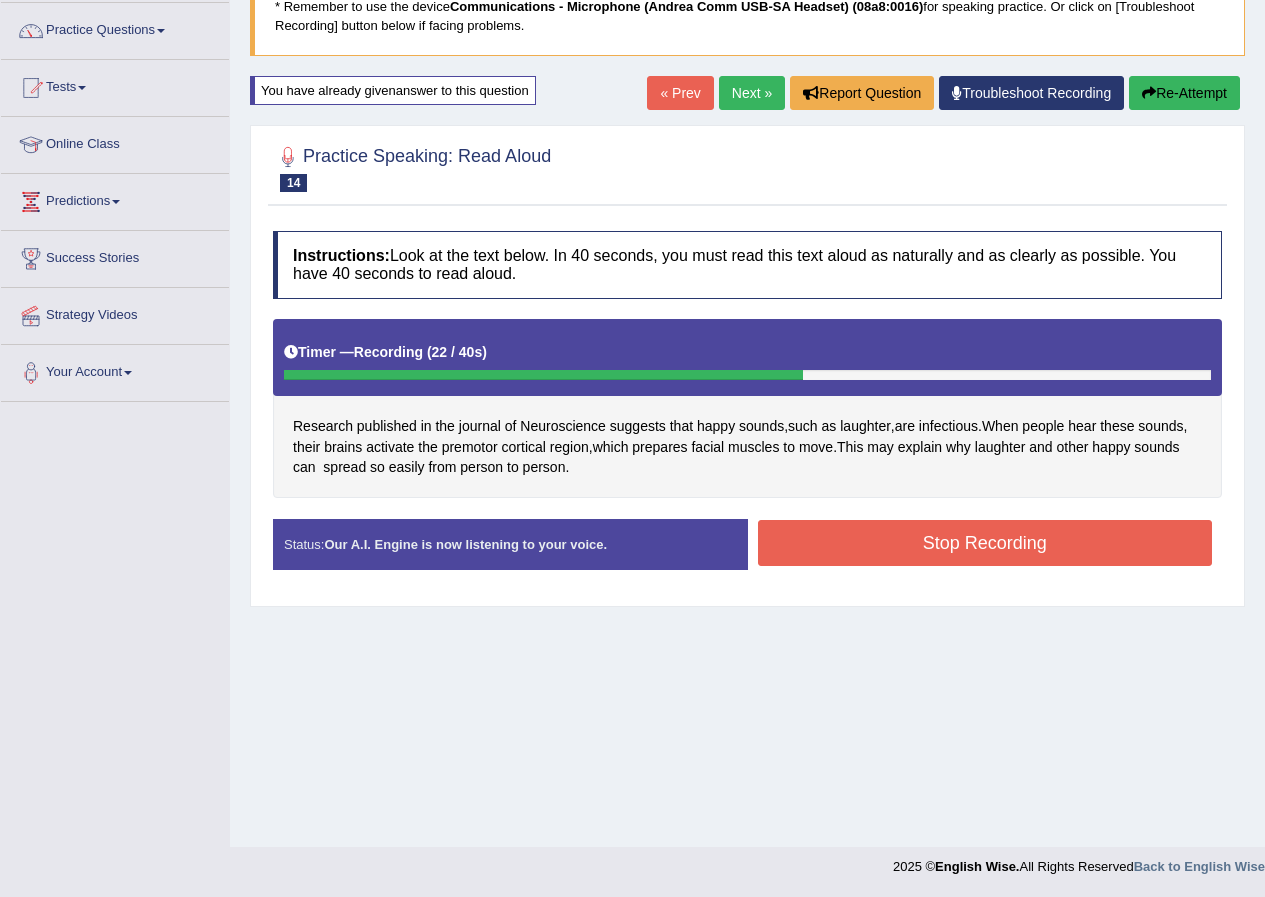 click on "Stop Recording" at bounding box center [985, 543] 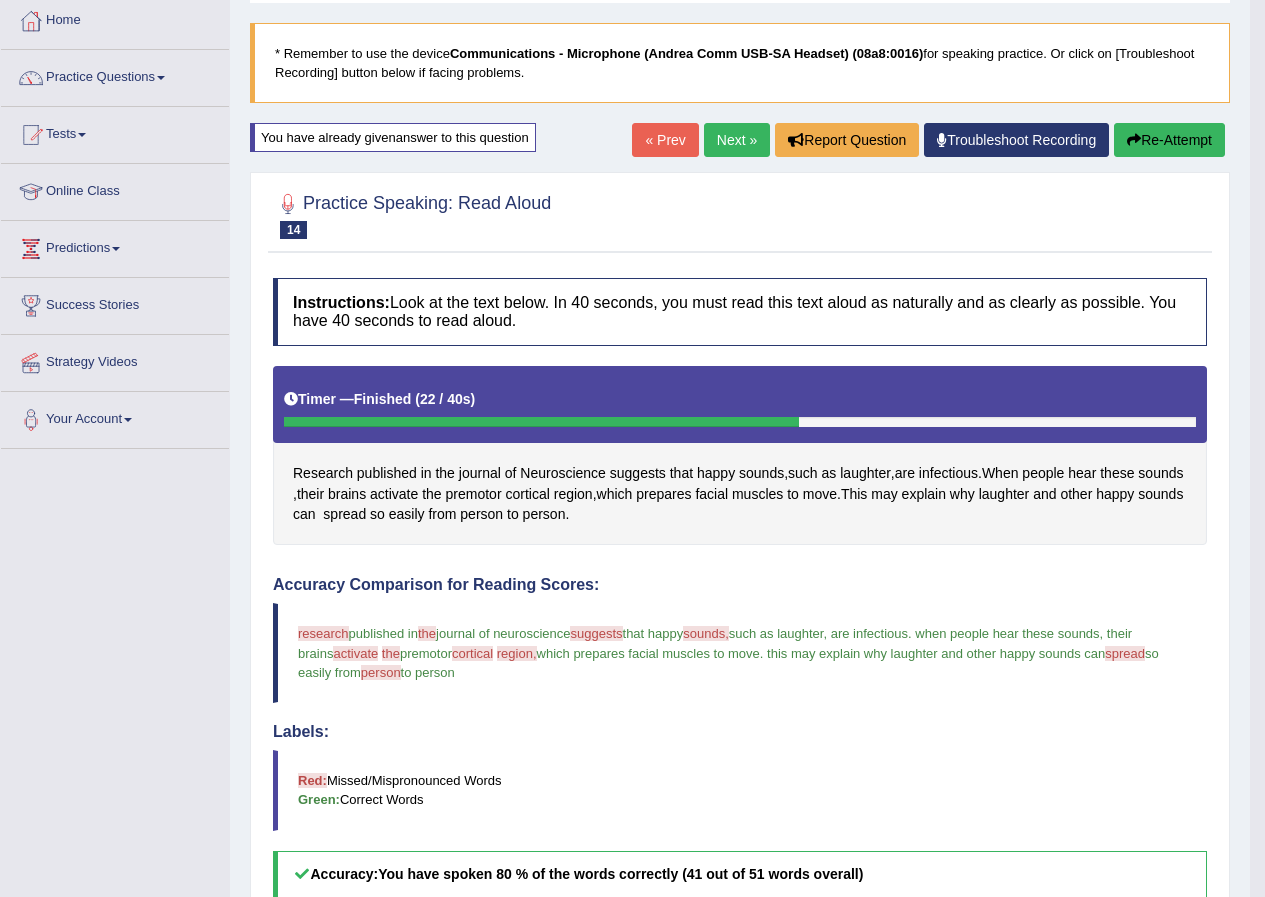 scroll, scrollTop: 56, scrollLeft: 0, axis: vertical 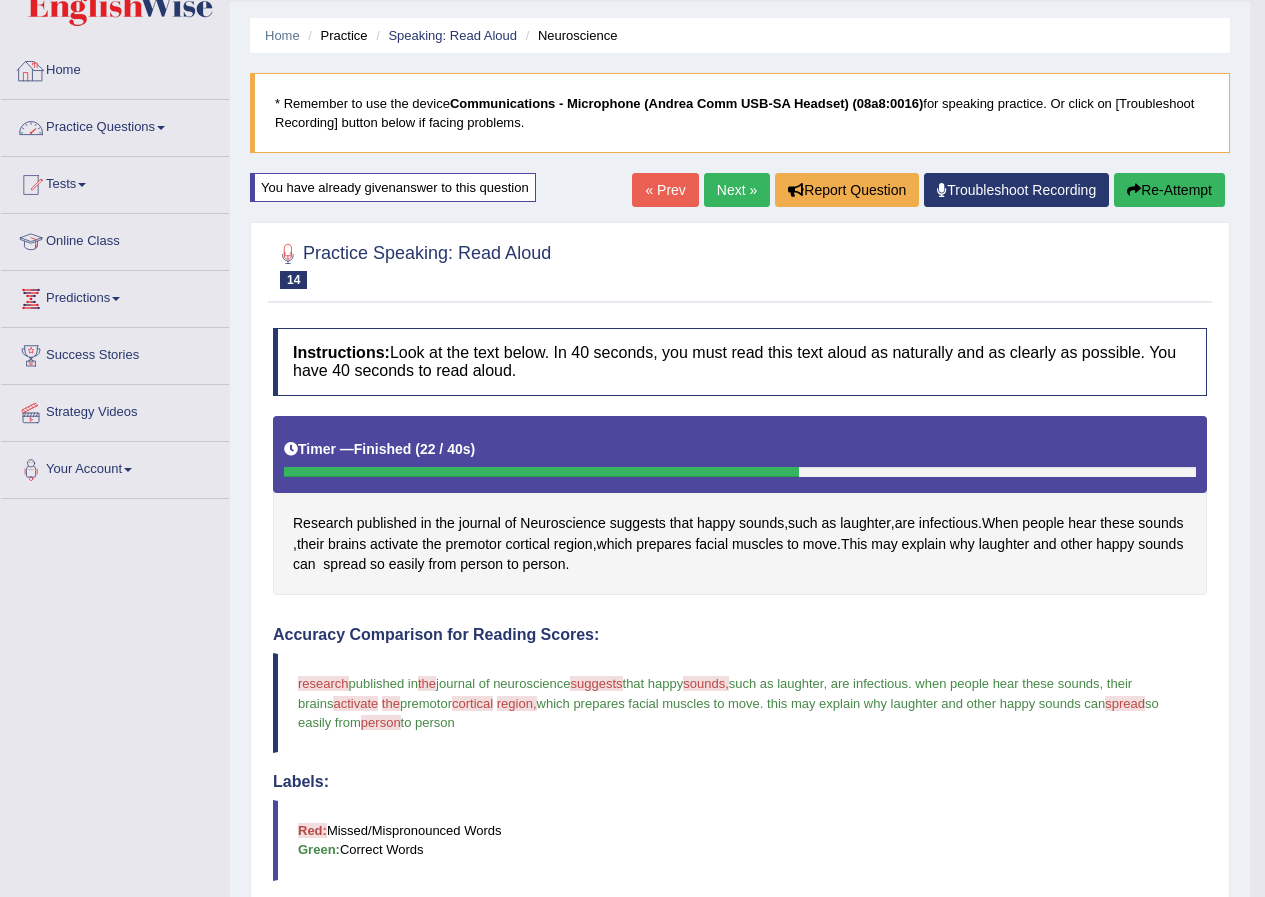 click on "Practice Questions" at bounding box center [115, 125] 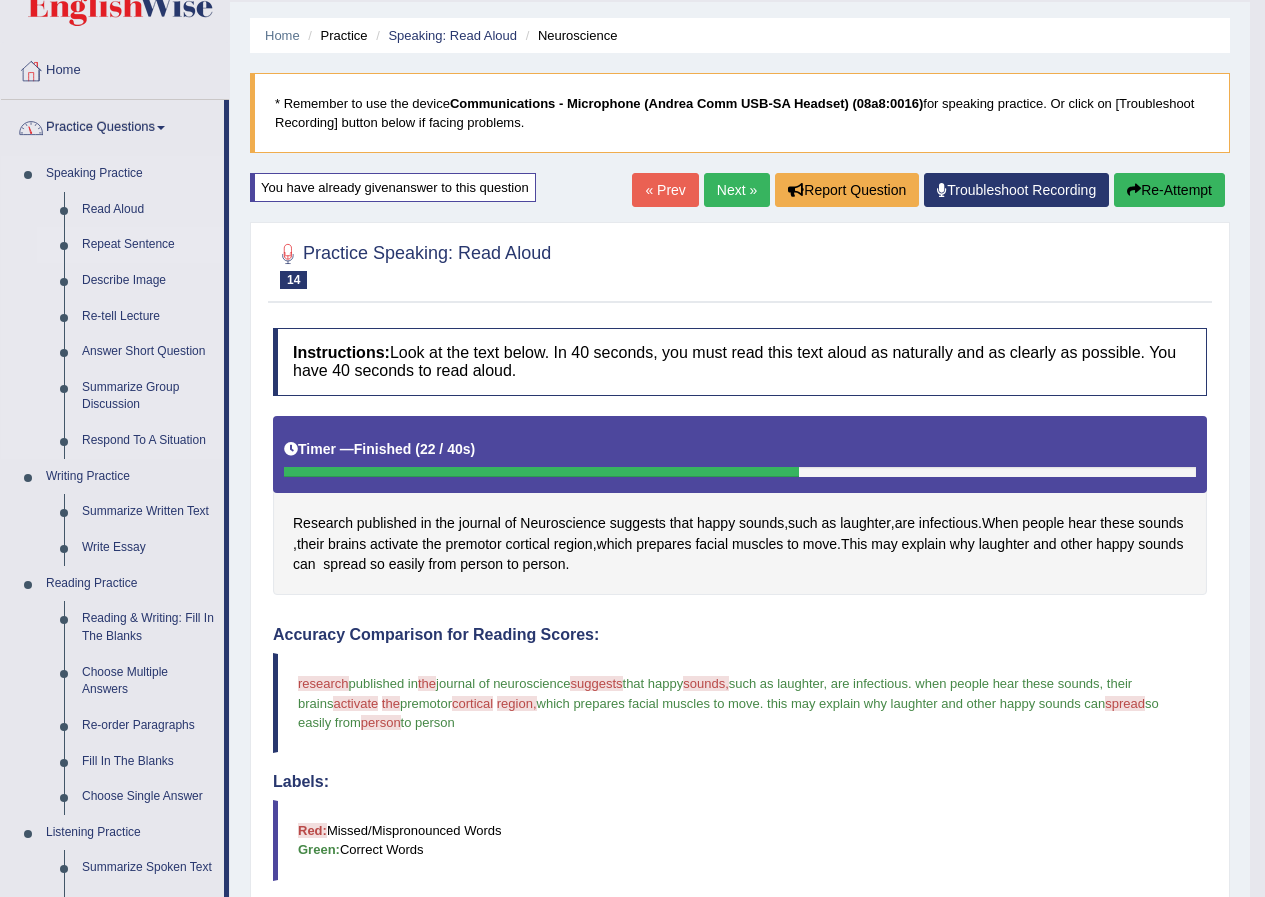 click on "Repeat Sentence" at bounding box center (148, 245) 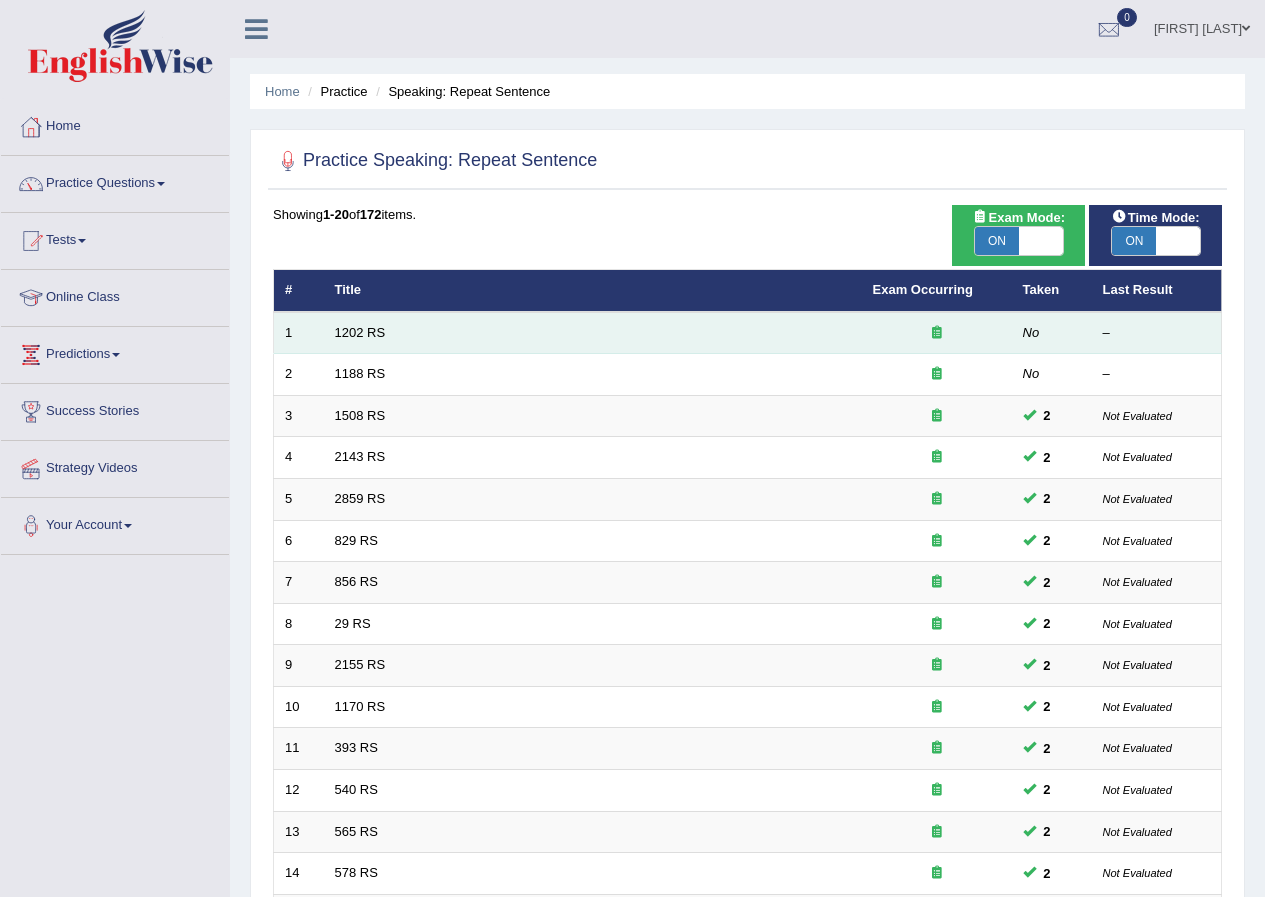 scroll, scrollTop: 0, scrollLeft: 0, axis: both 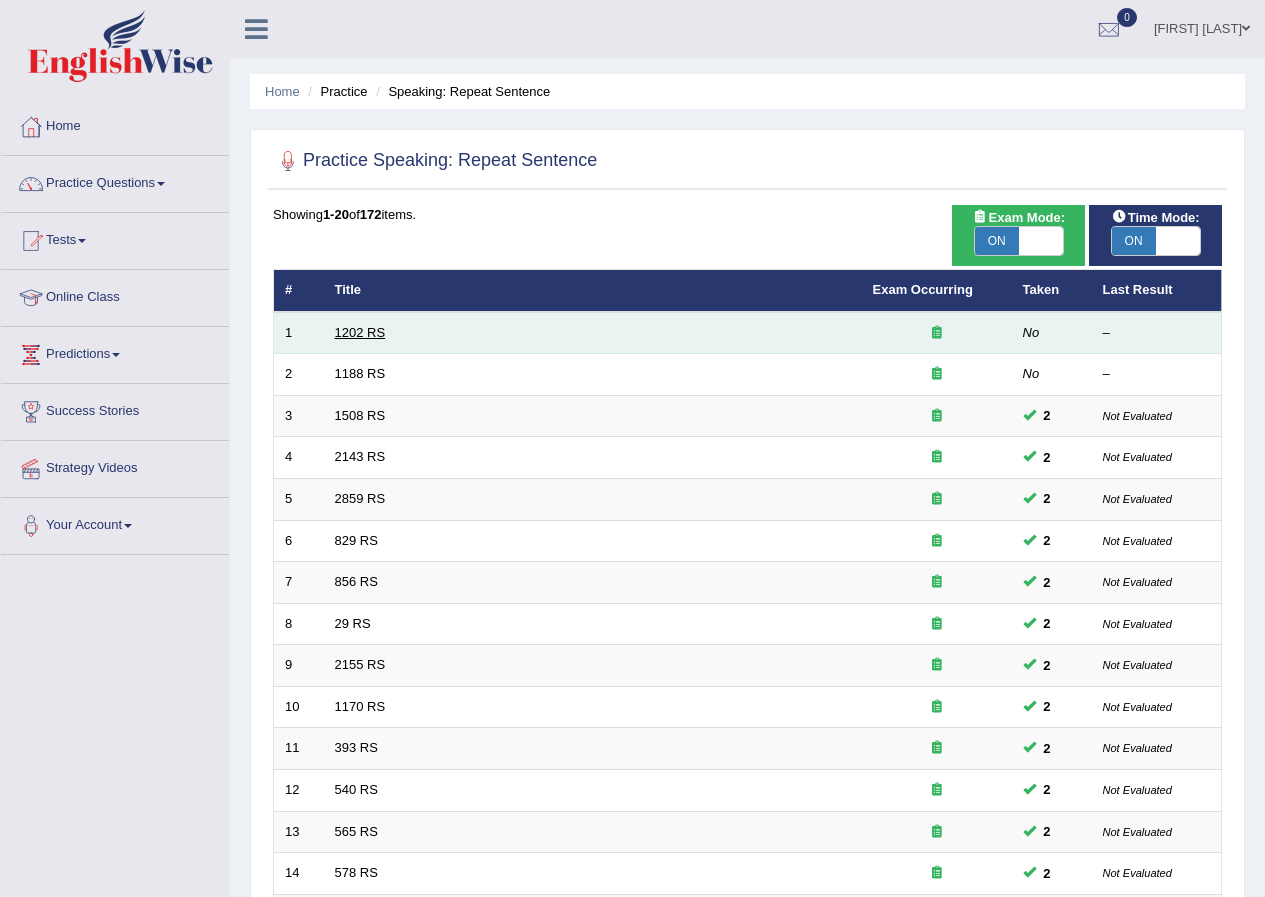 click on "1202 RS" at bounding box center [360, 332] 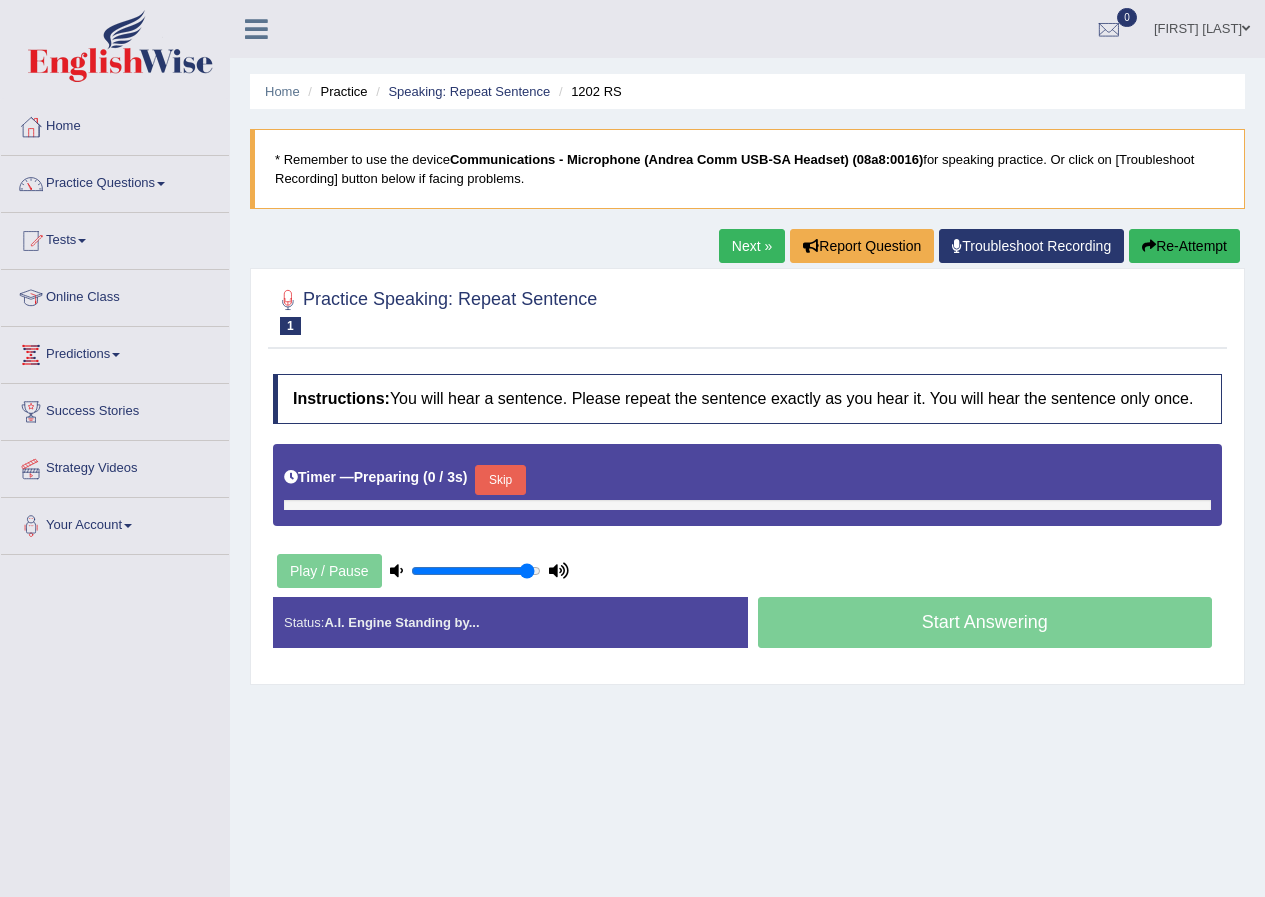 scroll, scrollTop: 0, scrollLeft: 0, axis: both 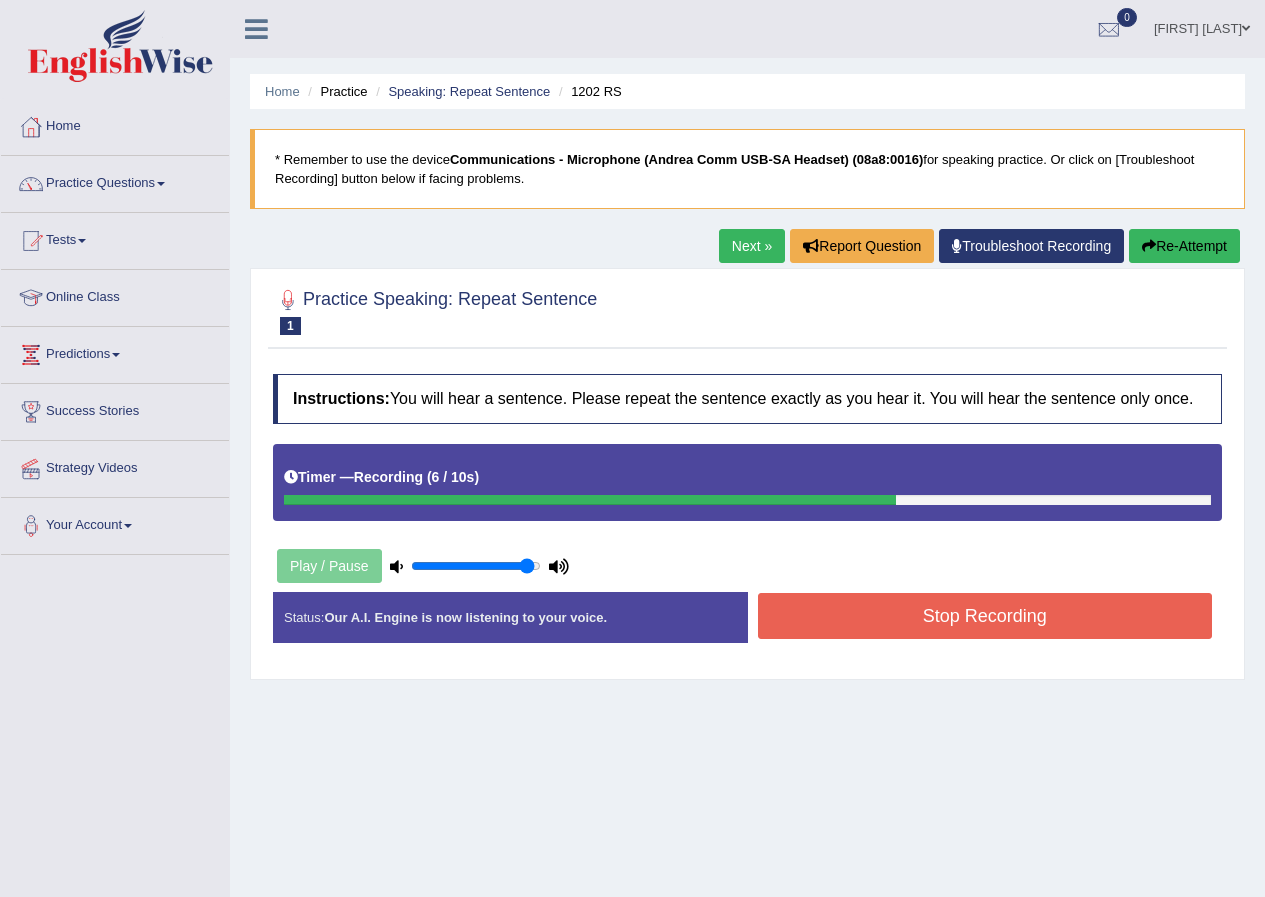 click on "Stop Recording" at bounding box center [985, 616] 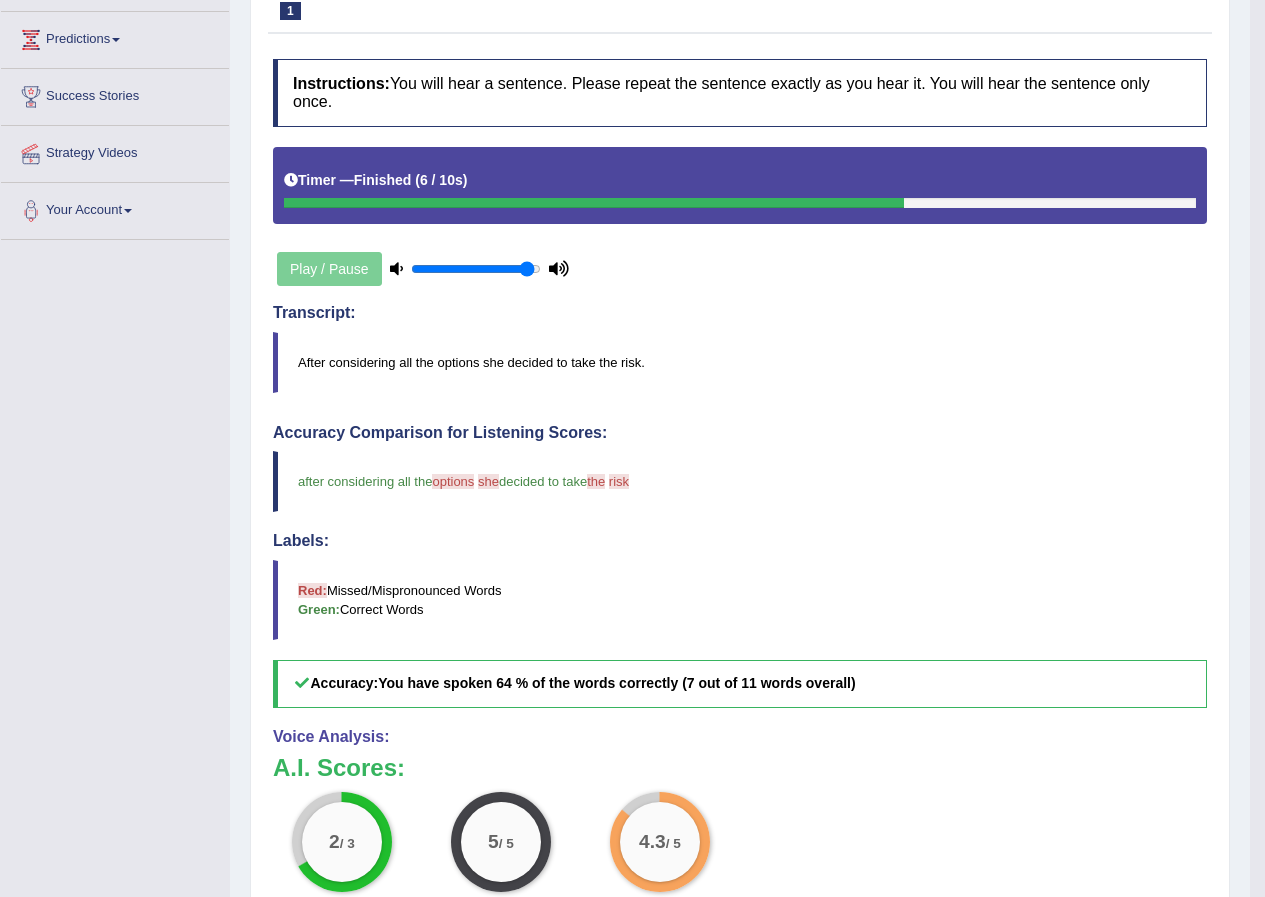 scroll, scrollTop: 100, scrollLeft: 0, axis: vertical 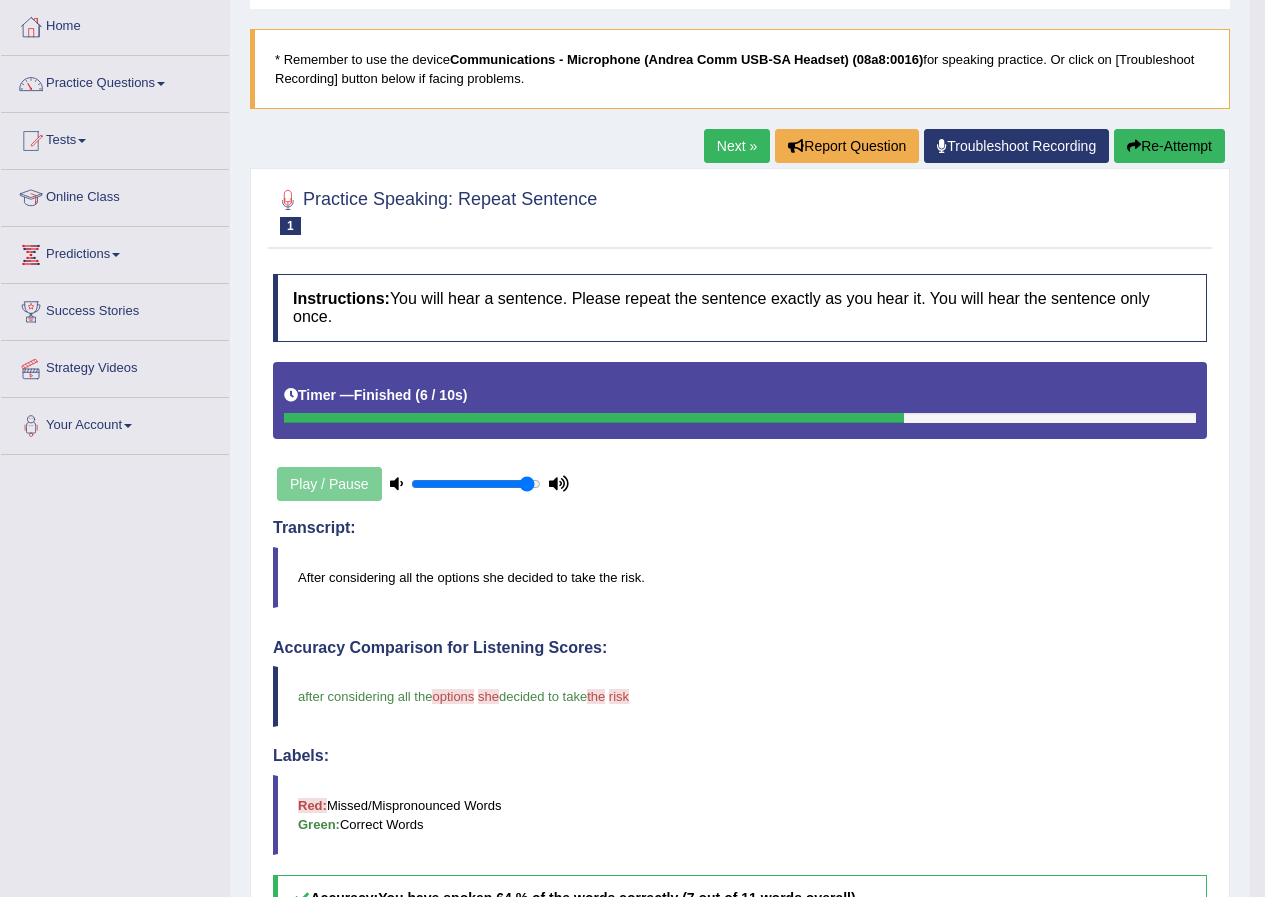 click on "Next »" at bounding box center (737, 146) 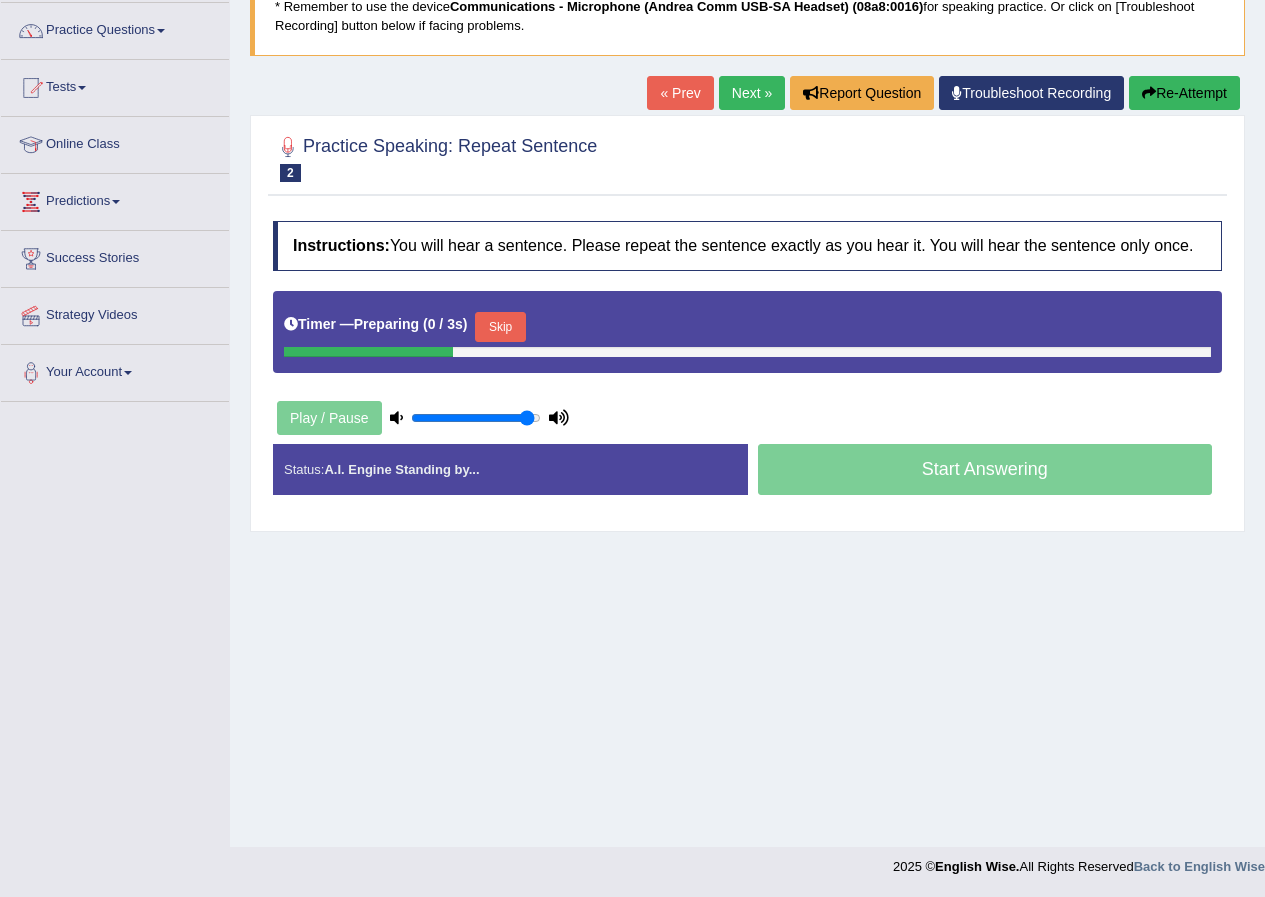 scroll, scrollTop: 153, scrollLeft: 0, axis: vertical 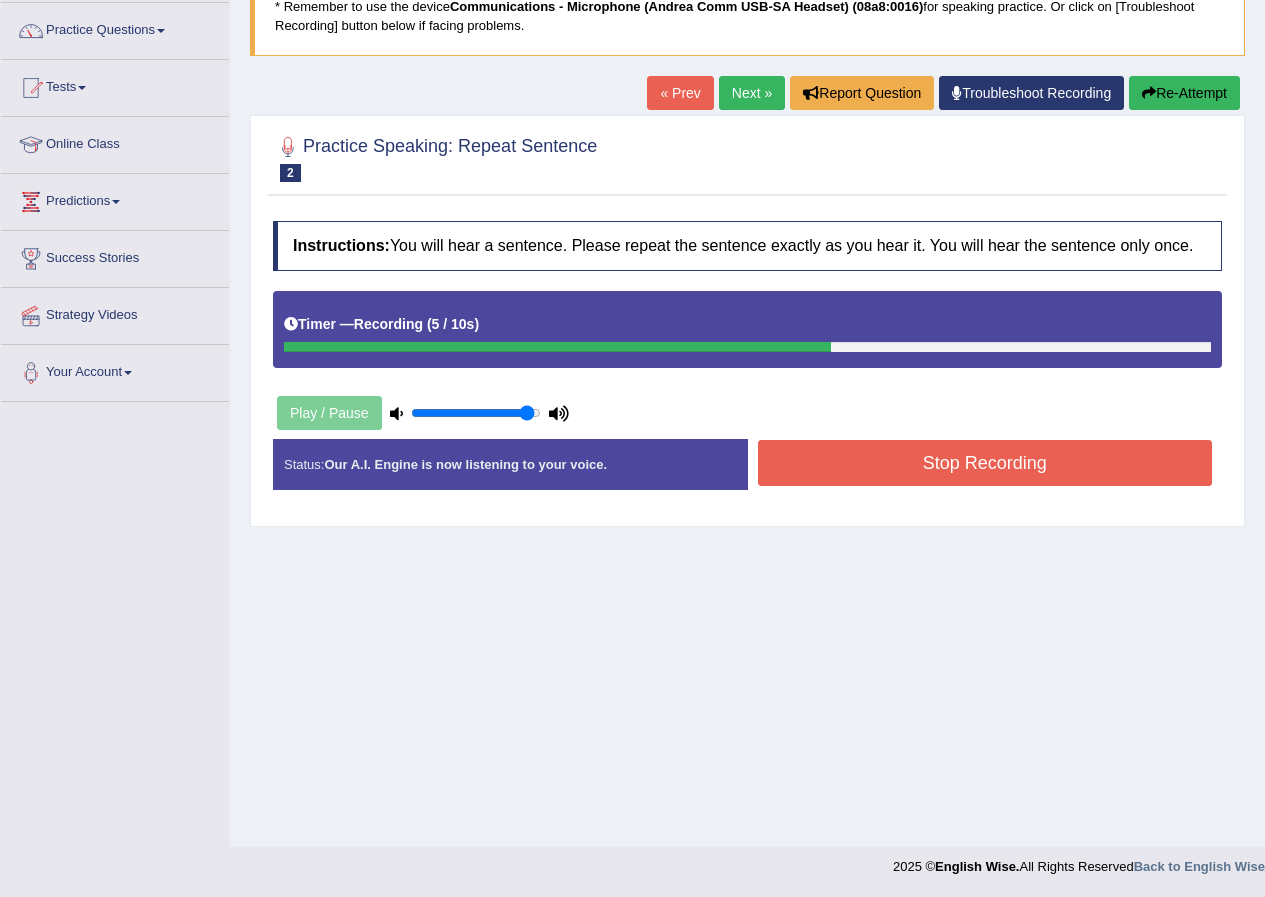 click on "Stop Recording" at bounding box center [985, 463] 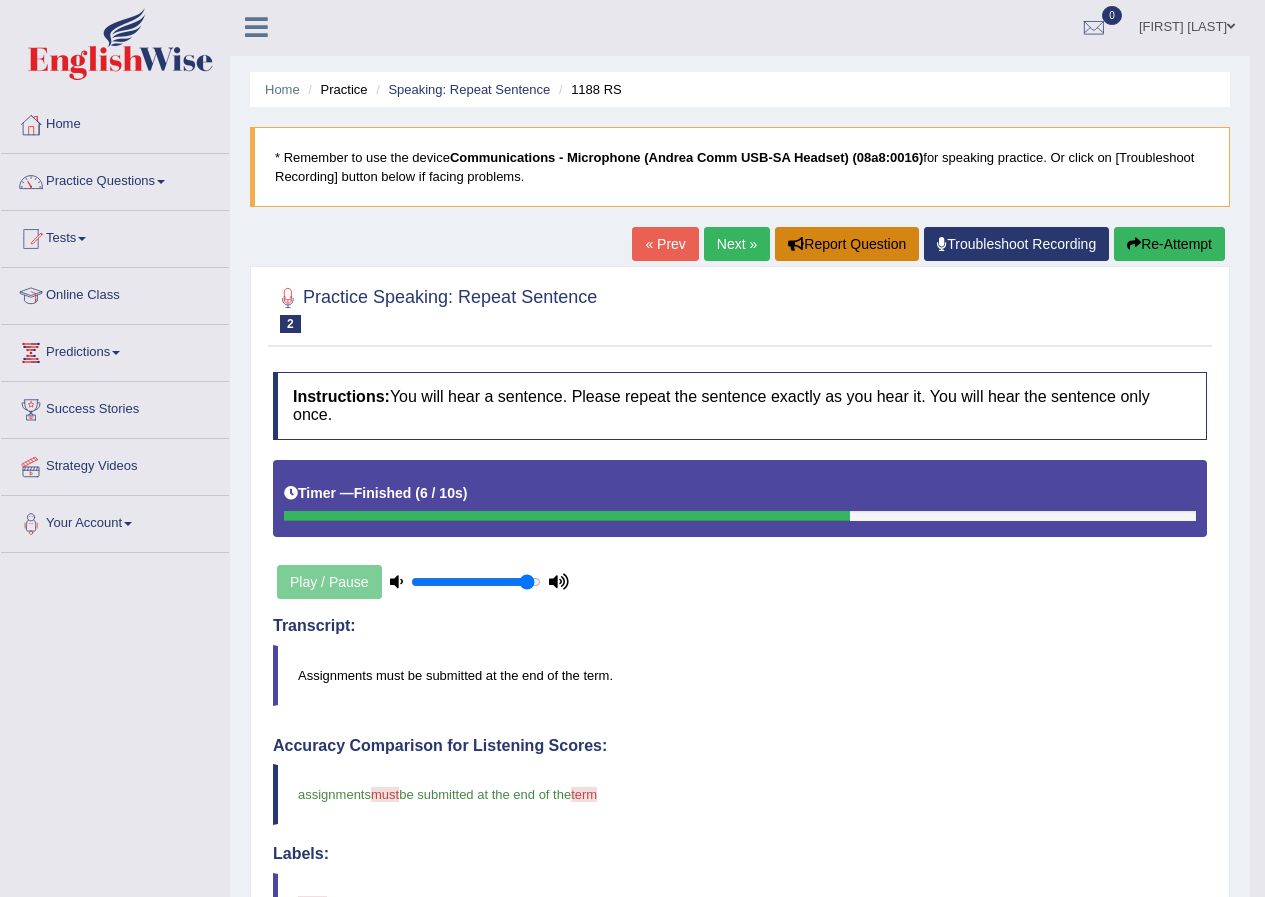 scroll, scrollTop: 0, scrollLeft: 0, axis: both 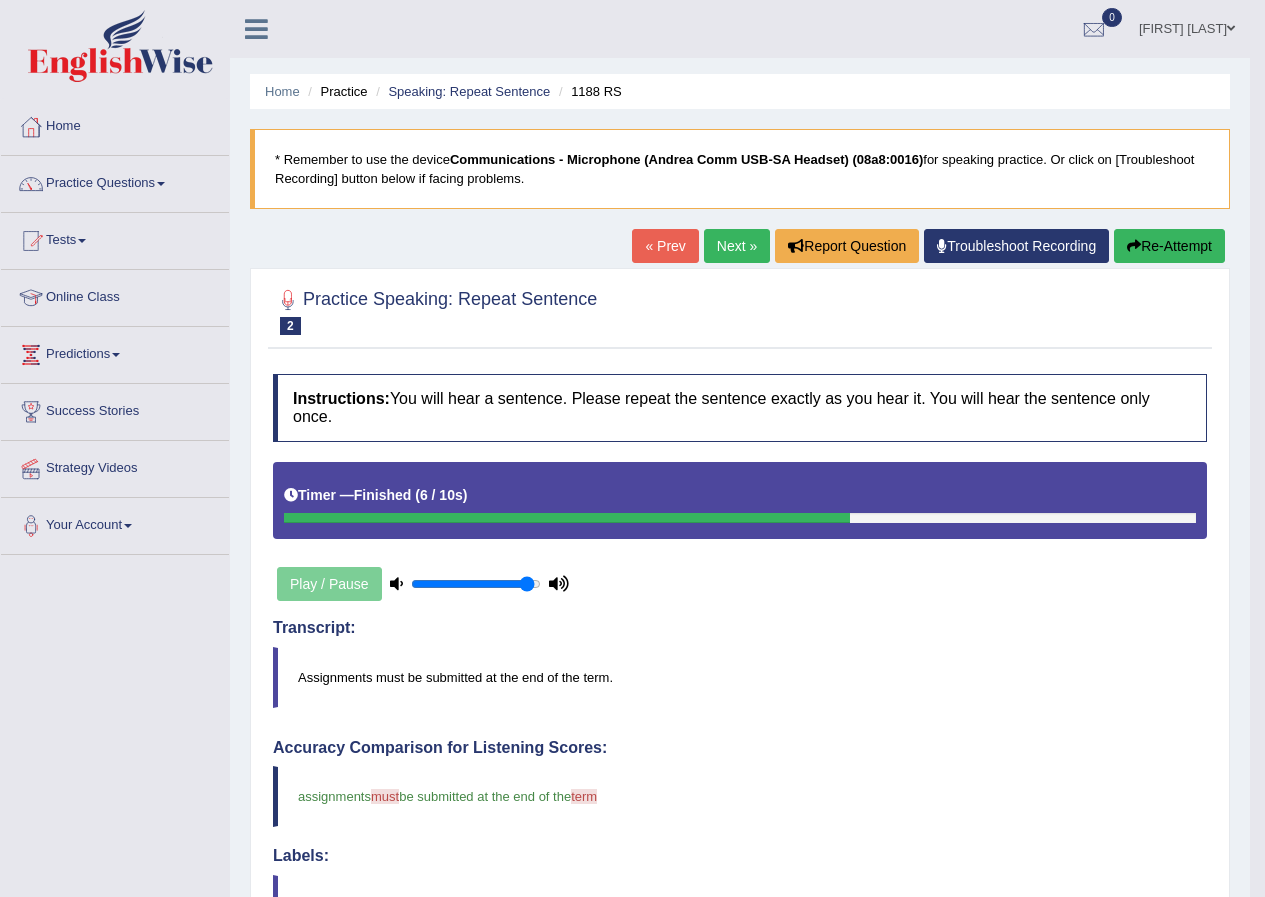 click on "Next »" at bounding box center [737, 246] 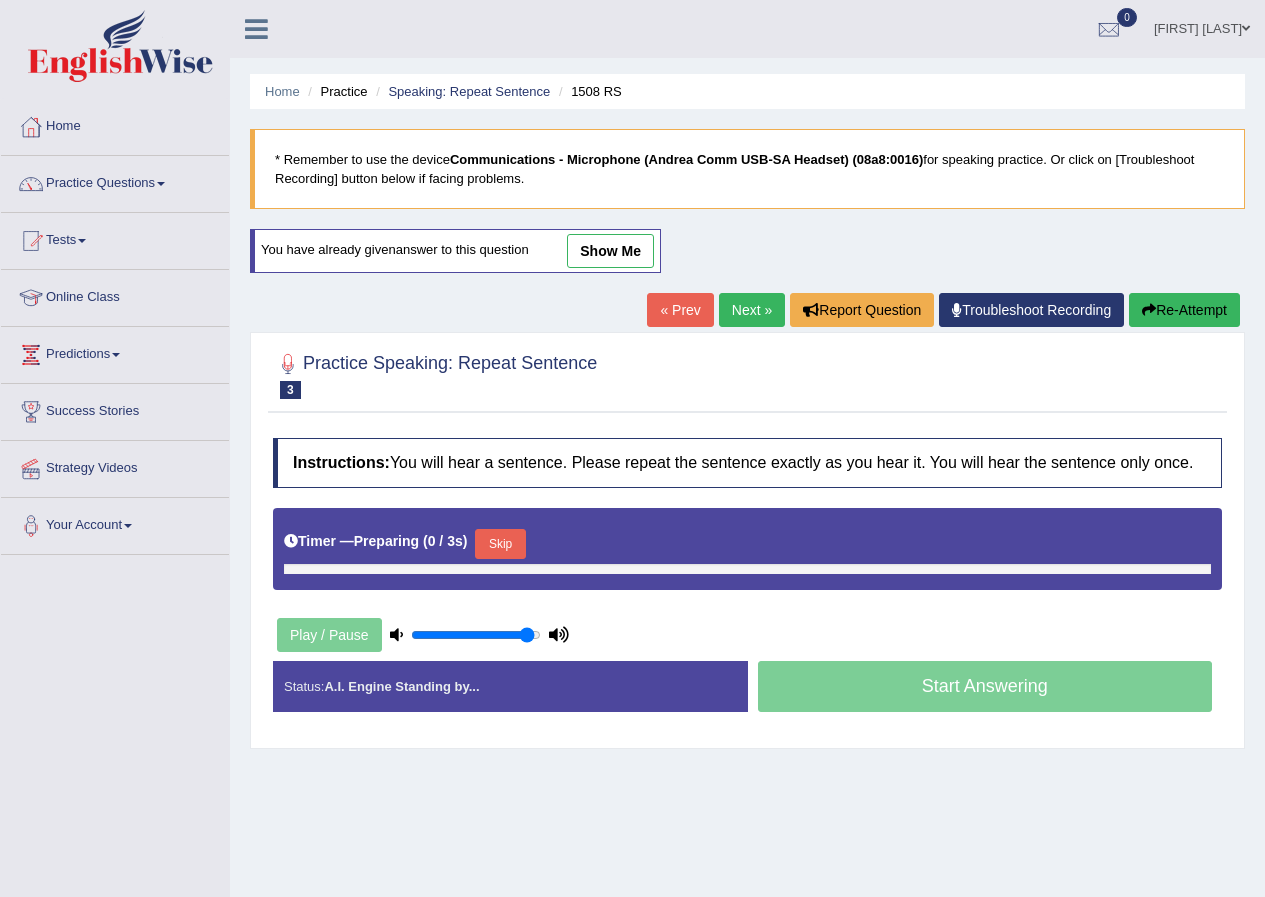 scroll, scrollTop: 0, scrollLeft: 0, axis: both 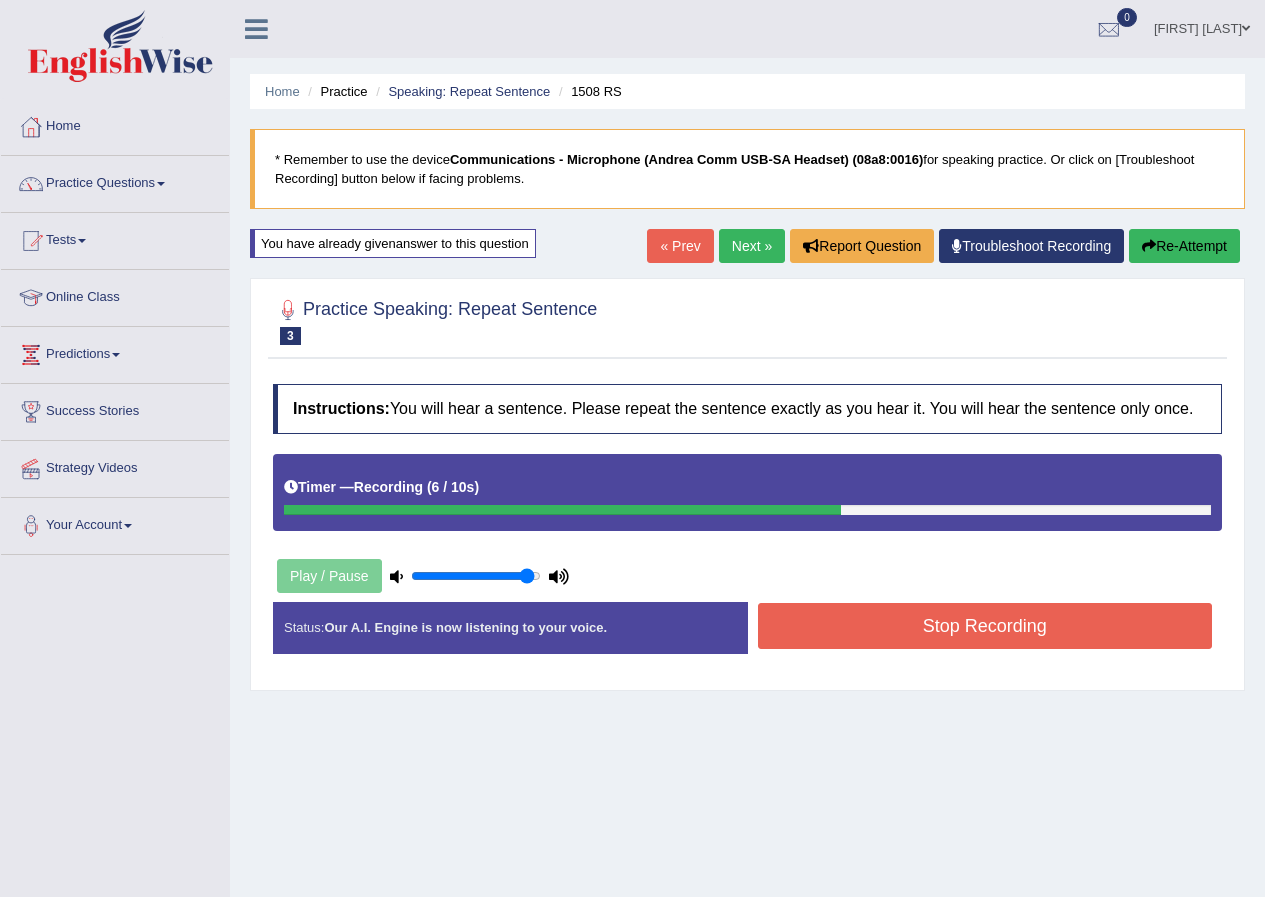 click on "Stop Recording" at bounding box center [985, 626] 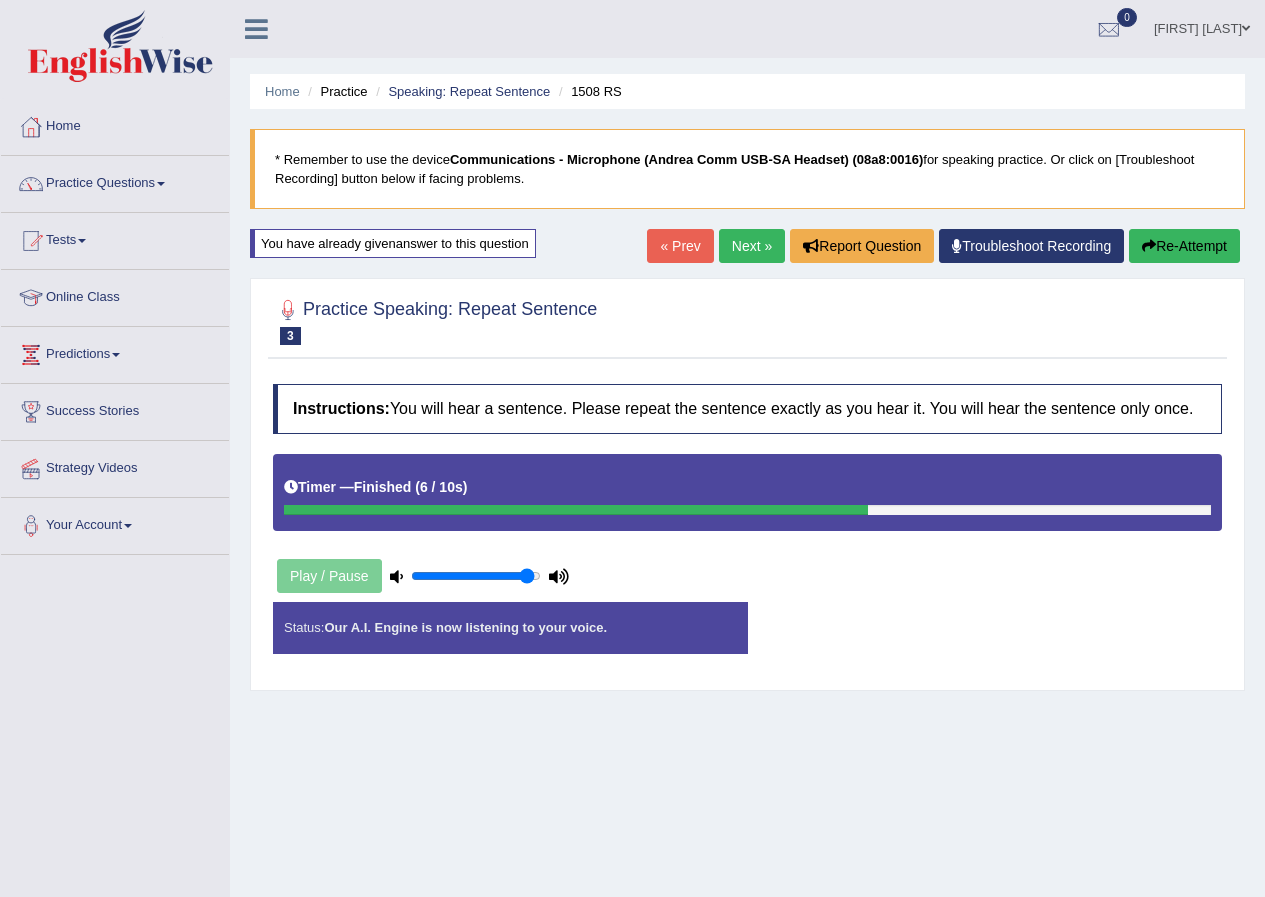 click on "Status:  Our A.I. Engine is now listening to your voice. Start Answering Stop Recording" at bounding box center [747, 637] 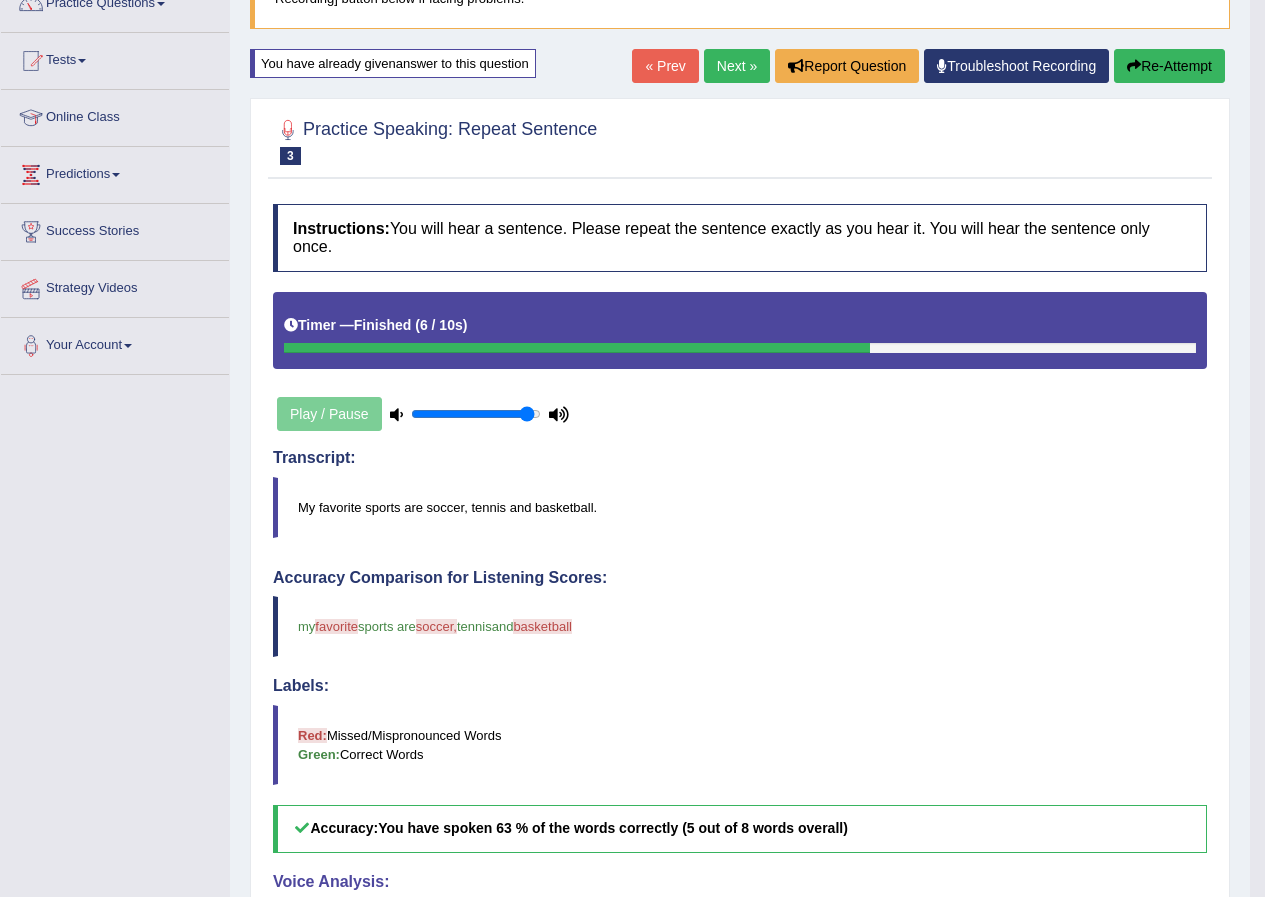 scroll, scrollTop: 0, scrollLeft: 0, axis: both 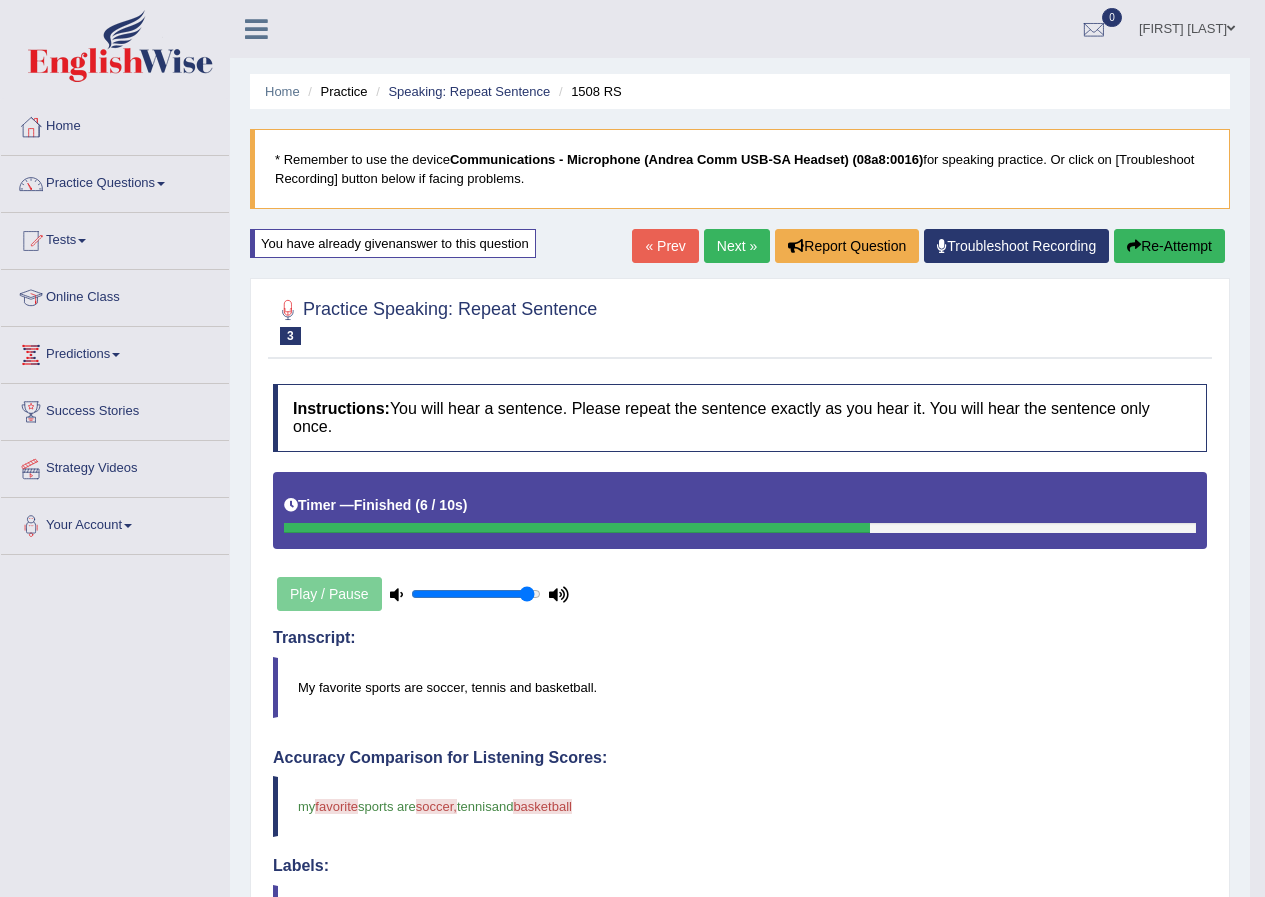 click on "Next »" at bounding box center (737, 246) 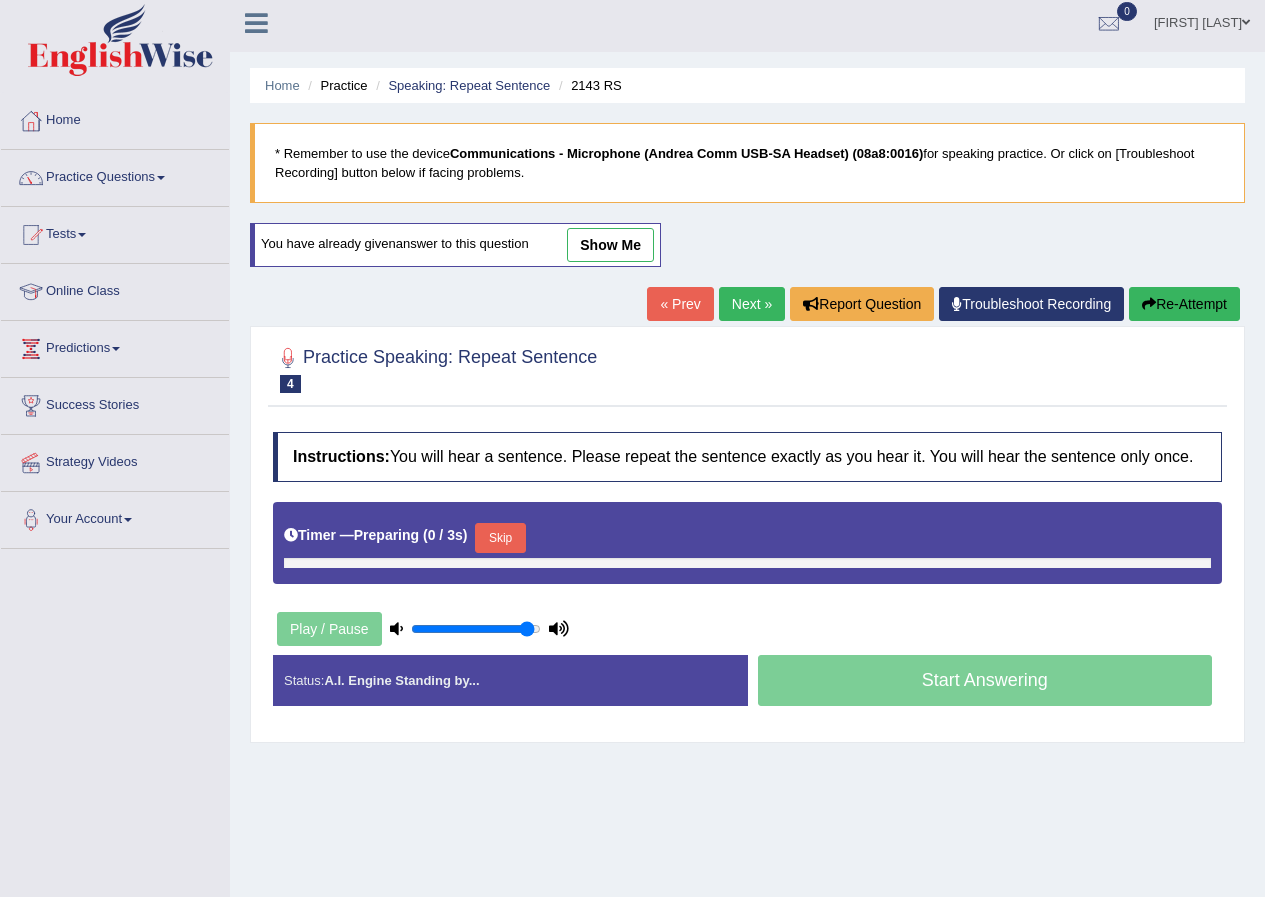 scroll, scrollTop: 153, scrollLeft: 0, axis: vertical 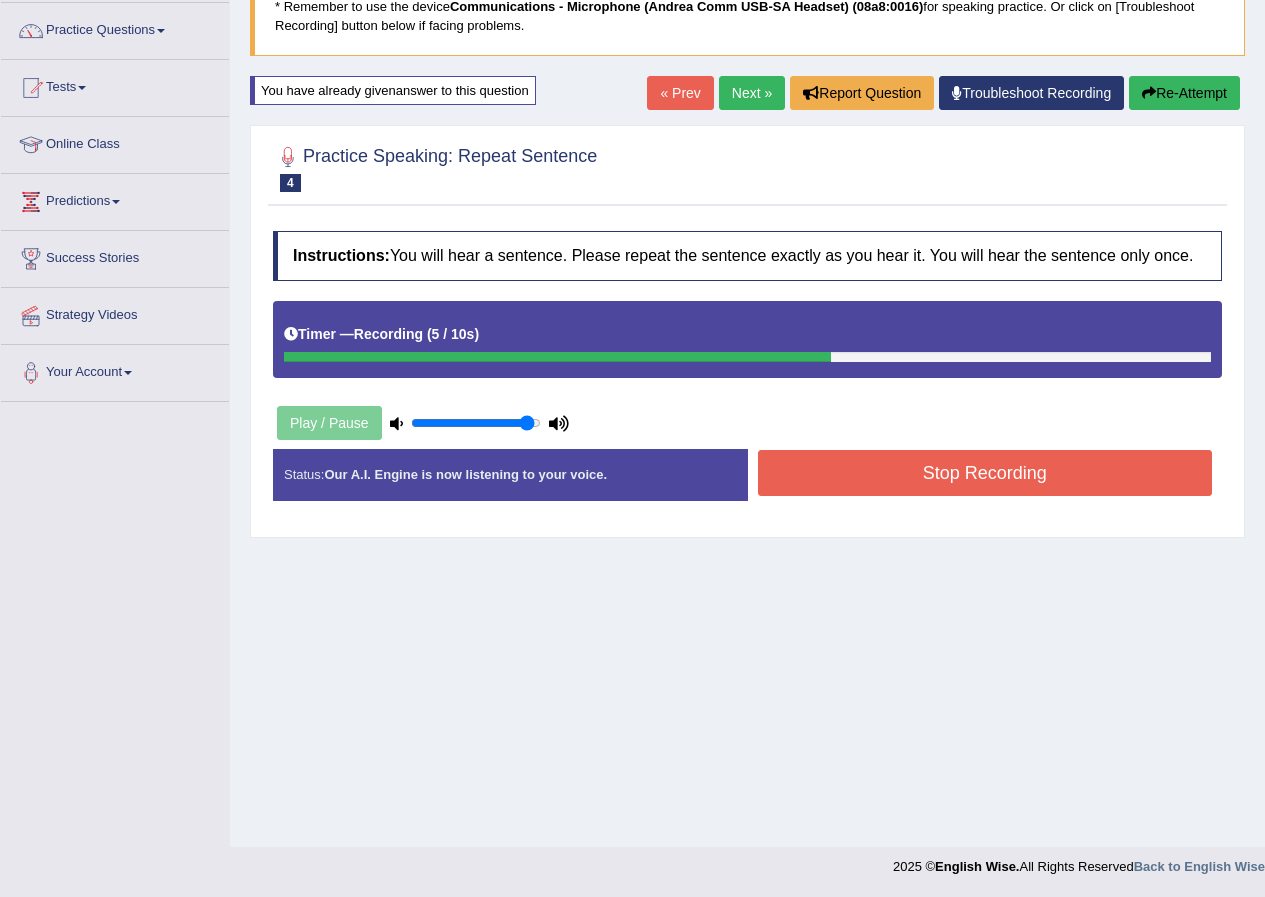 click on "Stop Recording" at bounding box center [985, 473] 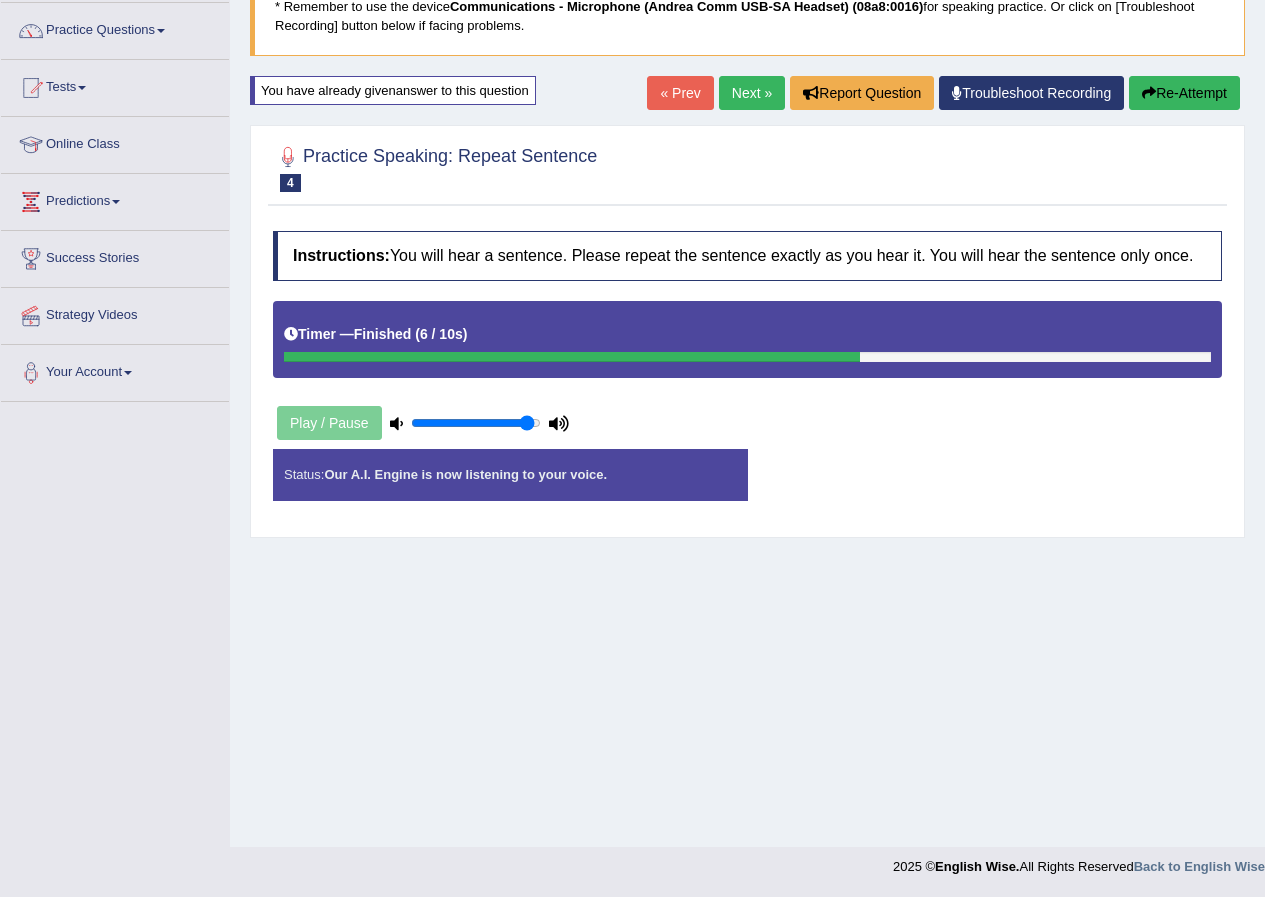 click on "Status:  Our A.I. Engine is now listening to your voice. Start Answering Stop Recording" at bounding box center [747, 484] 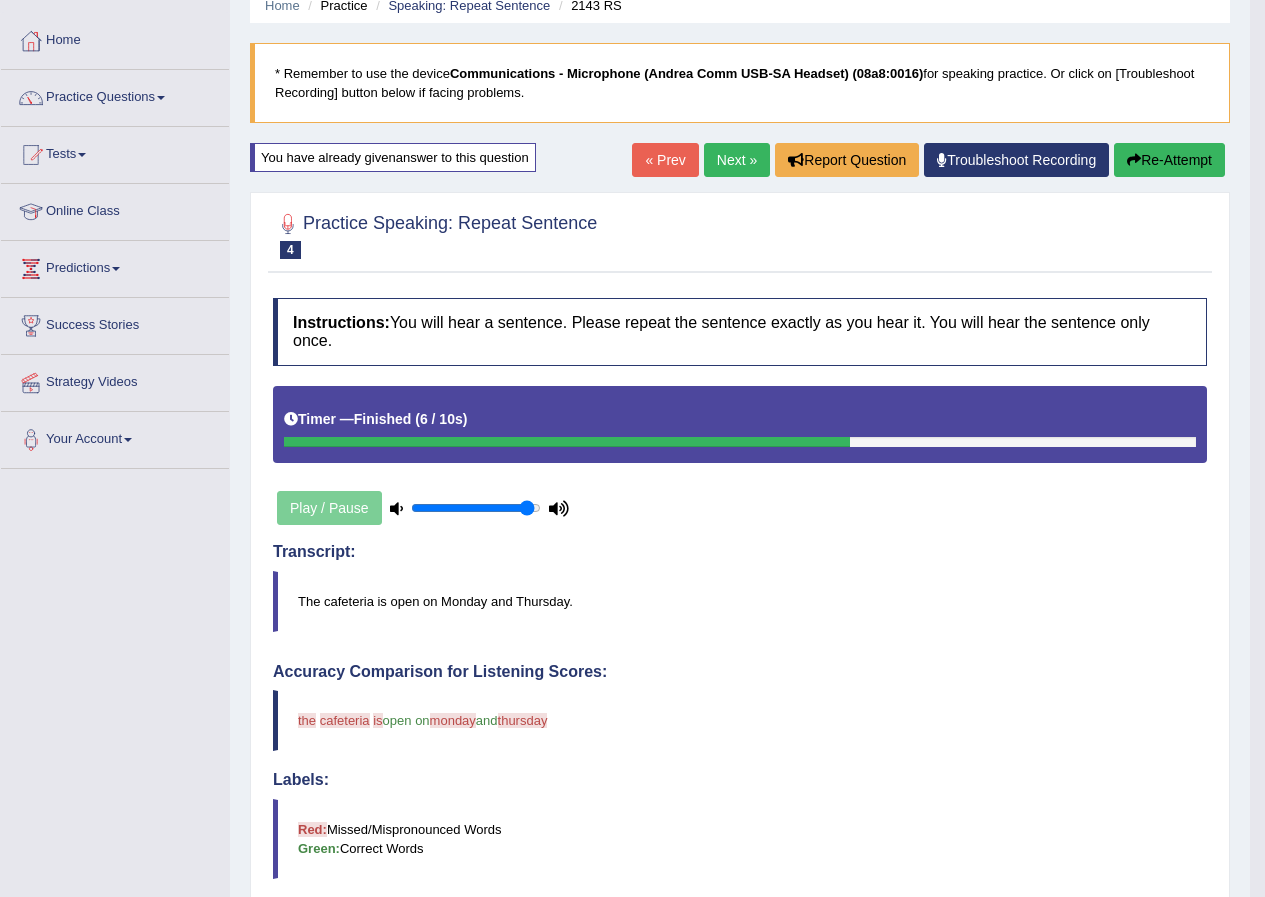 scroll, scrollTop: 85, scrollLeft: 0, axis: vertical 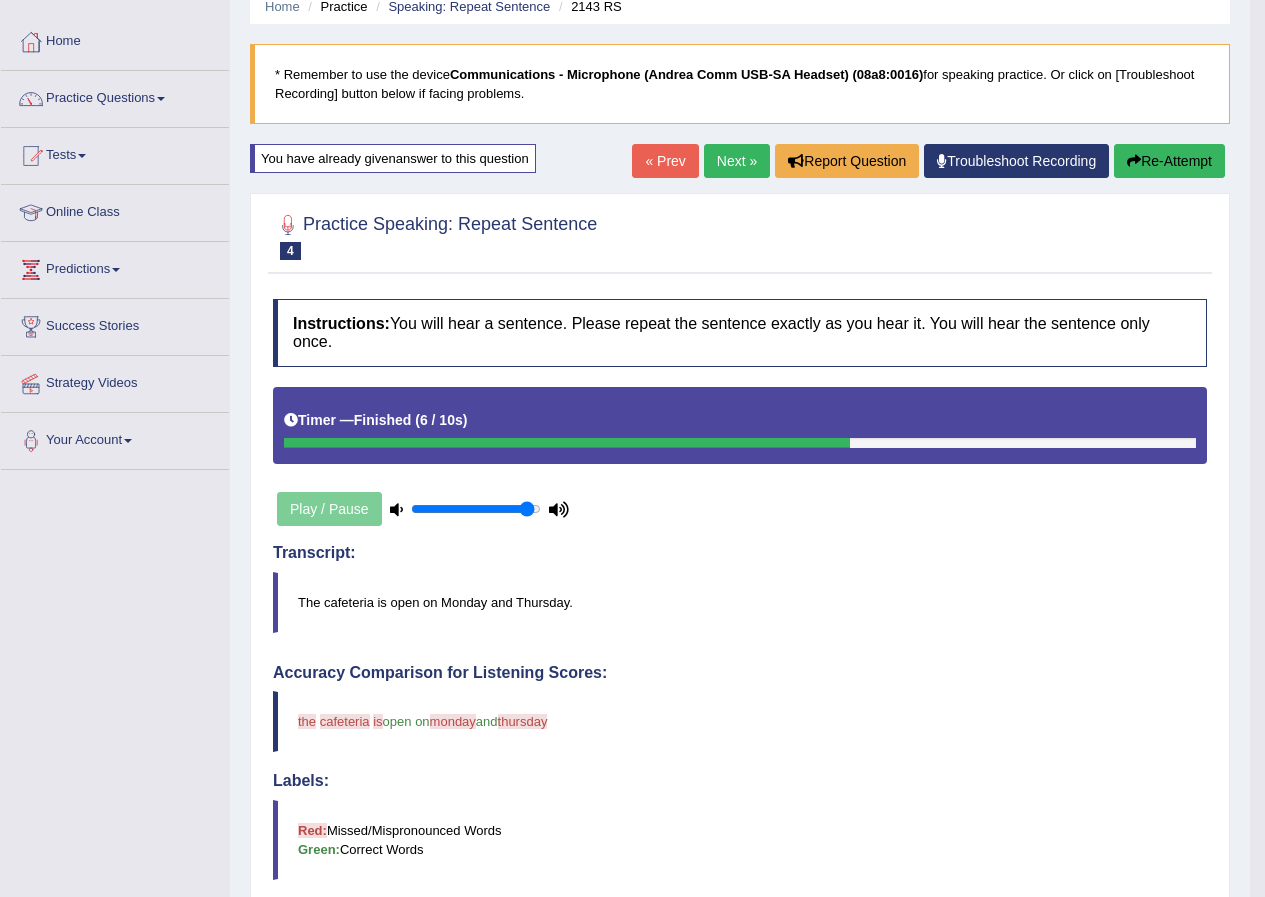 click on "Next »" at bounding box center (737, 161) 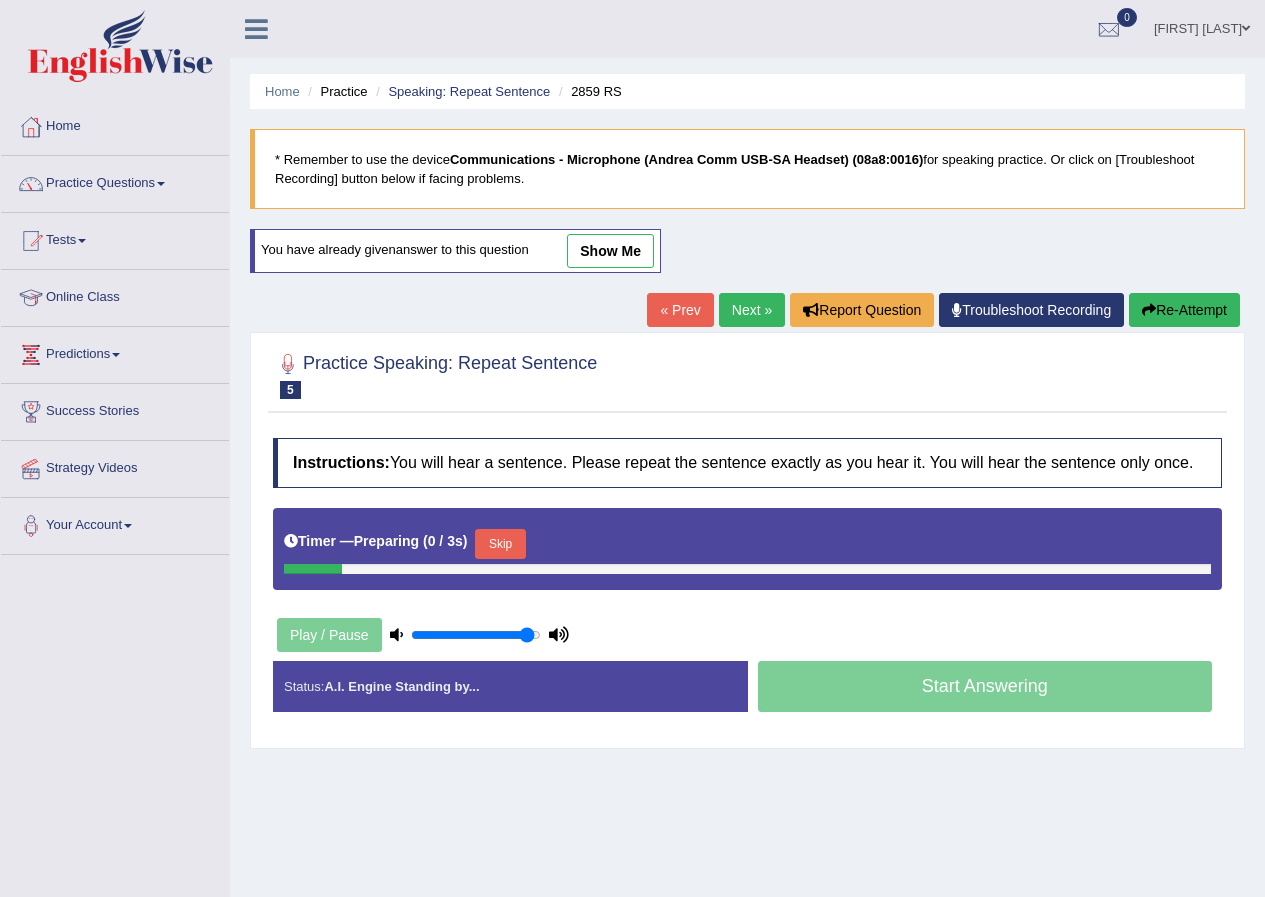 scroll, scrollTop: 0, scrollLeft: 0, axis: both 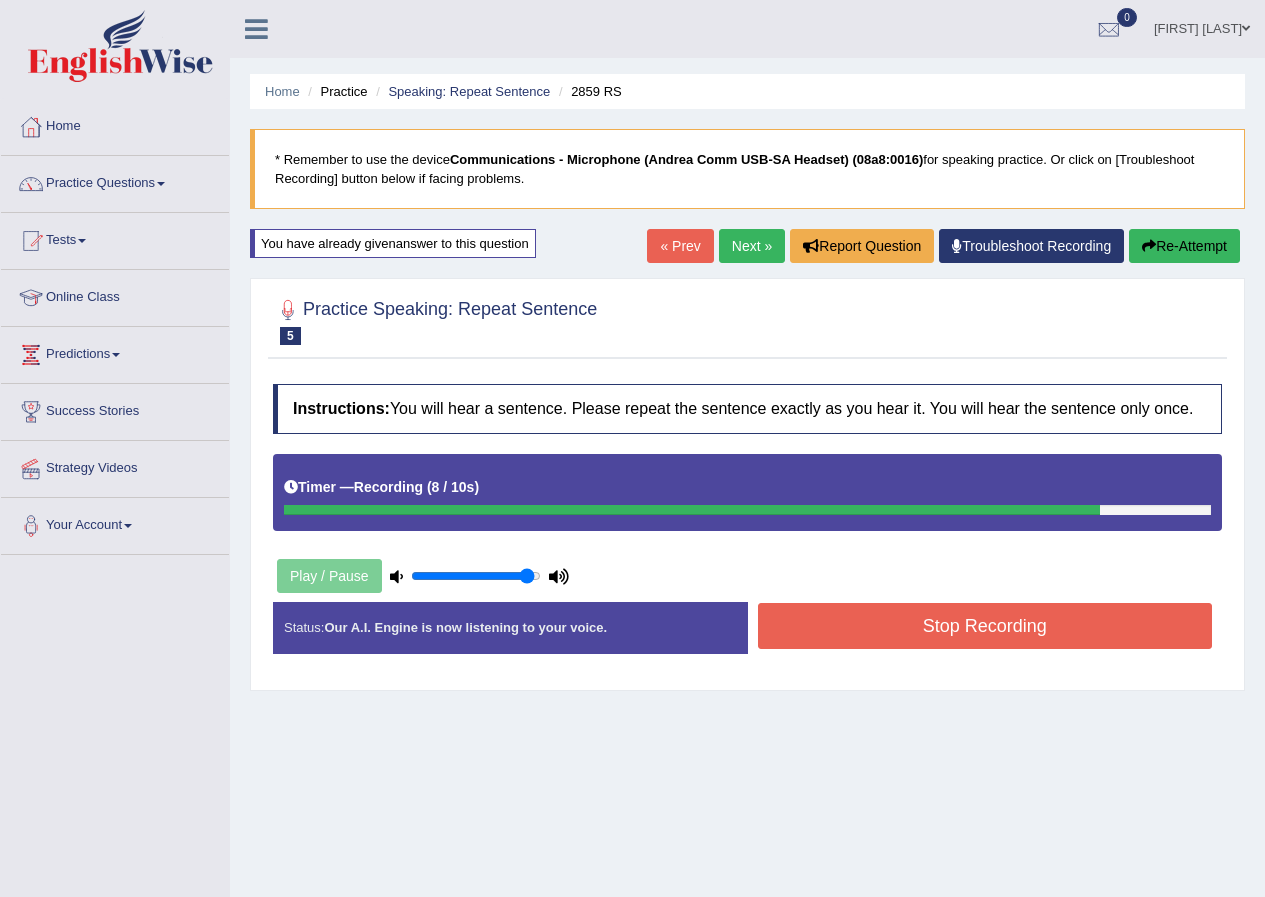 click on "Re-Attempt" at bounding box center (1184, 246) 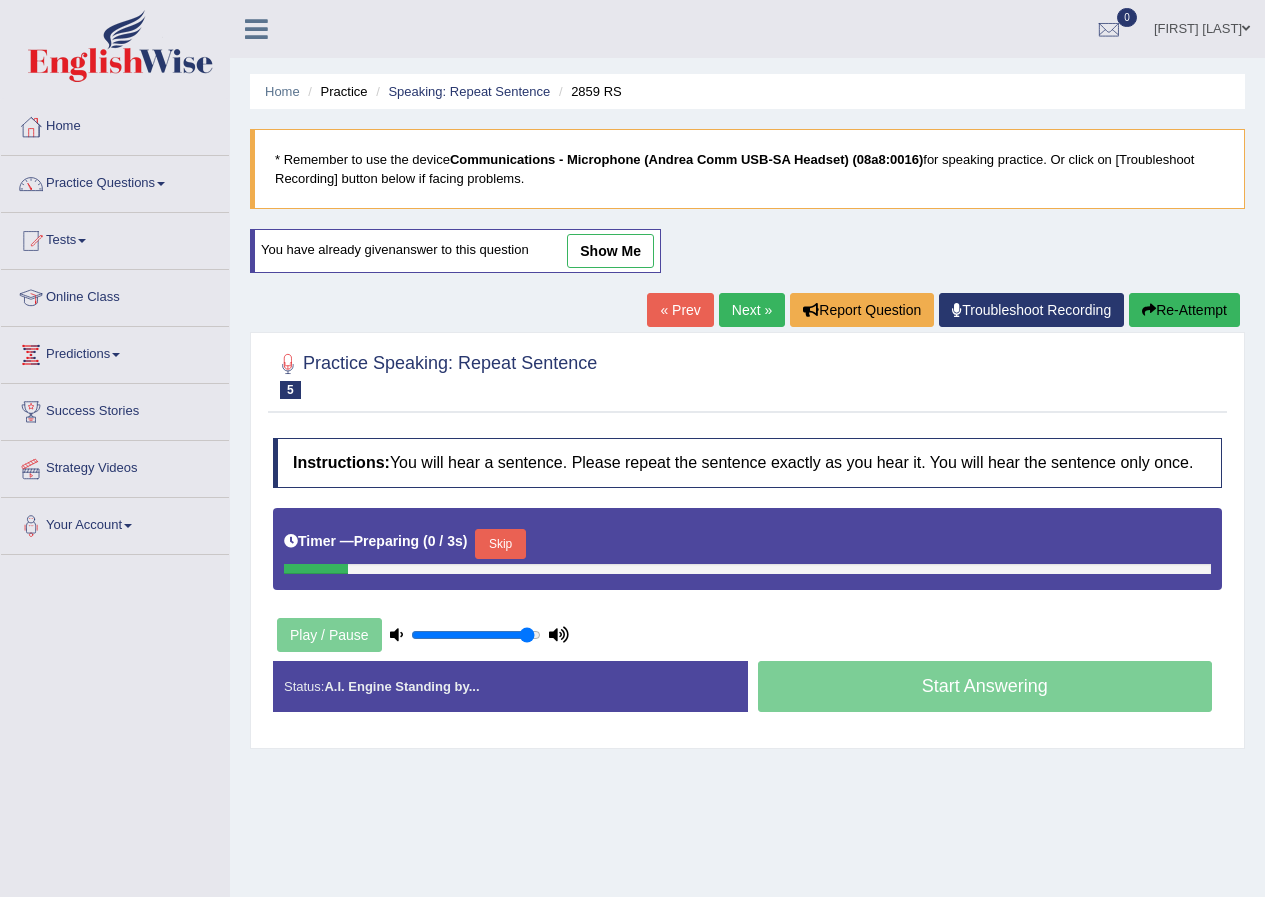 scroll, scrollTop: 0, scrollLeft: 0, axis: both 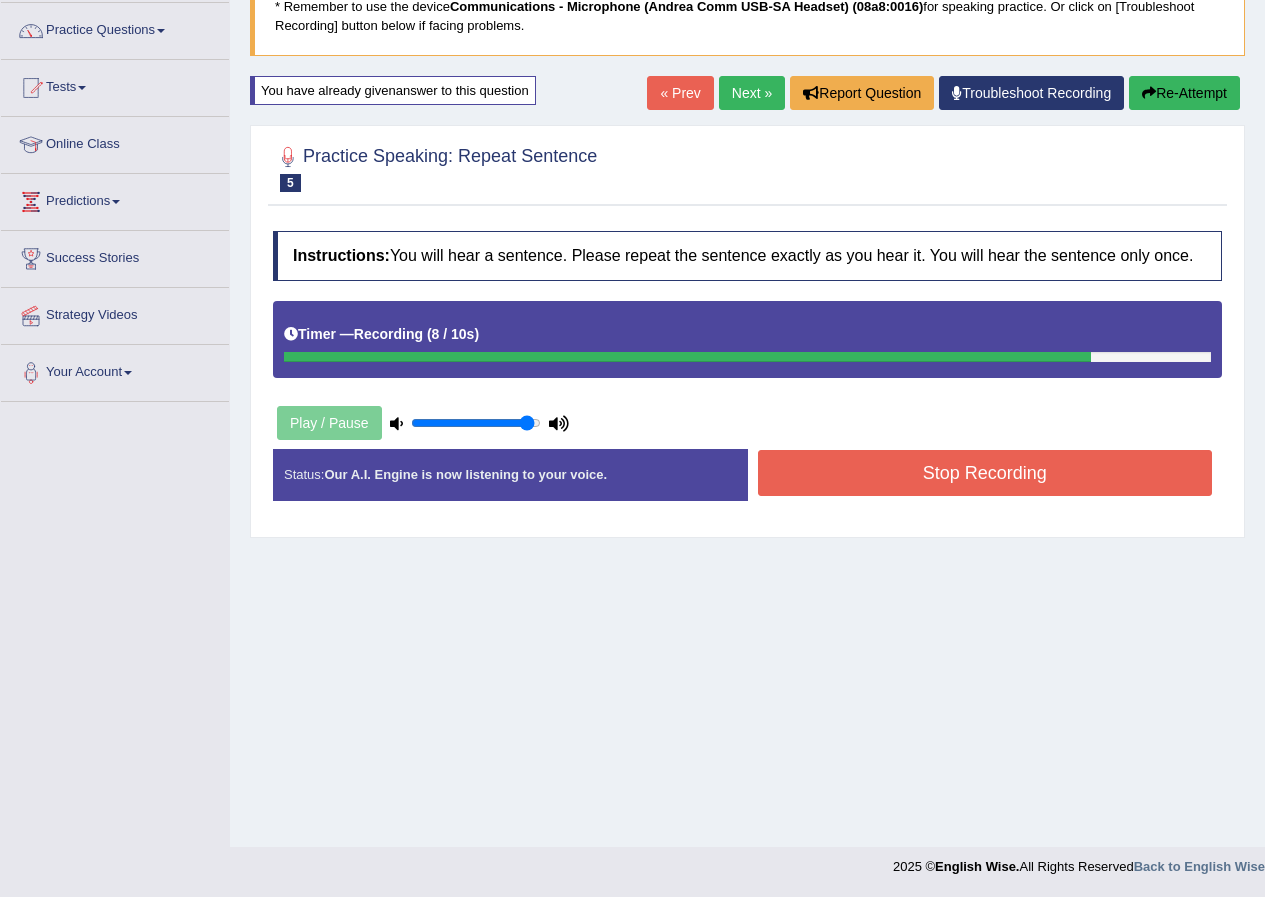 click on "Stop Recording" at bounding box center (985, 473) 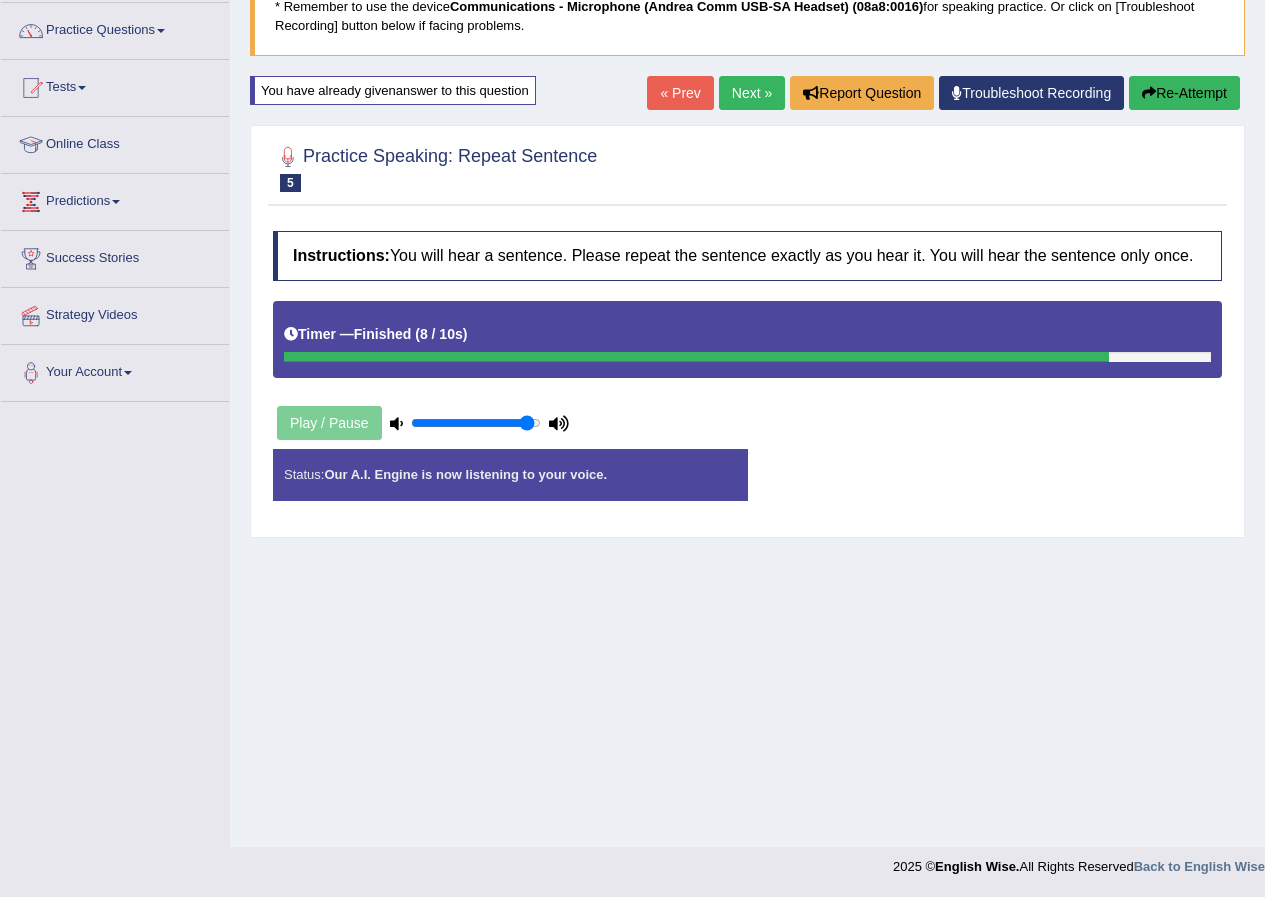 click on "Status:  Our A.I. Engine is now listening to your voice. Start Answering Stop Recording" at bounding box center [747, 484] 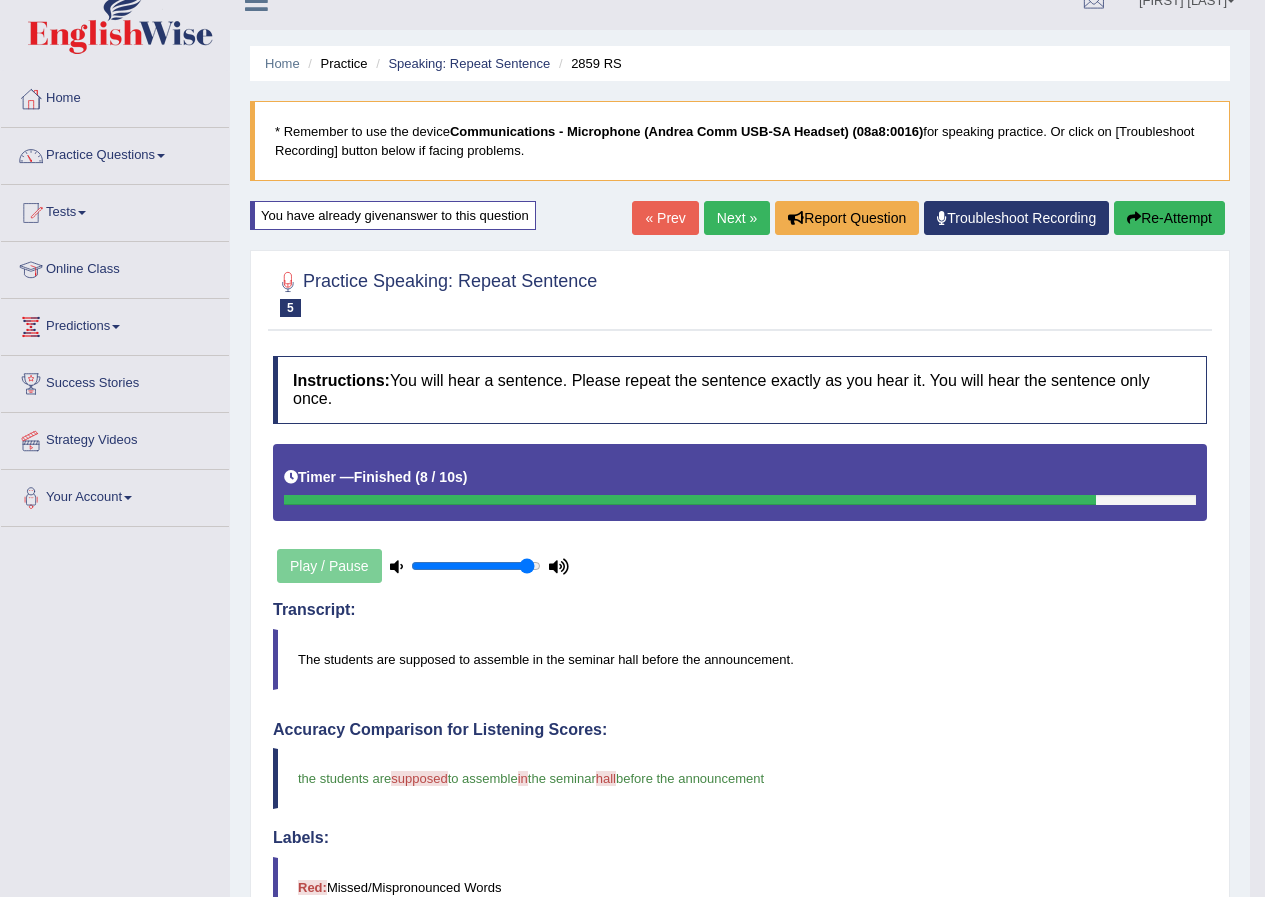 scroll, scrollTop: 0, scrollLeft: 0, axis: both 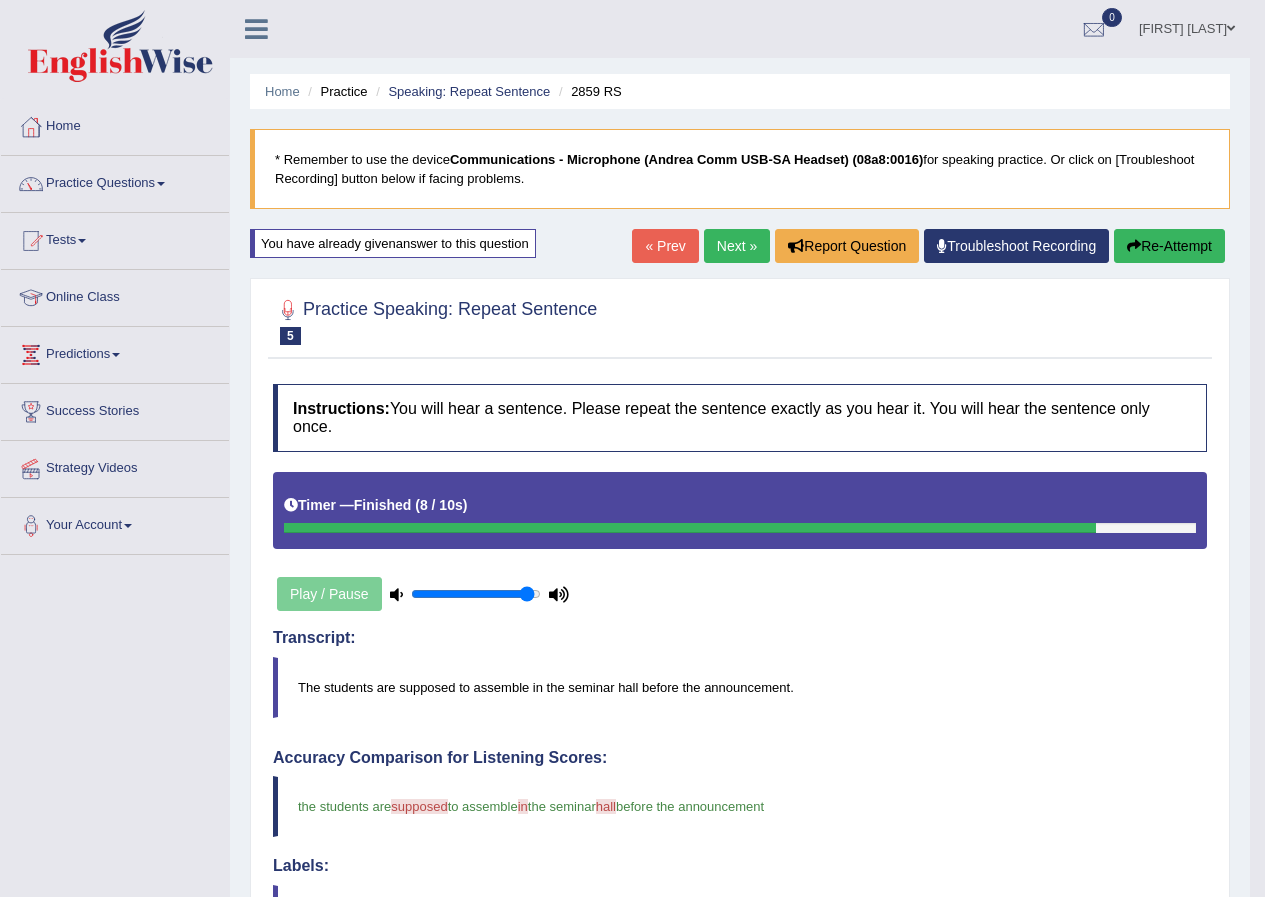 click on "Next »" at bounding box center (737, 246) 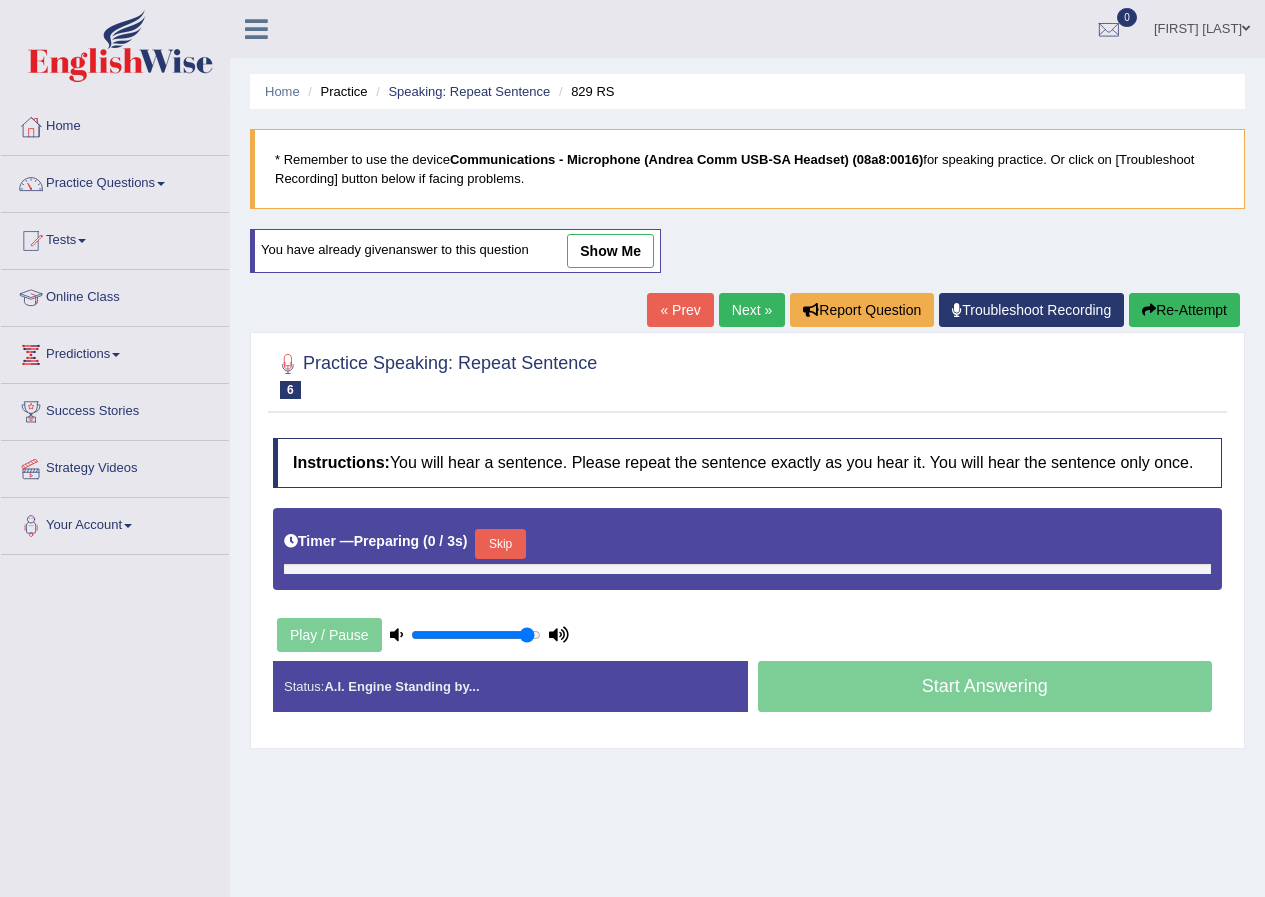 scroll, scrollTop: 0, scrollLeft: 0, axis: both 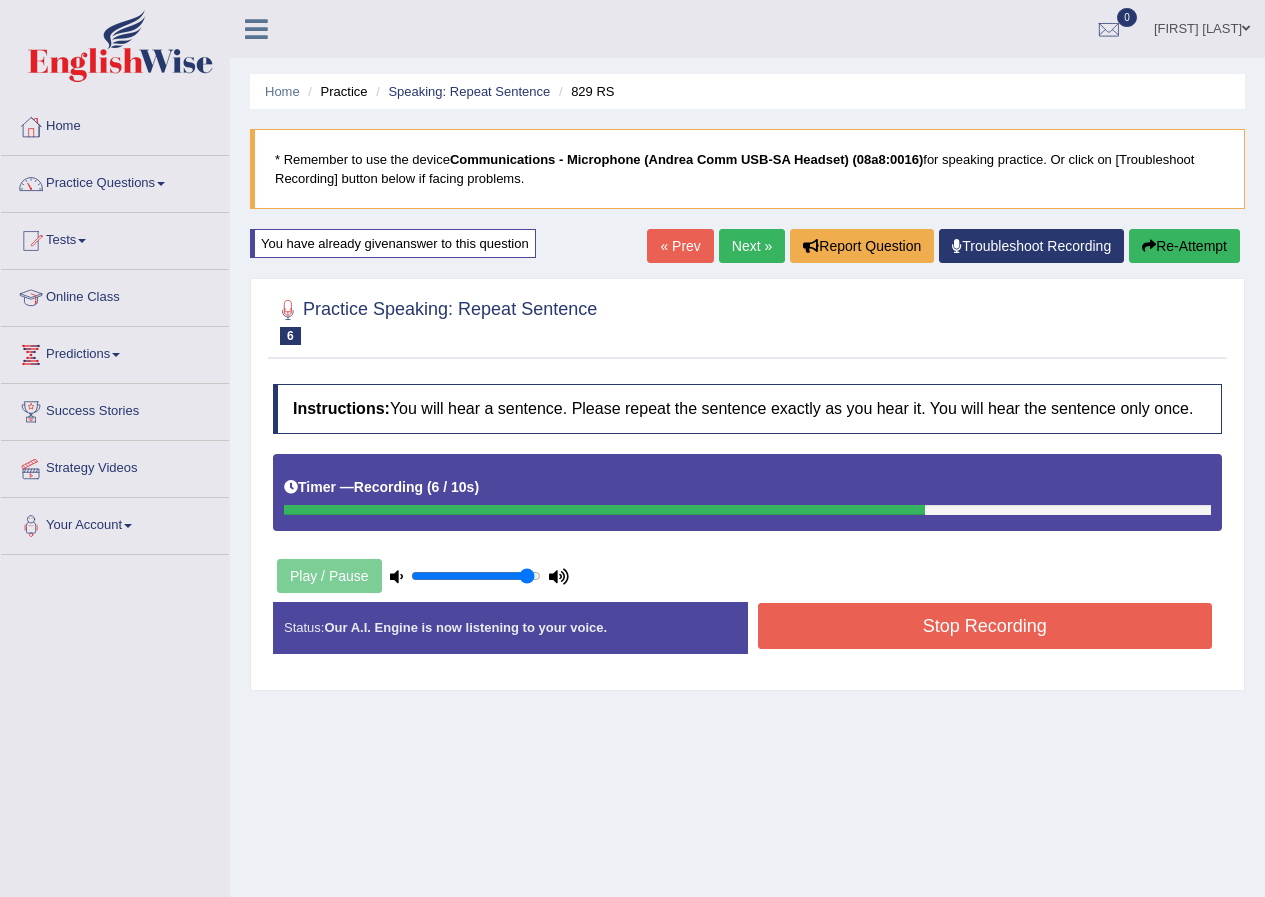 click on "Stop Recording" at bounding box center [985, 626] 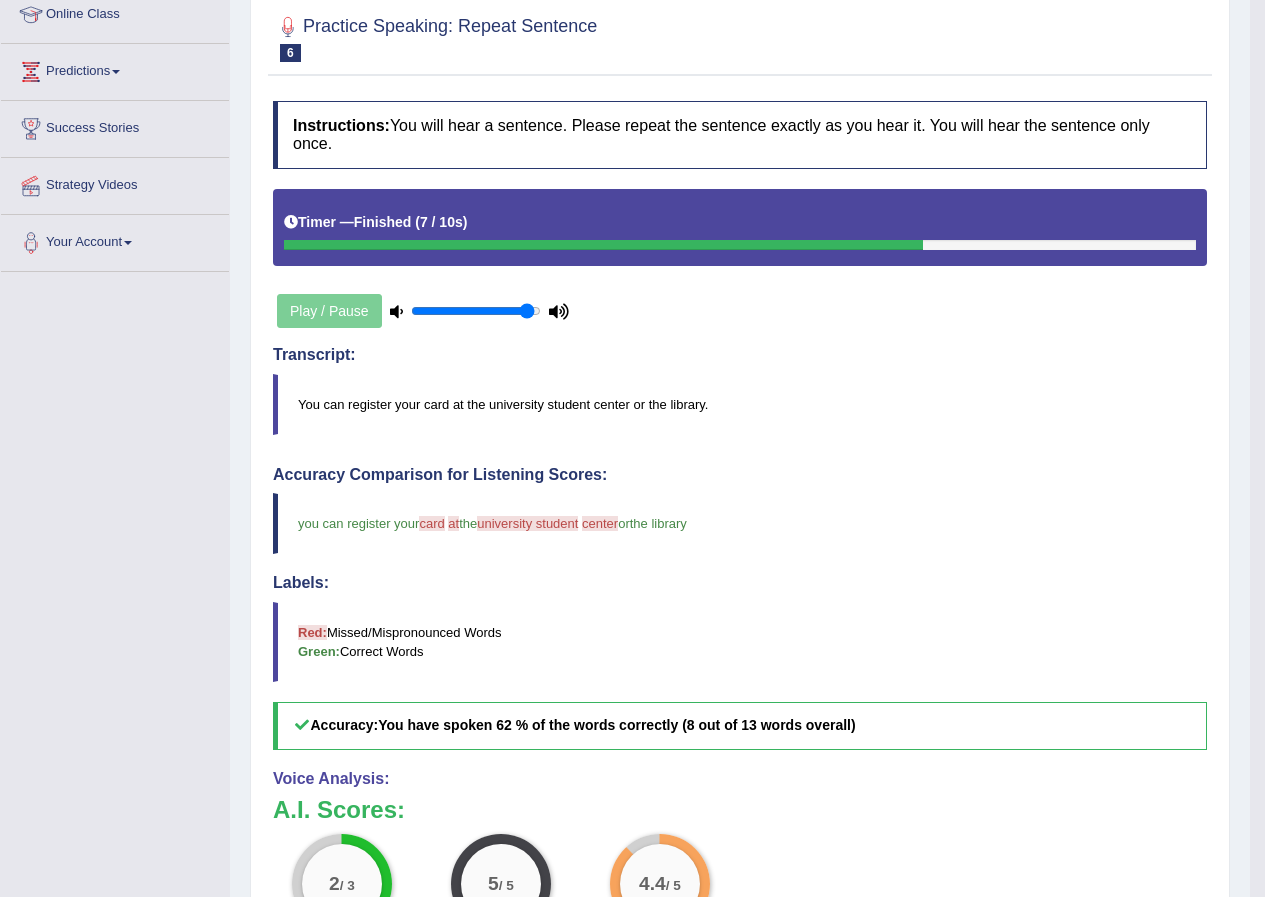 scroll, scrollTop: 0, scrollLeft: 0, axis: both 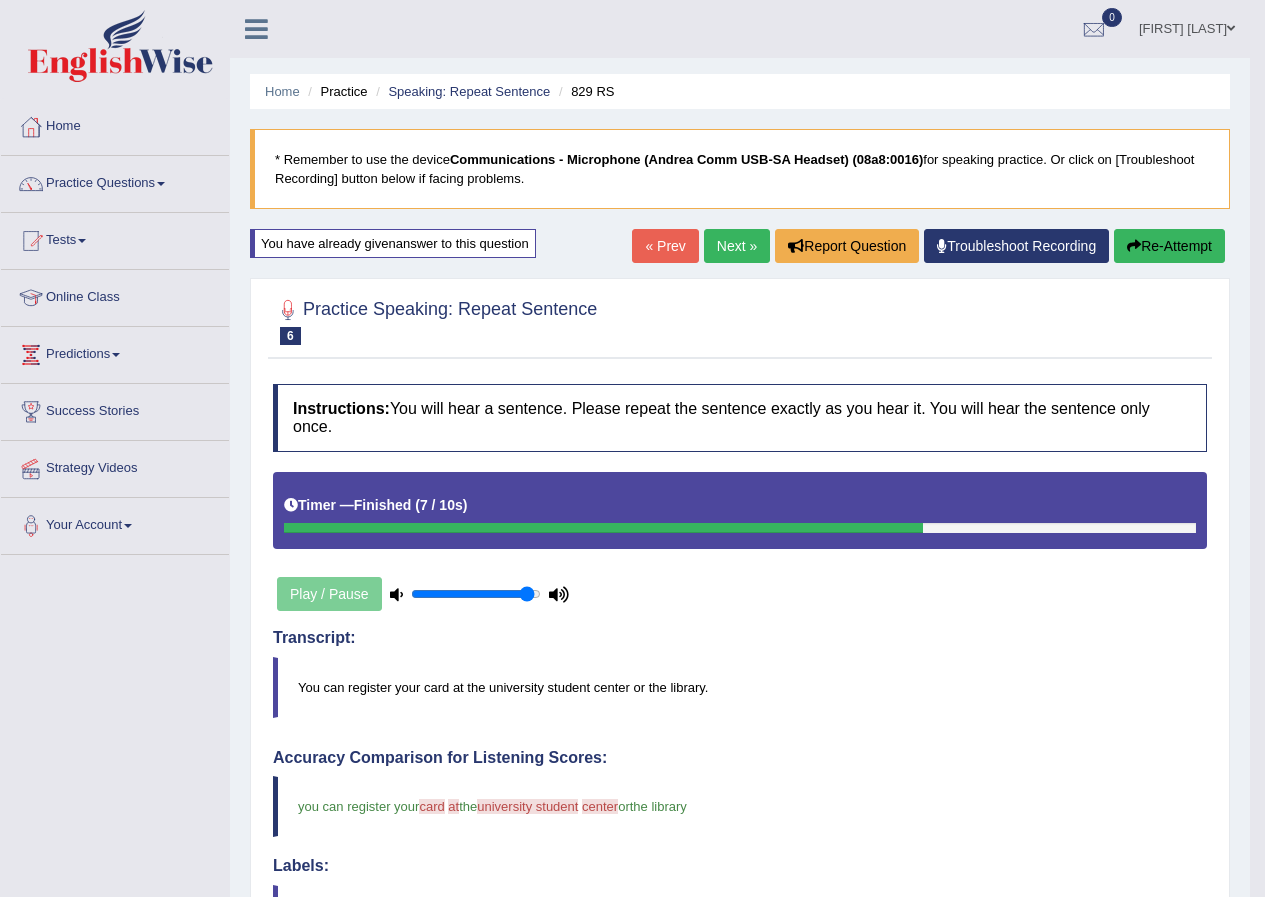 click on "Next »" at bounding box center [737, 246] 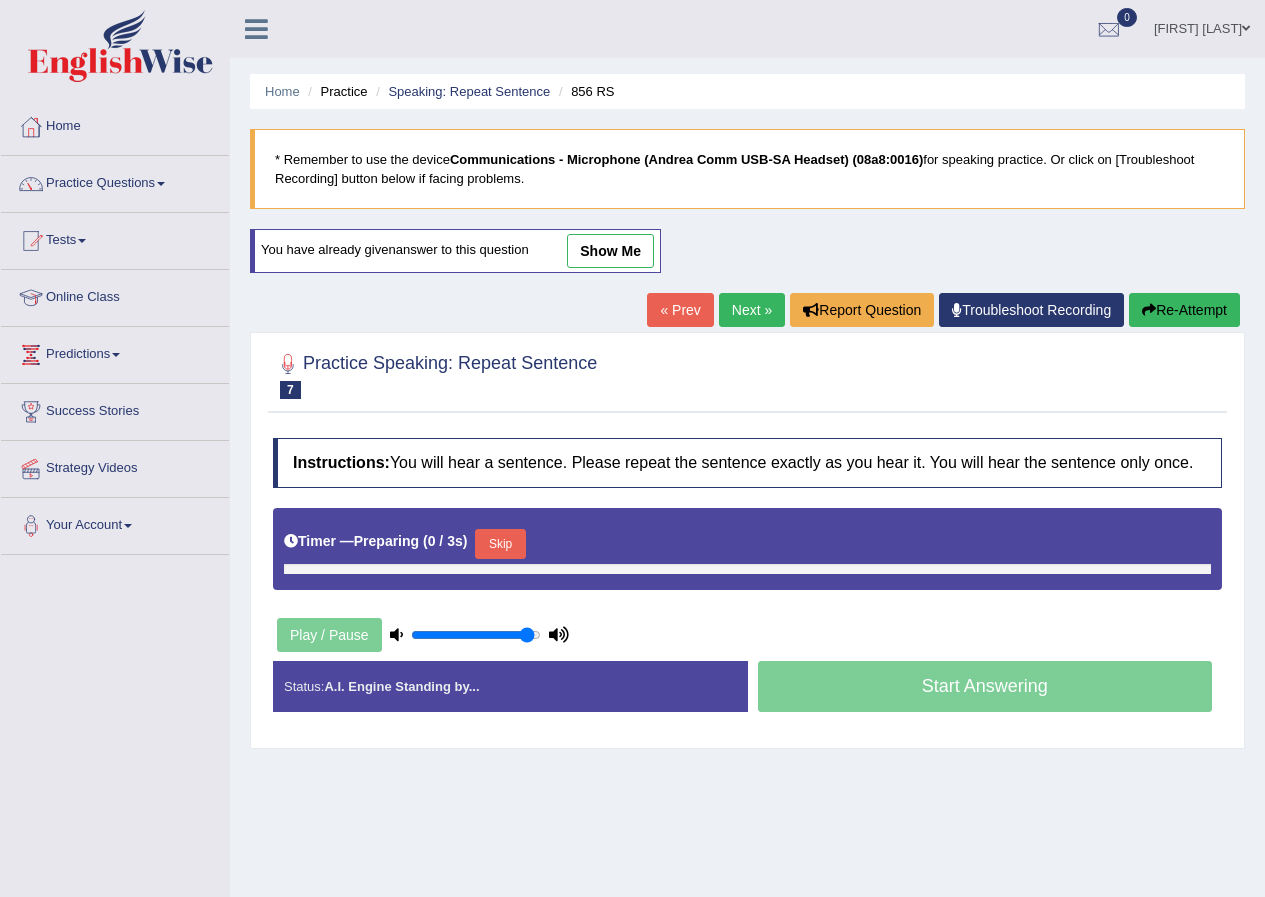 scroll, scrollTop: 0, scrollLeft: 0, axis: both 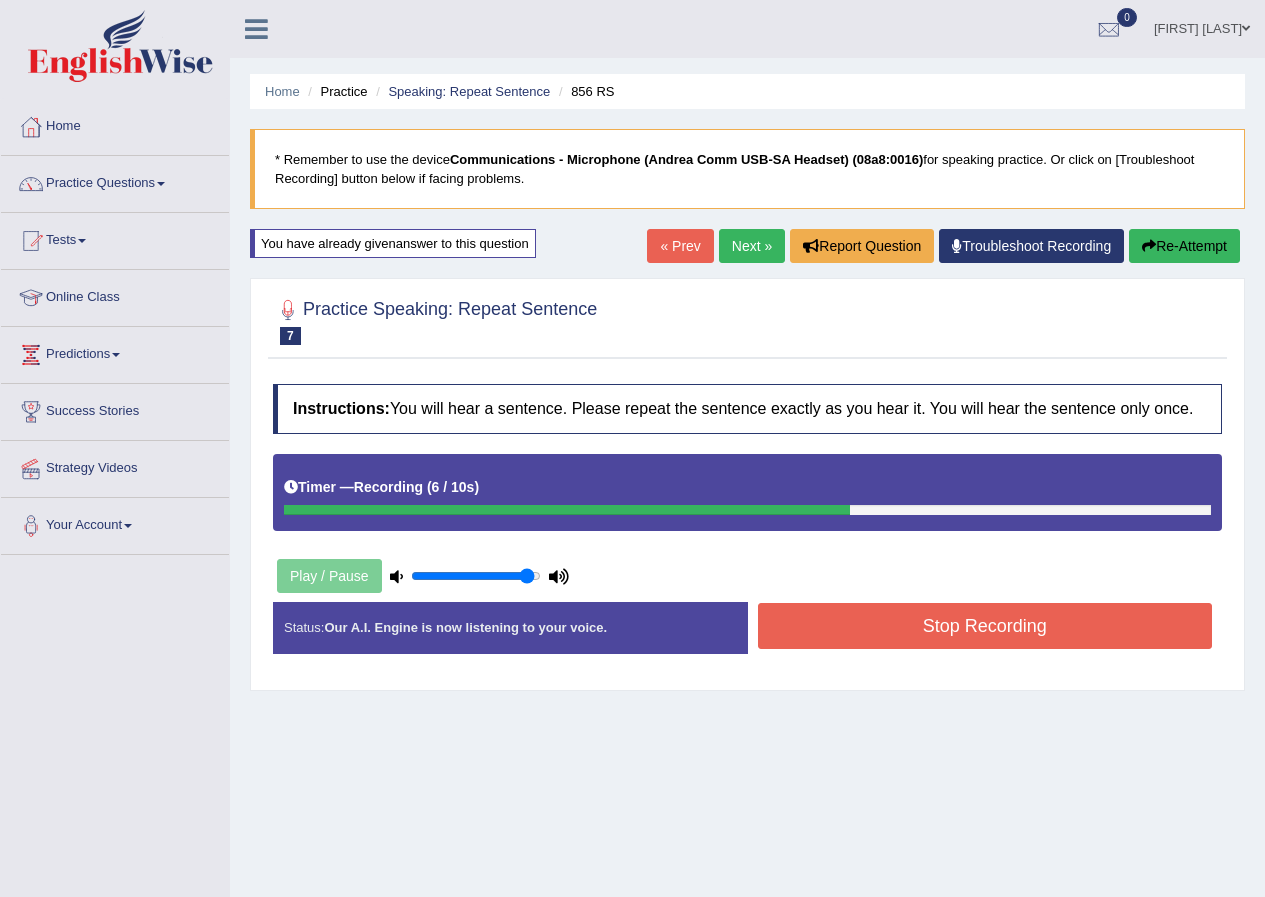 click on "Stop Recording" at bounding box center [985, 626] 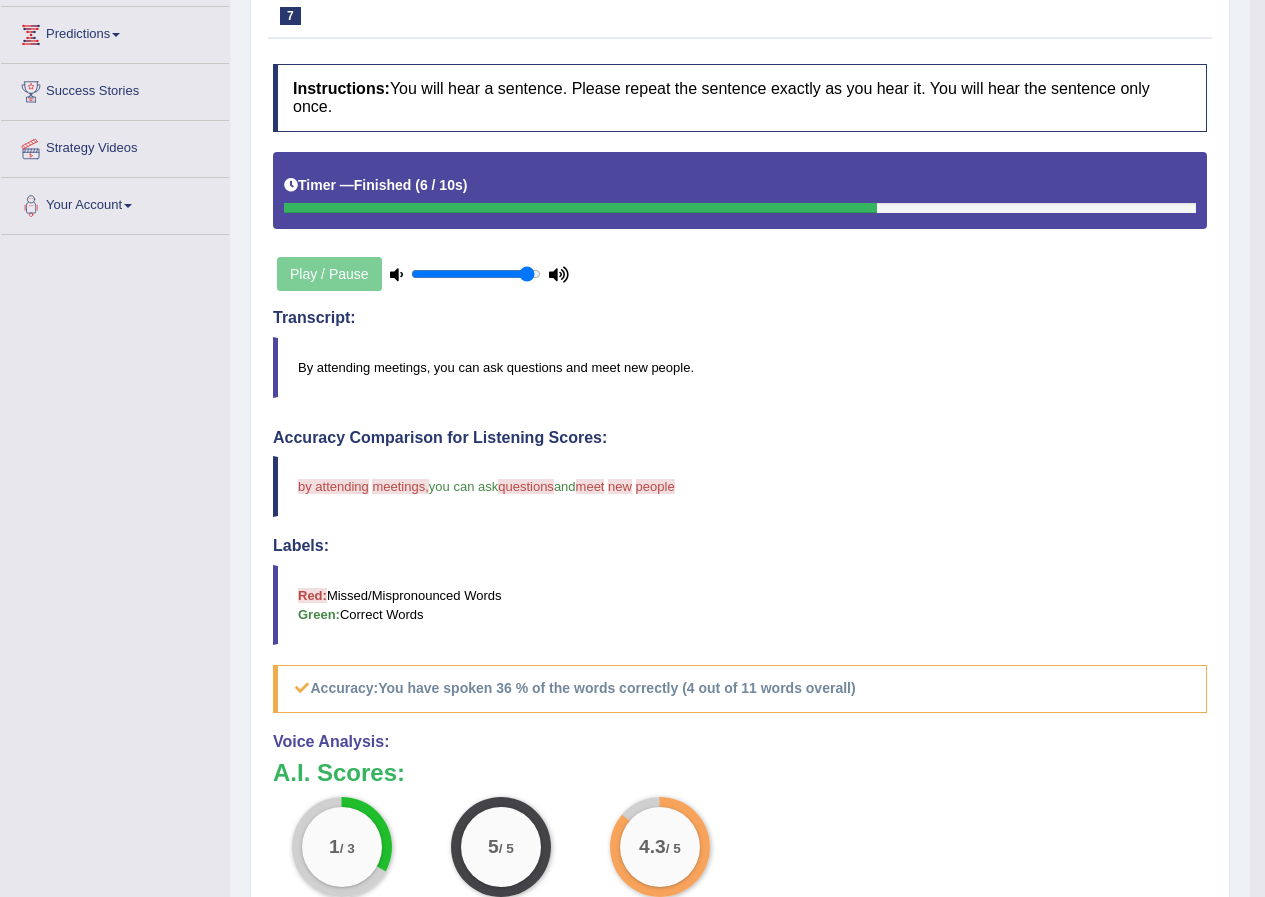 scroll, scrollTop: 0, scrollLeft: 0, axis: both 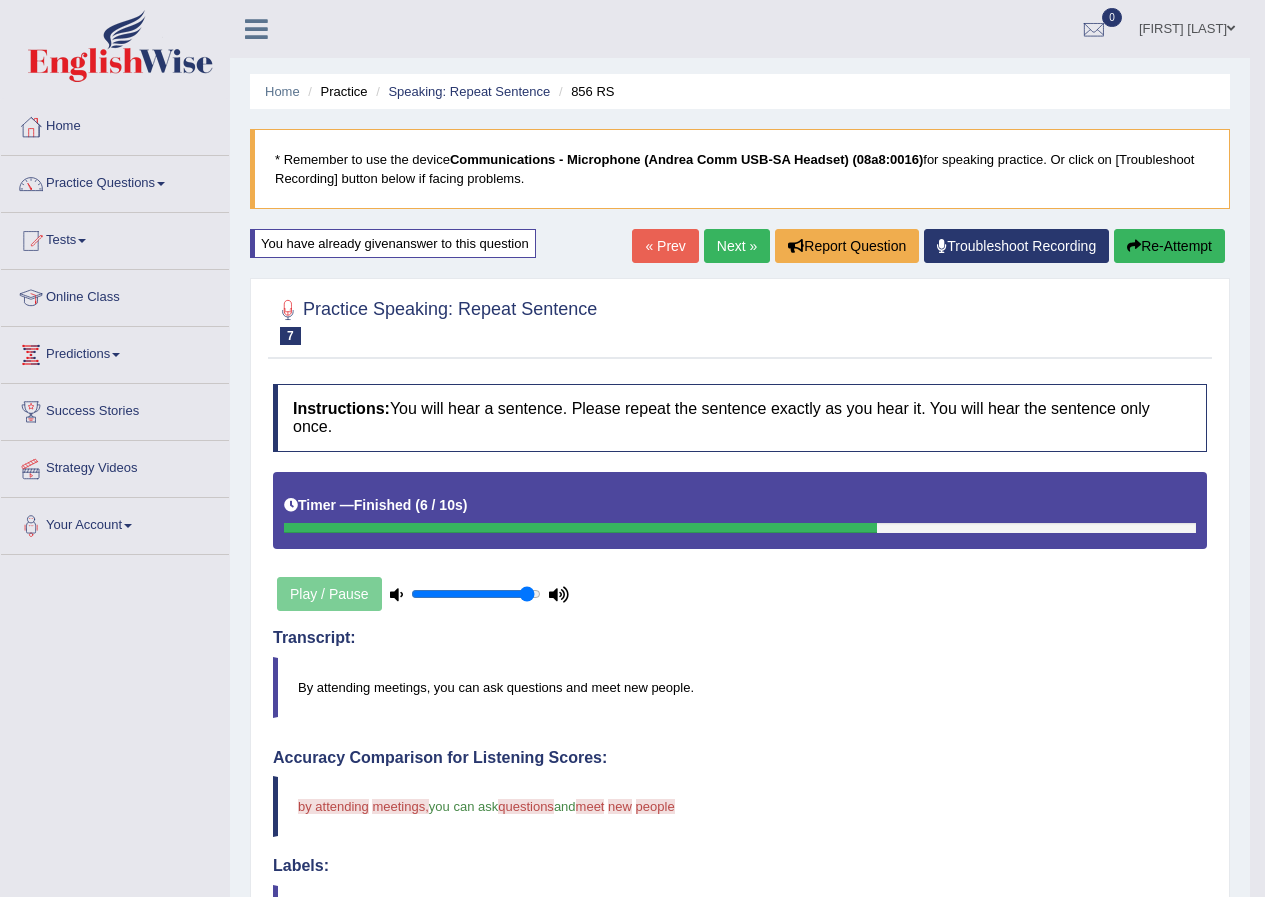 click on "Next »" at bounding box center [737, 246] 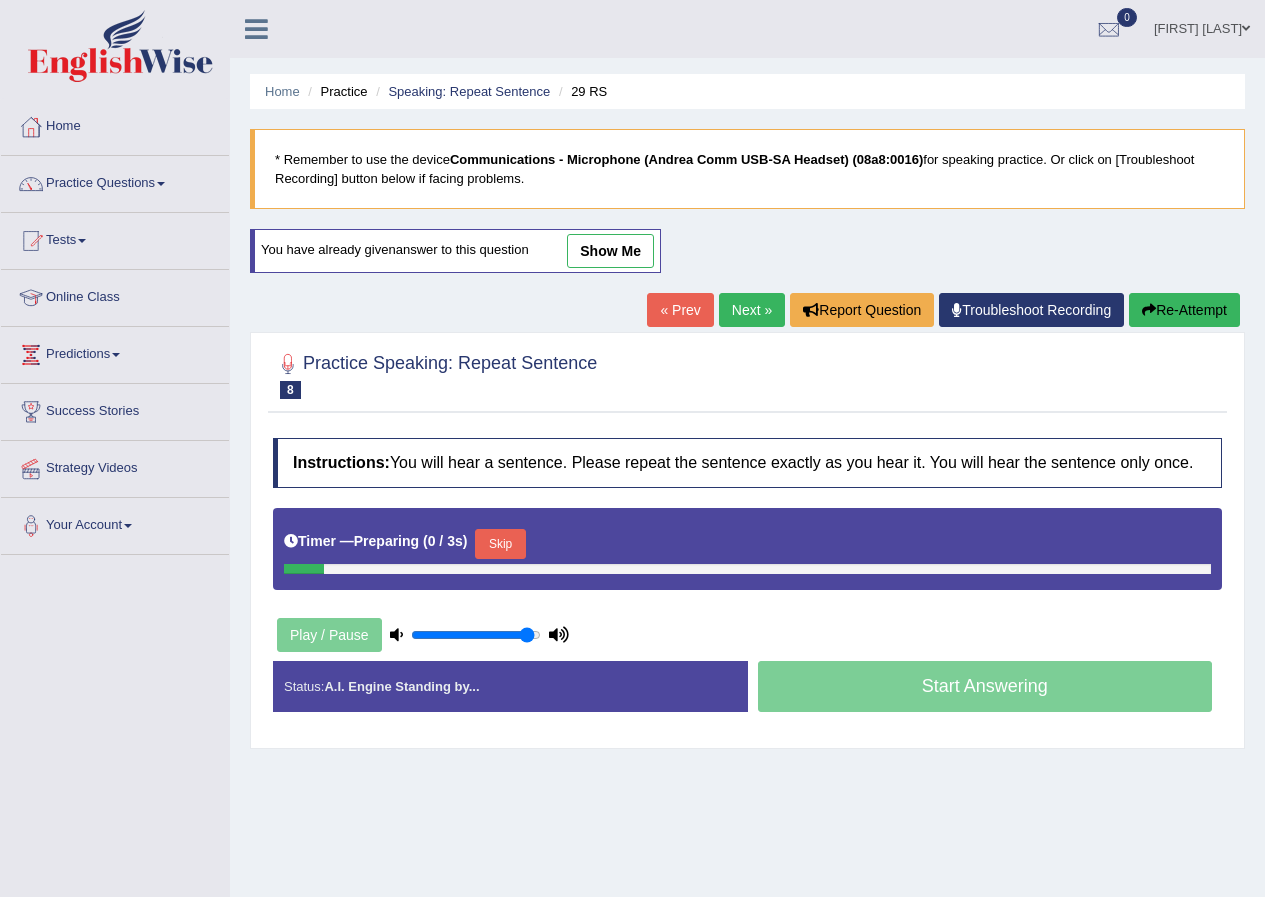 scroll, scrollTop: 0, scrollLeft: 0, axis: both 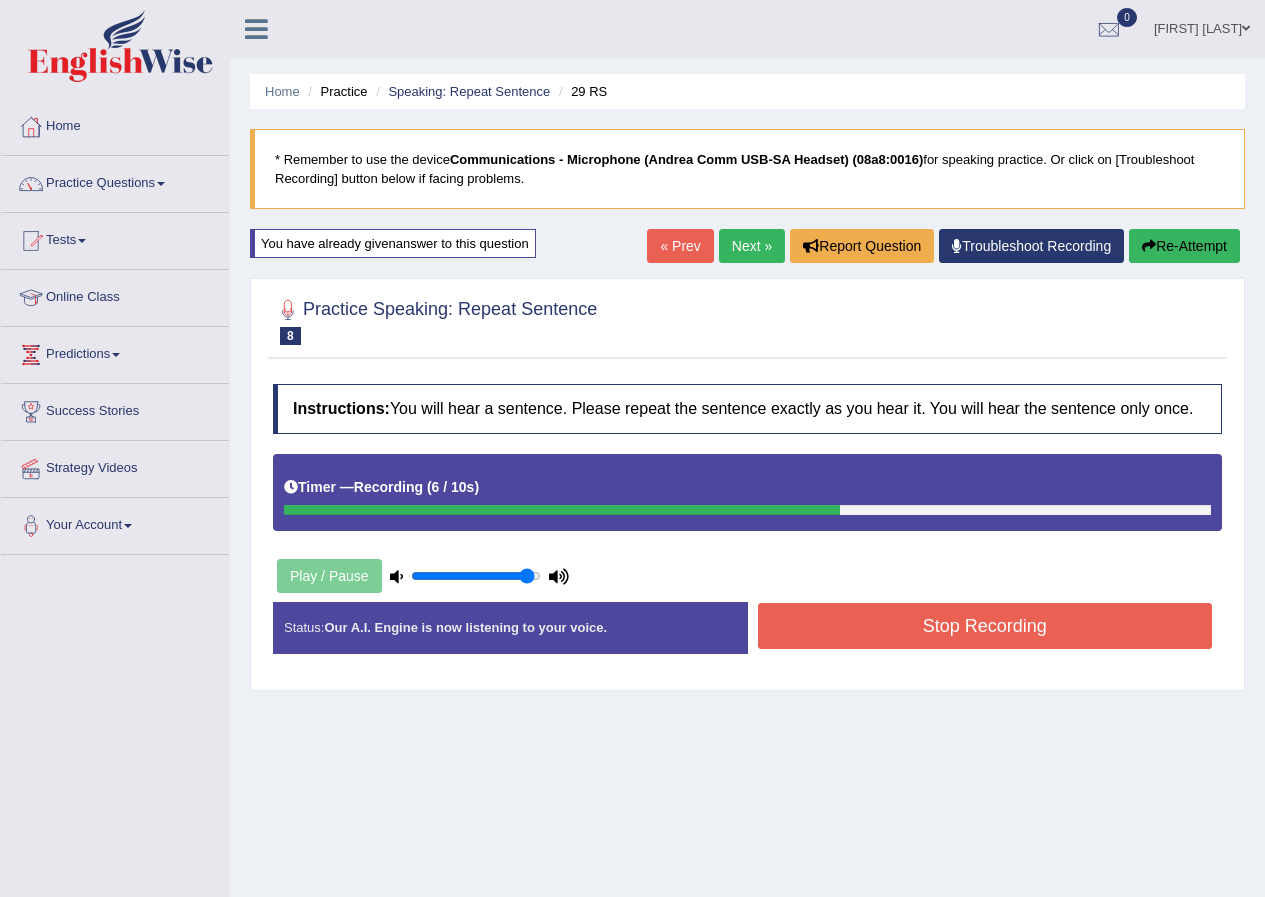 click on "Re-Attempt" at bounding box center [1184, 246] 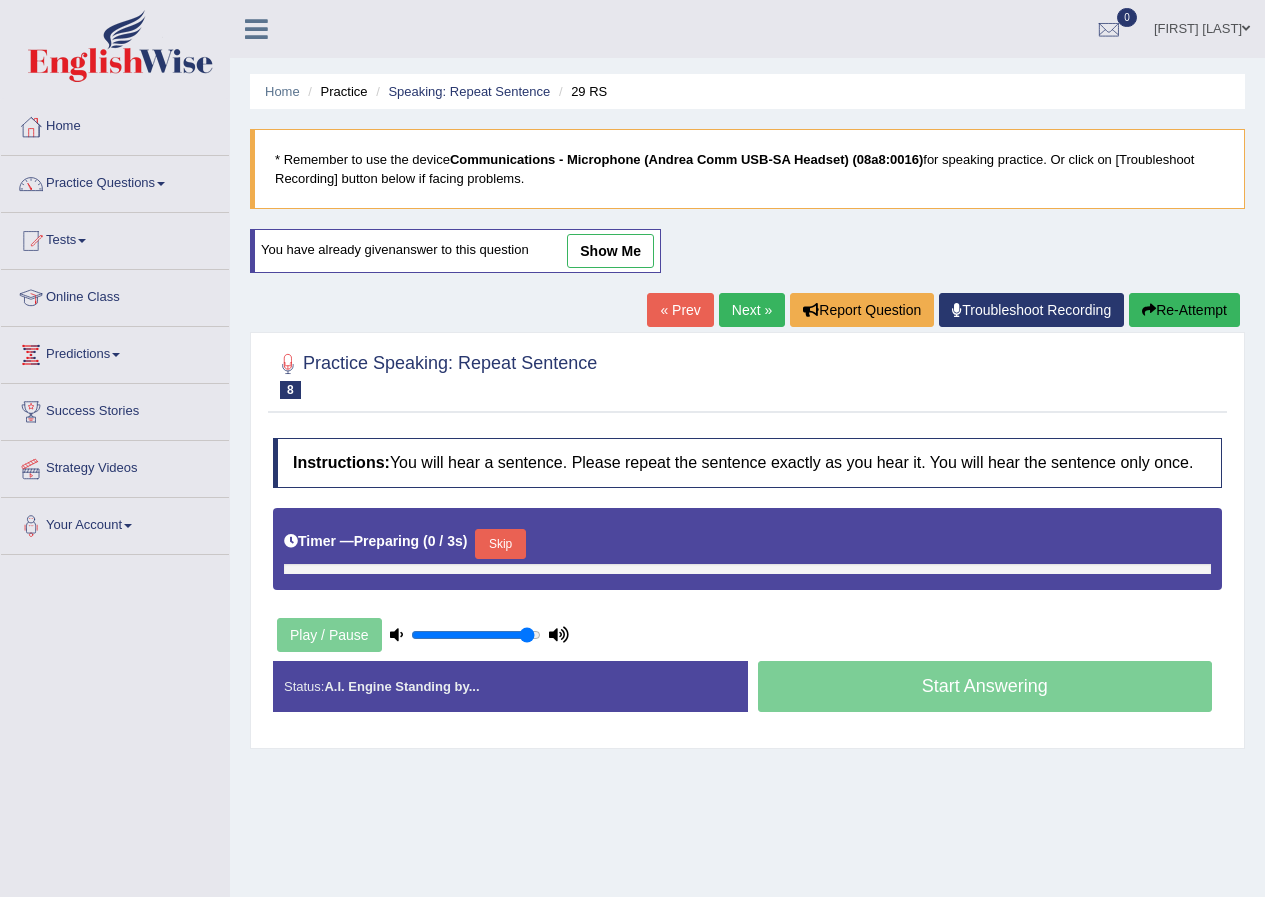 scroll, scrollTop: 0, scrollLeft: 0, axis: both 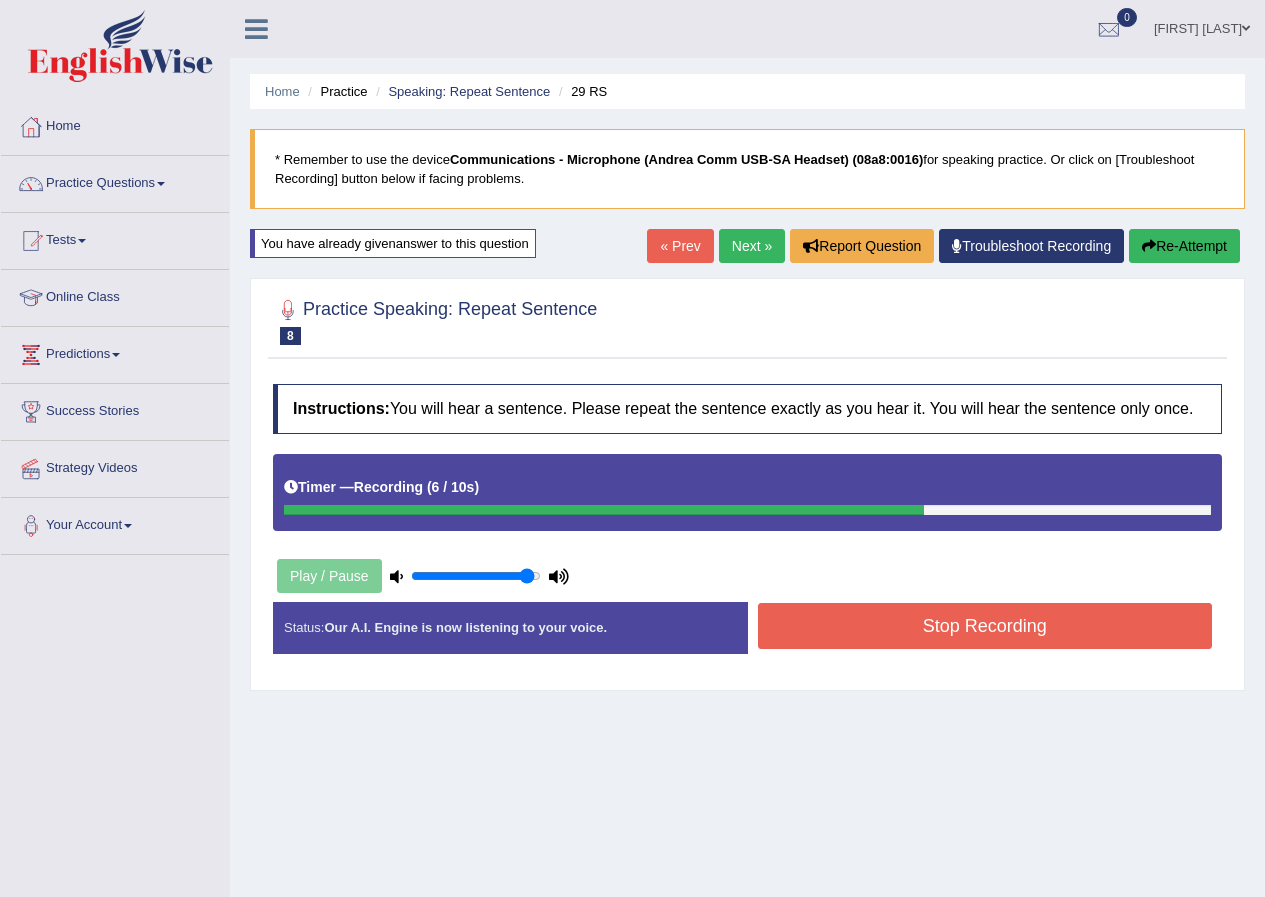 click on "Stop Recording" at bounding box center (985, 626) 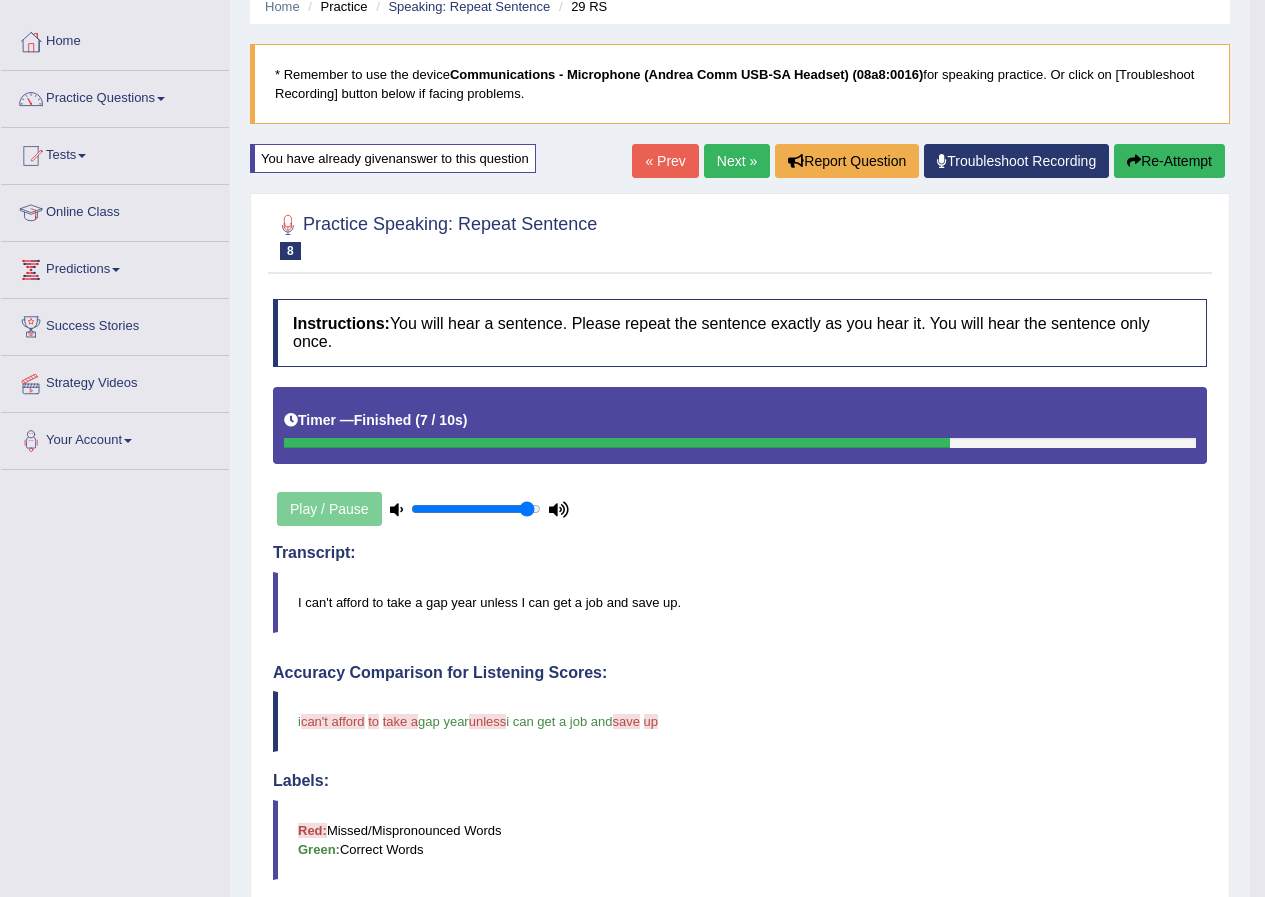 scroll, scrollTop: 0, scrollLeft: 0, axis: both 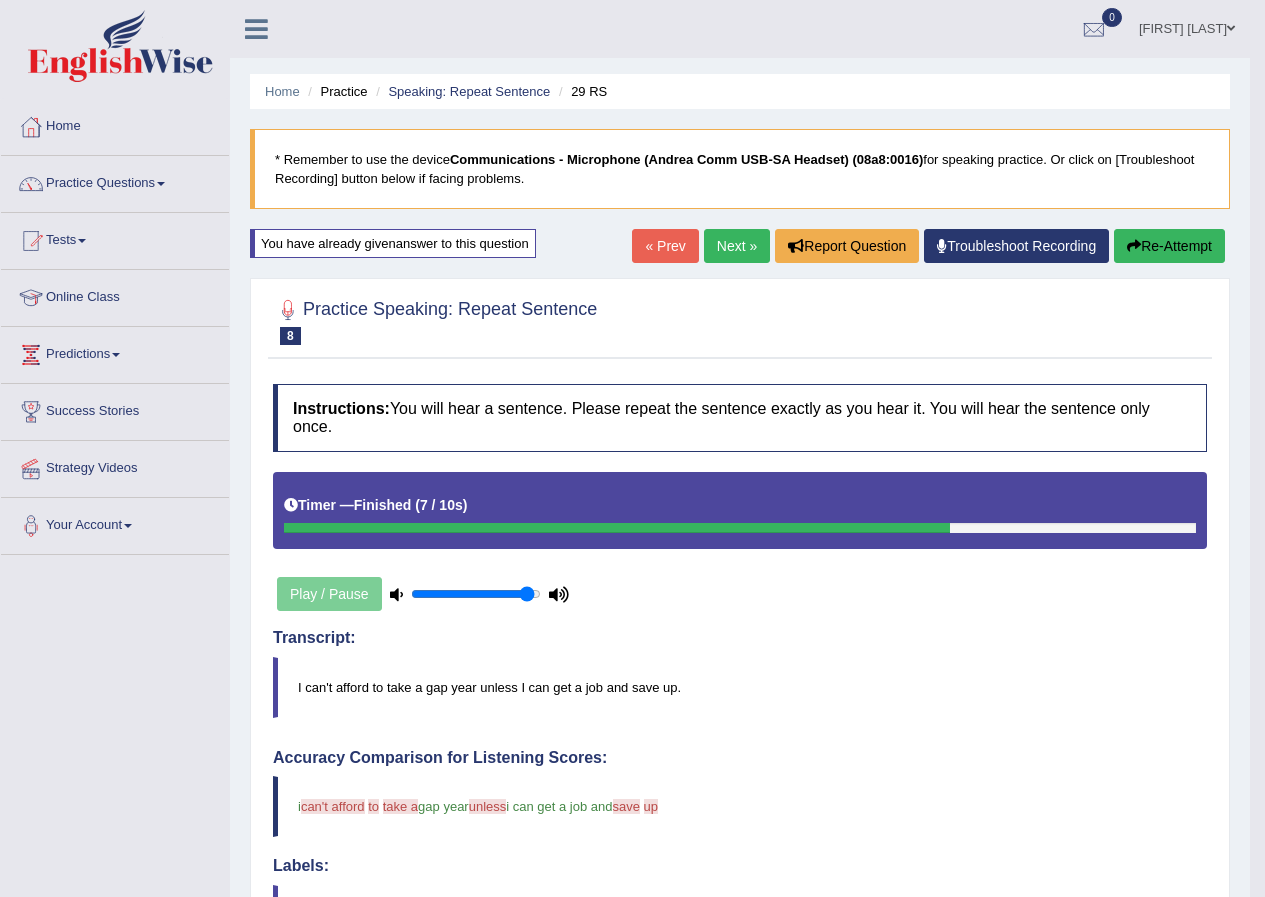 click on "Next »" at bounding box center (737, 246) 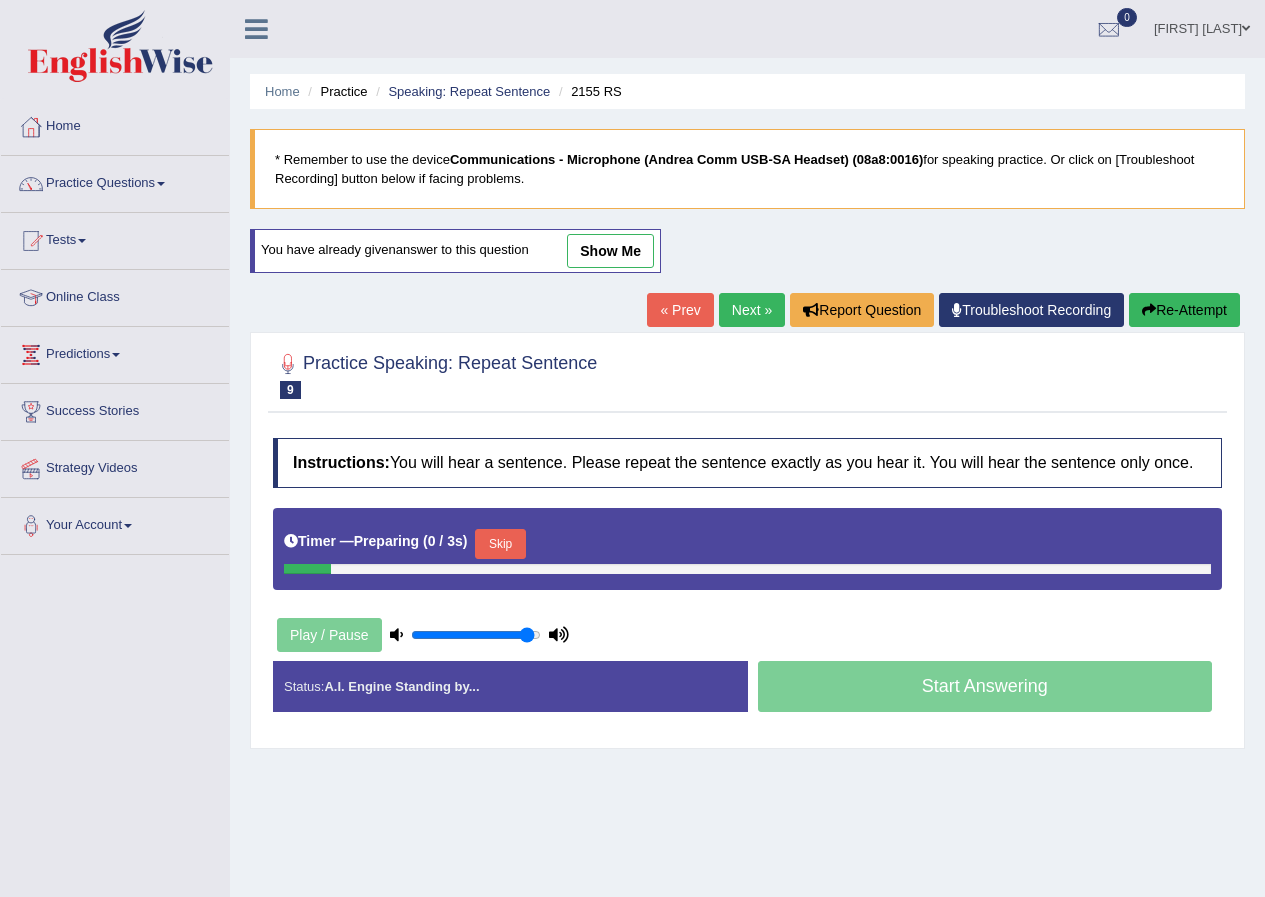 scroll, scrollTop: 0, scrollLeft: 0, axis: both 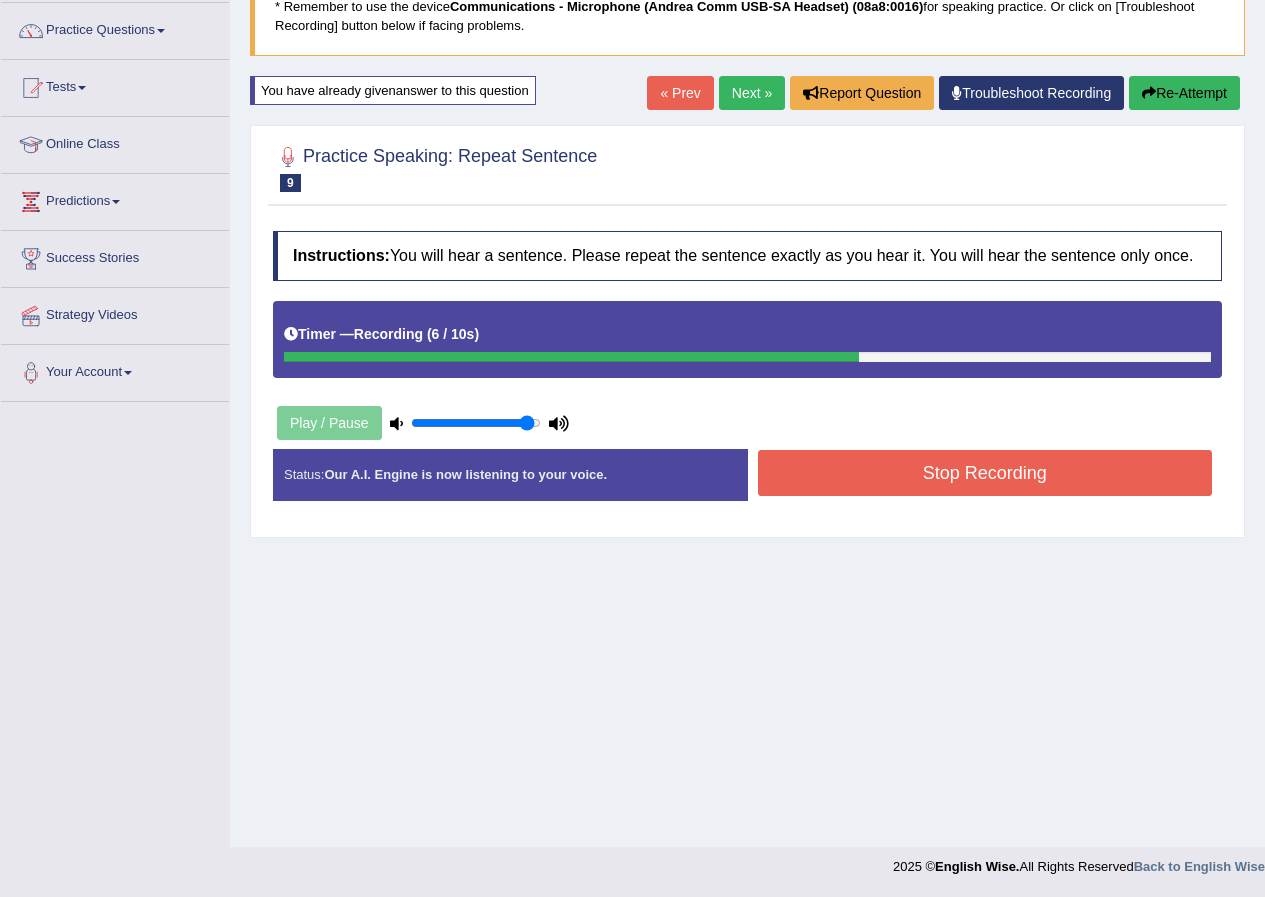 click on "Stop Recording" 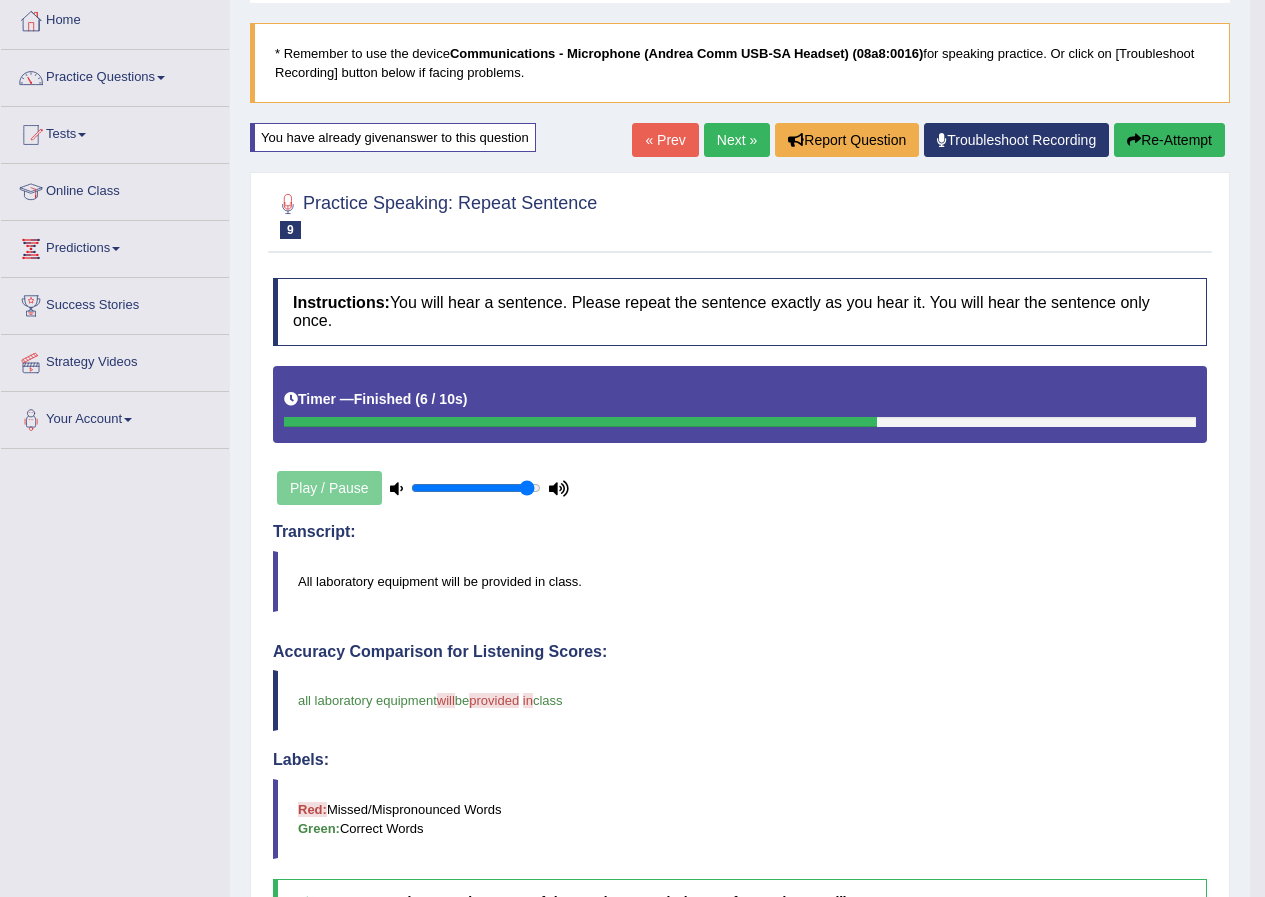 scroll, scrollTop: 53, scrollLeft: 0, axis: vertical 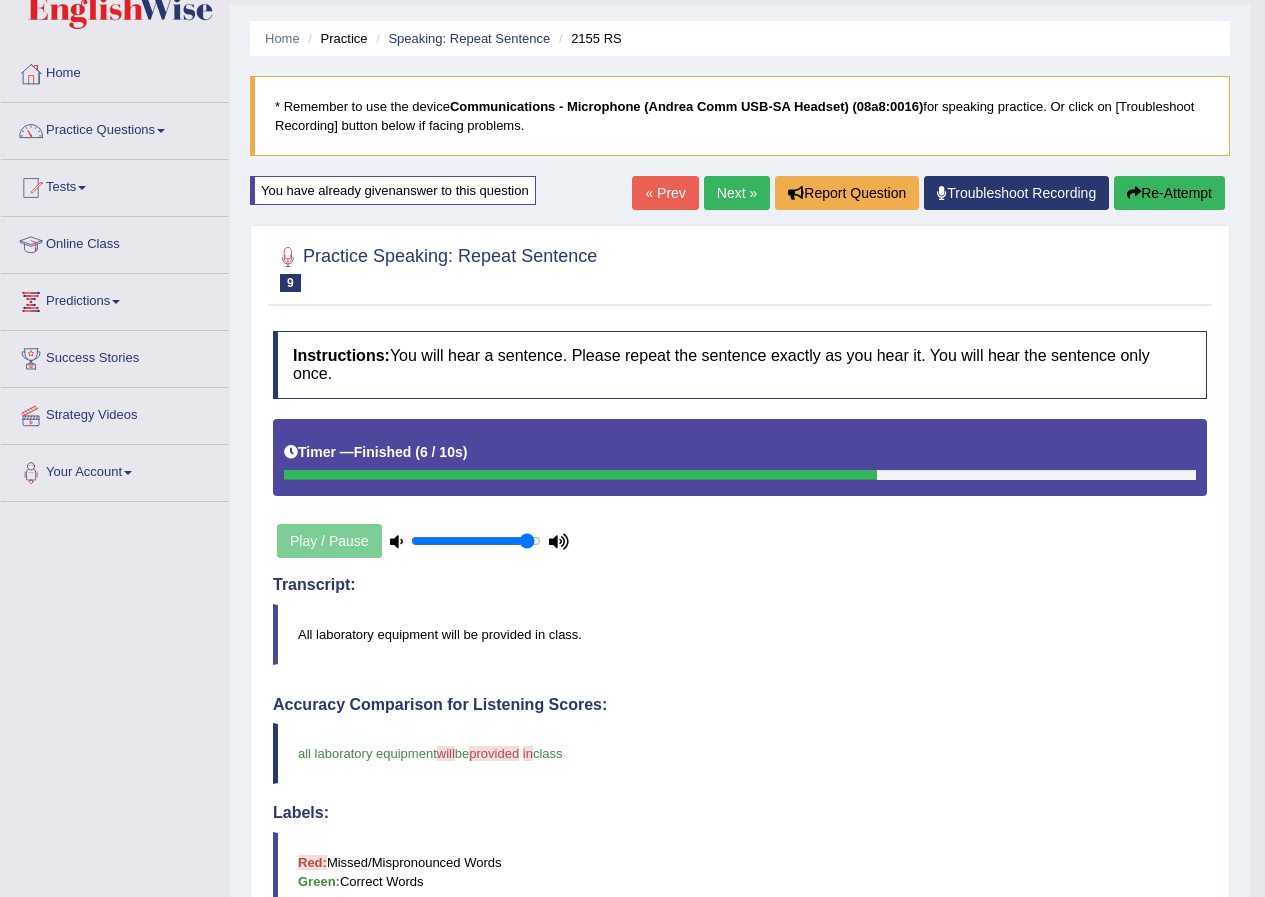 click on "Next »" 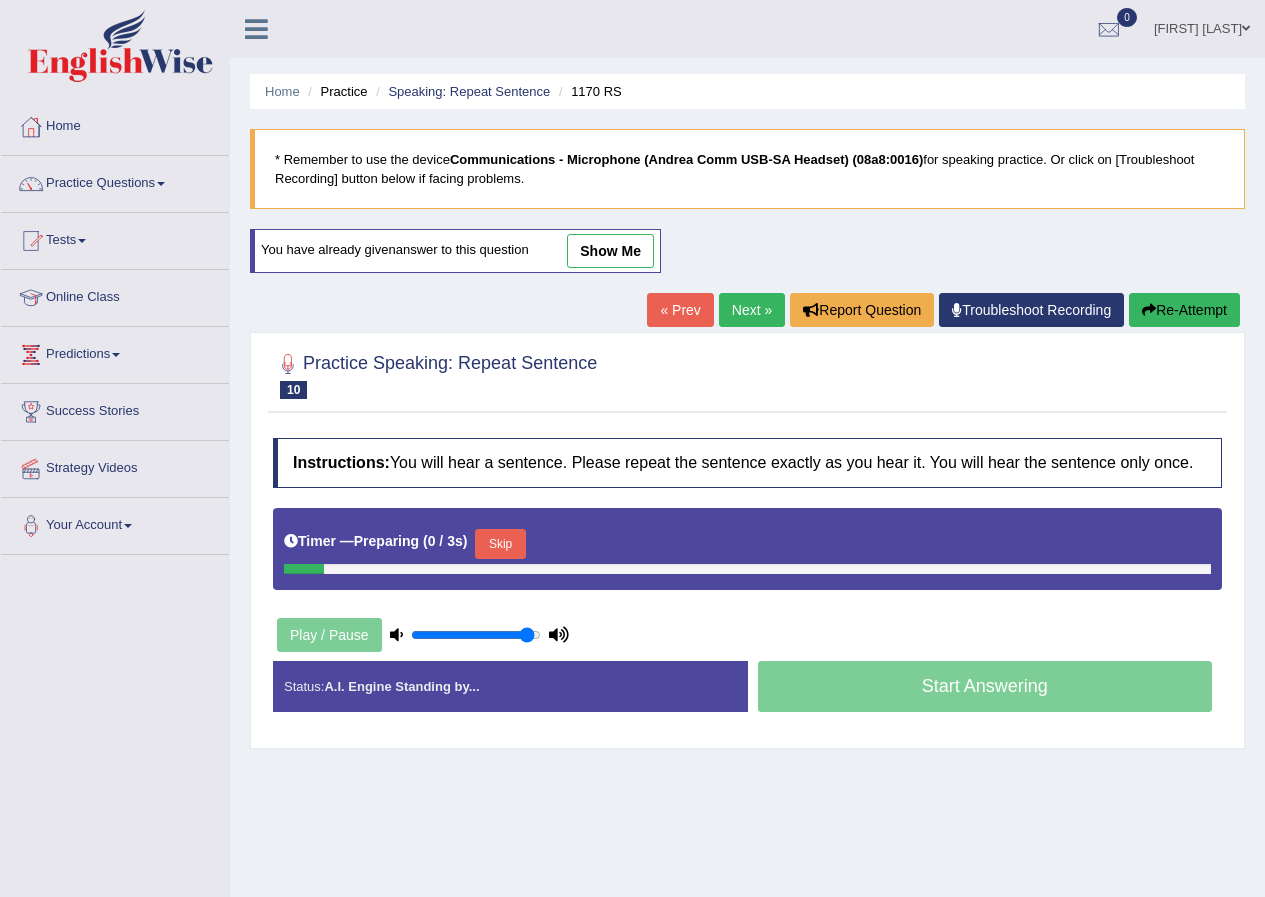 scroll, scrollTop: 0, scrollLeft: 0, axis: both 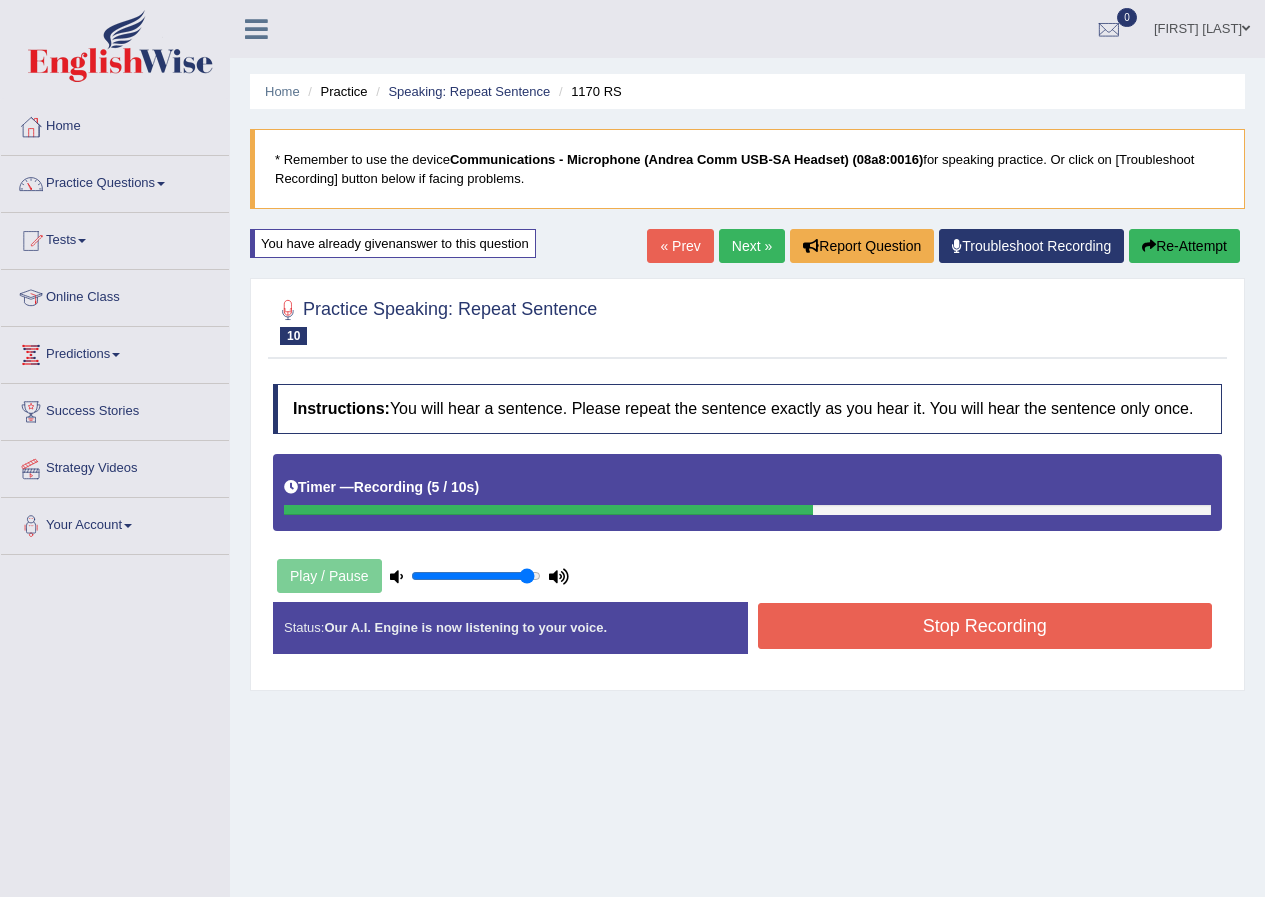 click on "Stop Recording" at bounding box center (985, 626) 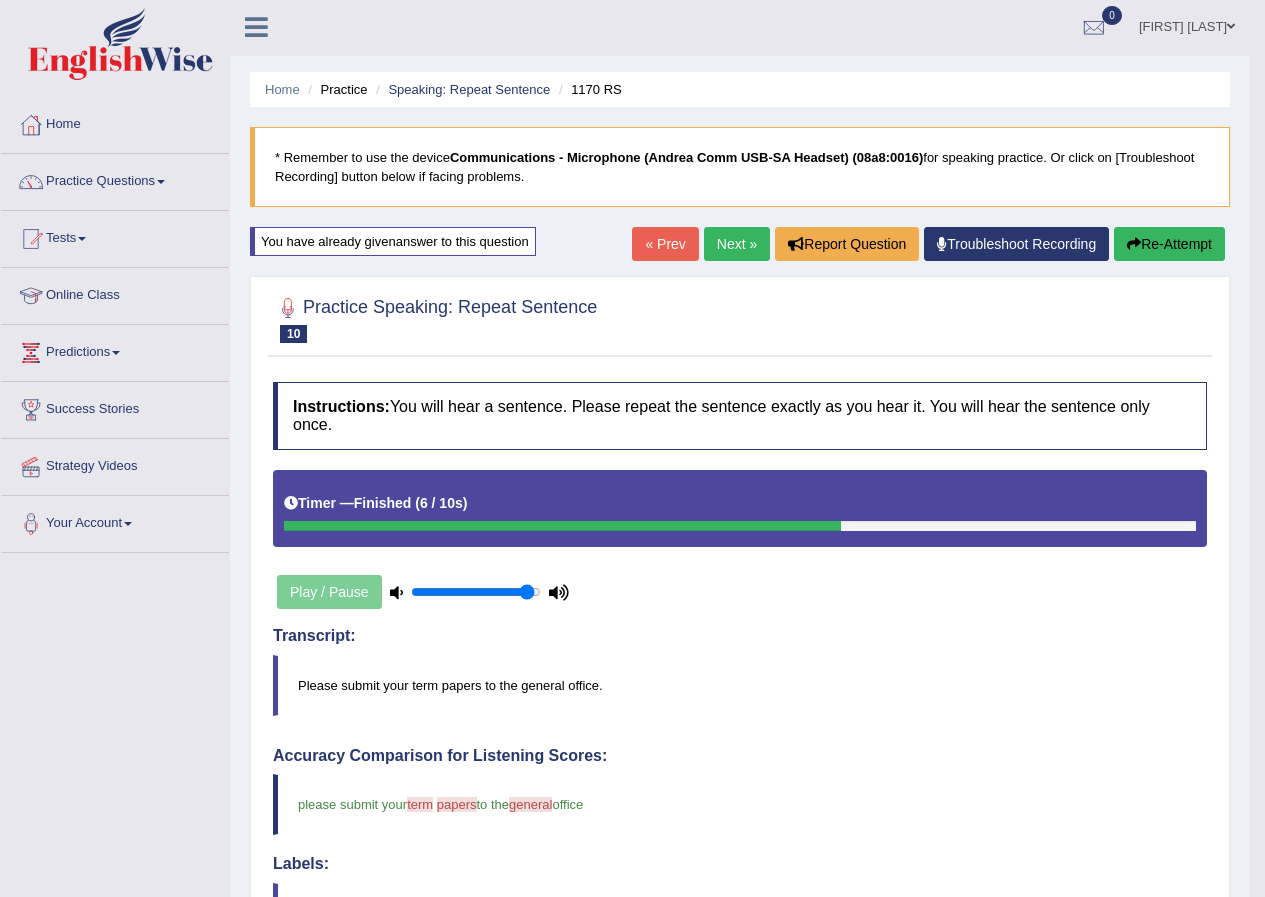 scroll, scrollTop: 0, scrollLeft: 0, axis: both 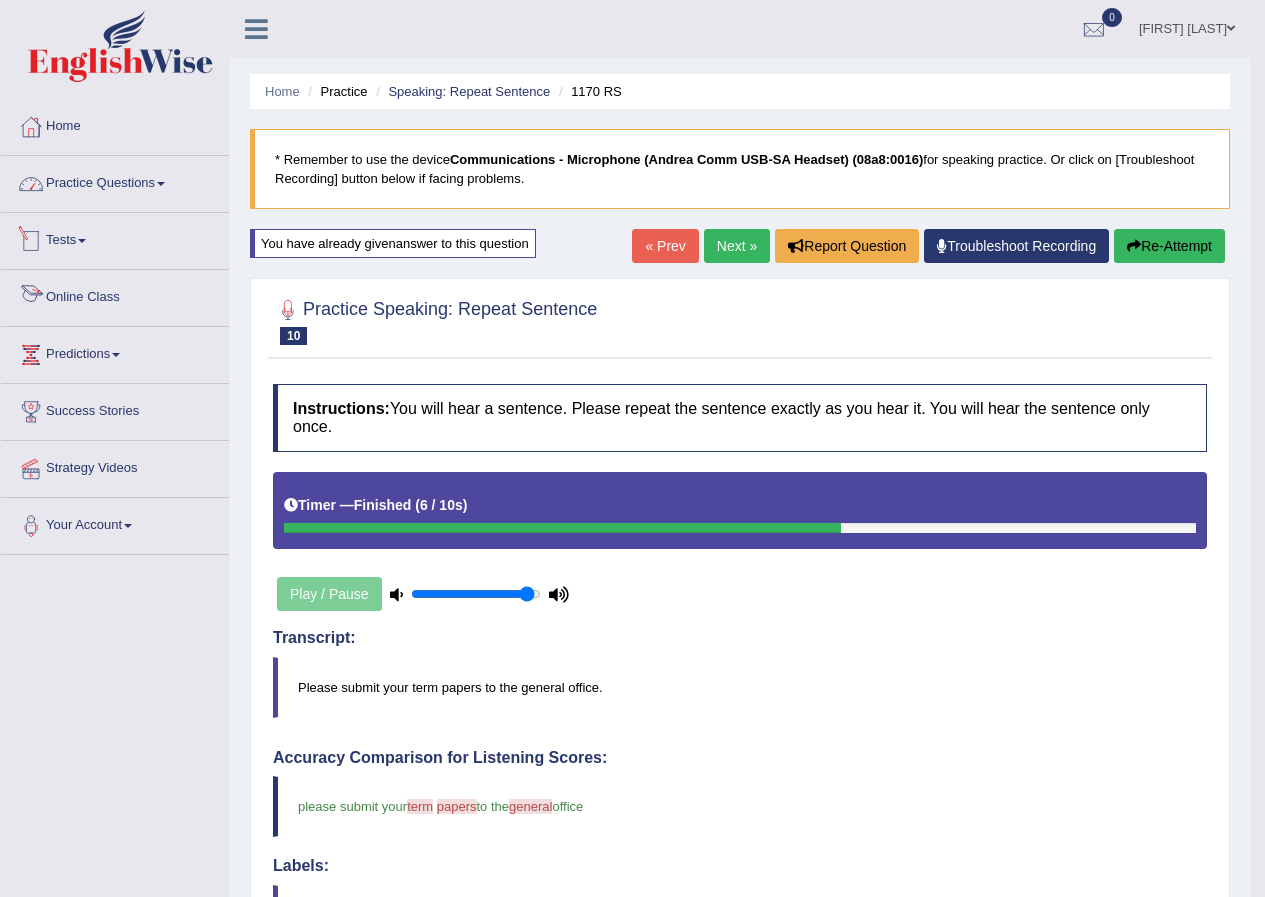 click on "Practice Questions" at bounding box center (115, 181) 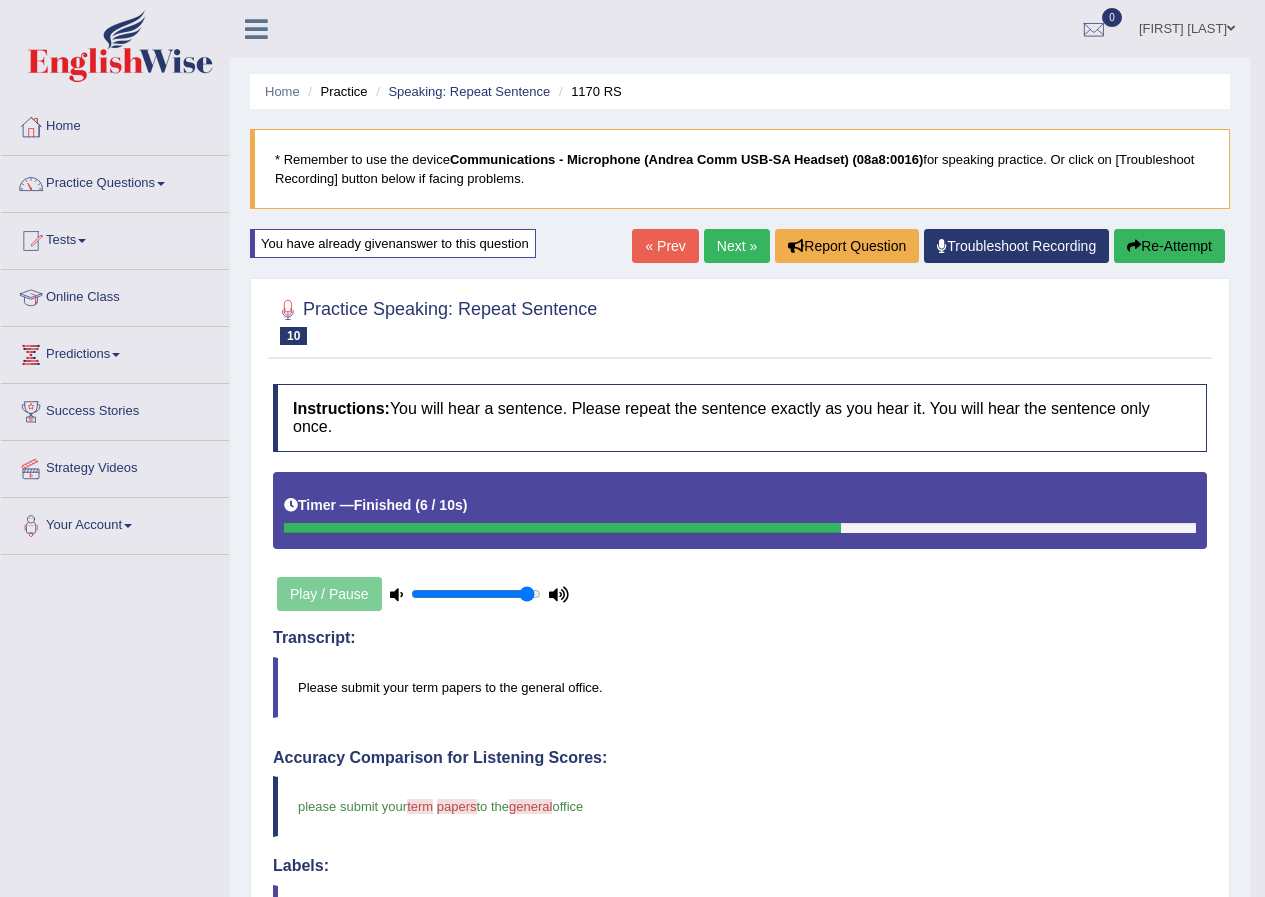 click on "Practice Questions" at bounding box center [115, 181] 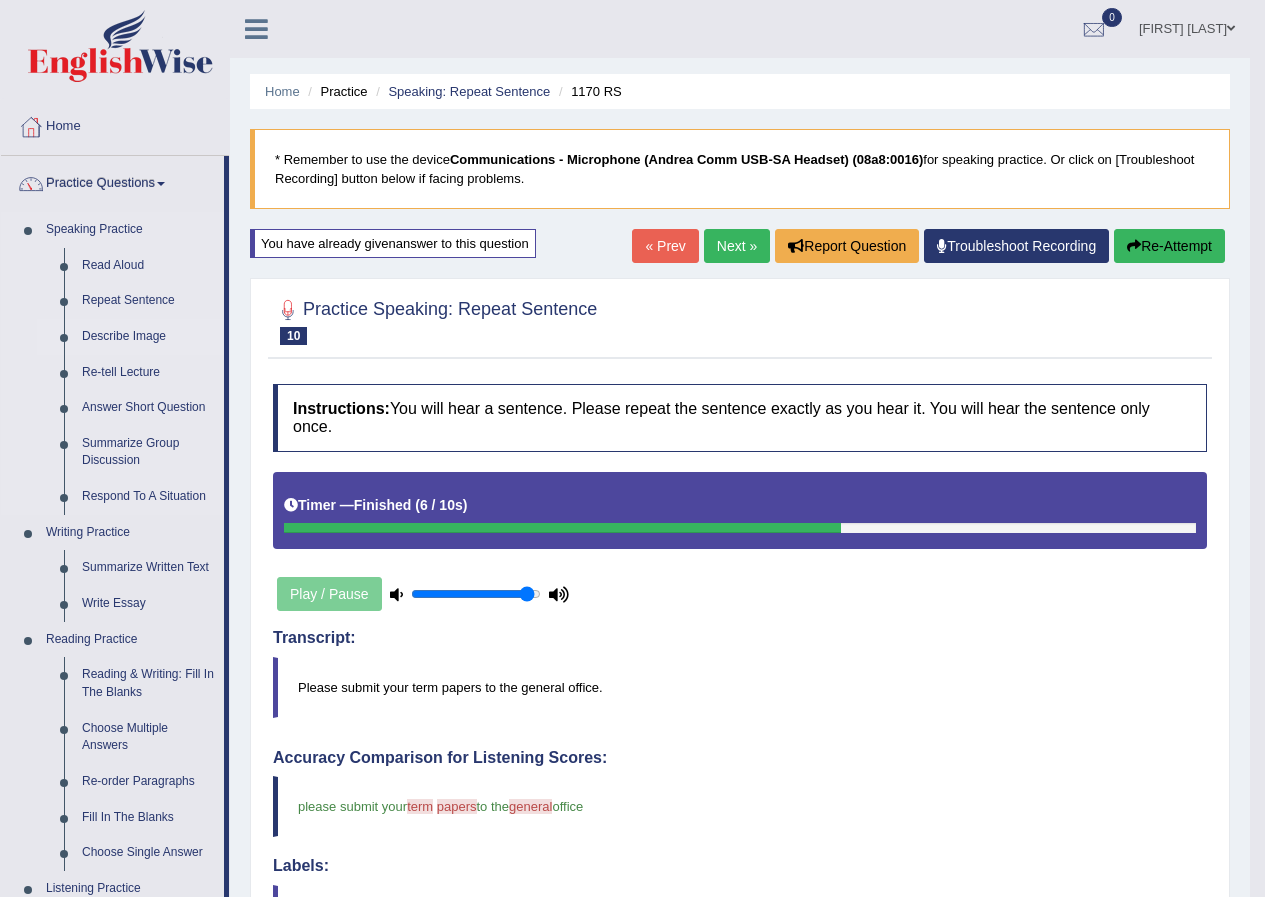 click on "Describe Image" at bounding box center (148, 337) 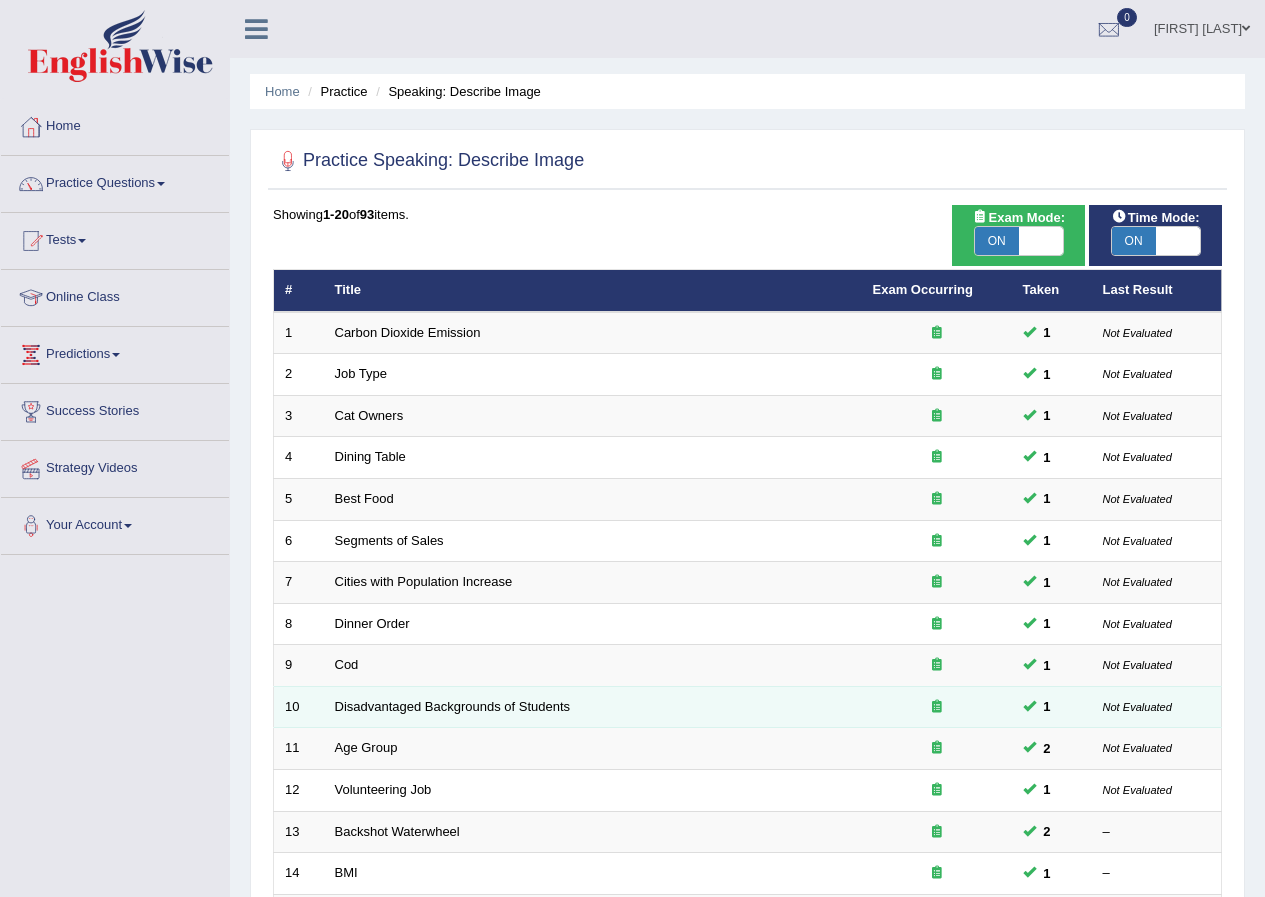 scroll, scrollTop: 0, scrollLeft: 0, axis: both 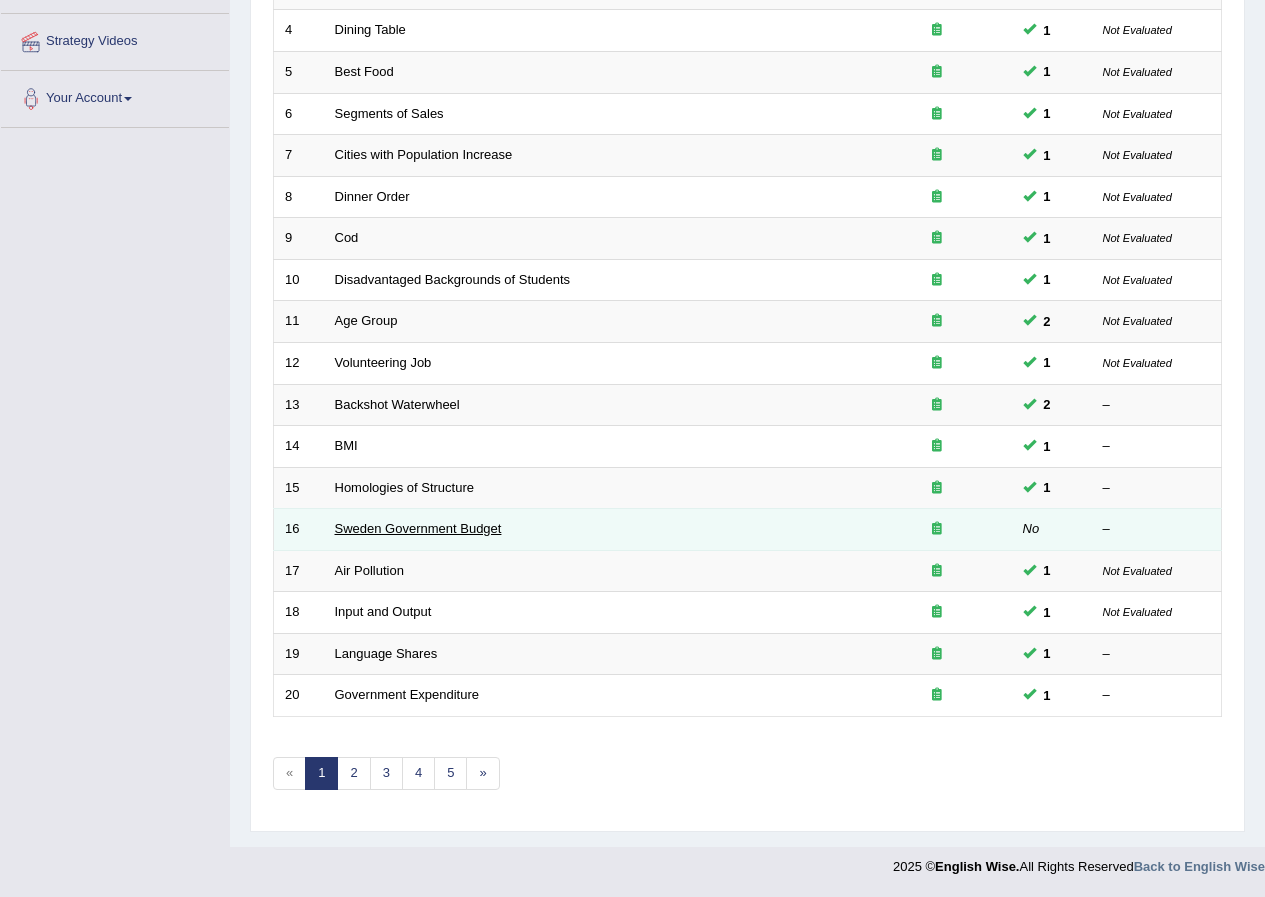 click on "Sweden Government Budget" at bounding box center (418, 528) 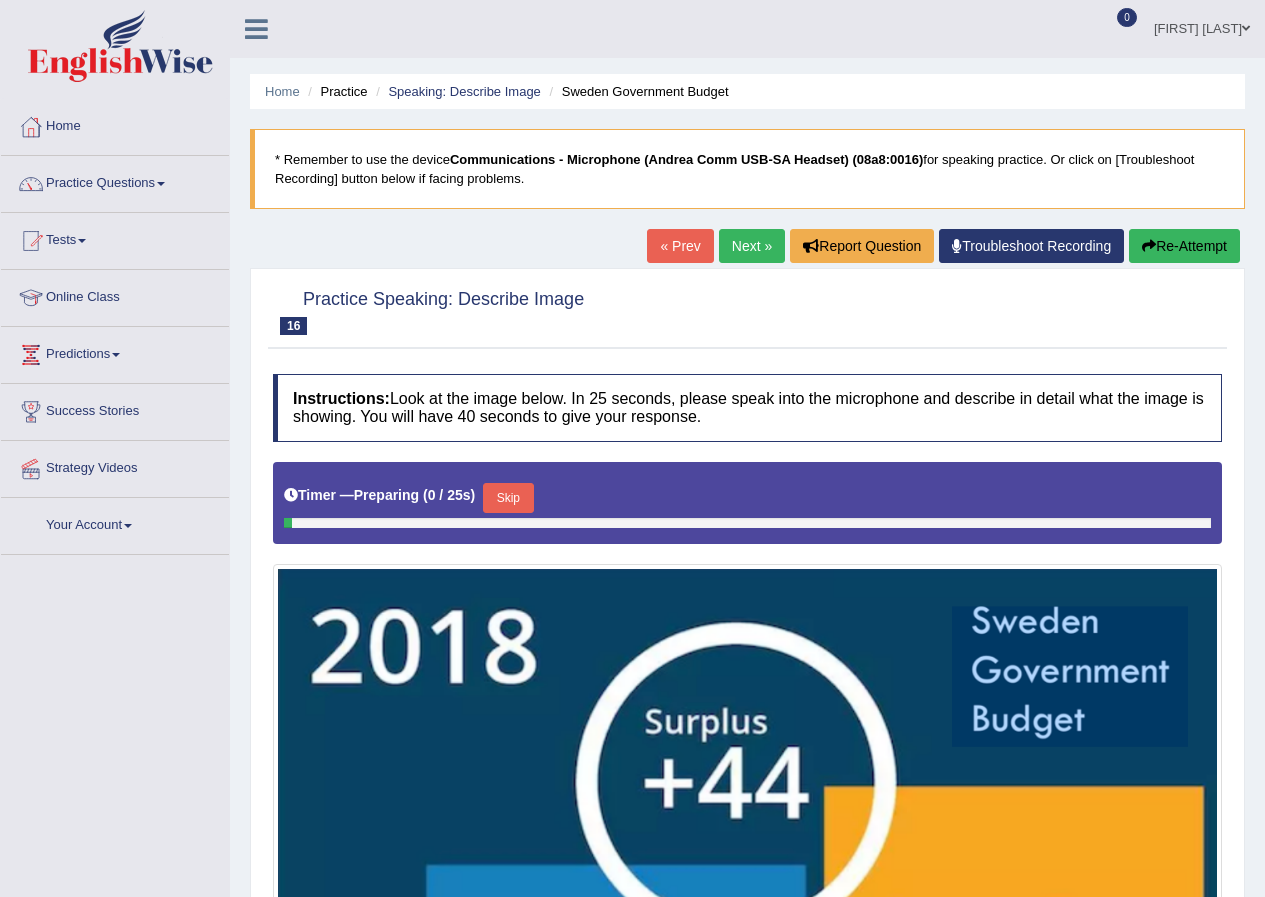 scroll, scrollTop: 6, scrollLeft: 0, axis: vertical 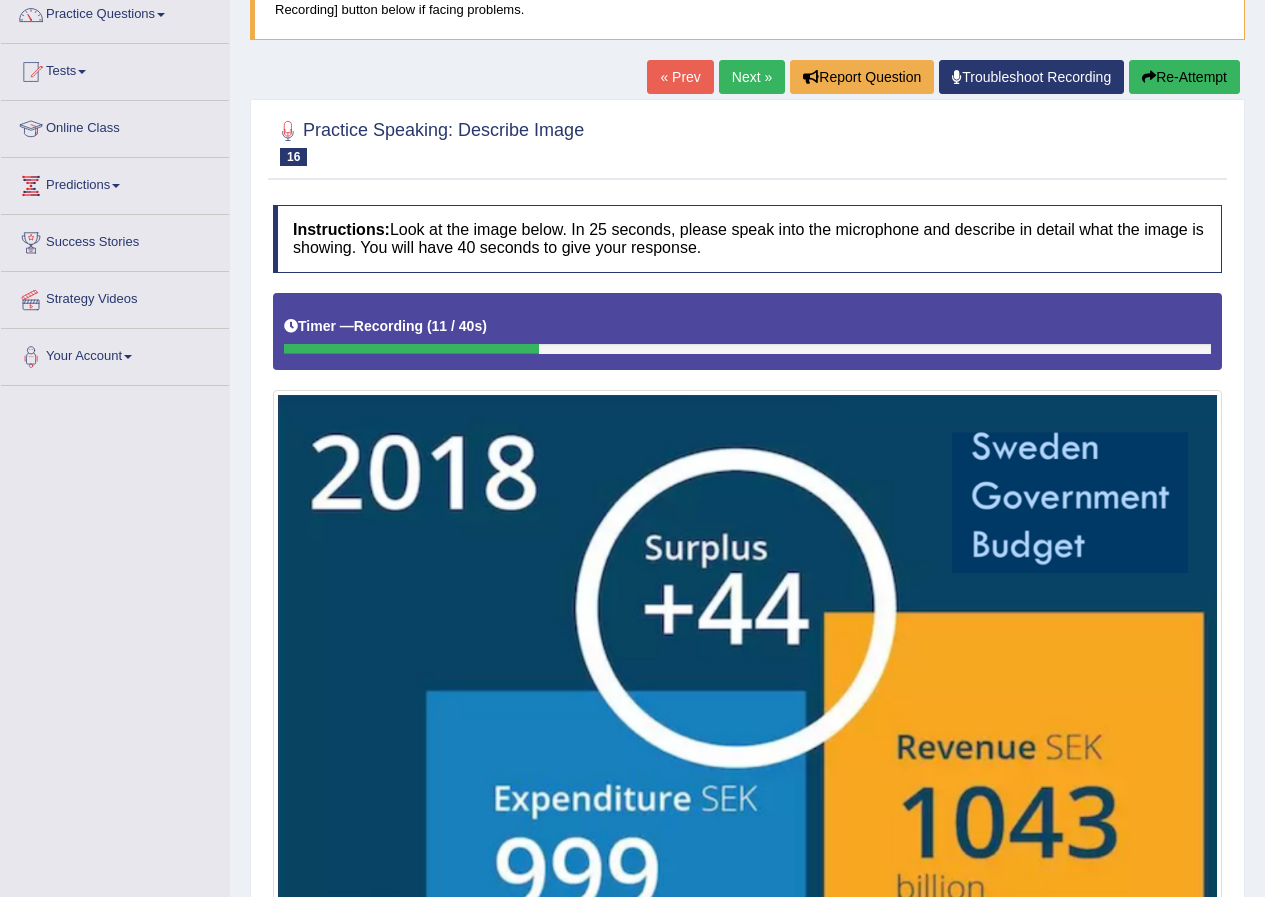 click on "Re-Attempt" at bounding box center [1184, 77] 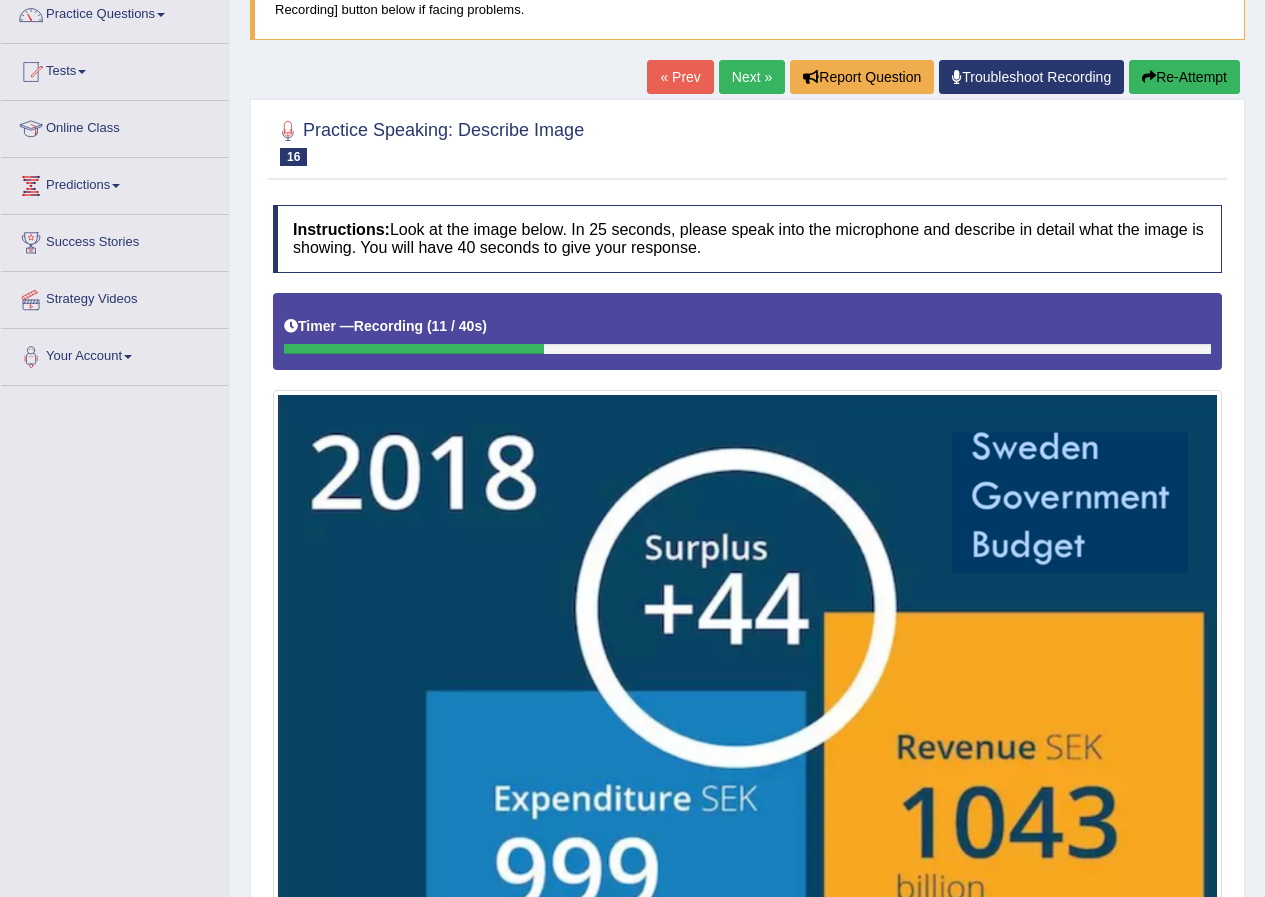 click on "Re-Attempt" at bounding box center [1184, 77] 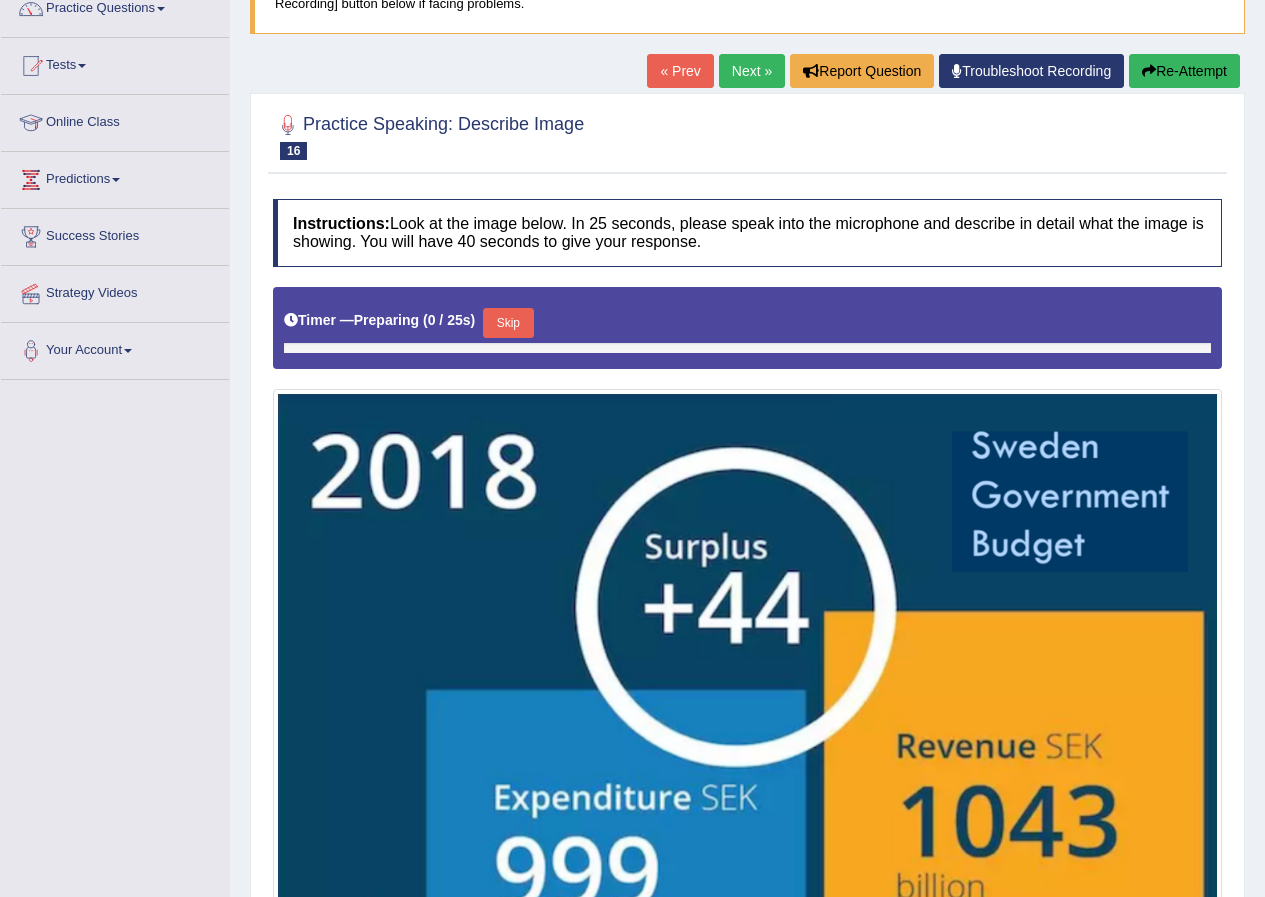 scroll, scrollTop: 372, scrollLeft: 0, axis: vertical 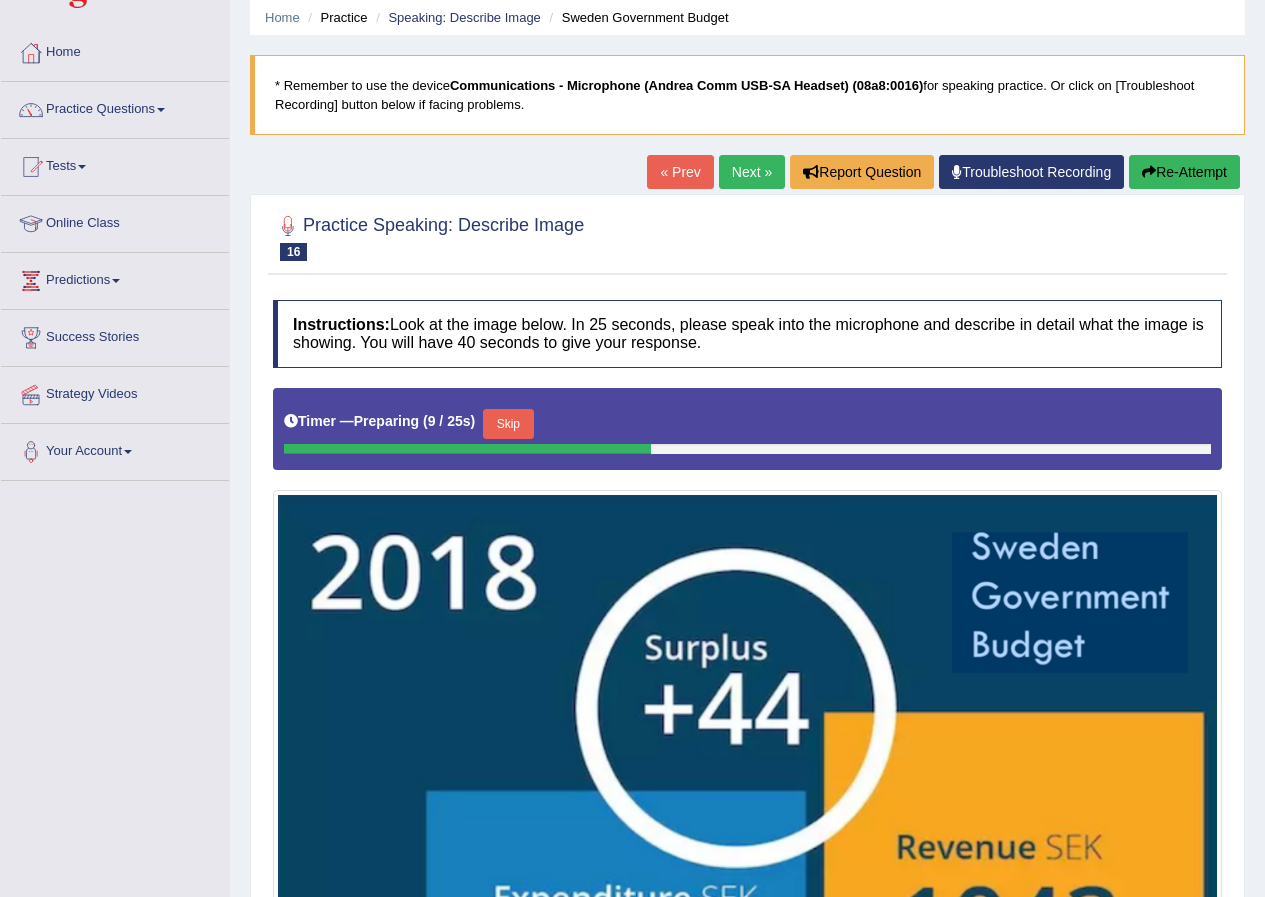 click on "Skip" at bounding box center [508, 424] 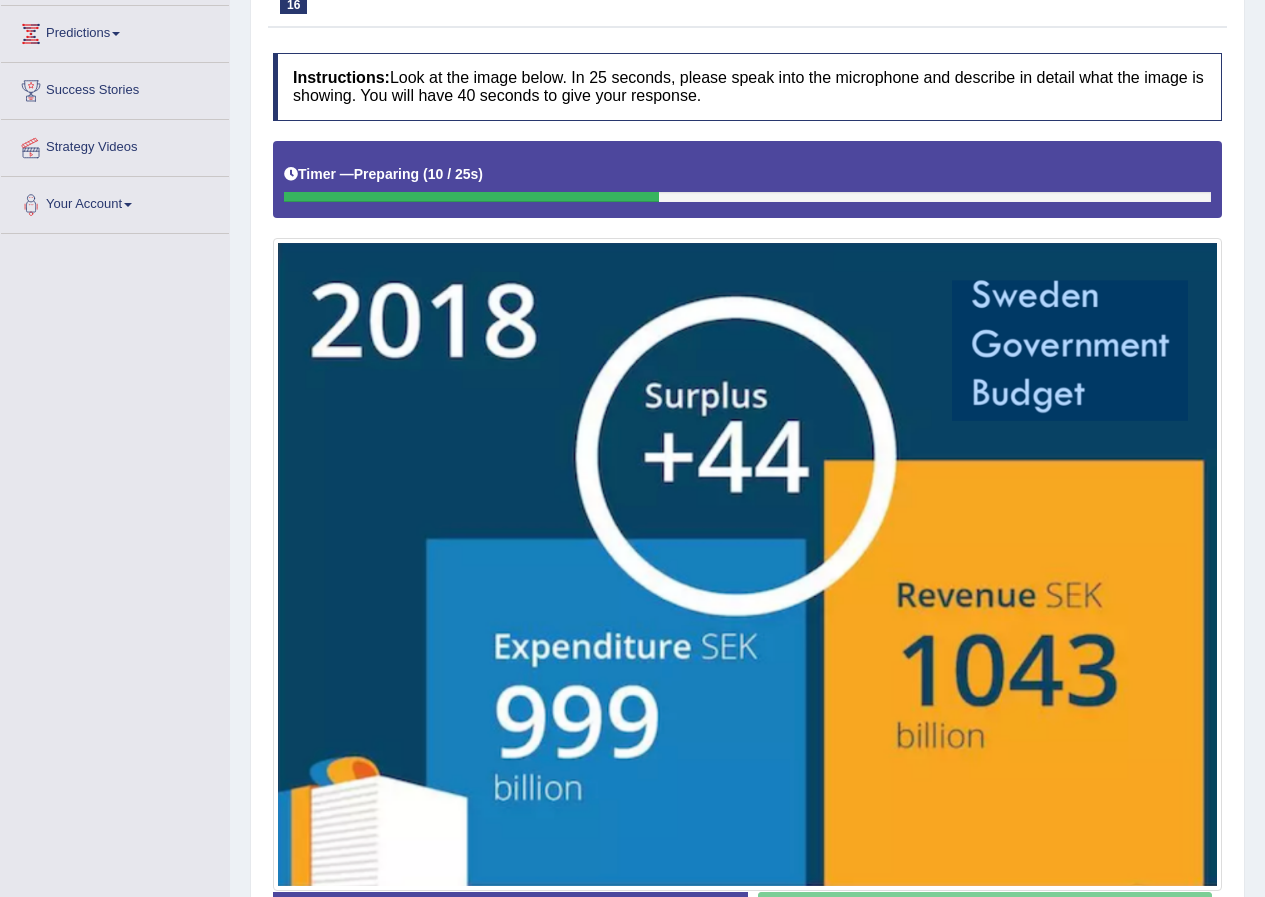 scroll, scrollTop: 374, scrollLeft: 0, axis: vertical 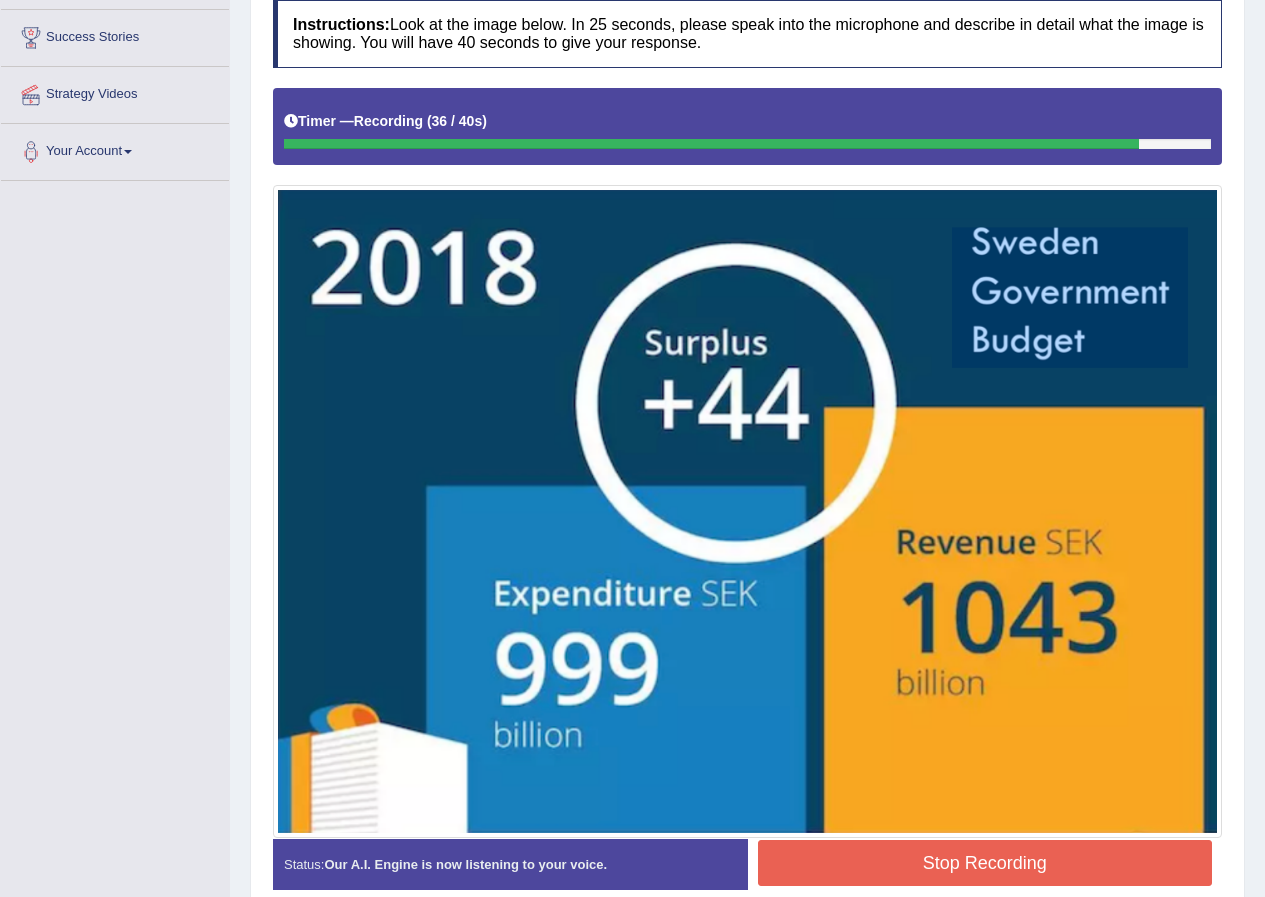 click on "Stop Recording" at bounding box center [985, 863] 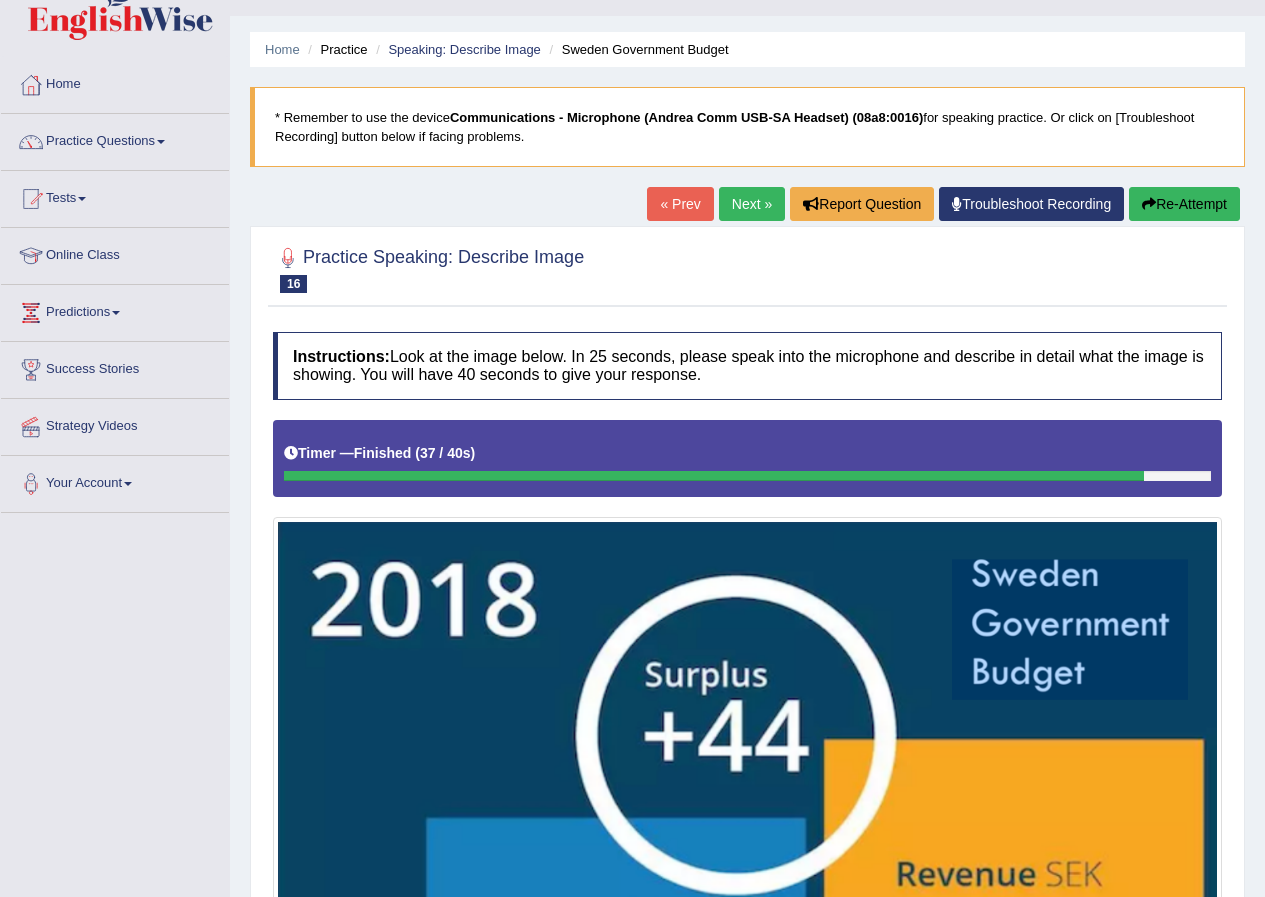 scroll, scrollTop: 0, scrollLeft: 0, axis: both 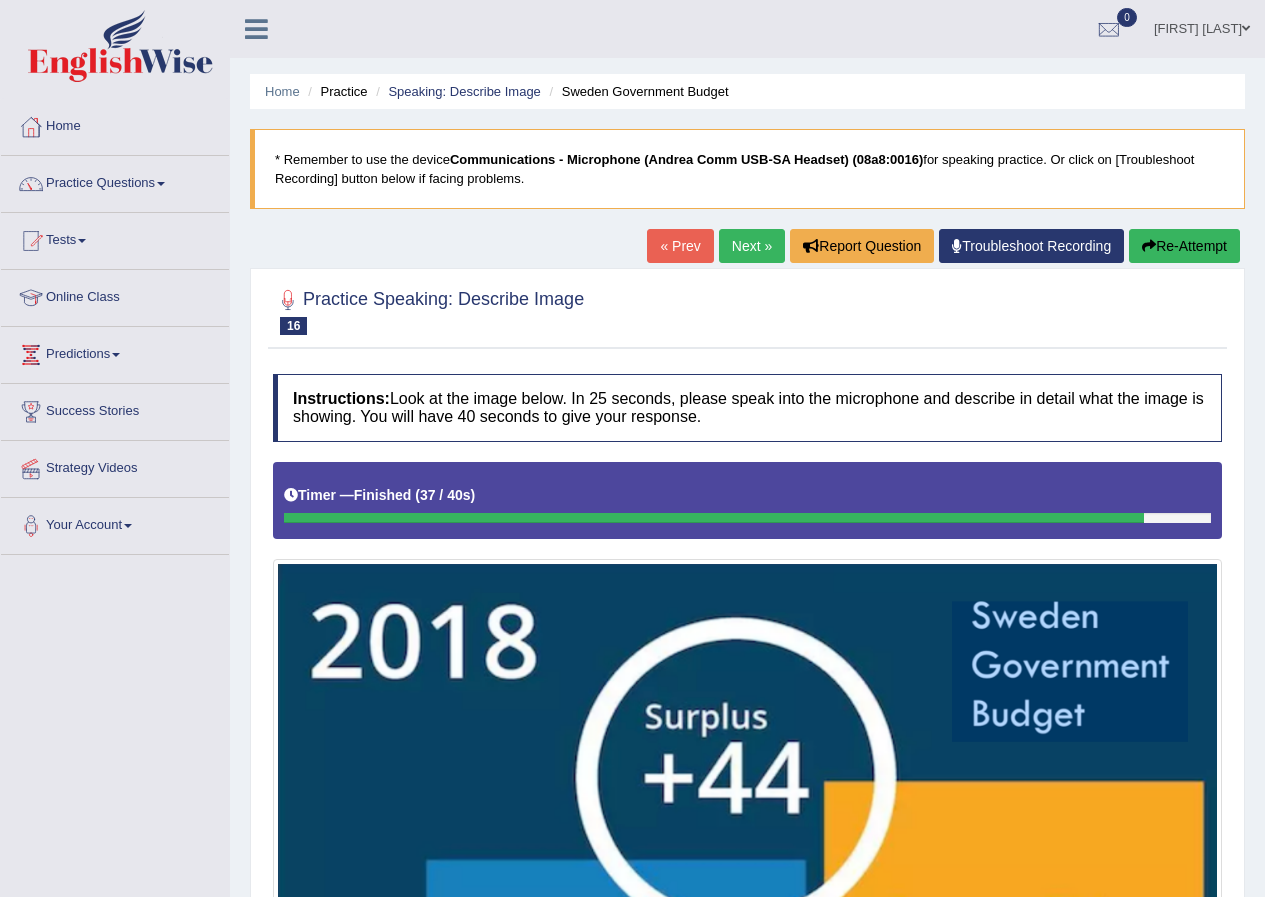 click on "Next »" at bounding box center (752, 246) 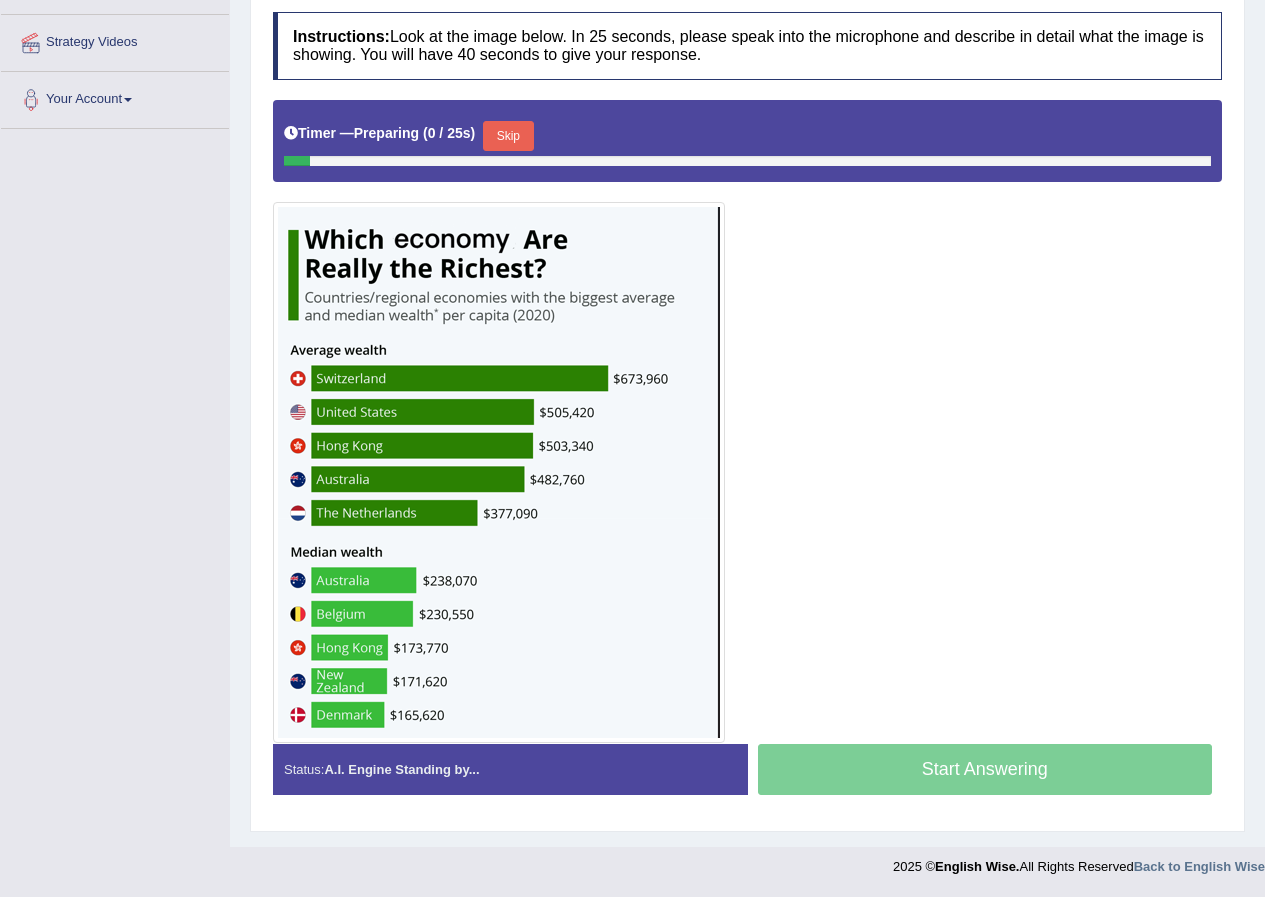 scroll, scrollTop: 0, scrollLeft: 0, axis: both 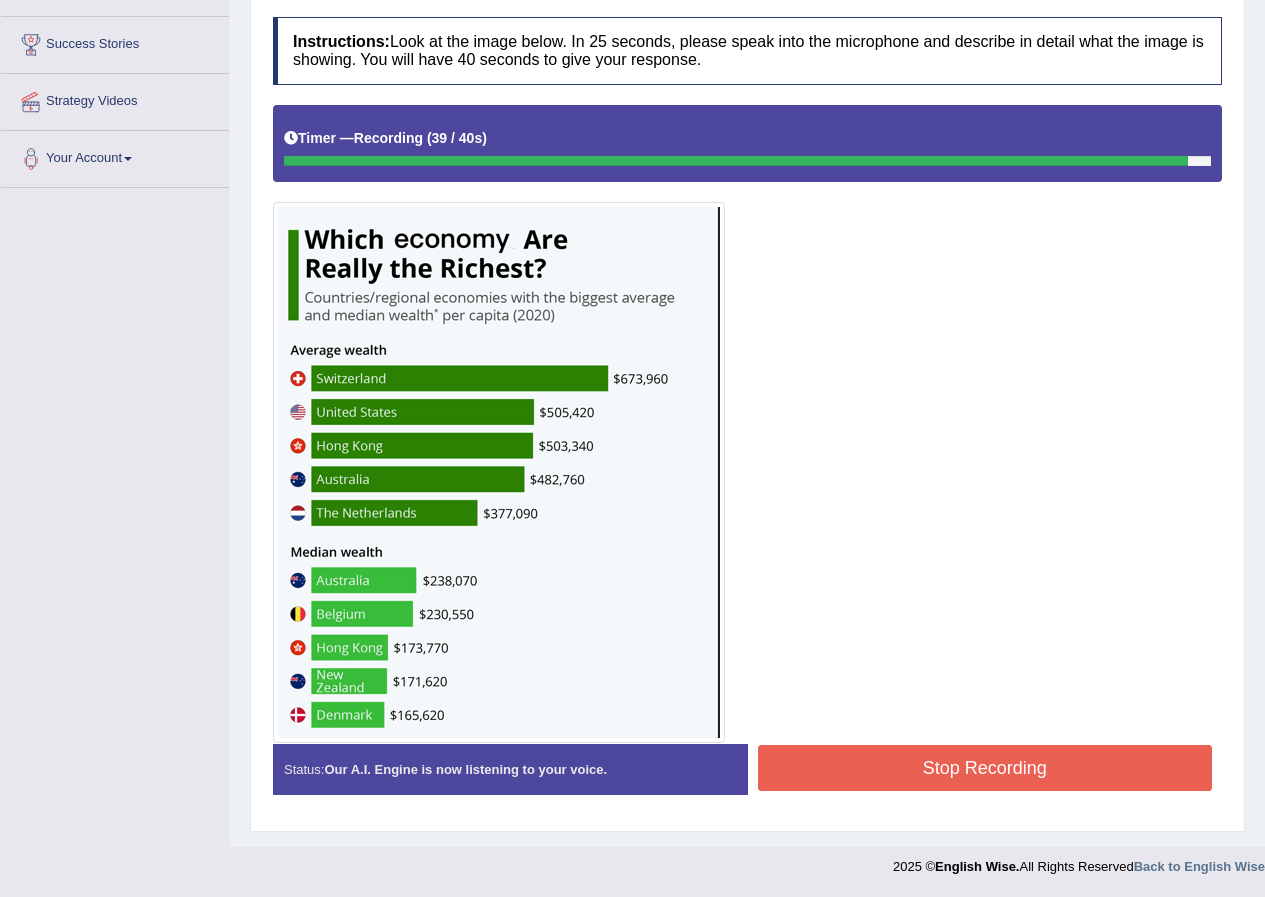 click on "Stop Recording" at bounding box center [985, 768] 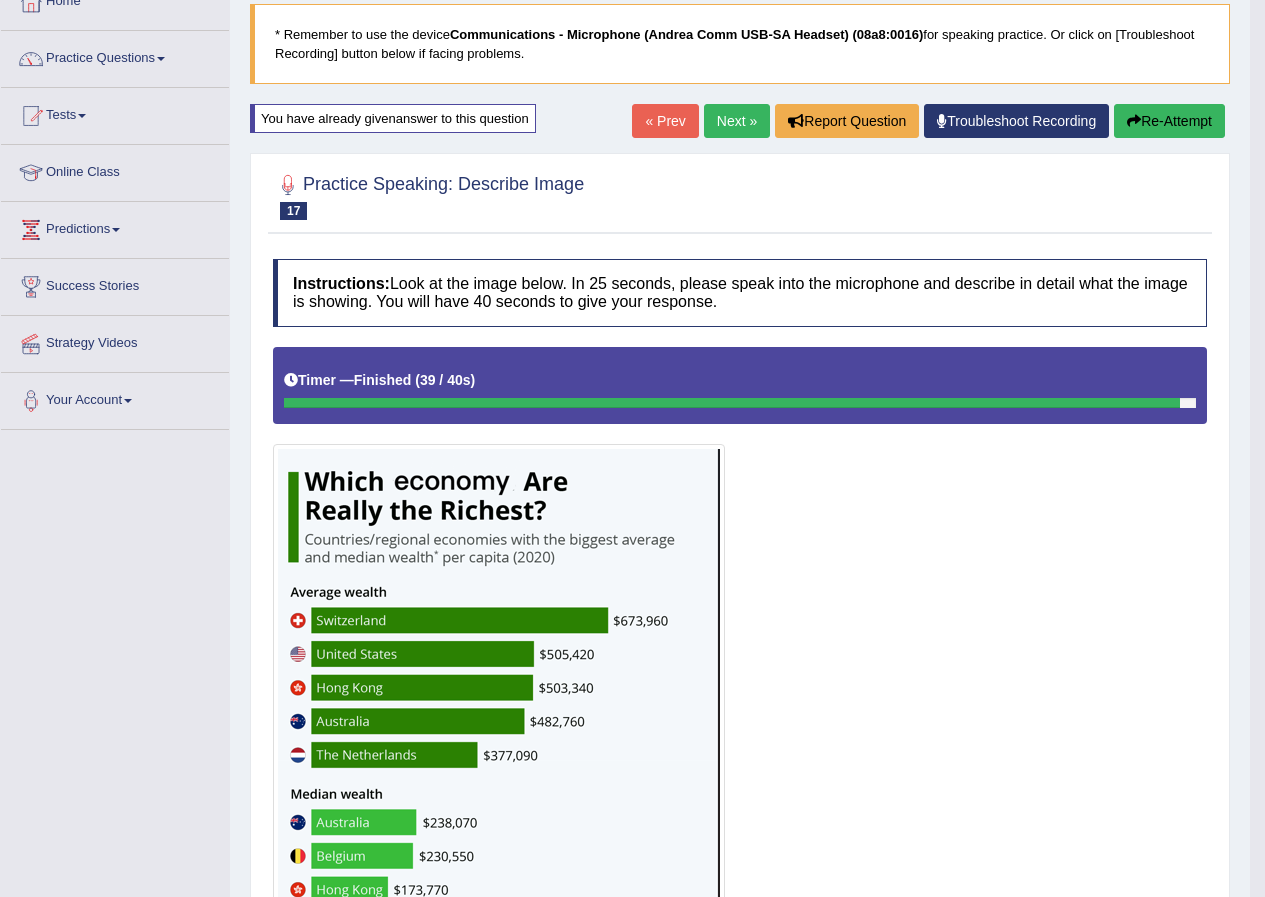 scroll, scrollTop: 72, scrollLeft: 0, axis: vertical 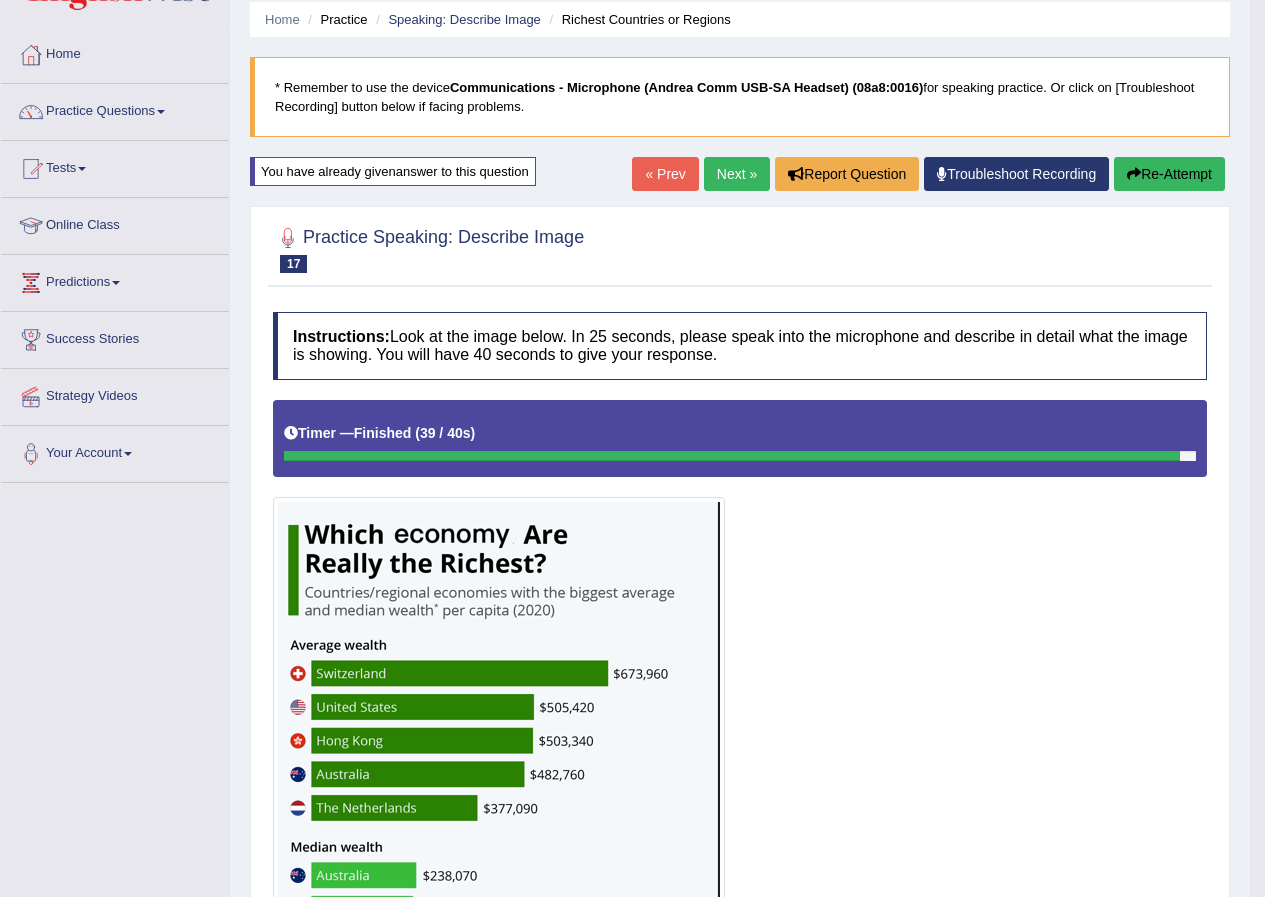 click on "Next »" at bounding box center [737, 174] 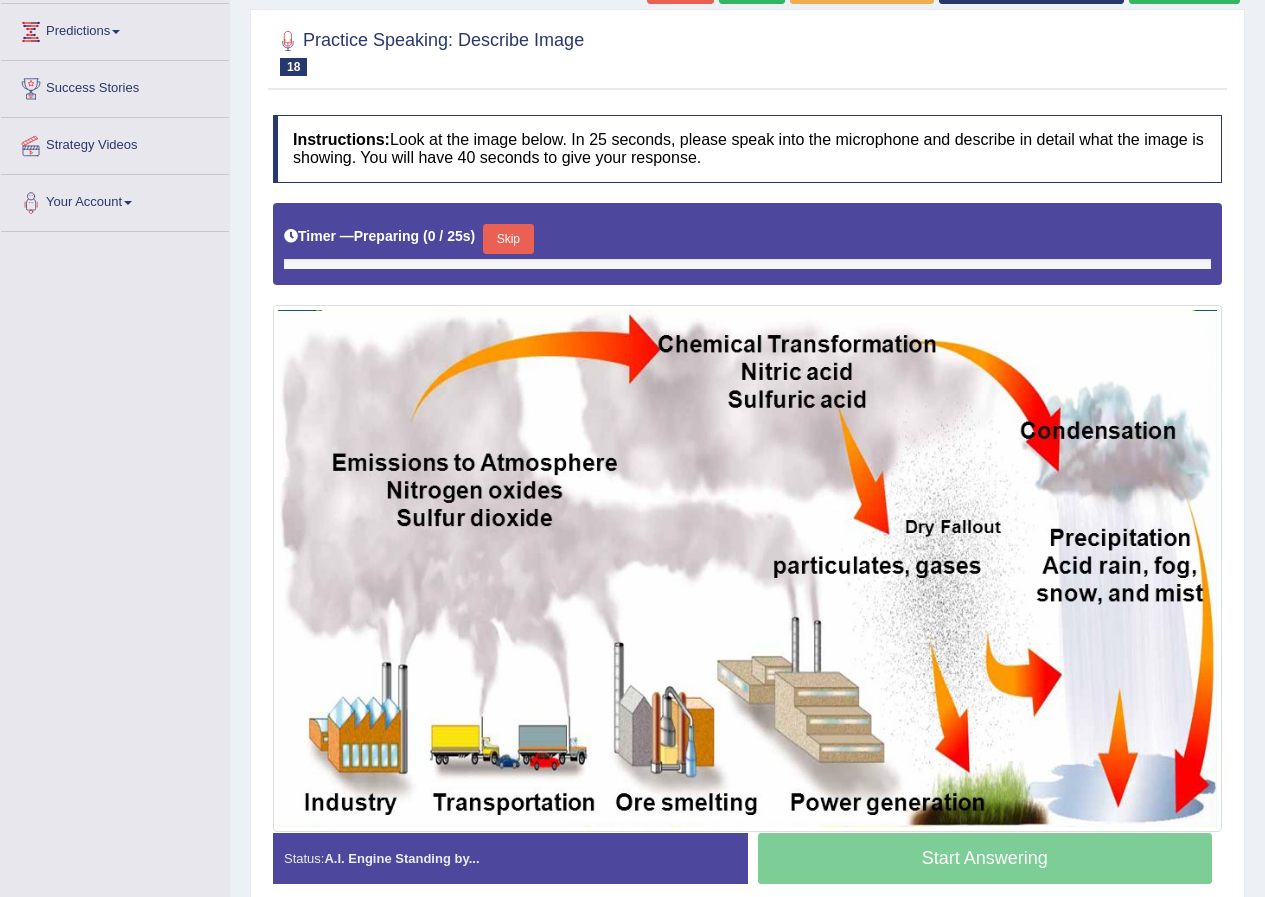 scroll, scrollTop: 400, scrollLeft: 0, axis: vertical 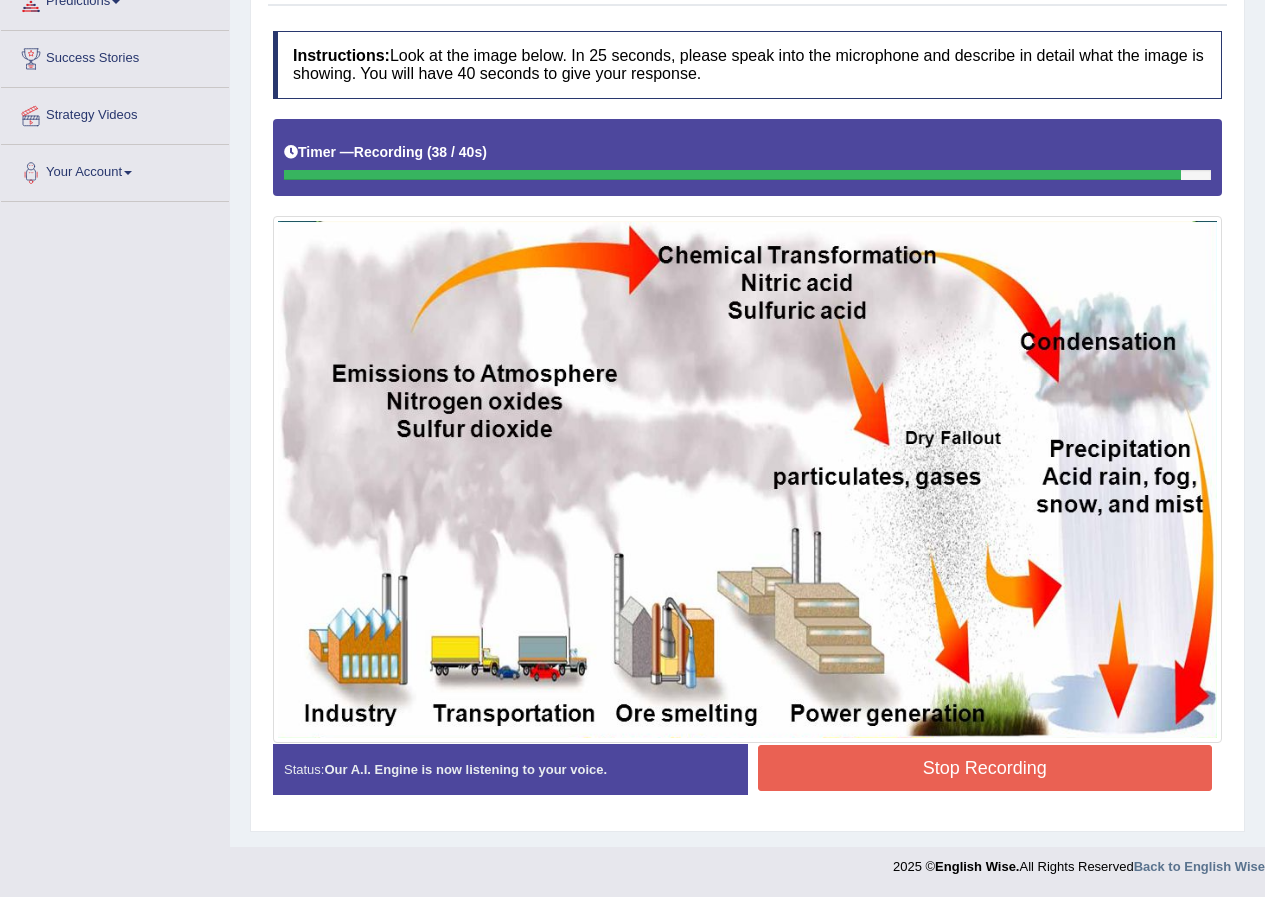 click on "Stop Recording" at bounding box center [985, 768] 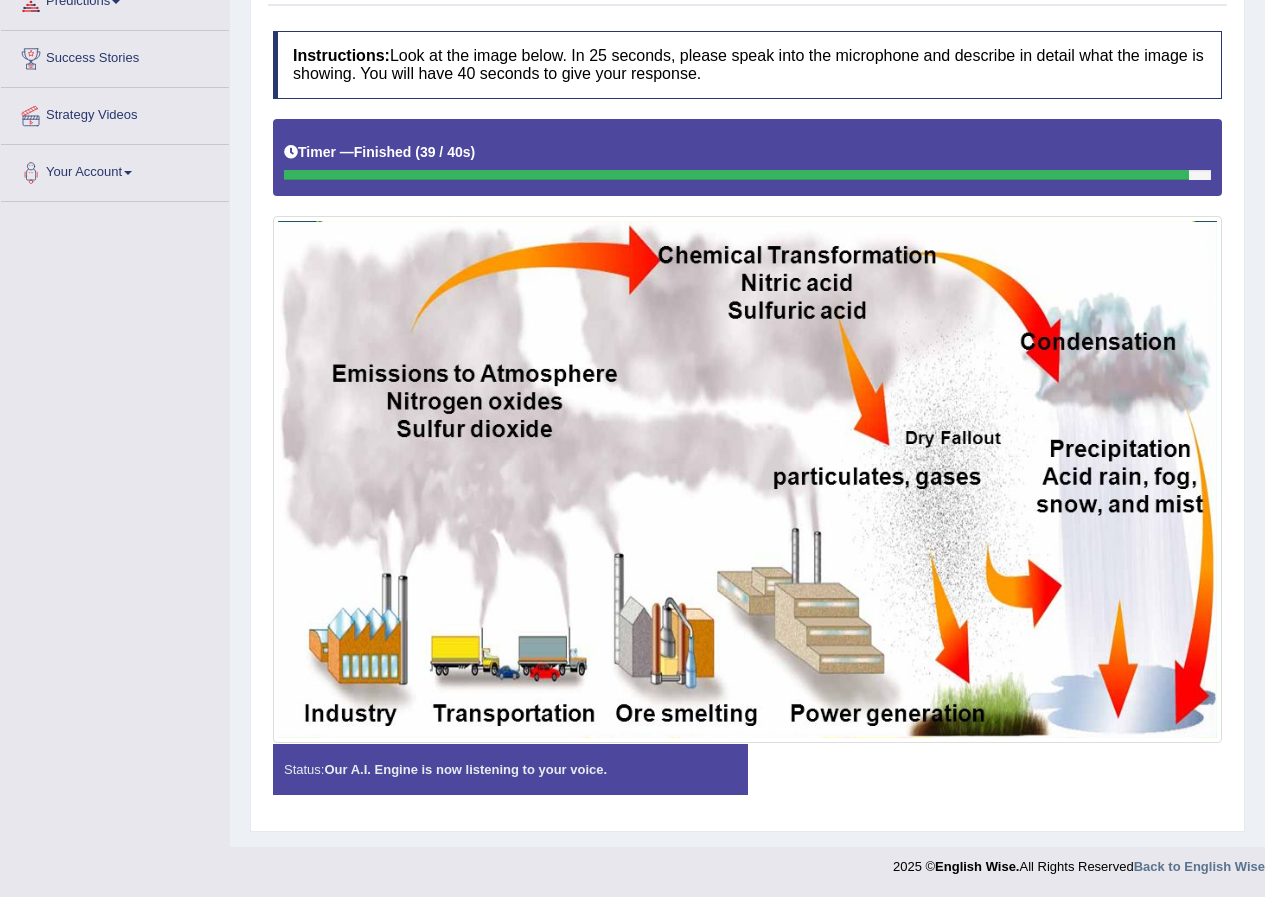 drag, startPoint x: 895, startPoint y: 770, endPoint x: 893, endPoint y: 780, distance: 10.198039 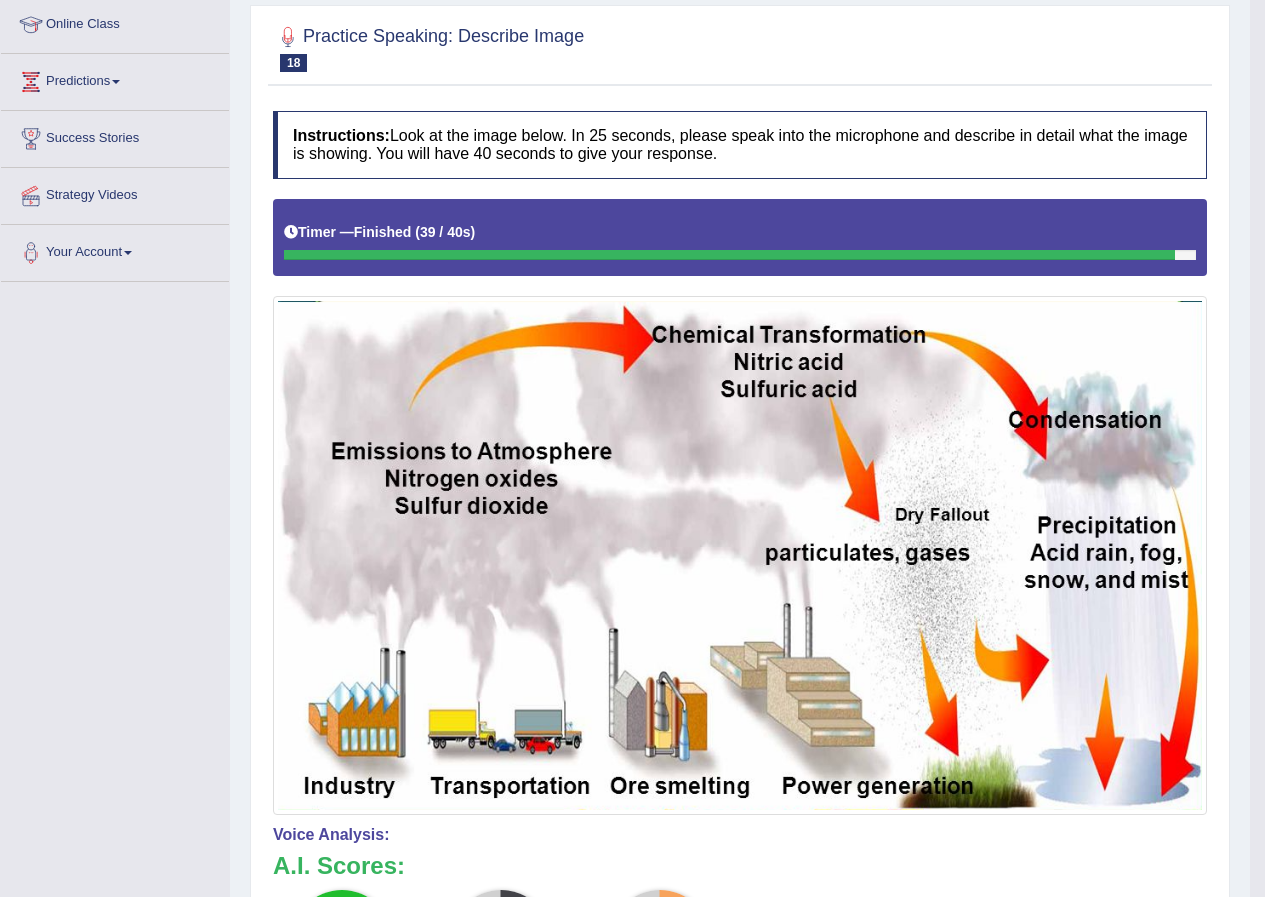 scroll, scrollTop: 50, scrollLeft: 0, axis: vertical 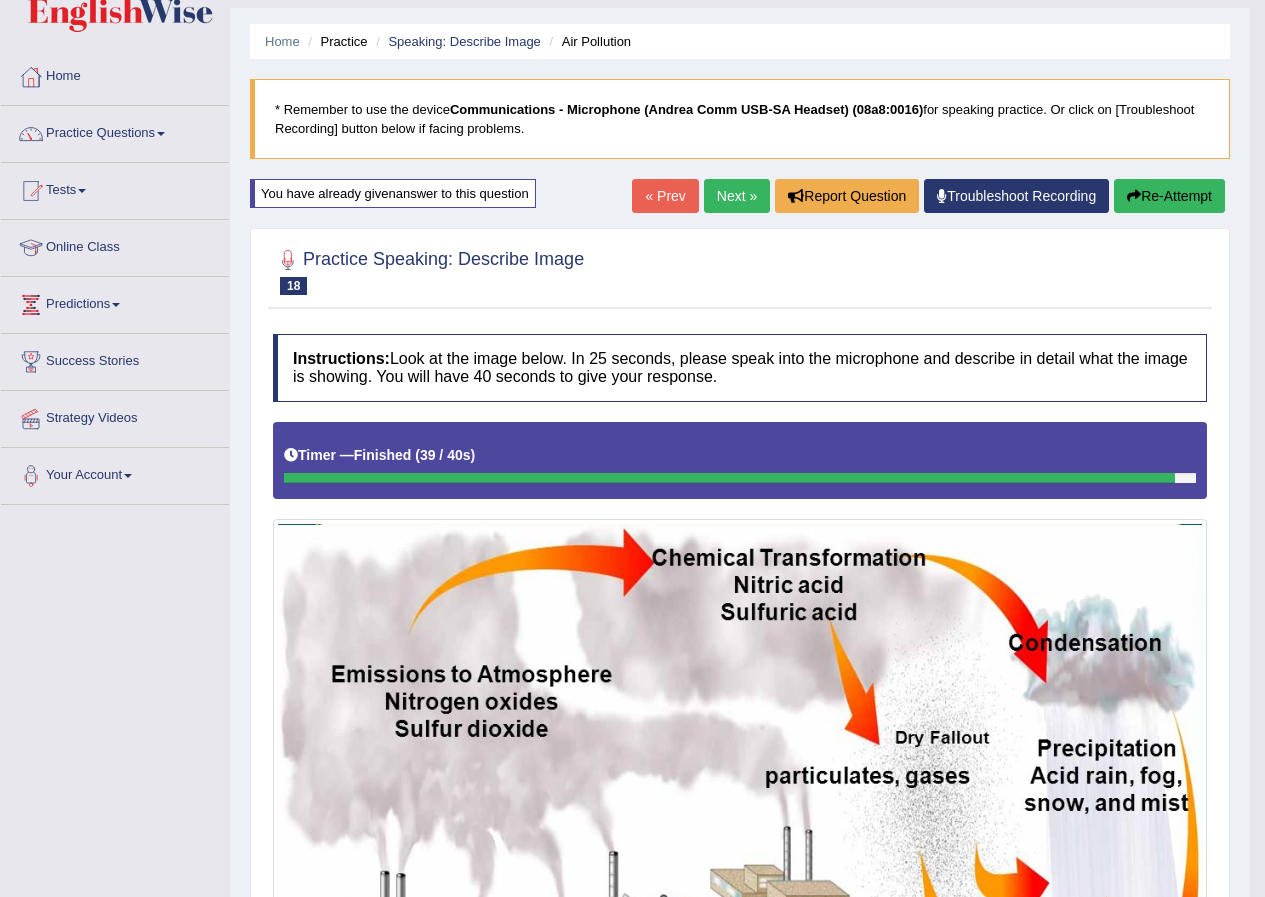 click on "Next »" at bounding box center [737, 196] 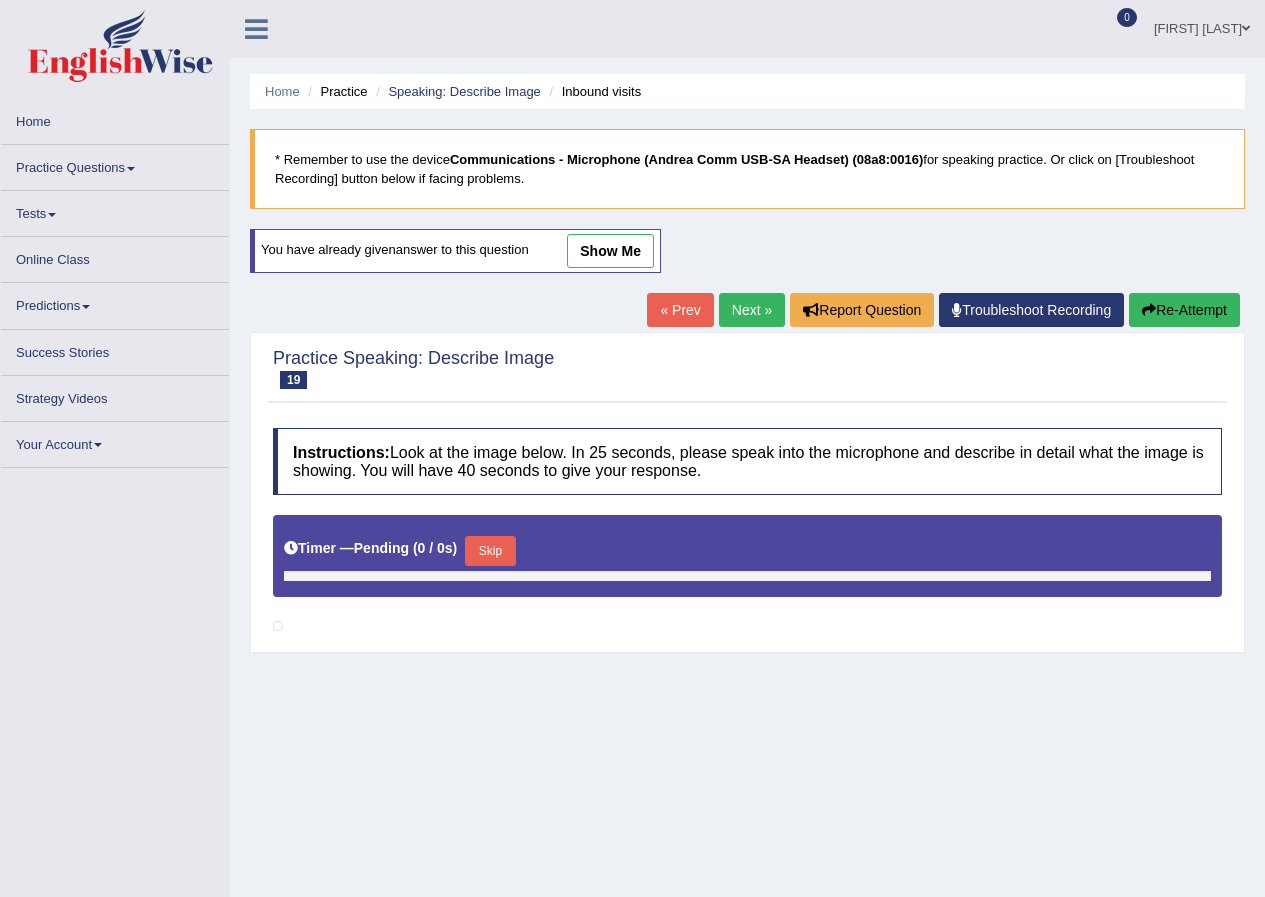 scroll, scrollTop: 0, scrollLeft: 0, axis: both 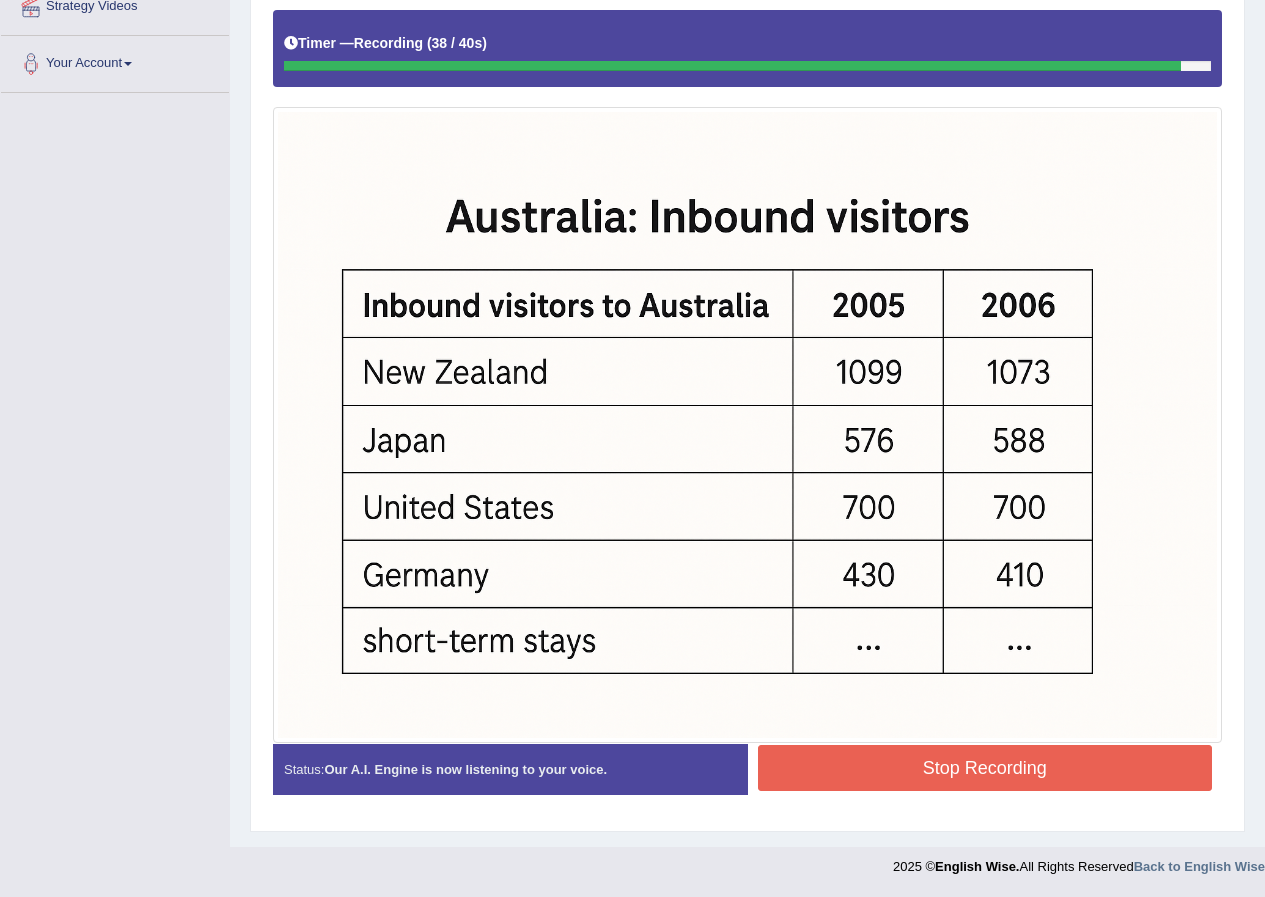 click on "Stop Recording" at bounding box center [985, 768] 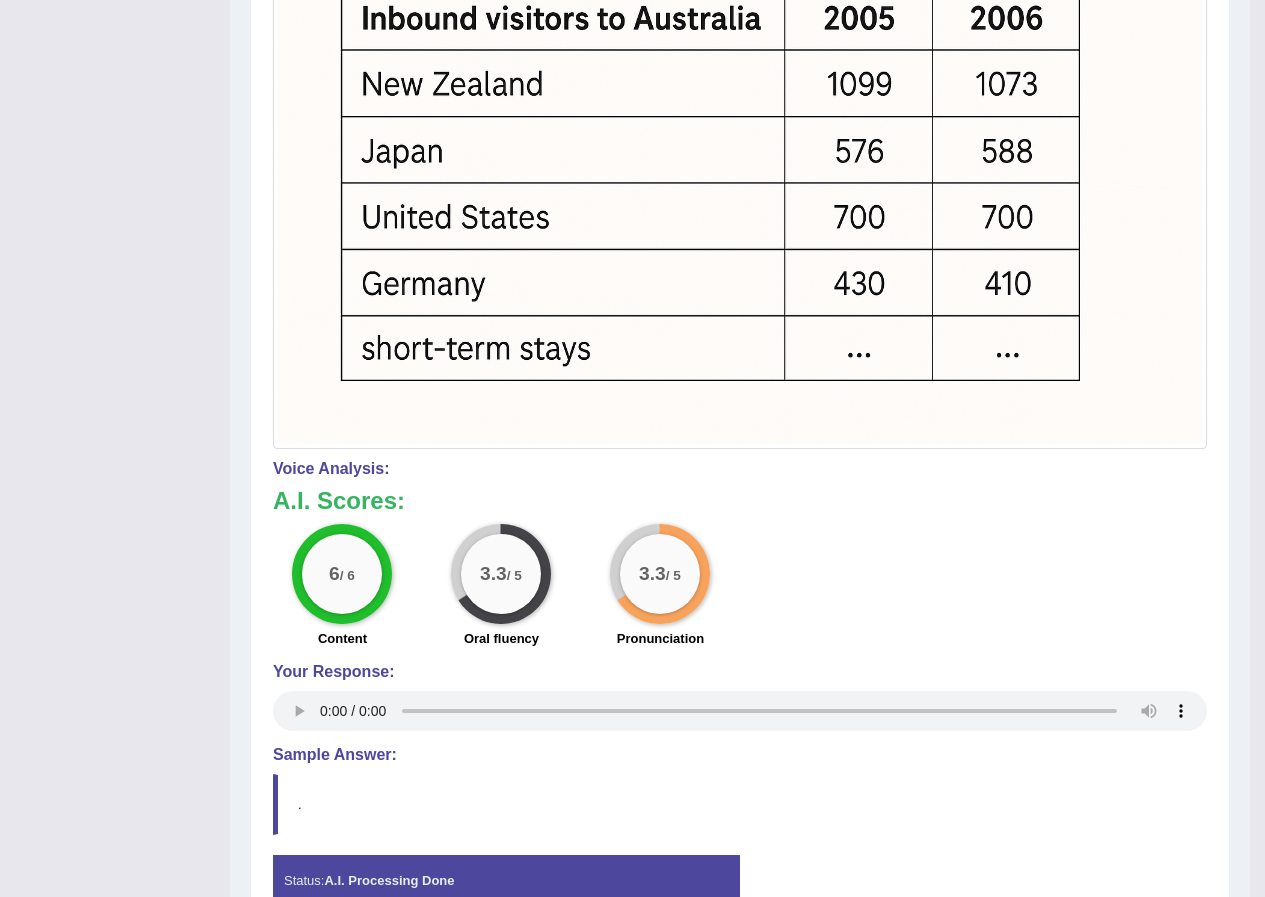scroll, scrollTop: 857, scrollLeft: 0, axis: vertical 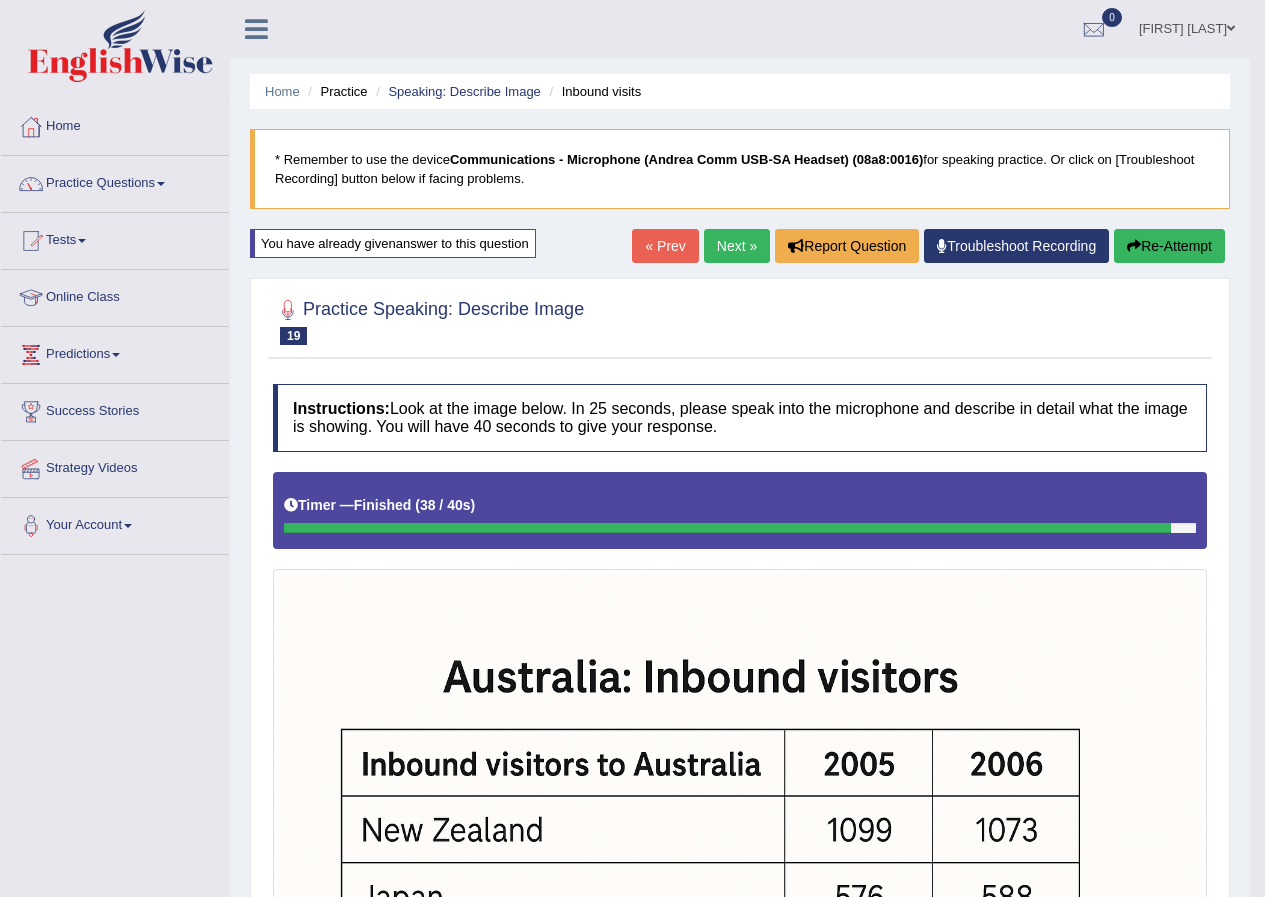 click on "Next »" at bounding box center [737, 246] 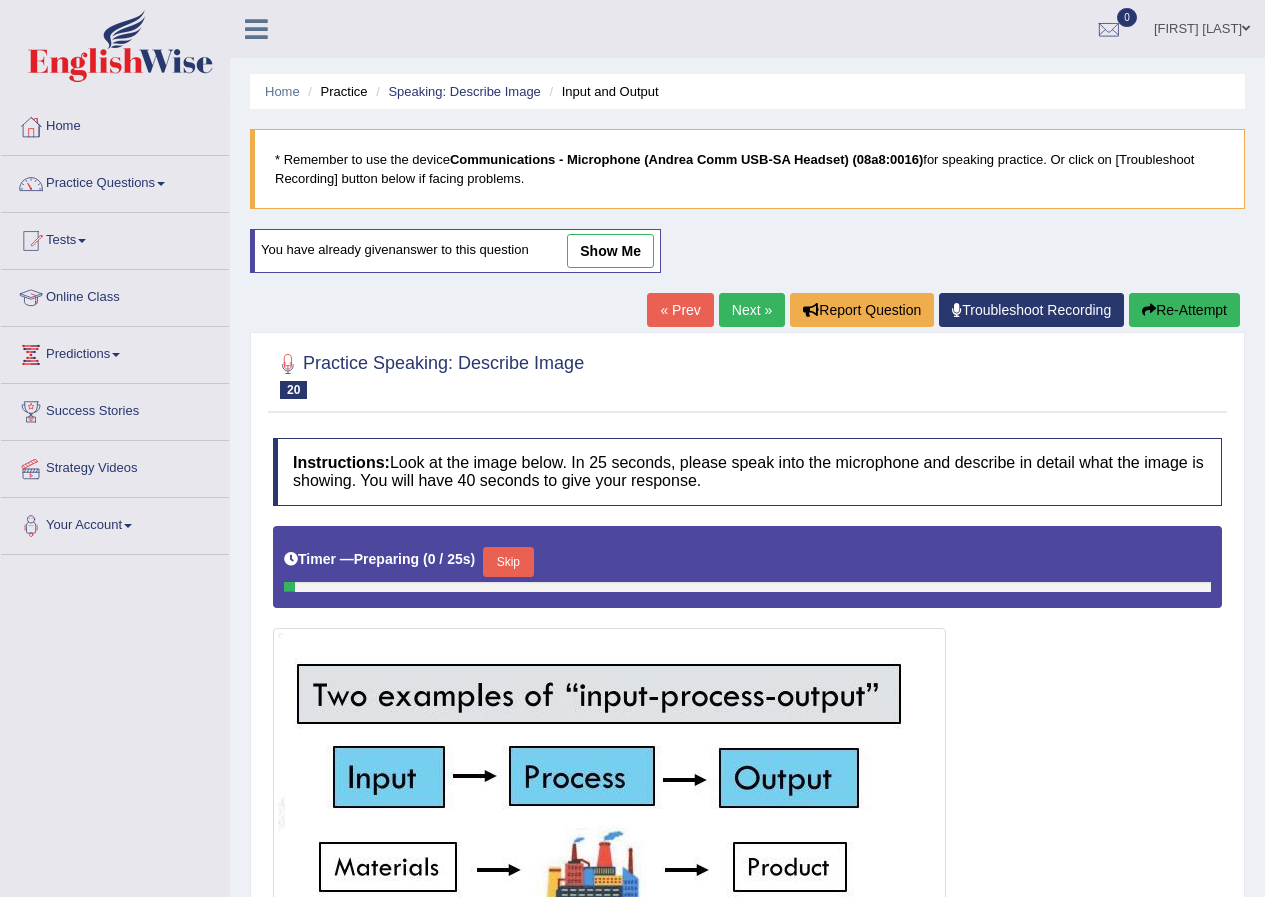 scroll, scrollTop: 0, scrollLeft: 0, axis: both 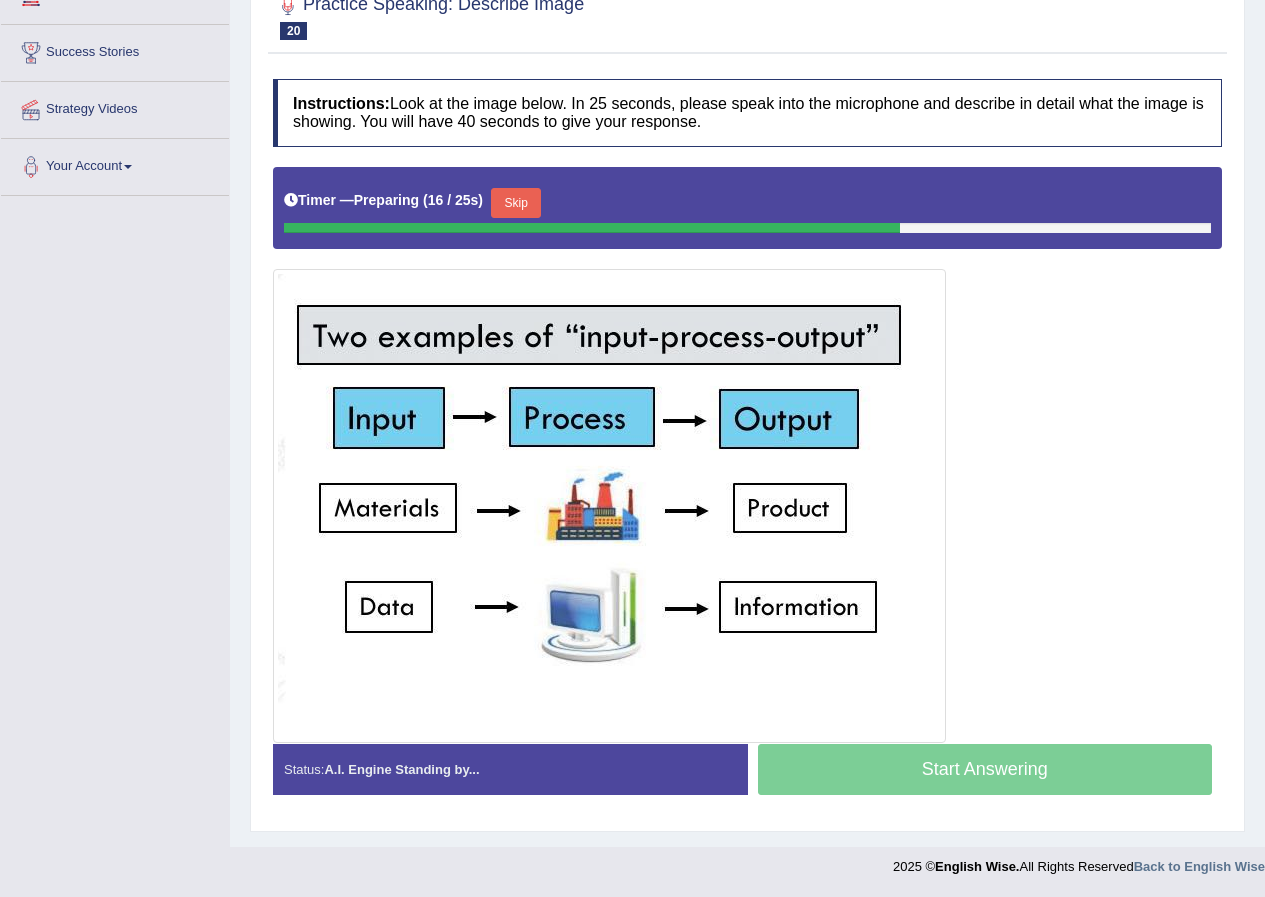 click on "Skip" at bounding box center (516, 203) 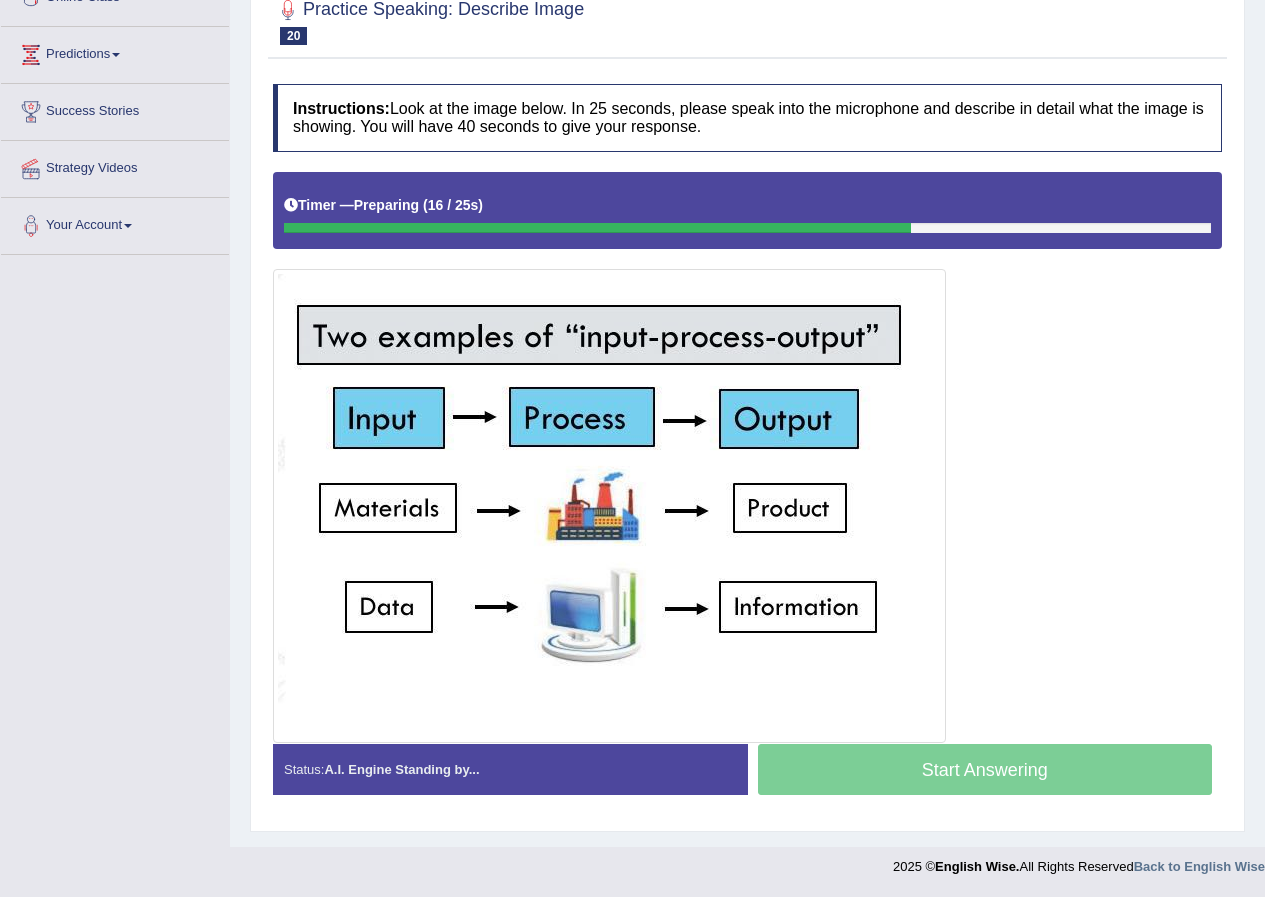 click on "Timer —  Preparing   ( 16 / 25s )" at bounding box center [747, 205] 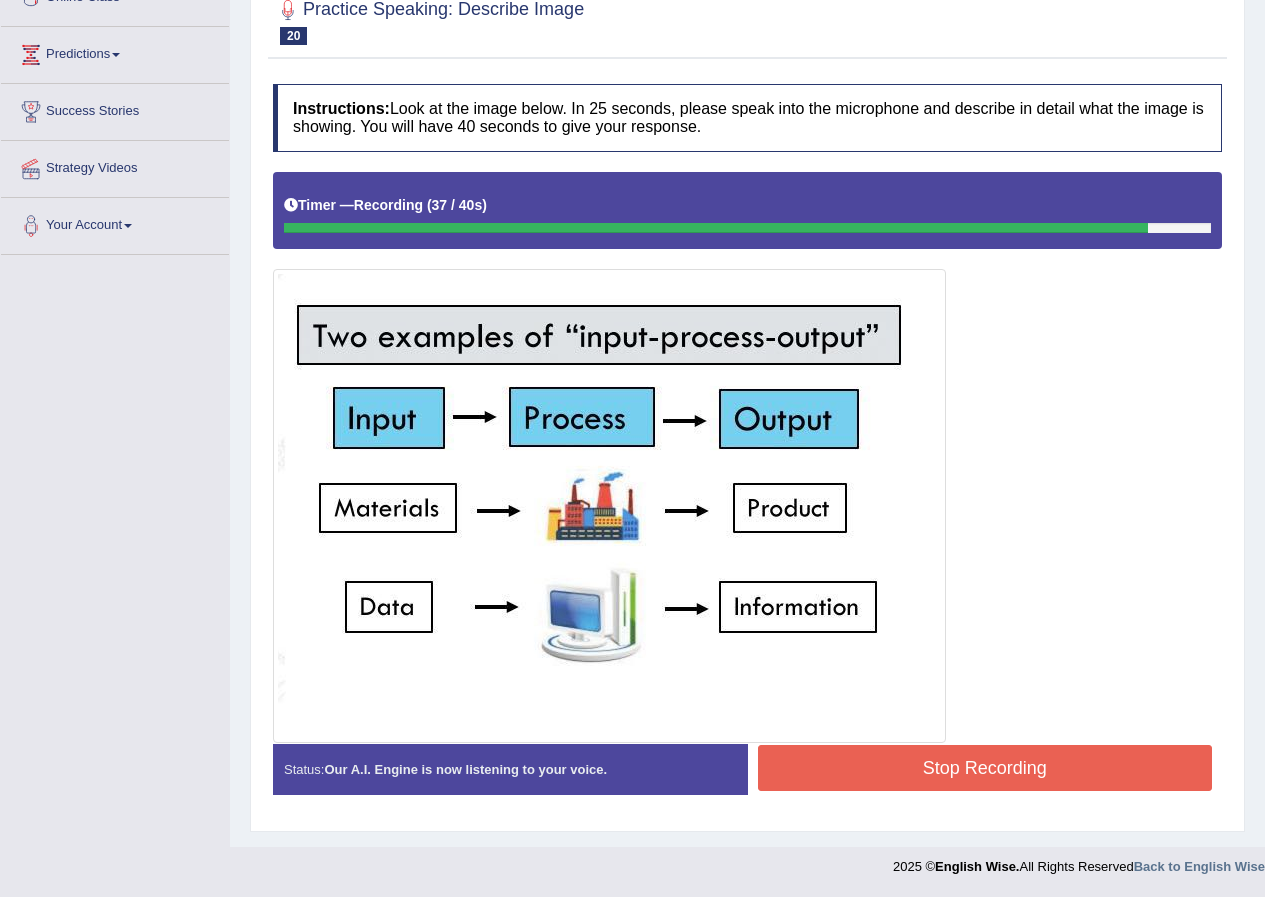 click on "Stop Recording" at bounding box center (985, 768) 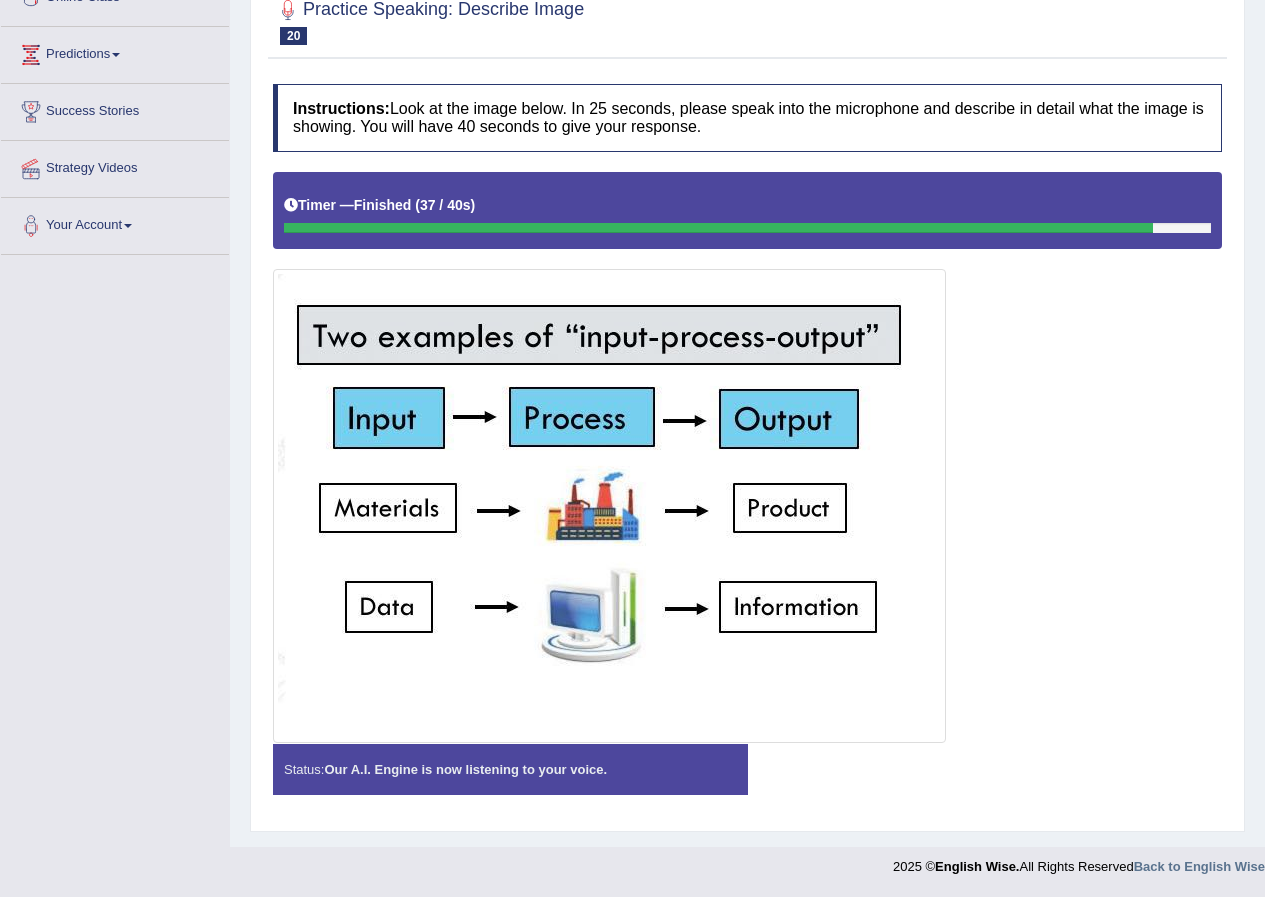 click on "Instructions:  Look at the image below. In 25 seconds, please speak into the microphone and describe in detail what the image is showing. You will have 40 seconds to give your response.
Timer —  Finished   ( 37 / 40s ) Created with Highcharts 7.1.2 Too low Too high Time Pitch meter: 0 10 20 30 40 Created with Highcharts 7.1.2 Great Too slow Too fast Time Speech pace meter: 0 10 20 30 40 Spoken Keywords: Voice Analysis: A.I. Scores:
5  / 6              Content
4.8  / 5              Oral fluency
4.8  / 5              Pronunciation
Your Response: Sample Answer: . Status:  Our A.I. Engine is now listening to your voice. Start Answering Stop Recording" at bounding box center (747, 447) 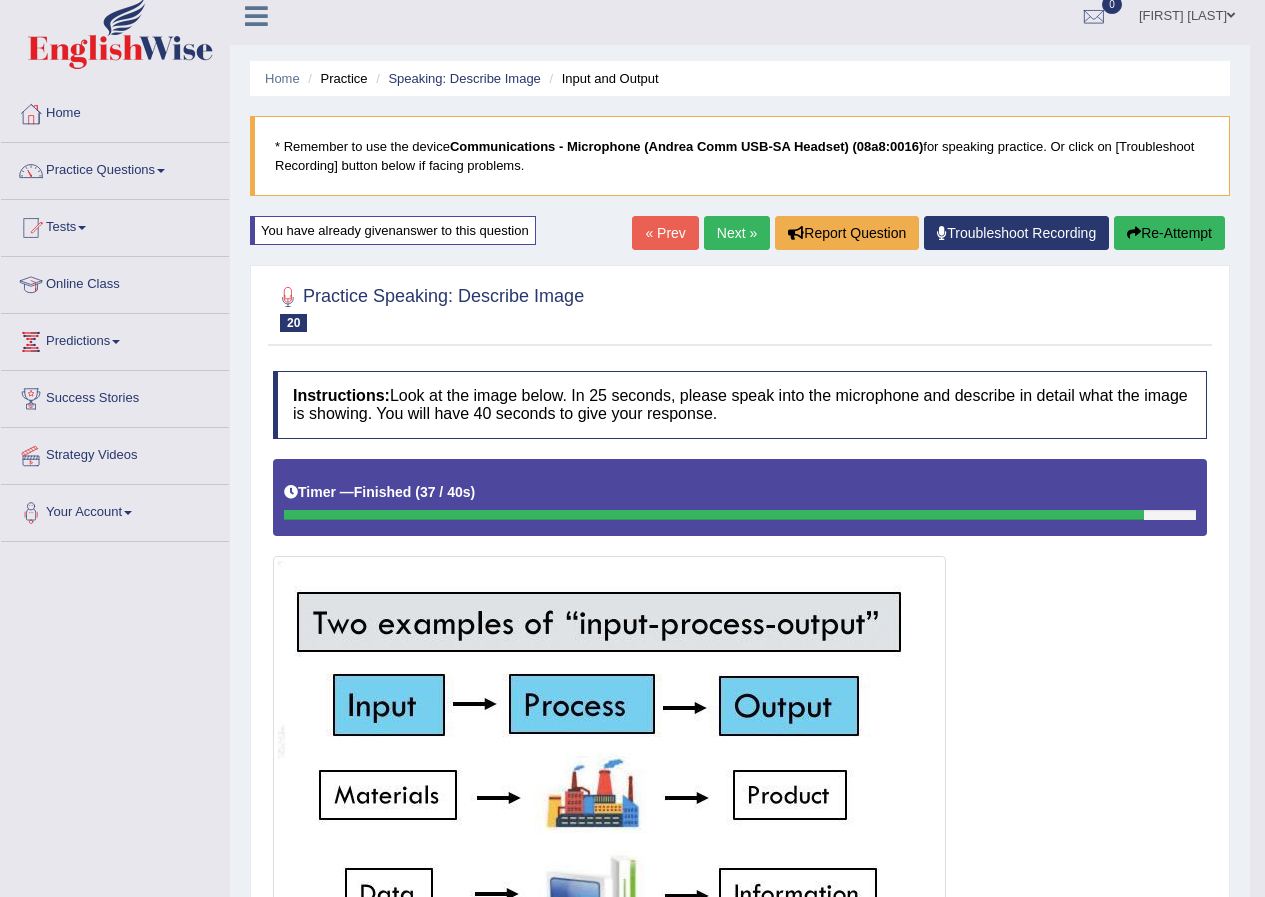 scroll, scrollTop: 0, scrollLeft: 0, axis: both 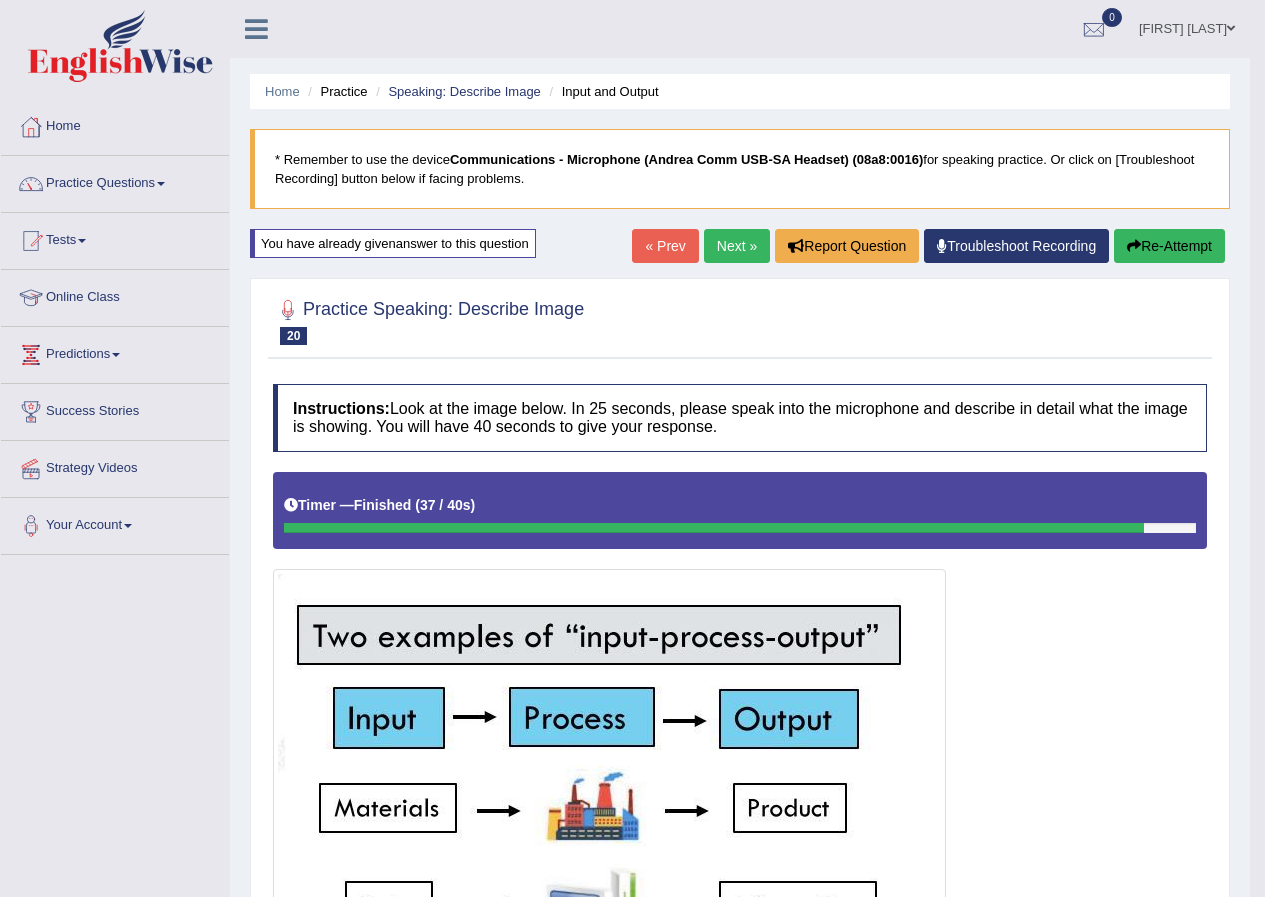 click on "Next »" at bounding box center [737, 246] 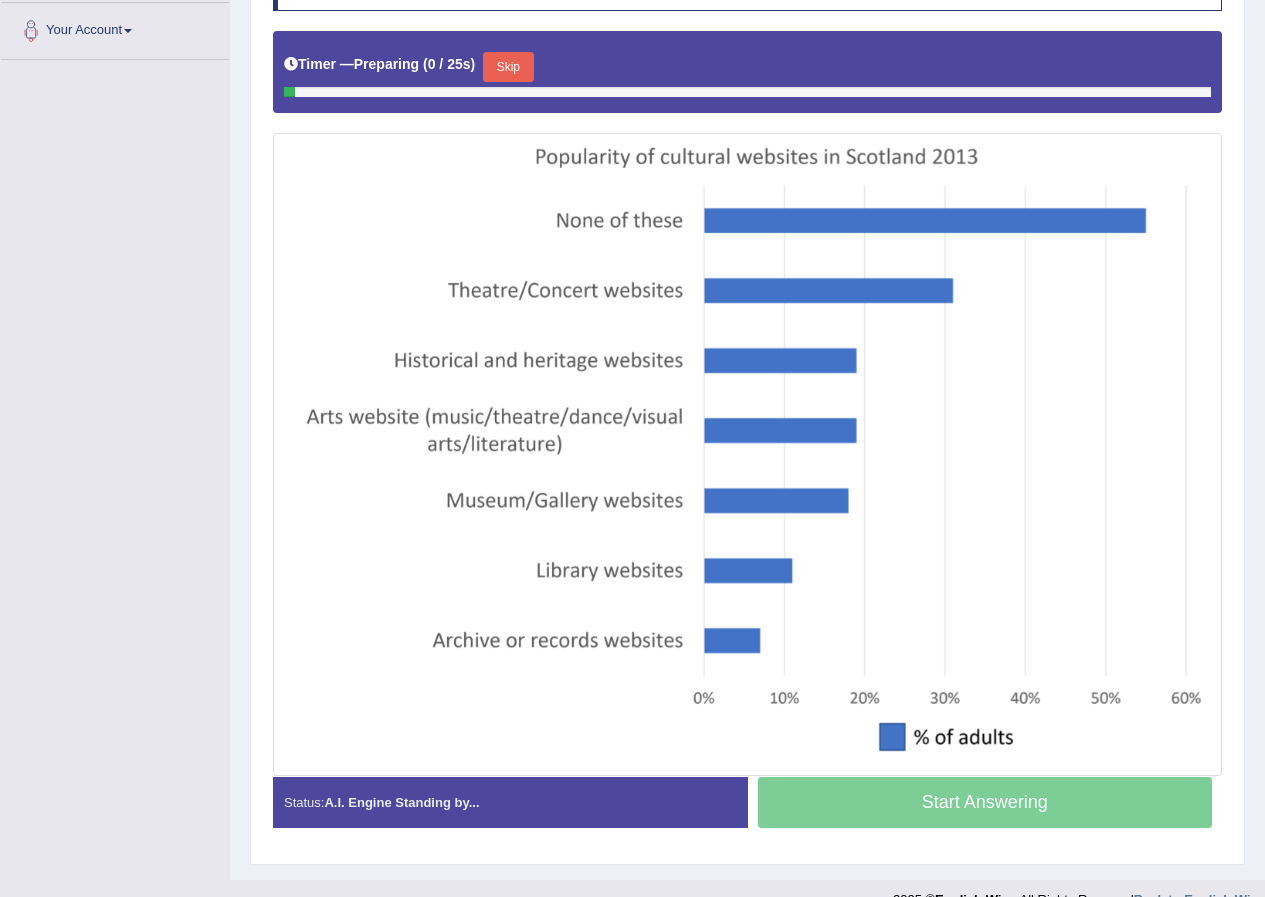 scroll, scrollTop: 0, scrollLeft: 0, axis: both 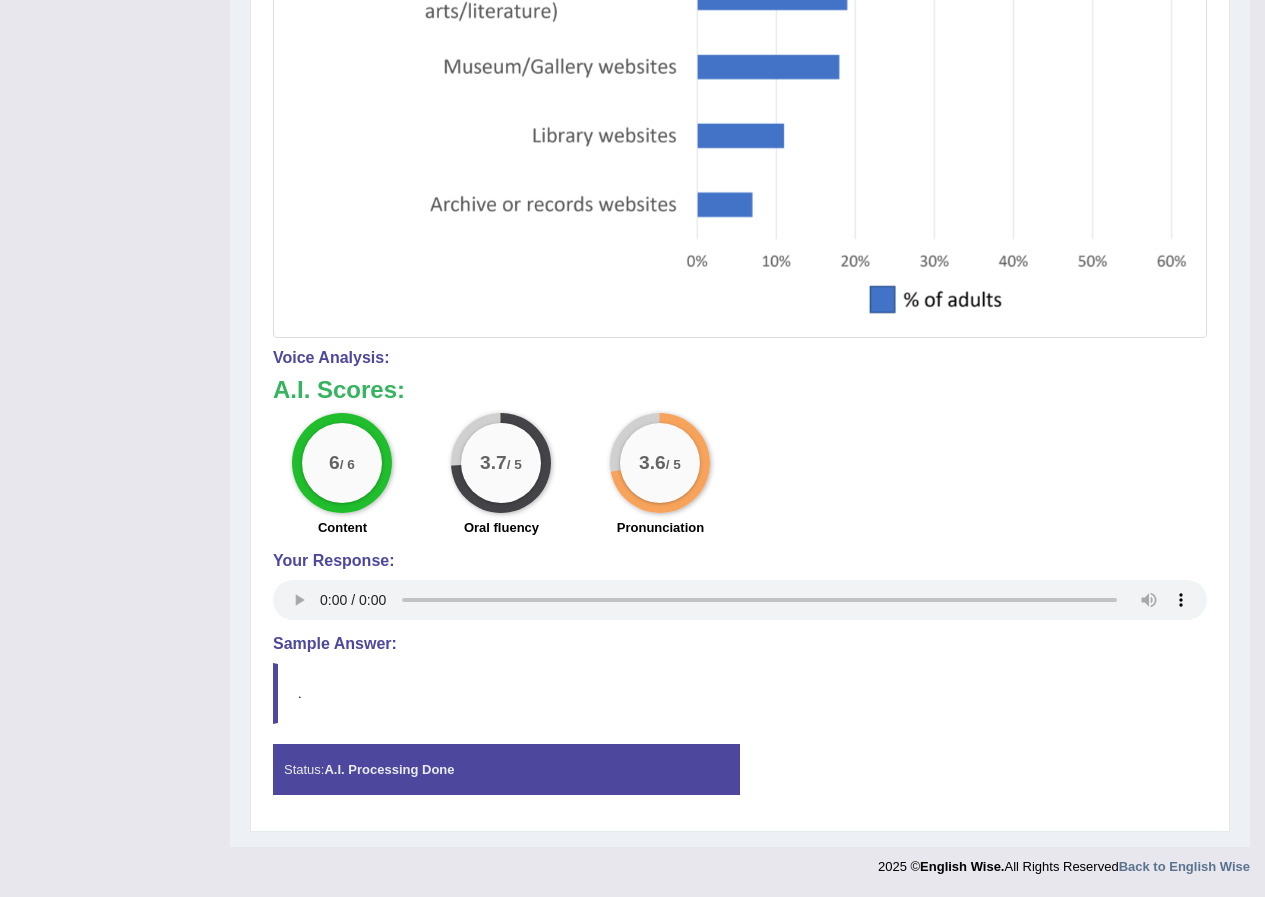 click on "Status:  A.I. Processing Done" at bounding box center (506, 769) 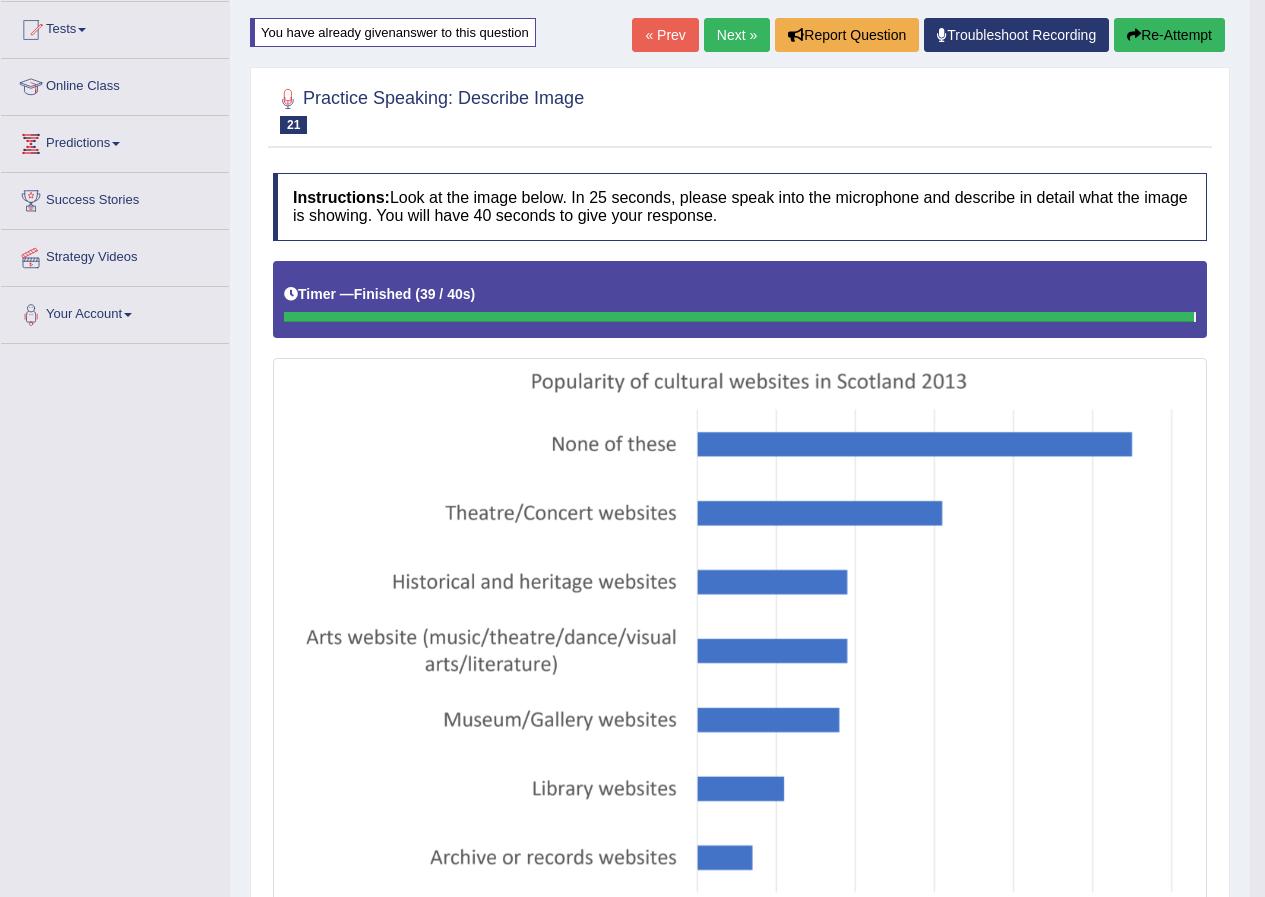 scroll, scrollTop: 0, scrollLeft: 0, axis: both 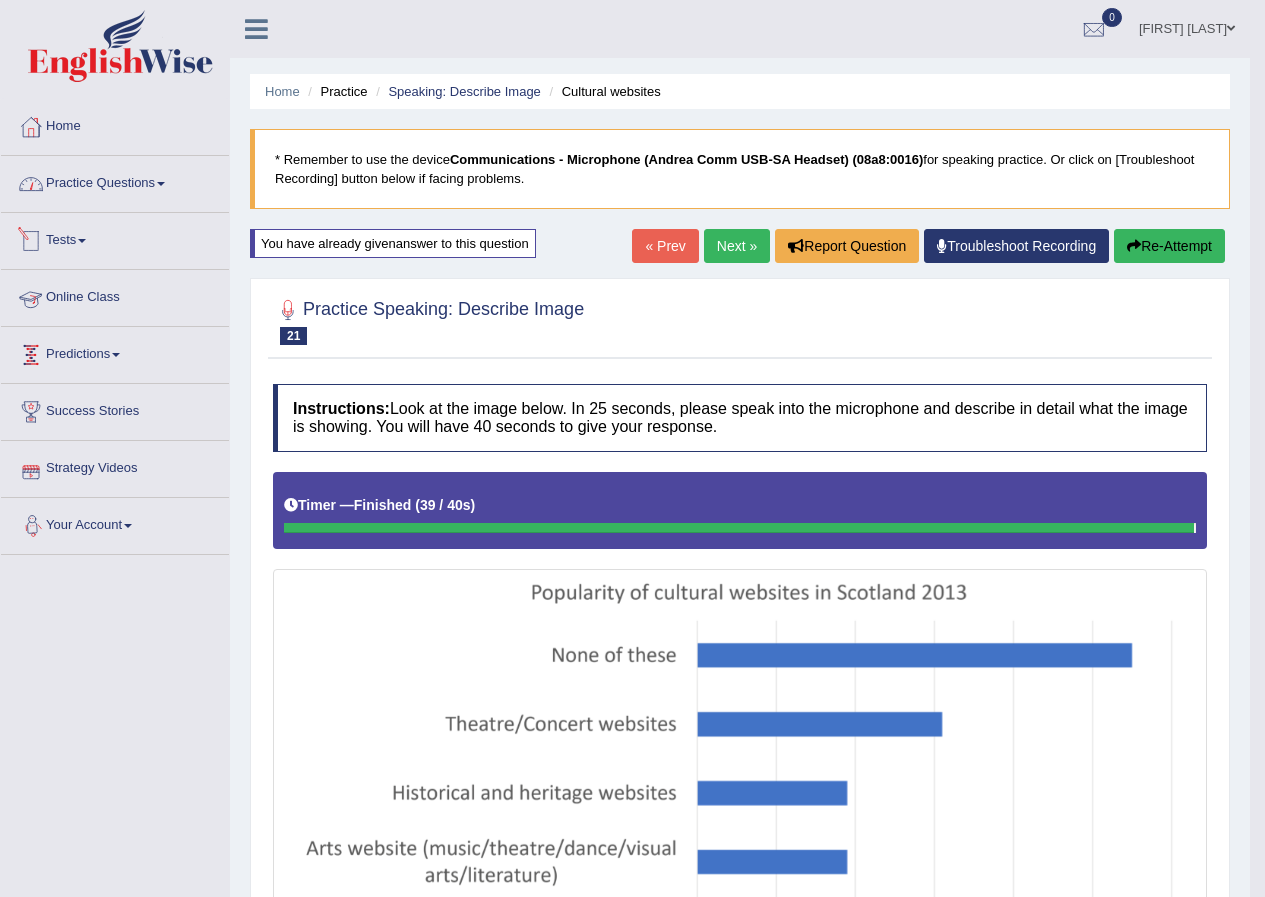 click on "Practice Questions" at bounding box center [115, 181] 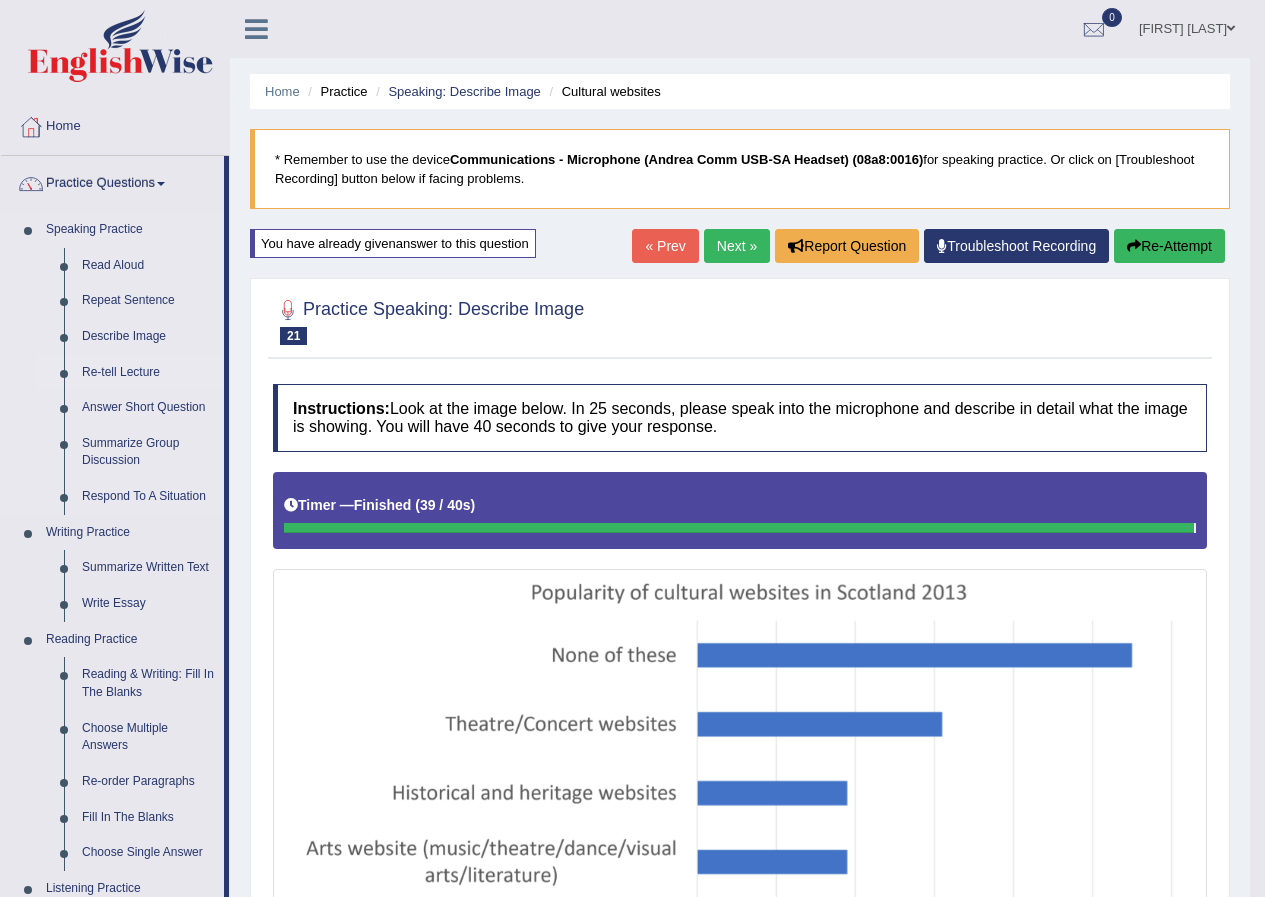 click on "Re-tell Lecture" at bounding box center [148, 373] 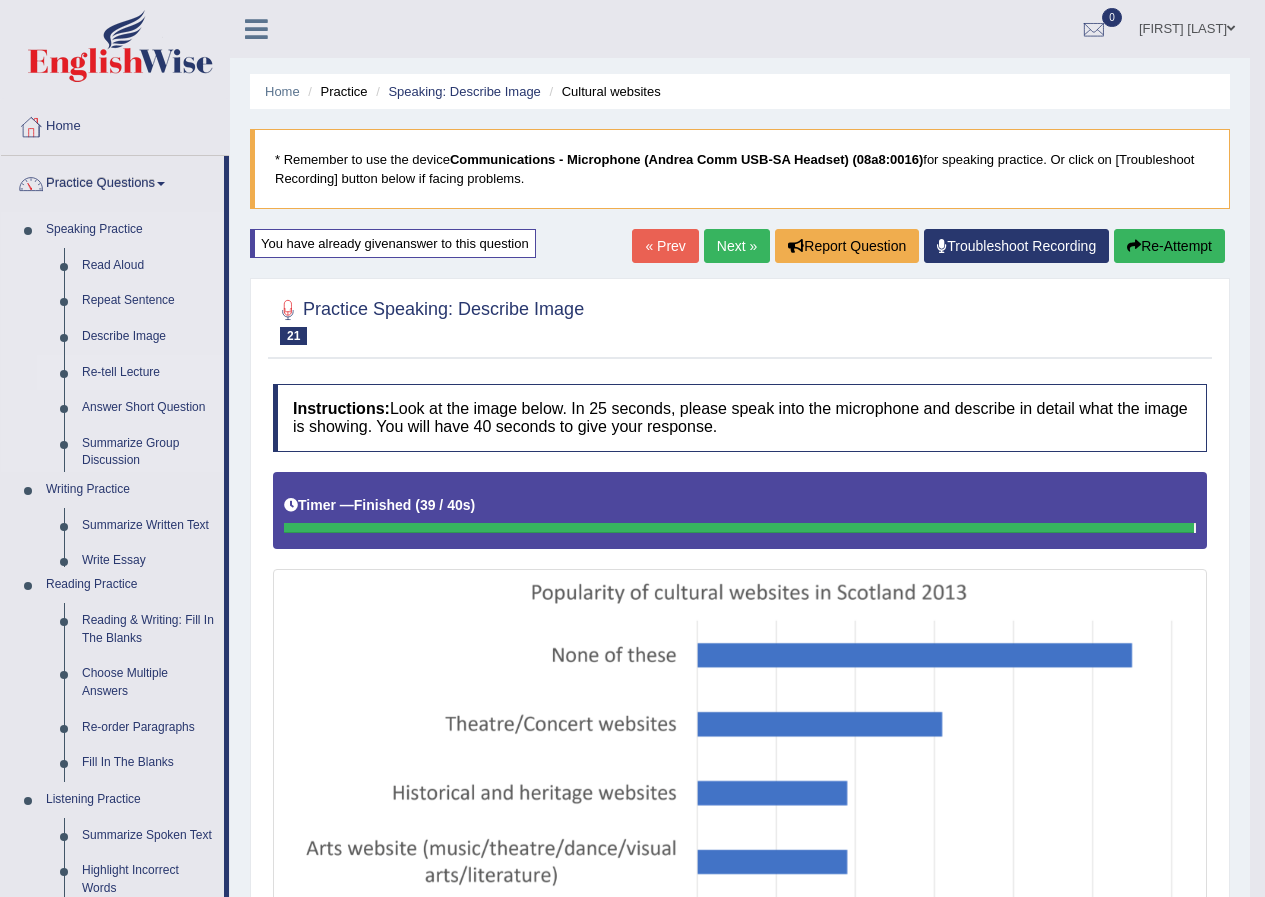 click on "Re-tell Lecture" at bounding box center [148, 373] 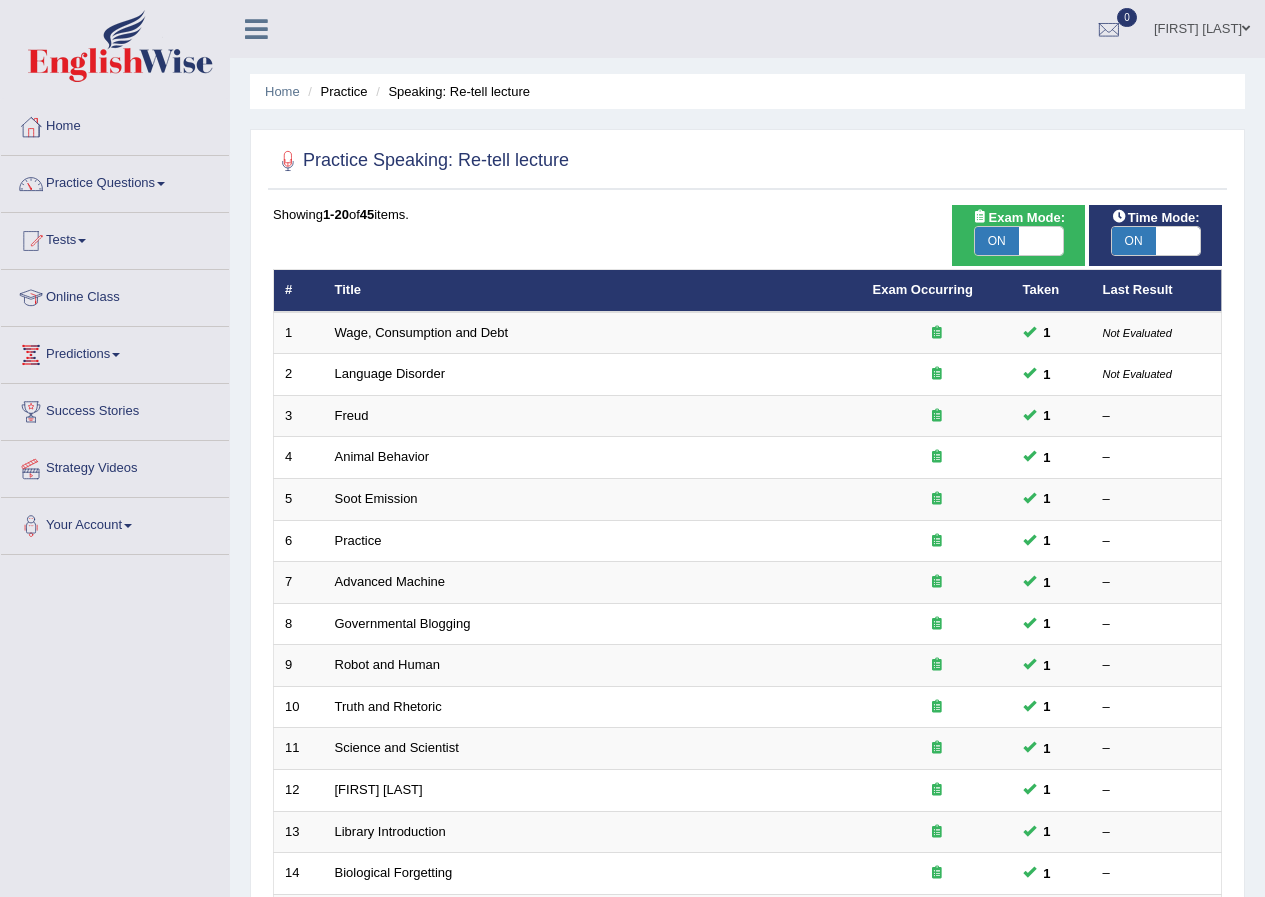 scroll, scrollTop: 0, scrollLeft: 0, axis: both 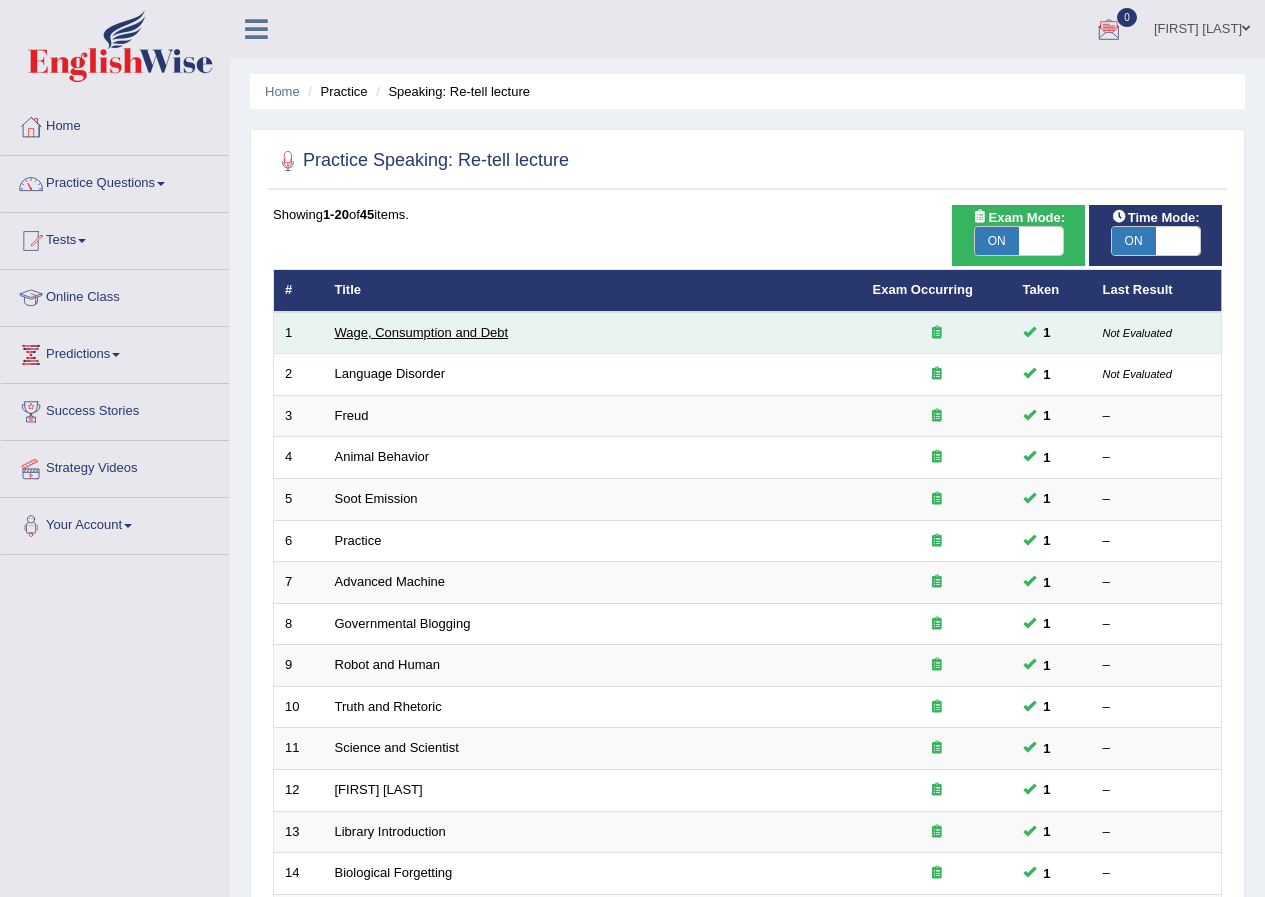 click on "Wage, Consumption and Debt" at bounding box center [422, 332] 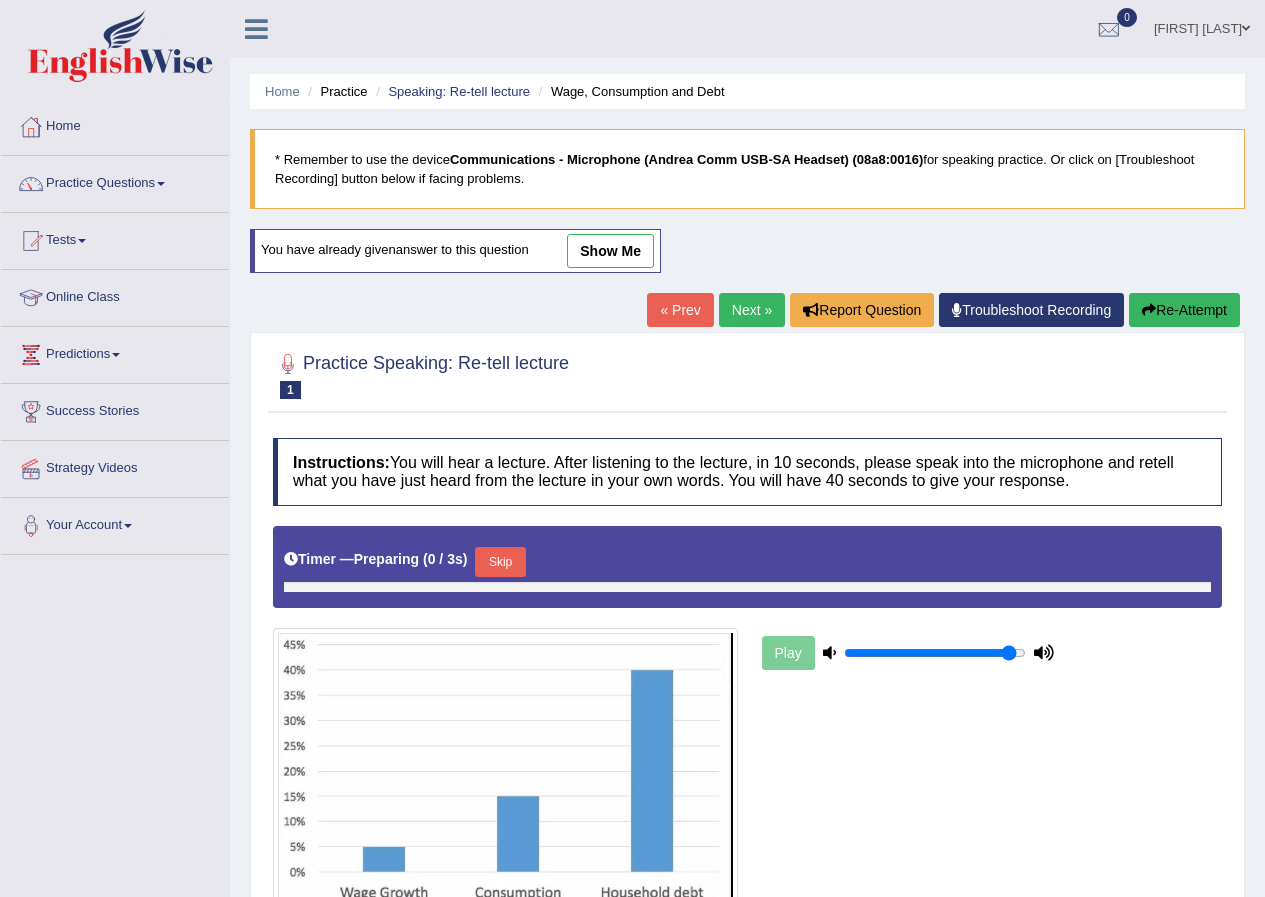 scroll, scrollTop: 0, scrollLeft: 0, axis: both 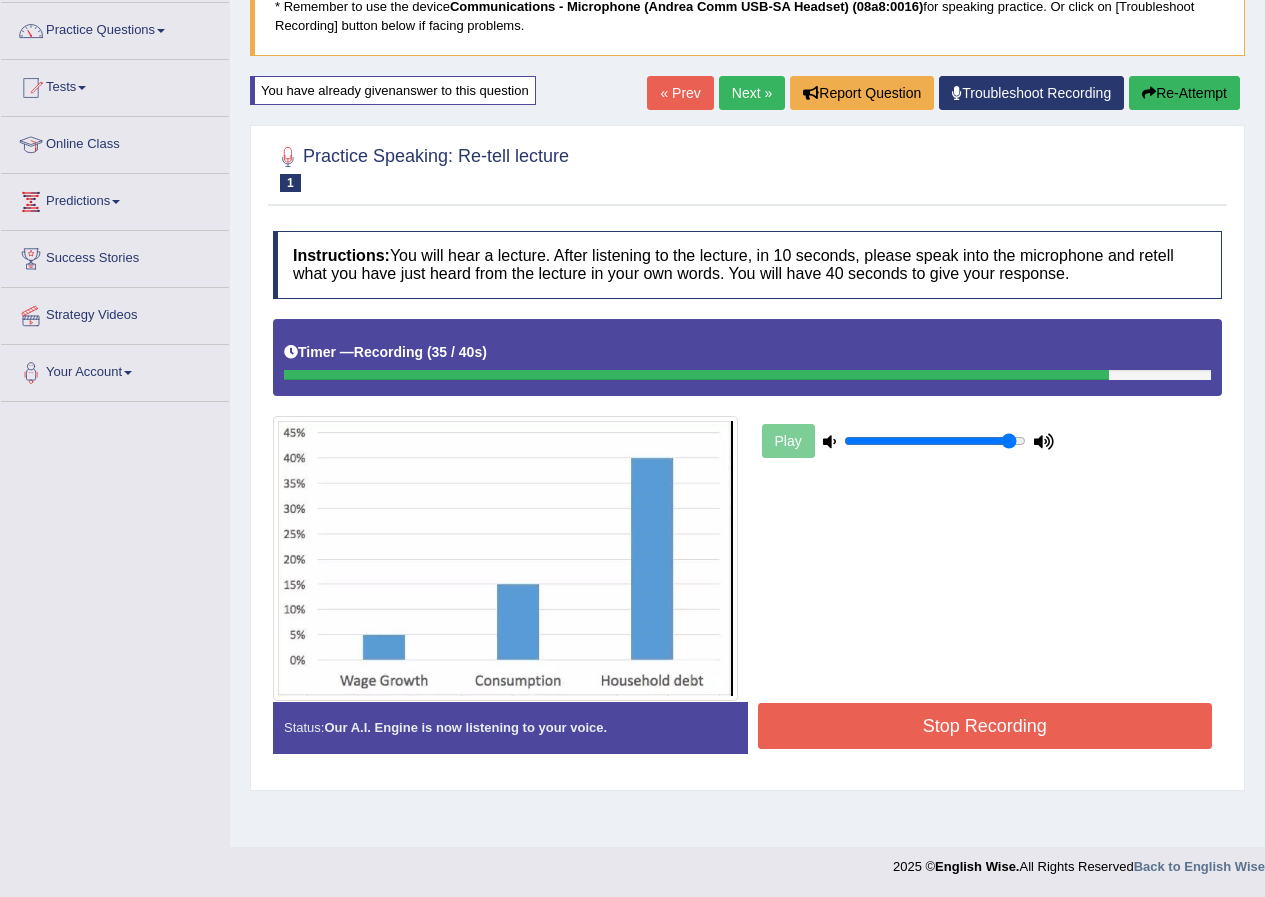 click on "Stop Recording" at bounding box center (985, 726) 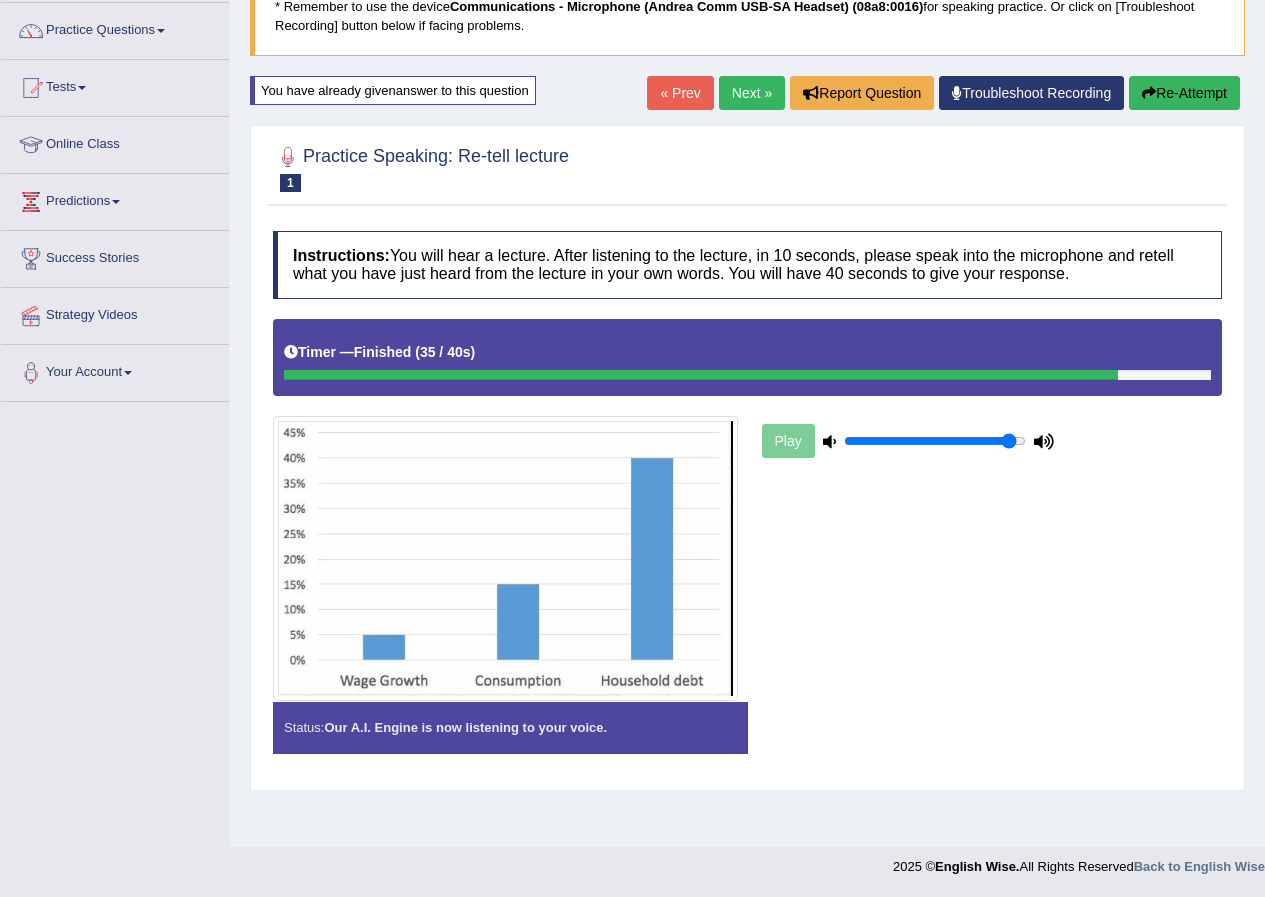 click on "Status:  Our A.I. Engine is now listening to your voice. Start Answering Stop Recording" at bounding box center (747, 737) 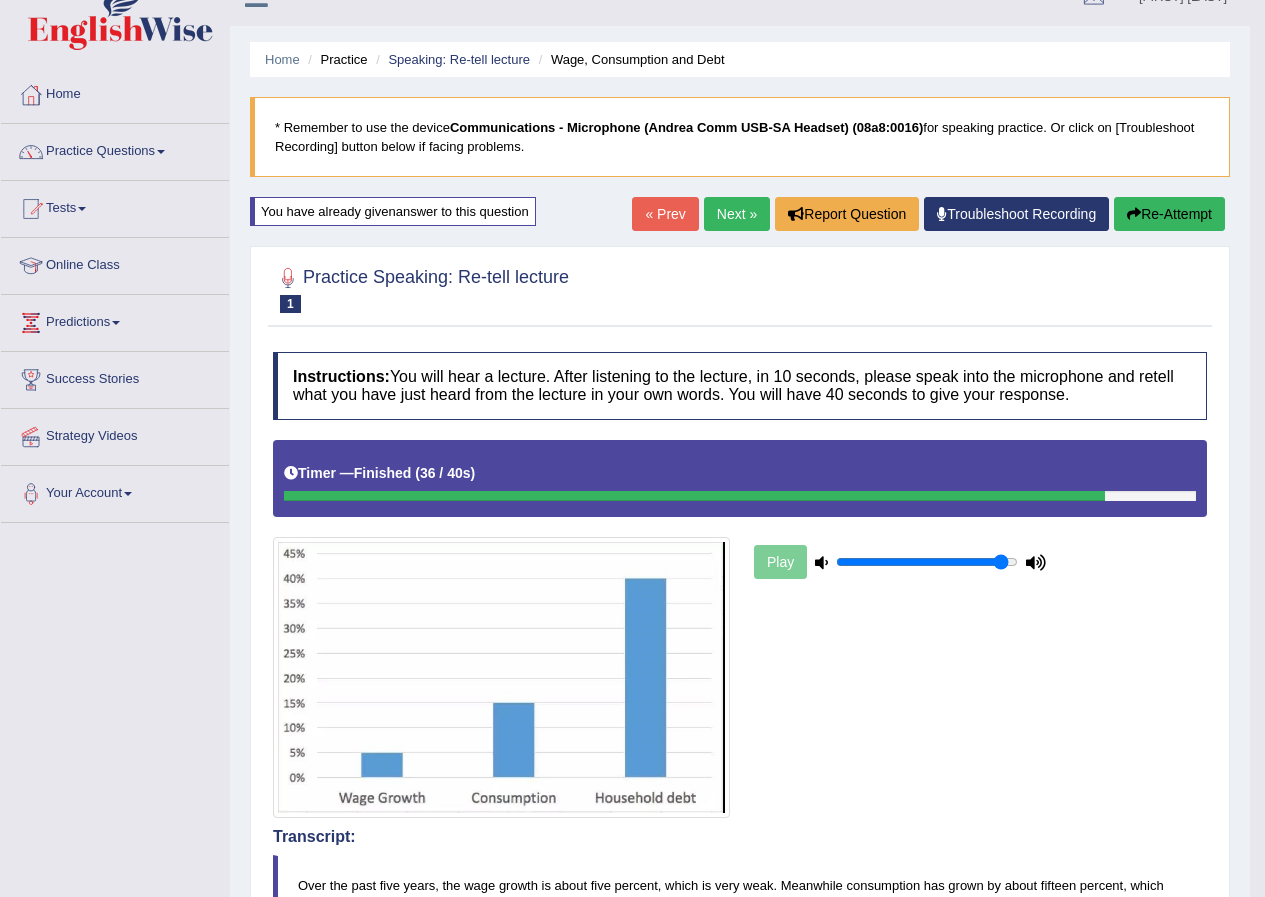scroll, scrollTop: 0, scrollLeft: 0, axis: both 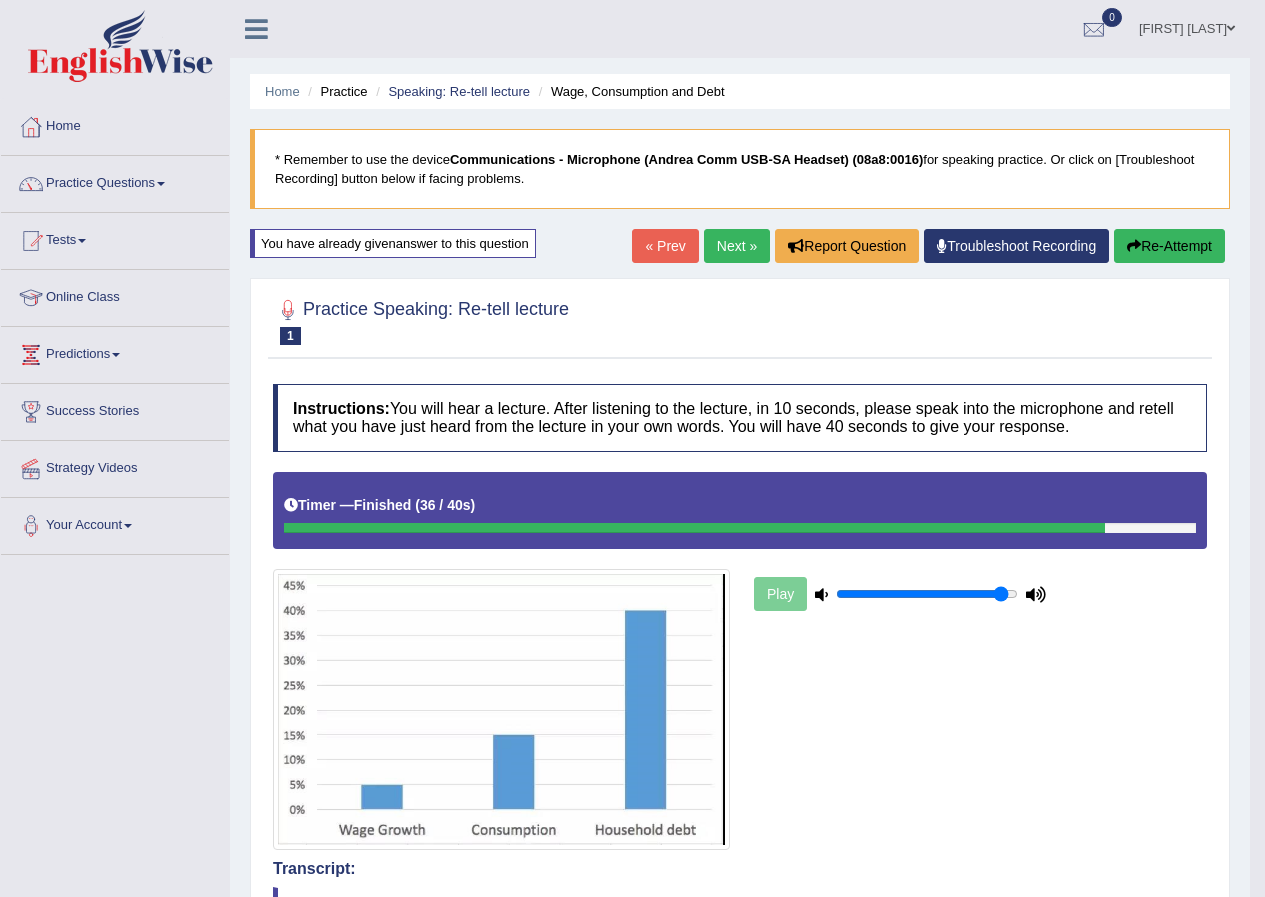 click on "Next »" at bounding box center [737, 246] 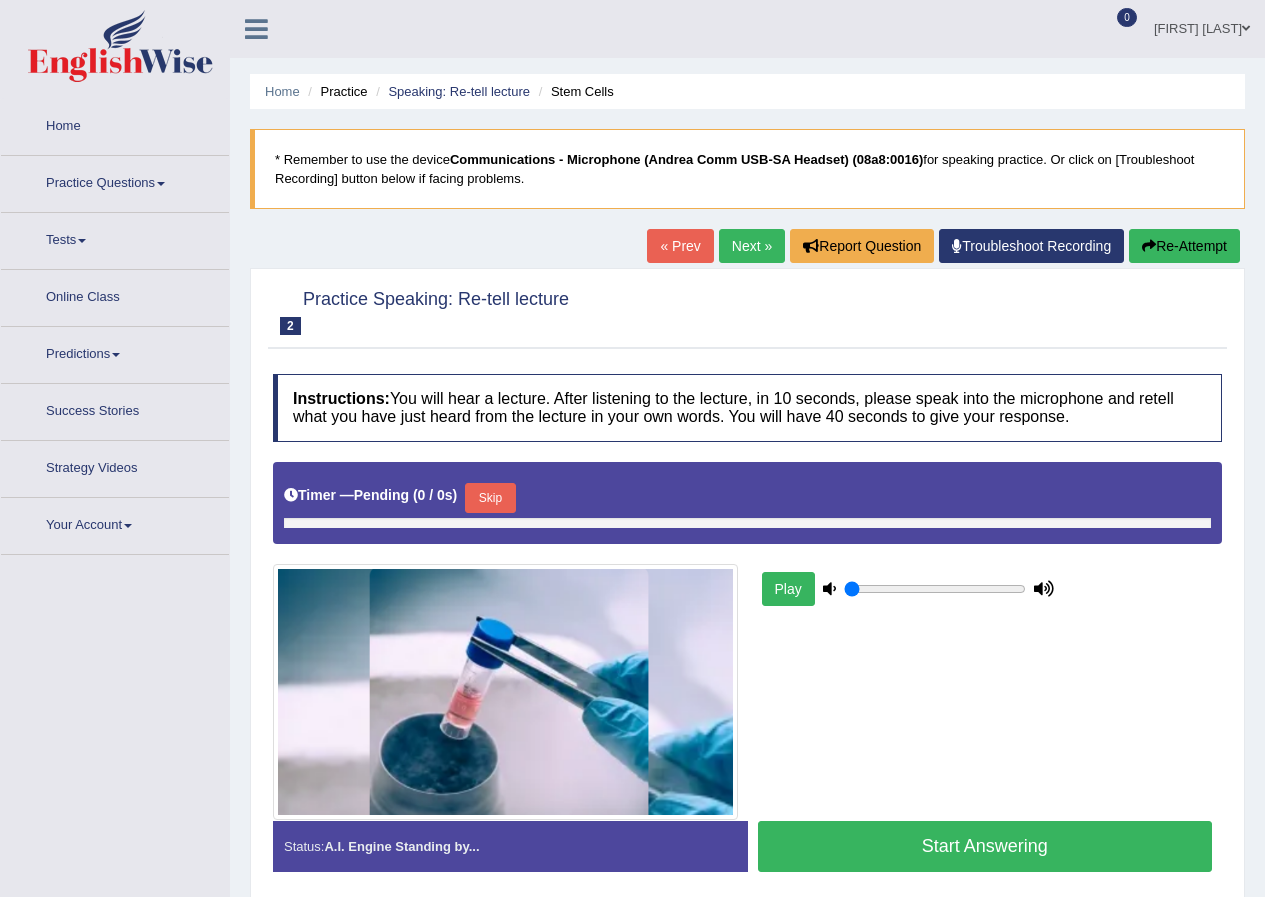 type on "0.95" 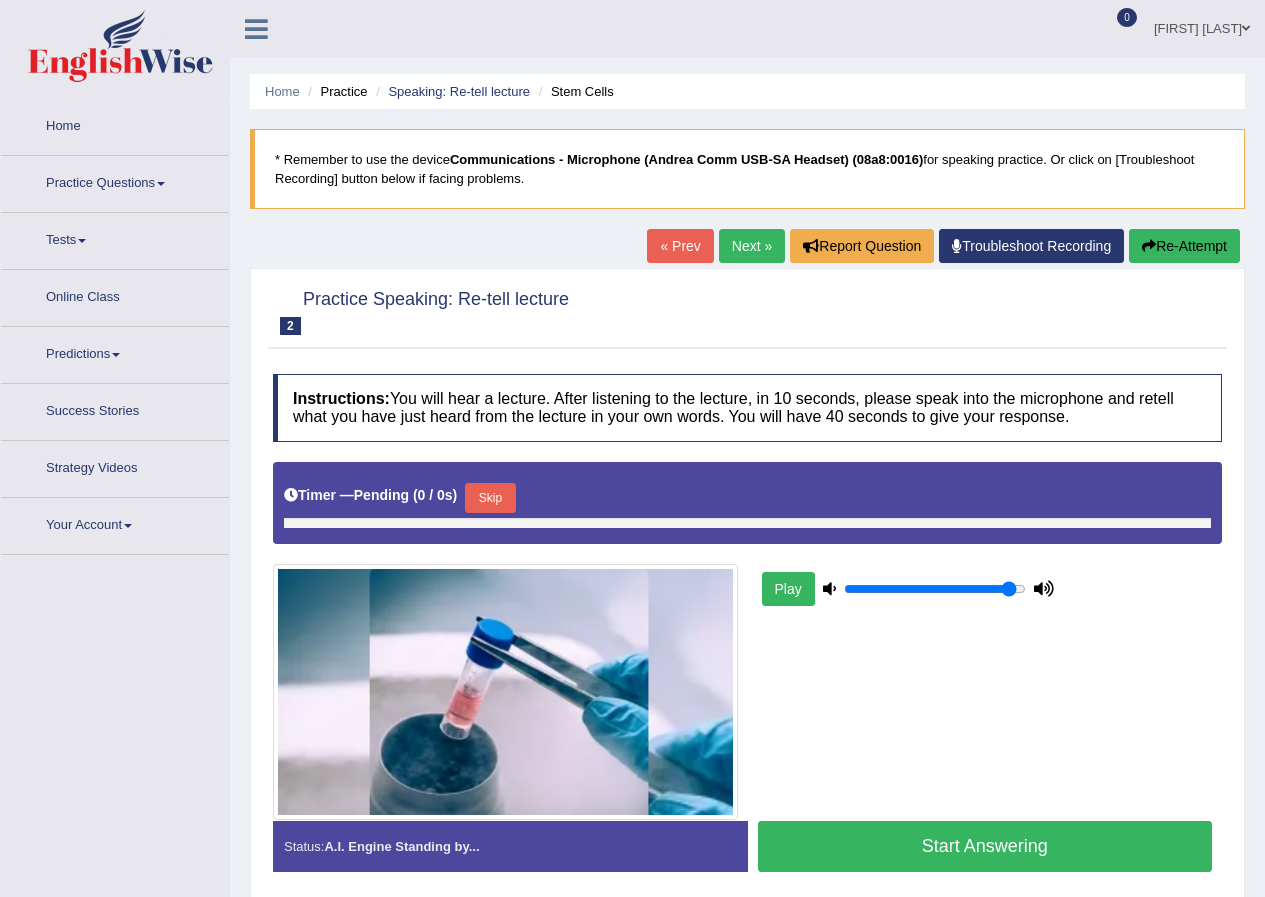 scroll, scrollTop: 0, scrollLeft: 0, axis: both 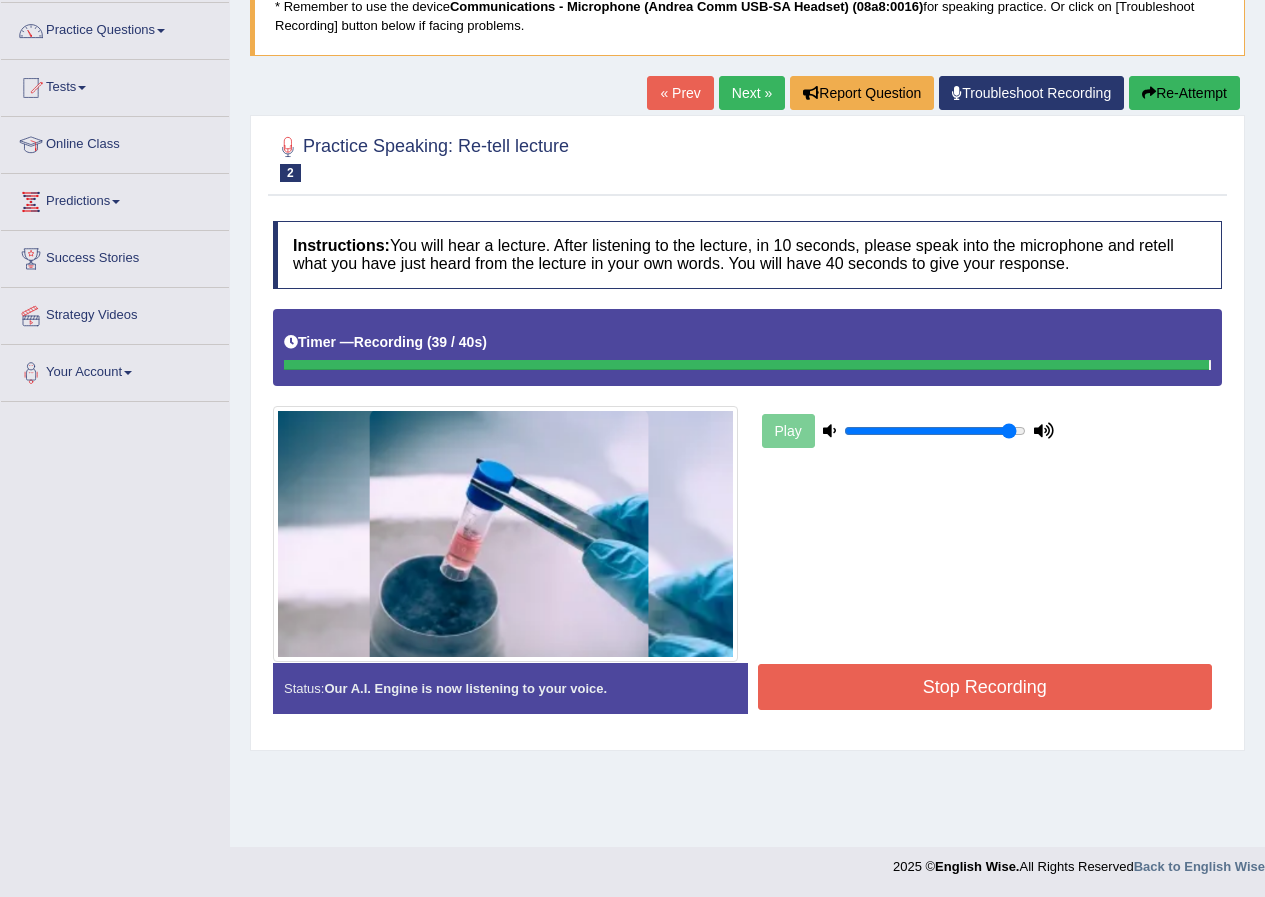 click on "Stop Recording" at bounding box center (985, 687) 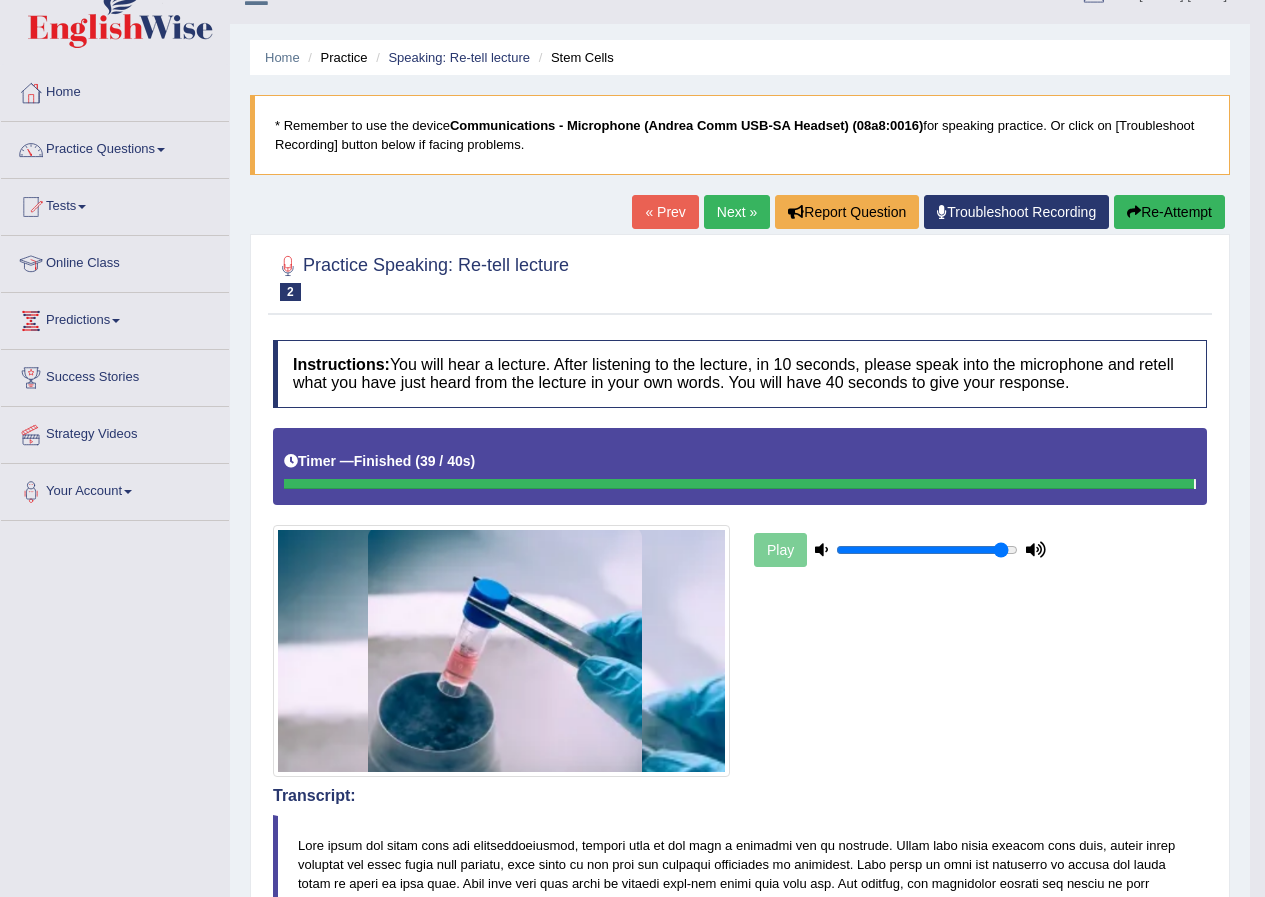 scroll, scrollTop: 0, scrollLeft: 0, axis: both 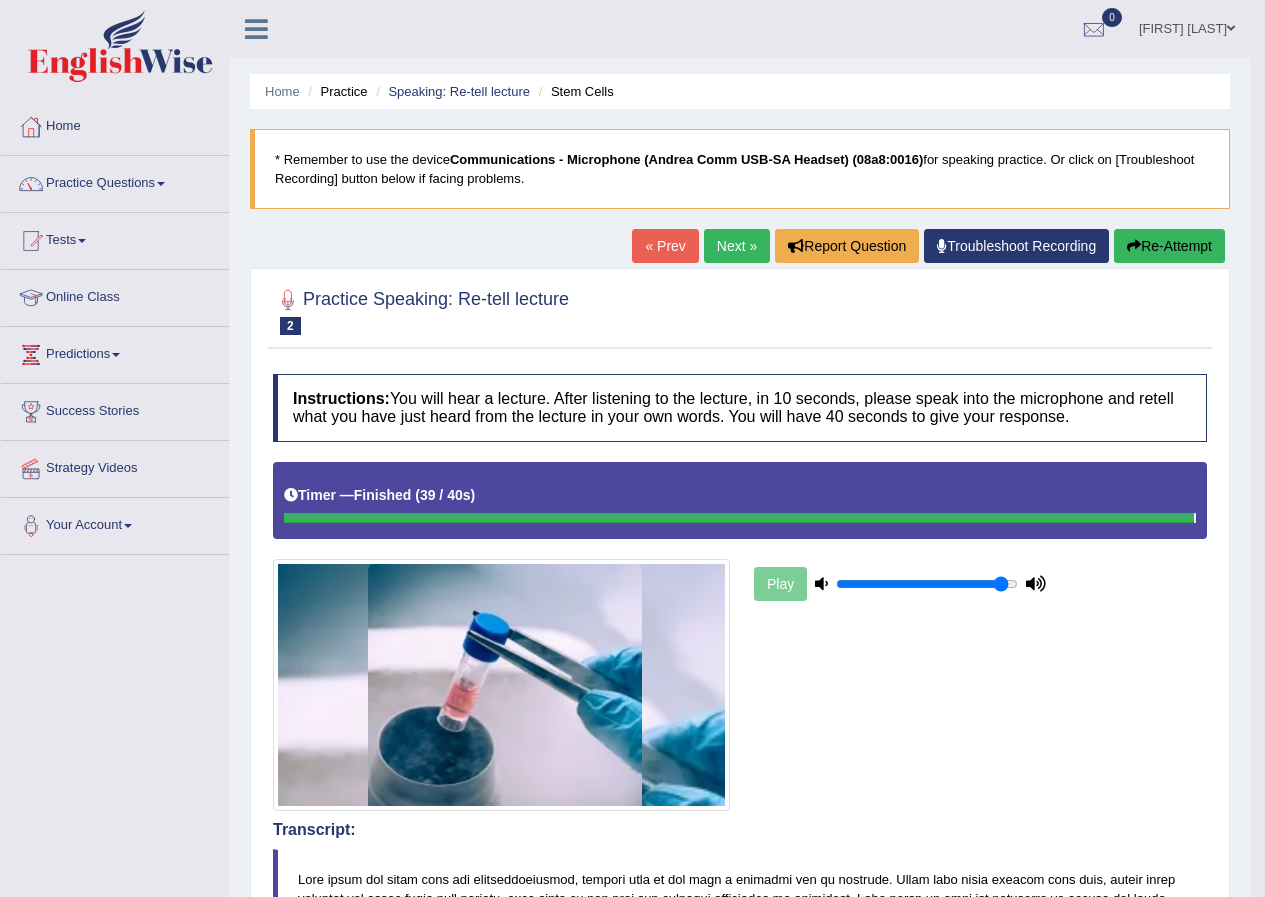 click on "Next »" at bounding box center [737, 246] 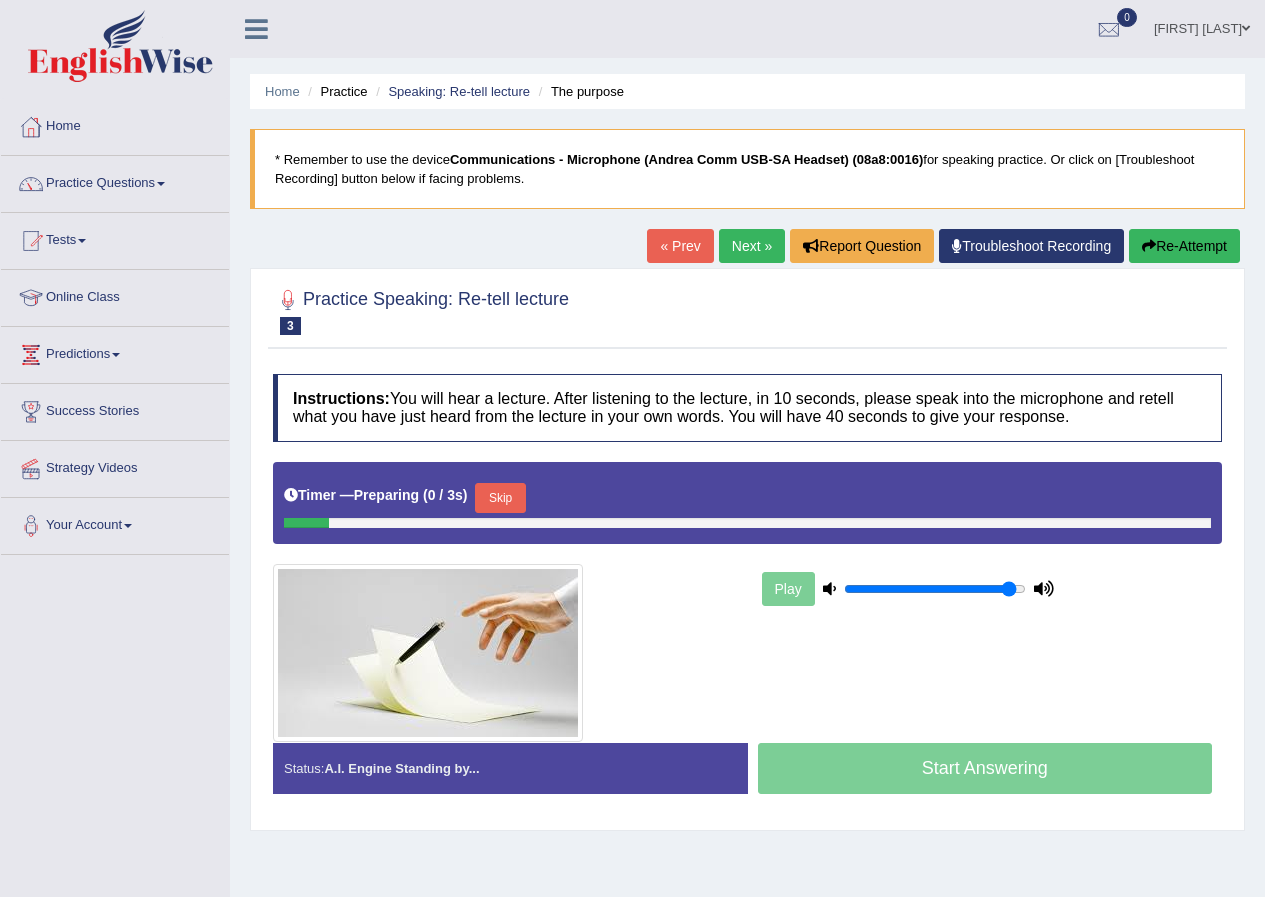 scroll, scrollTop: 0, scrollLeft: 0, axis: both 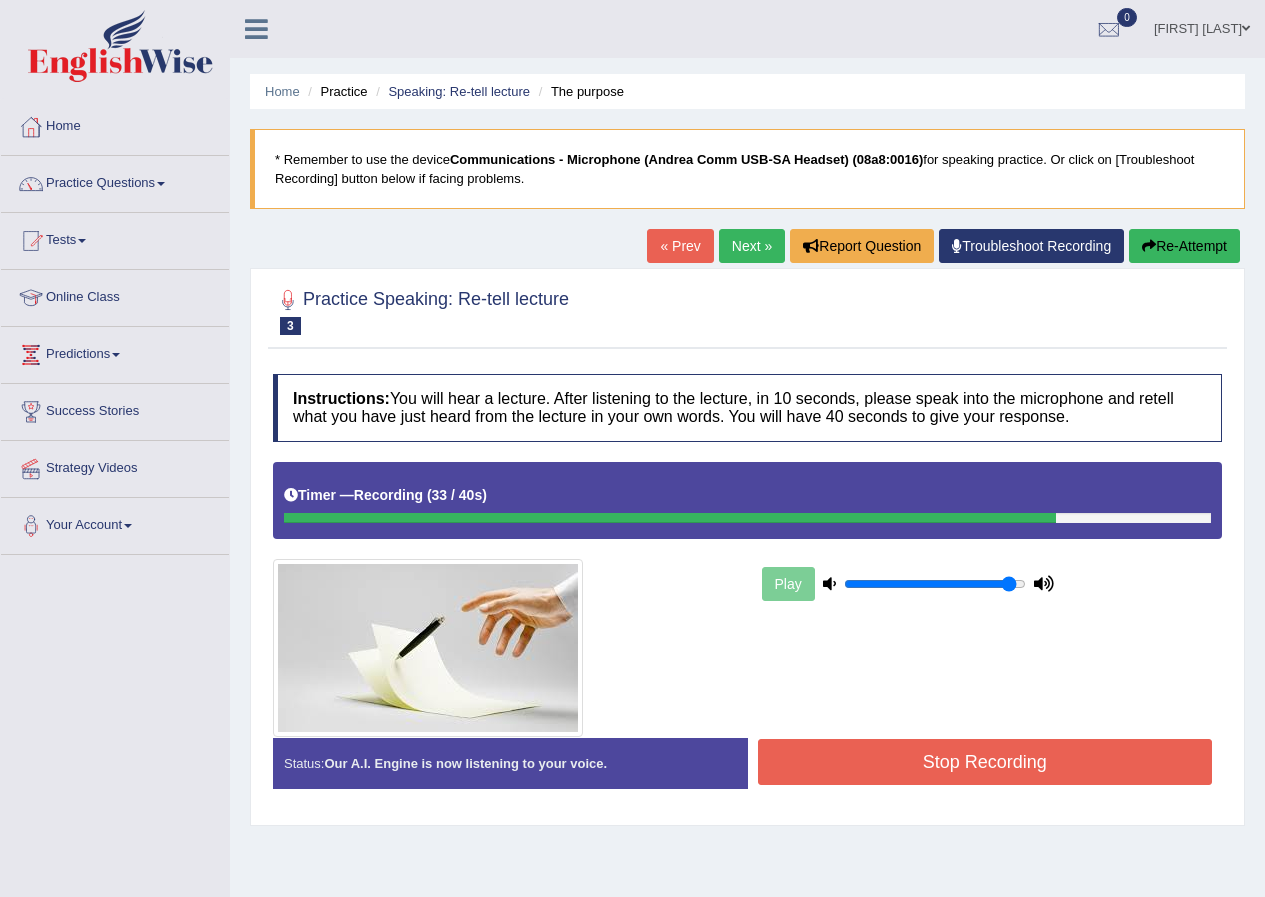 click on "Stop Recording" at bounding box center (985, 762) 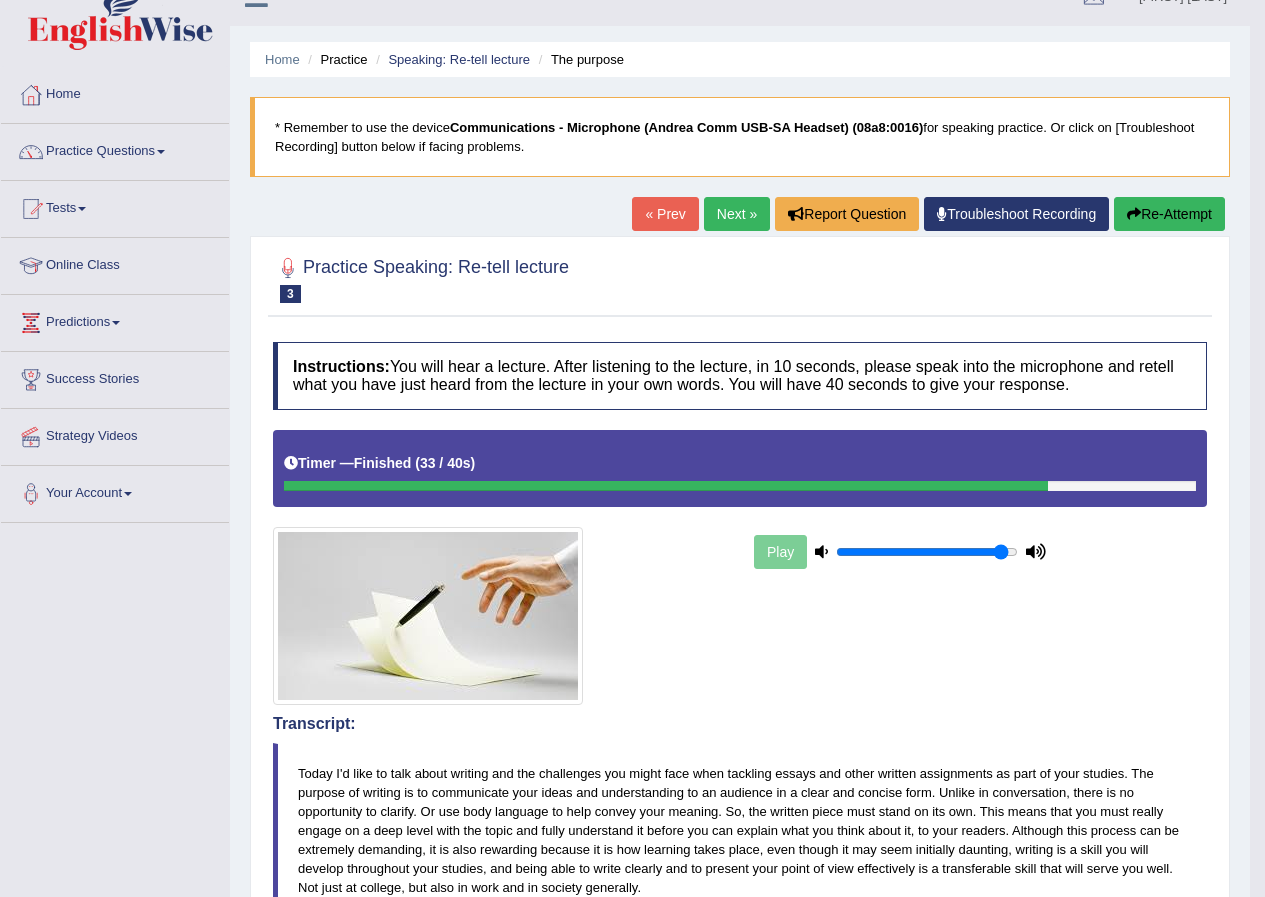 scroll, scrollTop: 0, scrollLeft: 0, axis: both 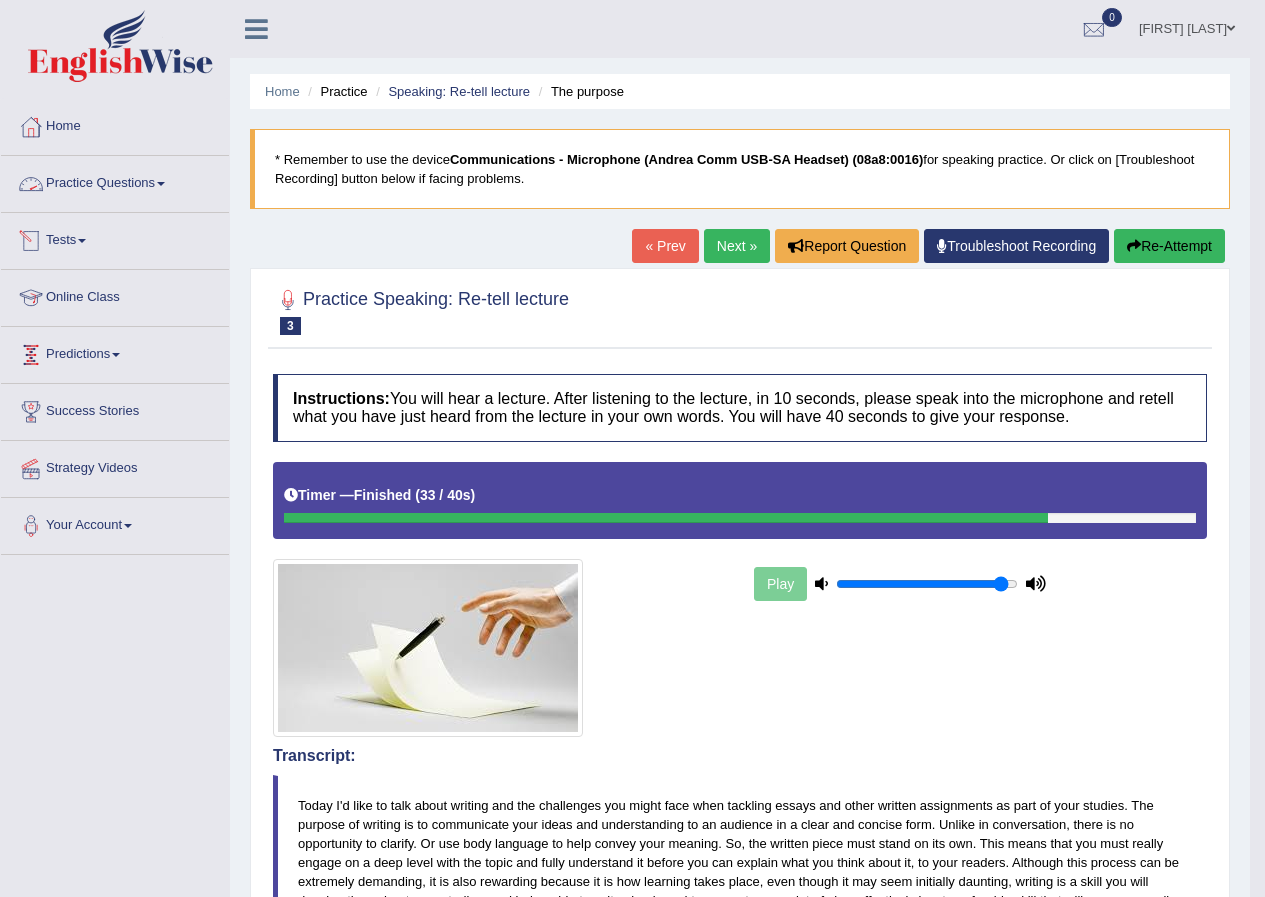 click on "Practice Questions" at bounding box center [115, 181] 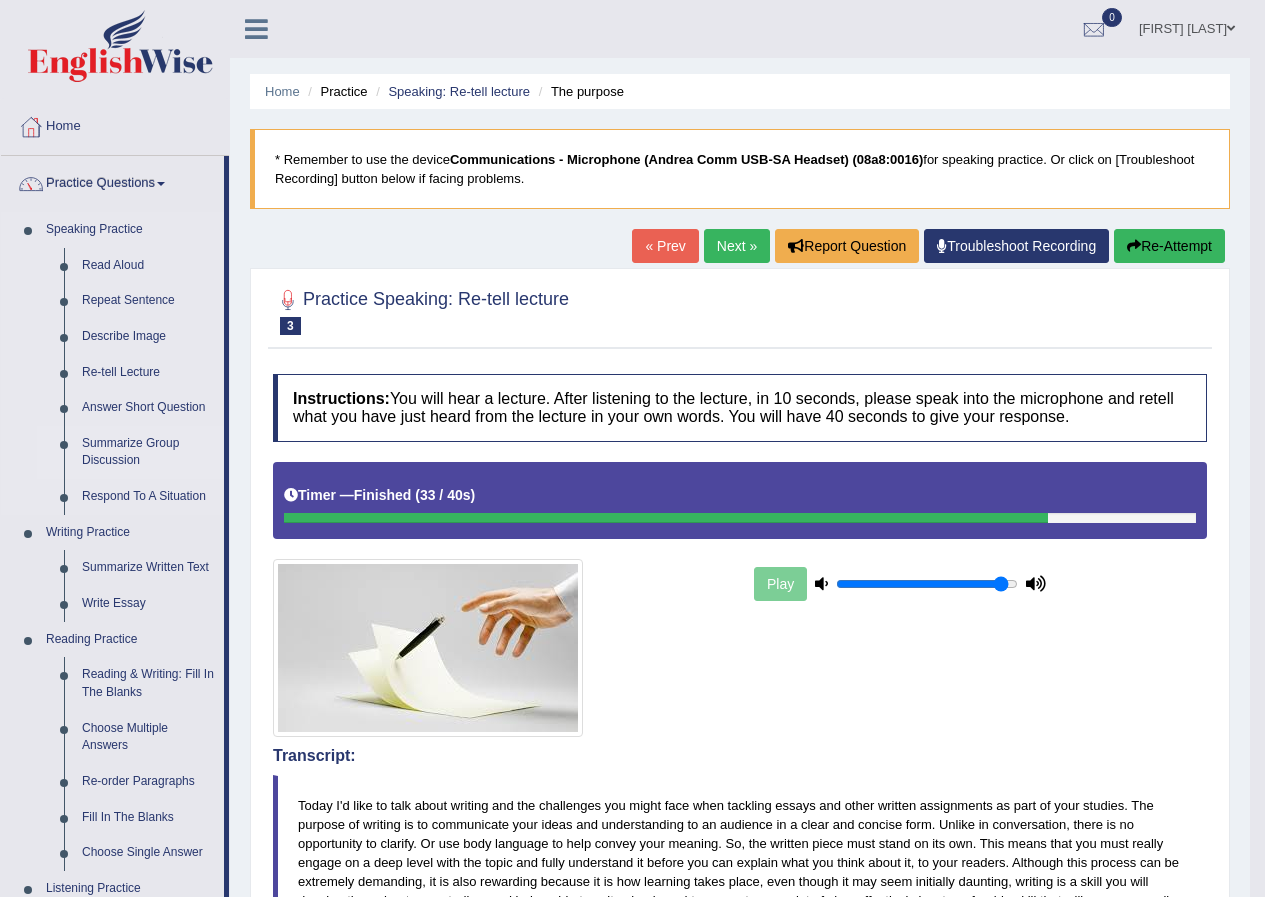 click on "Summarize Group Discussion" at bounding box center [148, 452] 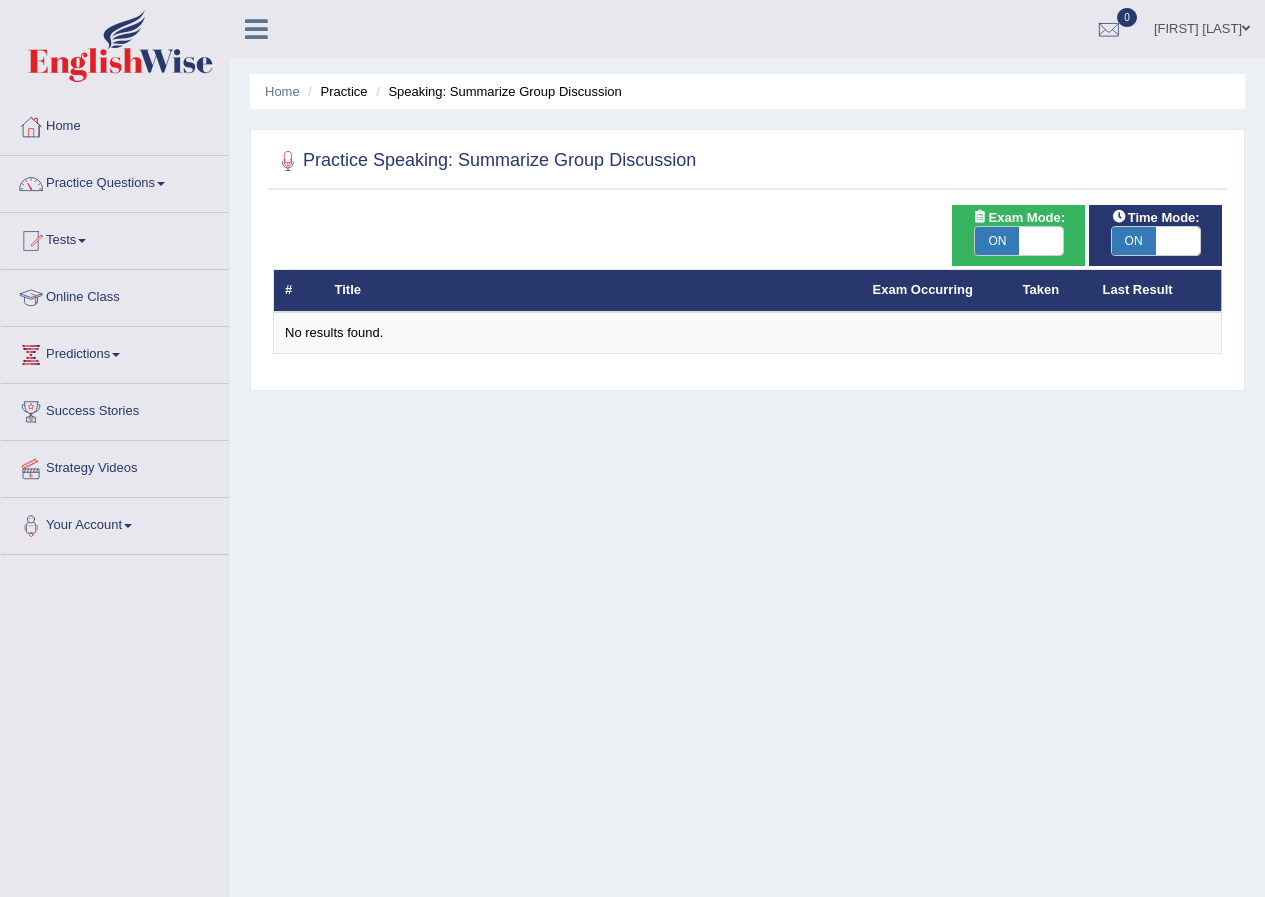 scroll, scrollTop: 0, scrollLeft: 0, axis: both 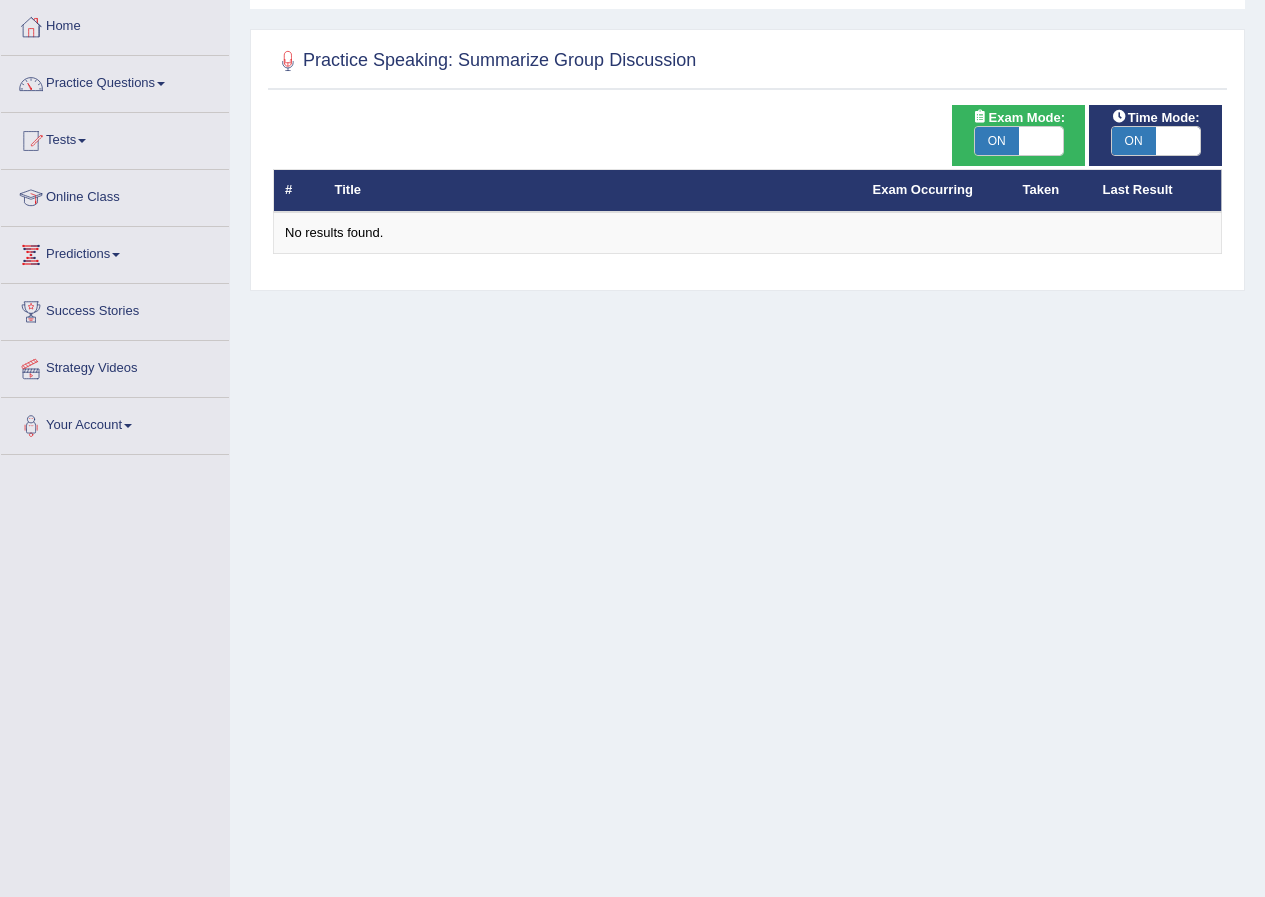 click on "ON" at bounding box center [997, 141] 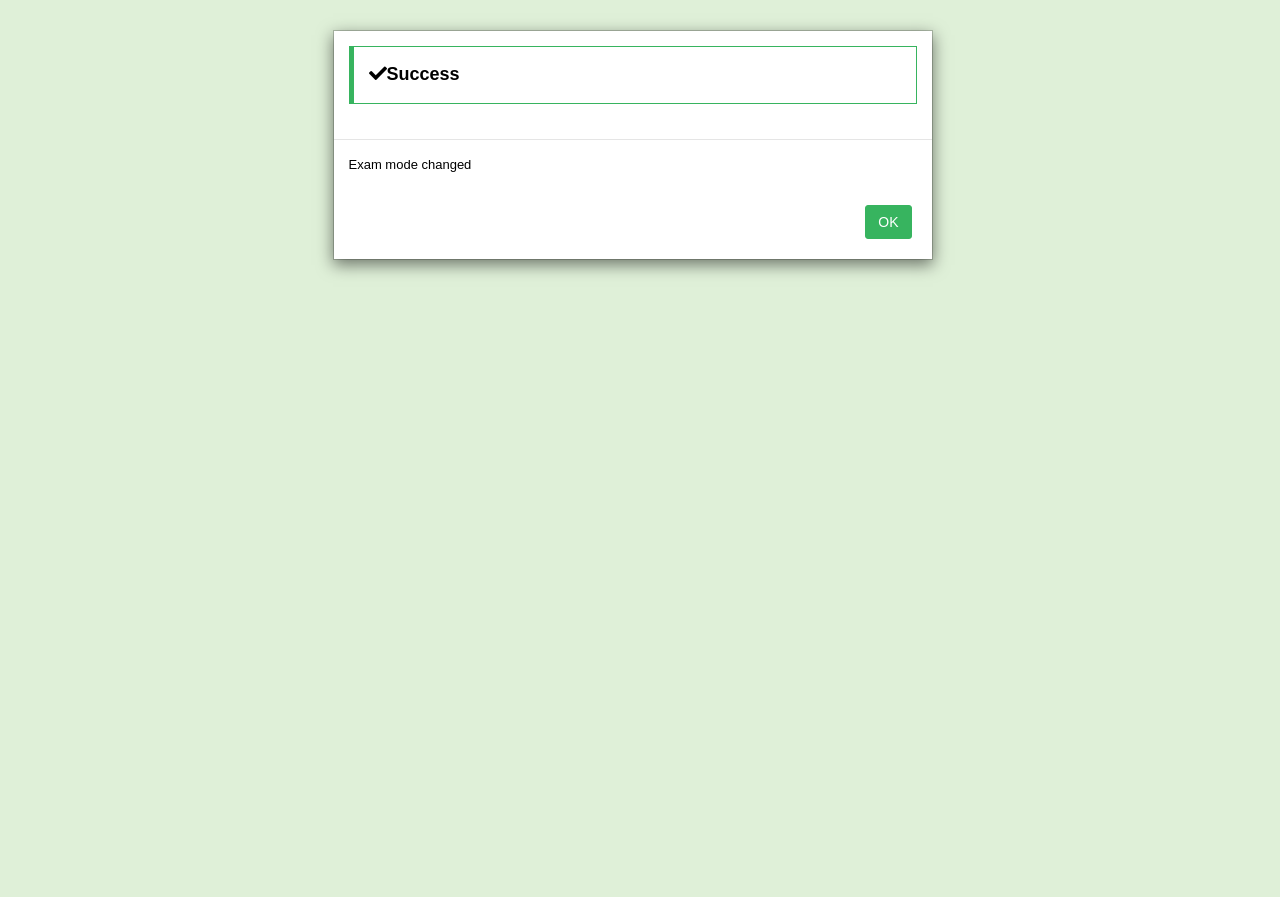 click on "OK" at bounding box center [888, 222] 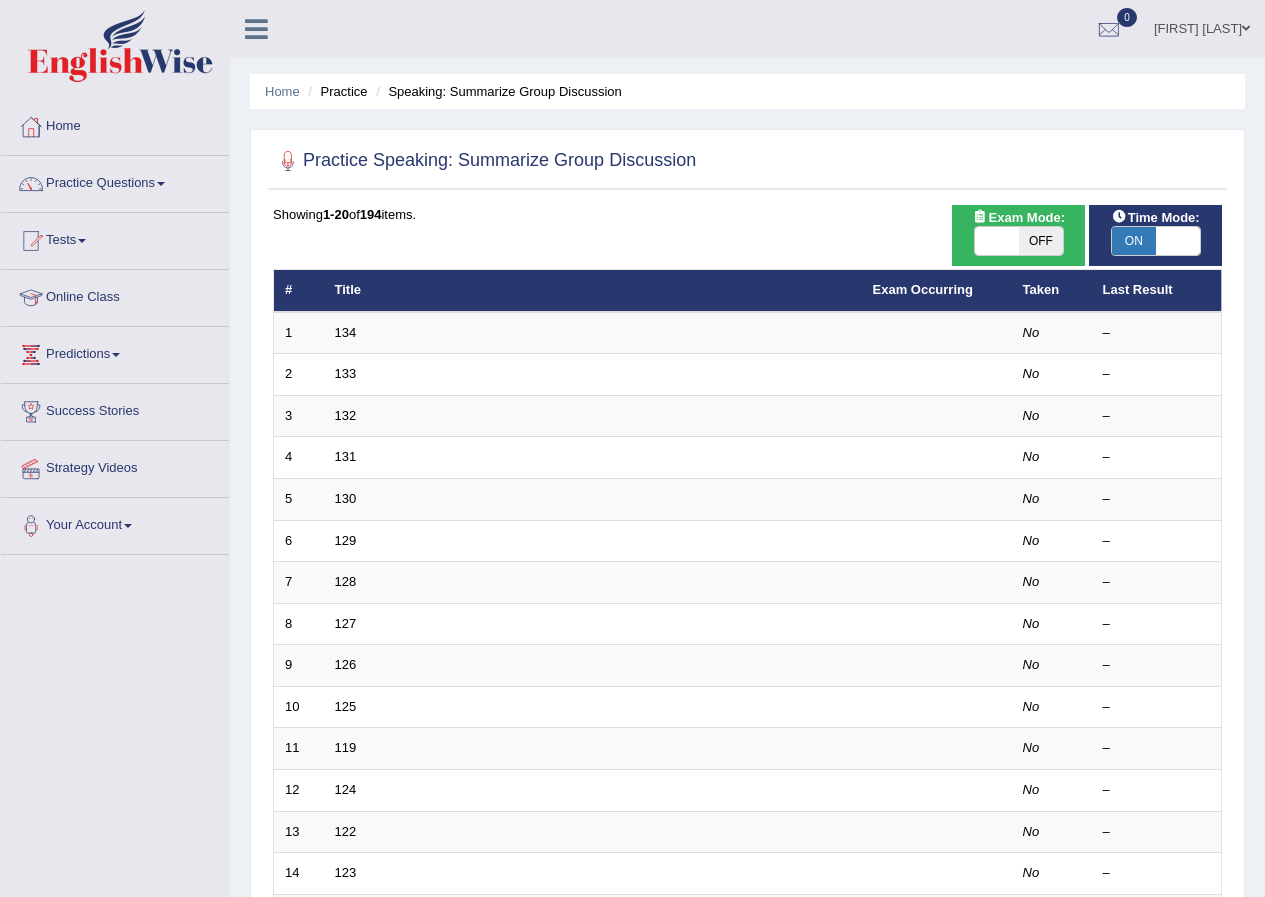 scroll, scrollTop: 100, scrollLeft: 0, axis: vertical 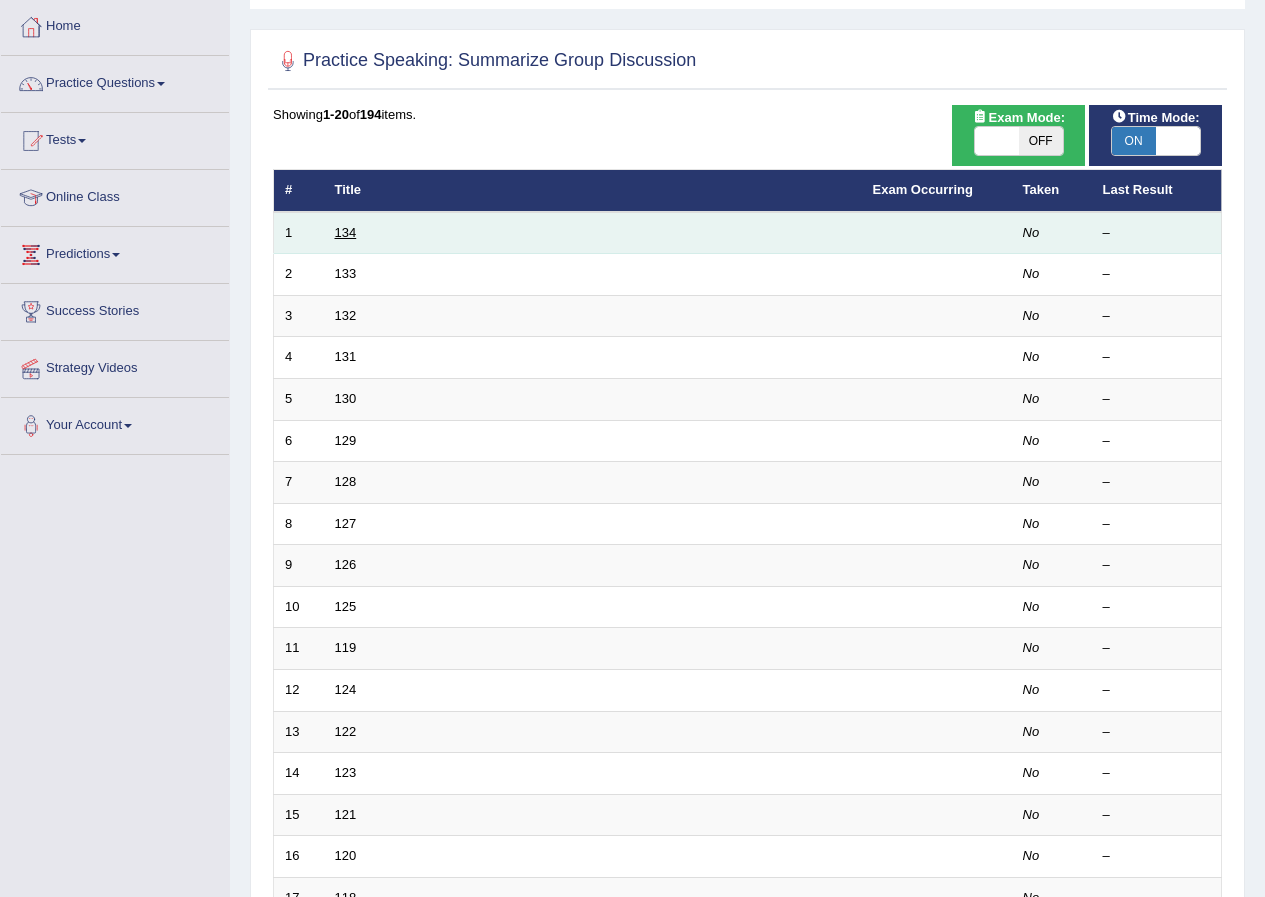 click on "134" at bounding box center (346, 232) 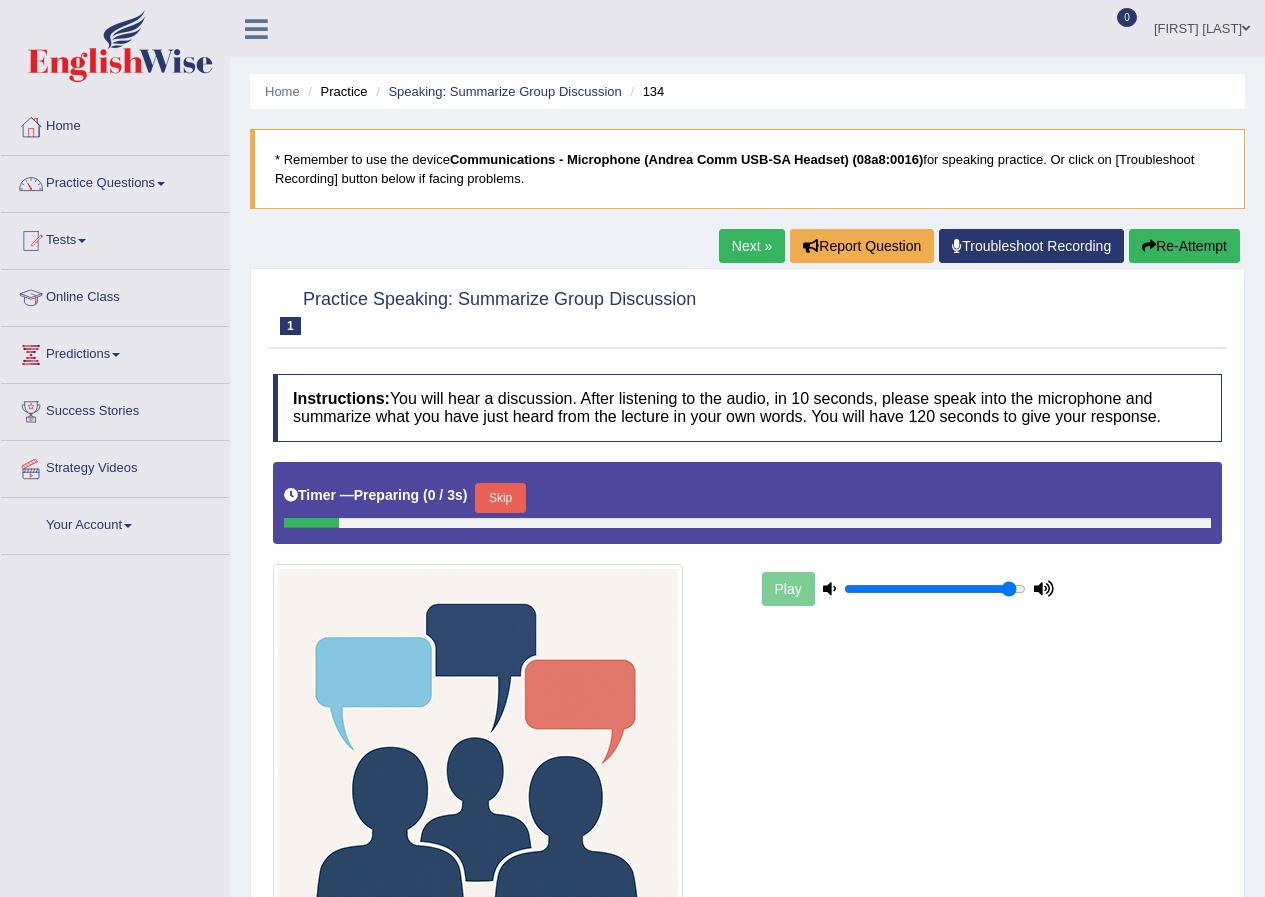 scroll, scrollTop: 0, scrollLeft: 0, axis: both 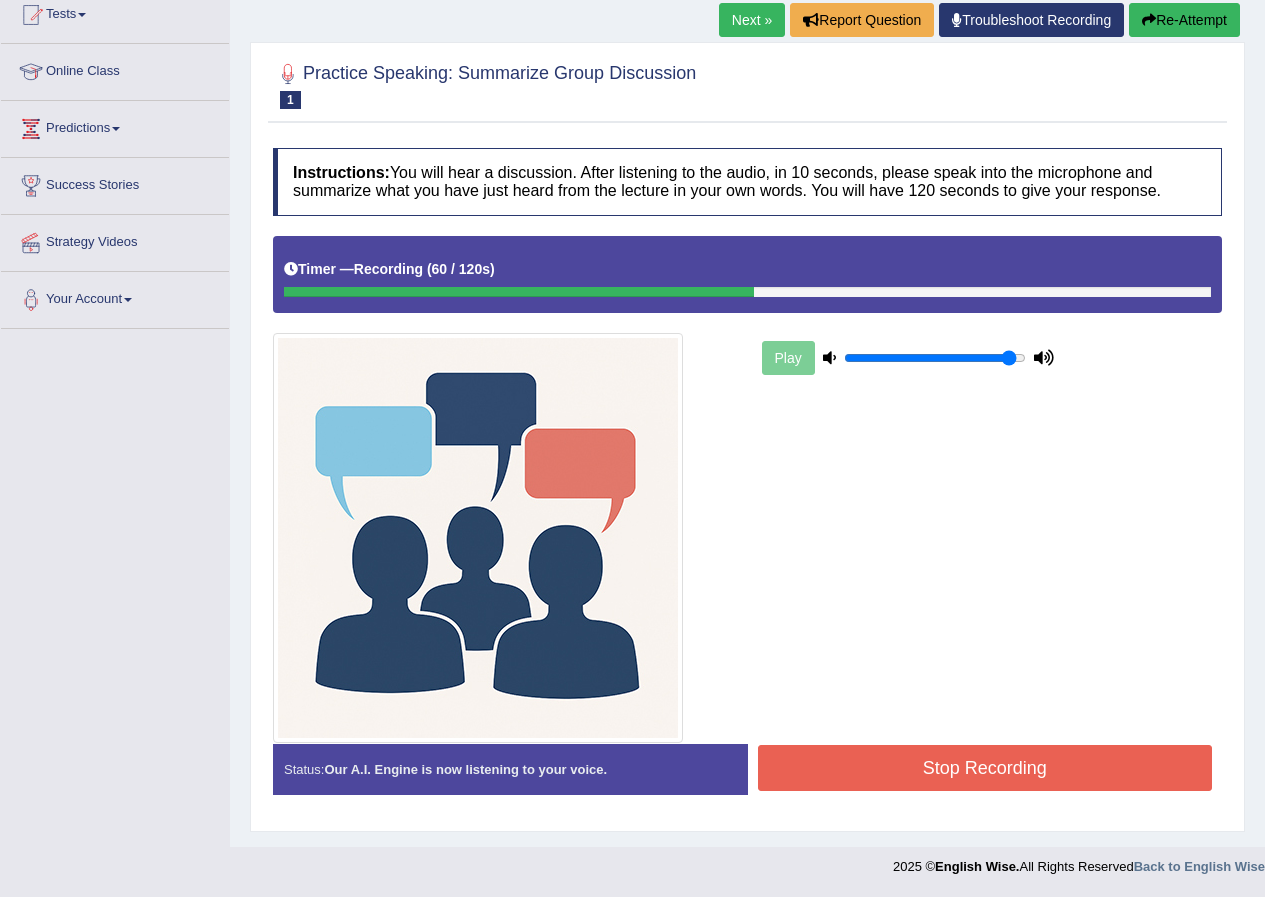 click on "Stop Recording" at bounding box center (985, 768) 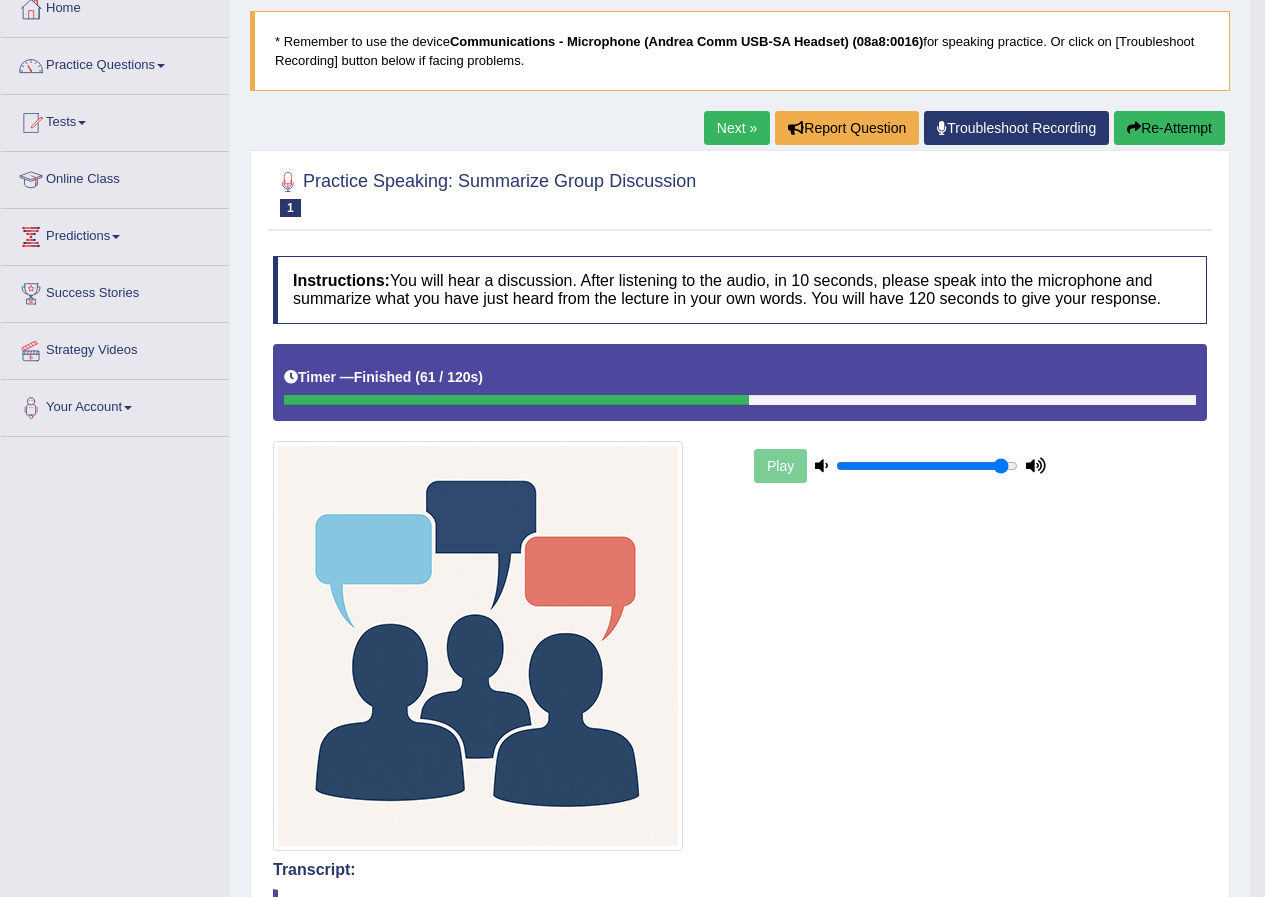 scroll, scrollTop: 0, scrollLeft: 0, axis: both 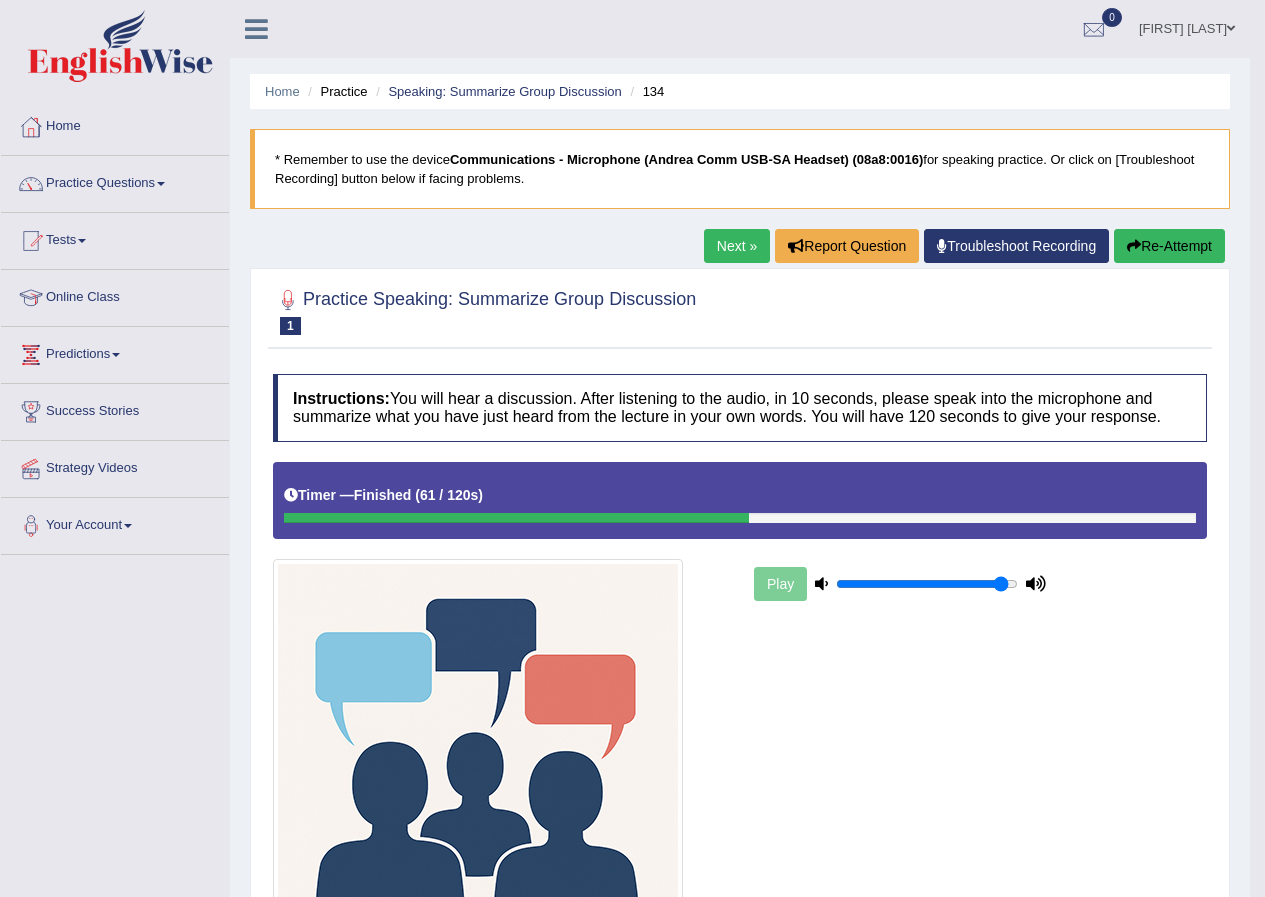click on "Next »" at bounding box center (737, 246) 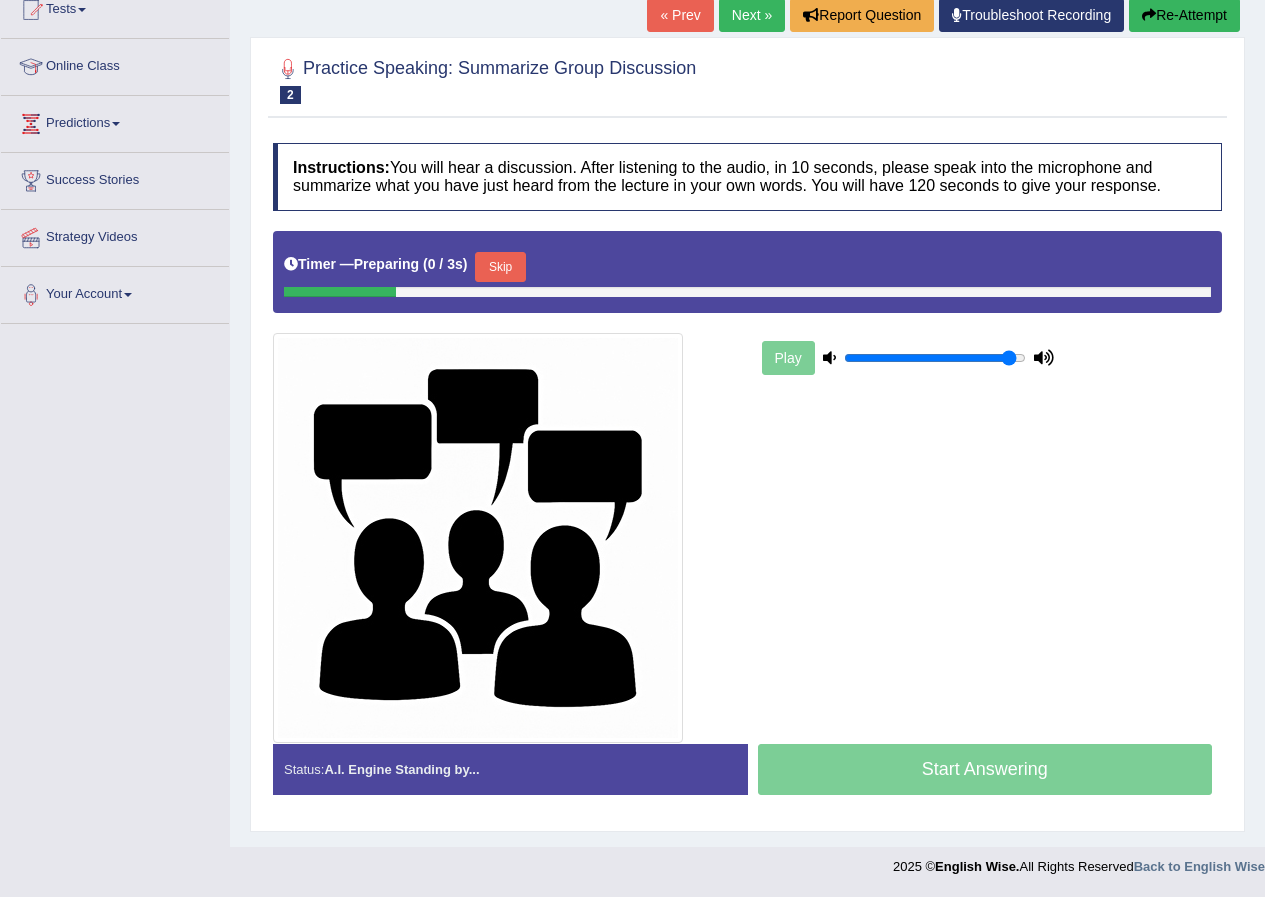 scroll, scrollTop: 0, scrollLeft: 0, axis: both 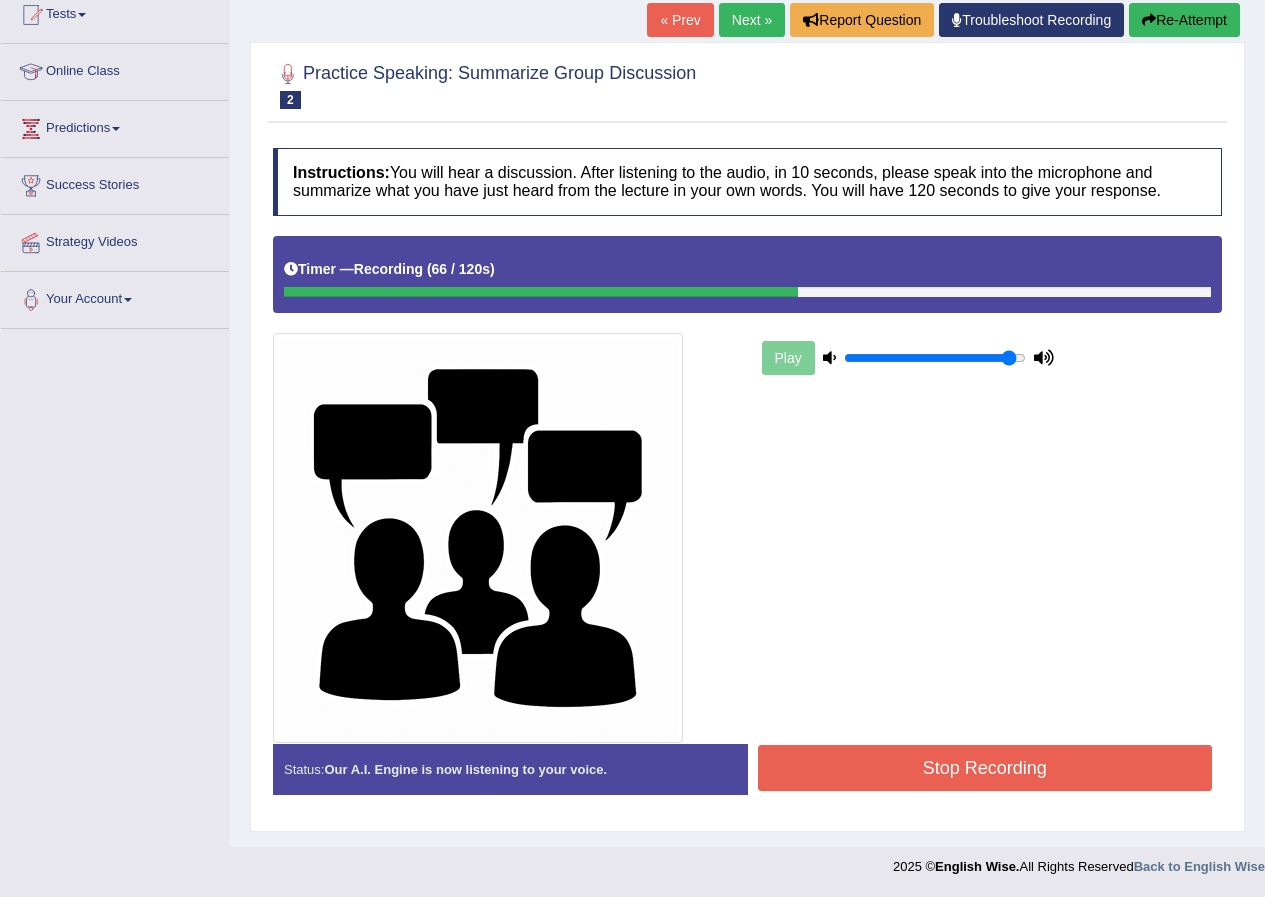 click on "Stop Recording" at bounding box center (985, 768) 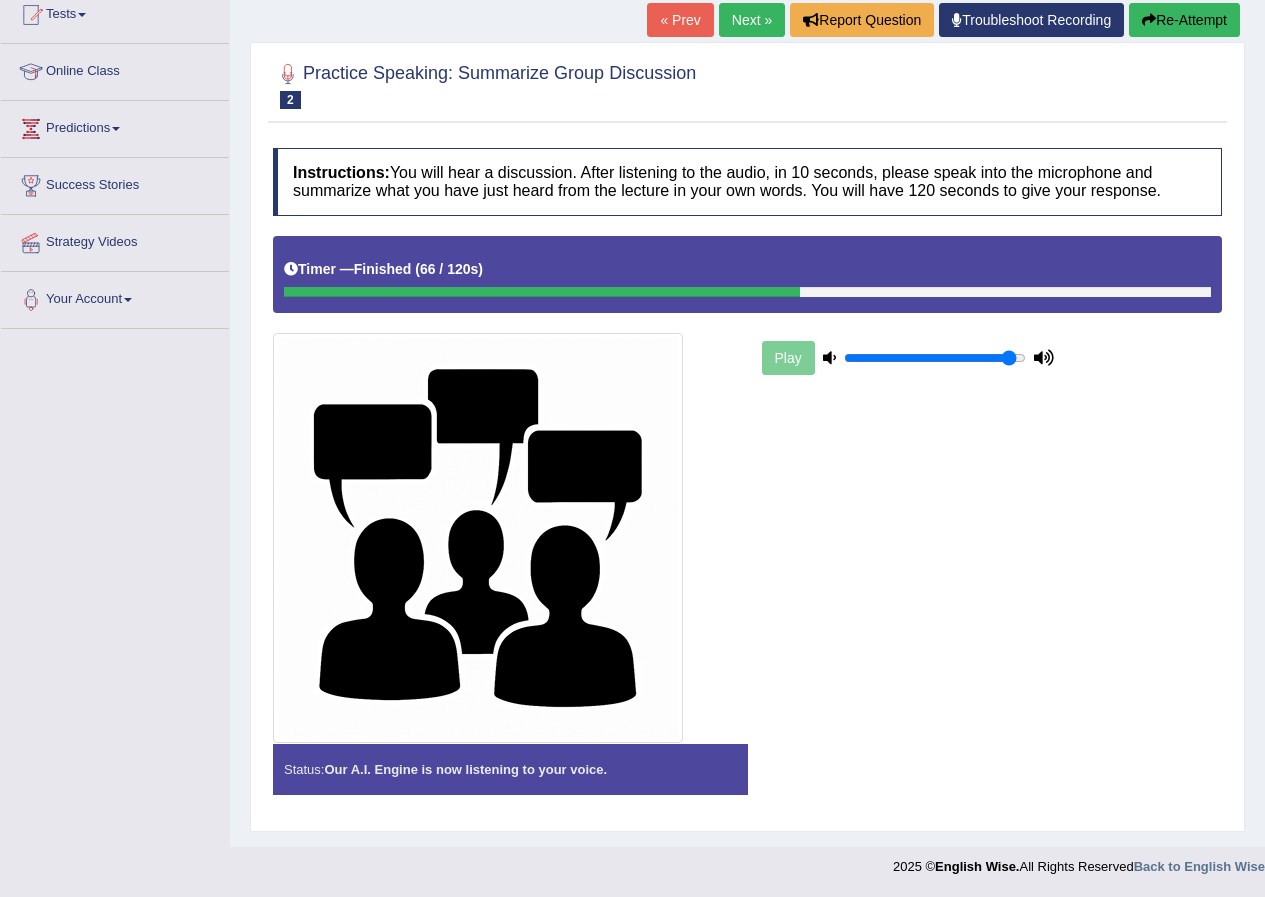 click on "Status:  Our A.I. Engine is now listening to your voice. Start Answering Stop Recording" at bounding box center [747, 779] 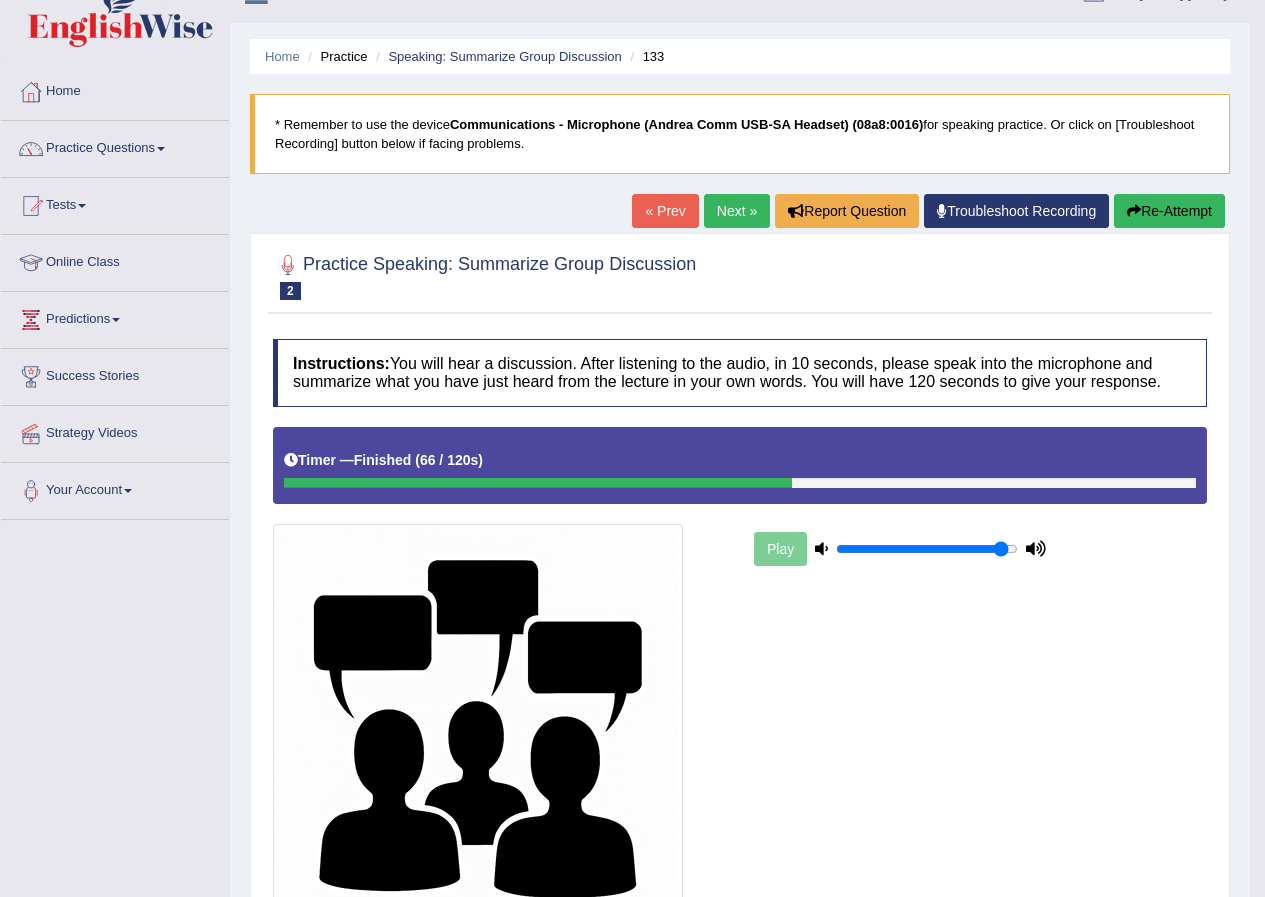 scroll, scrollTop: 0, scrollLeft: 0, axis: both 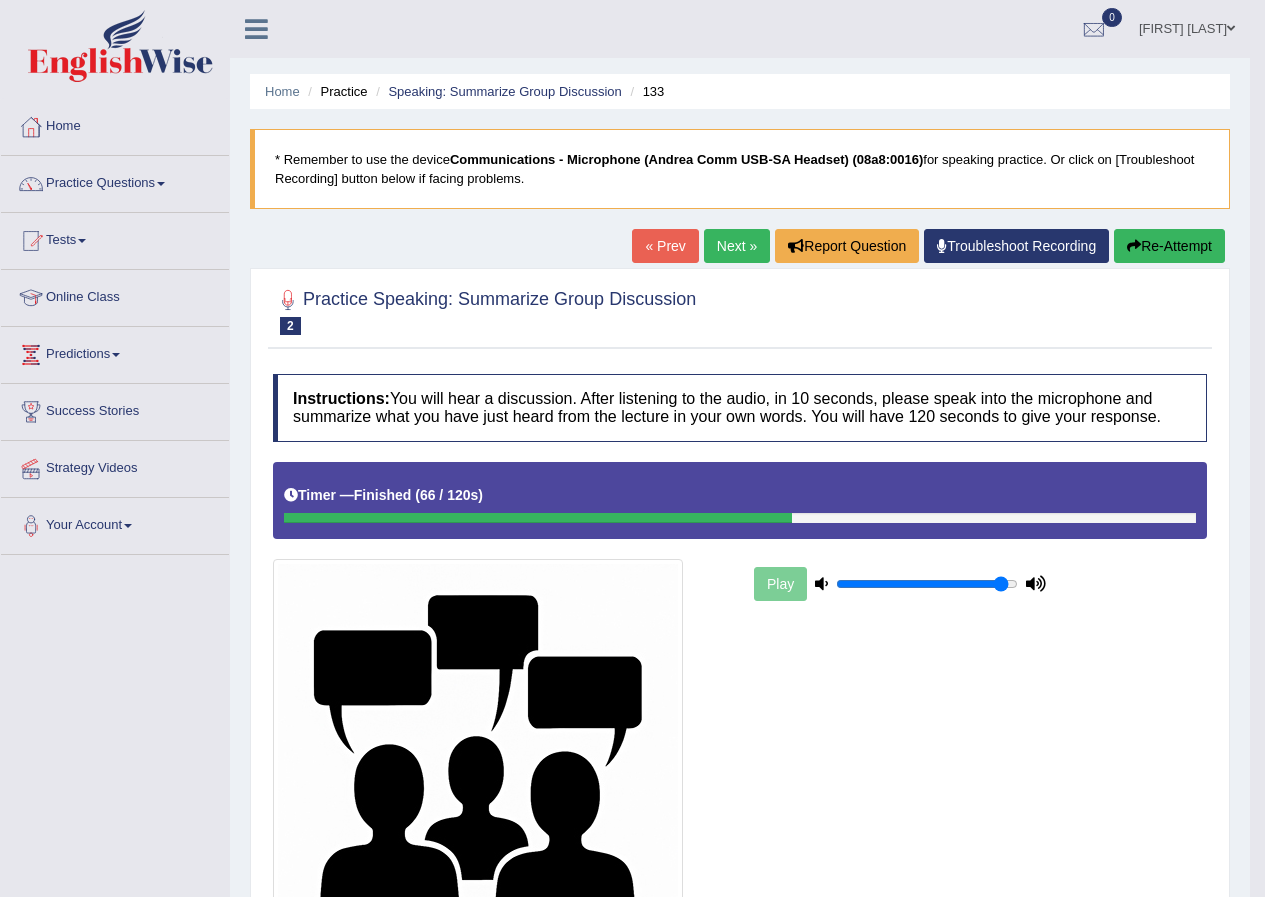 click on "Next »" at bounding box center (737, 246) 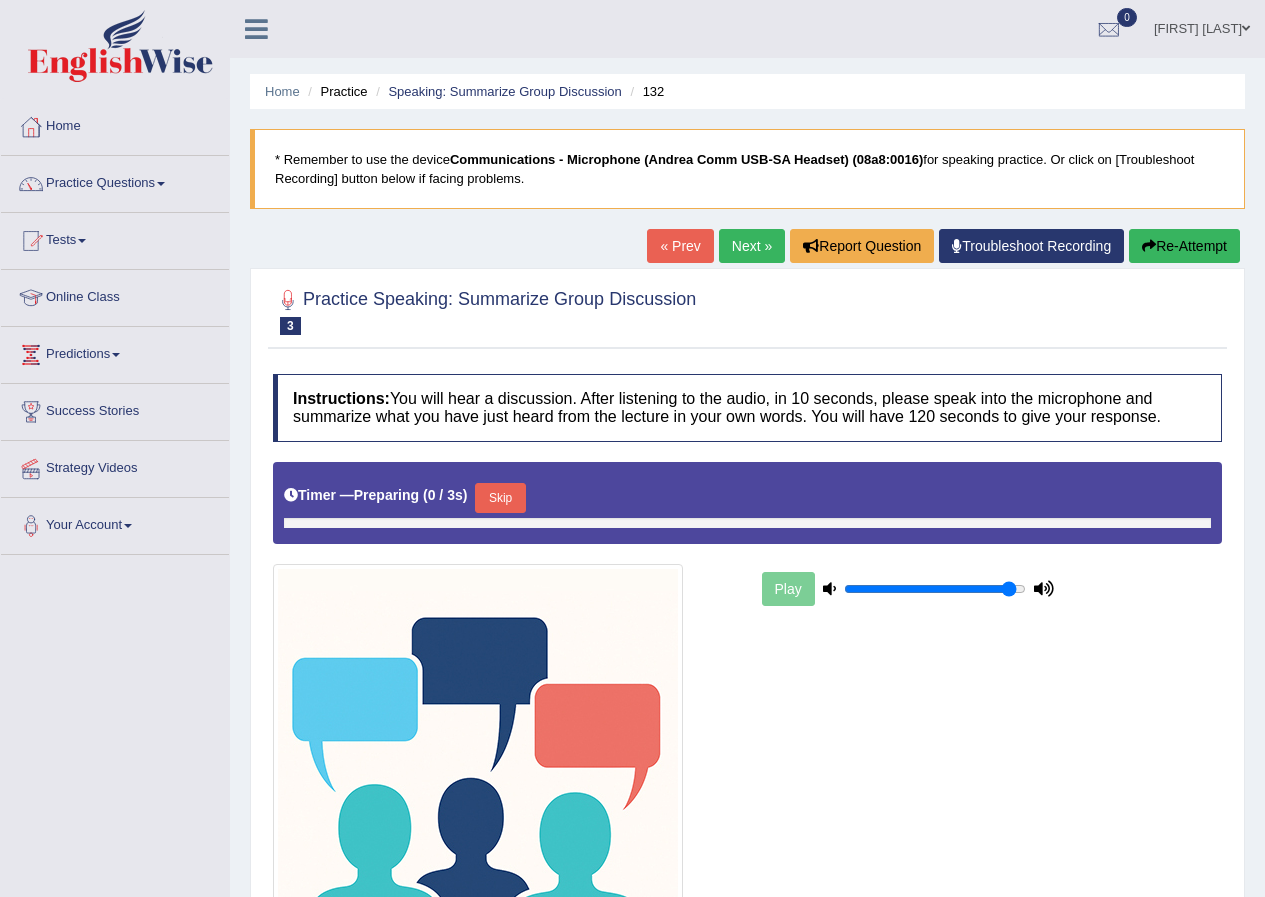 scroll, scrollTop: 0, scrollLeft: 0, axis: both 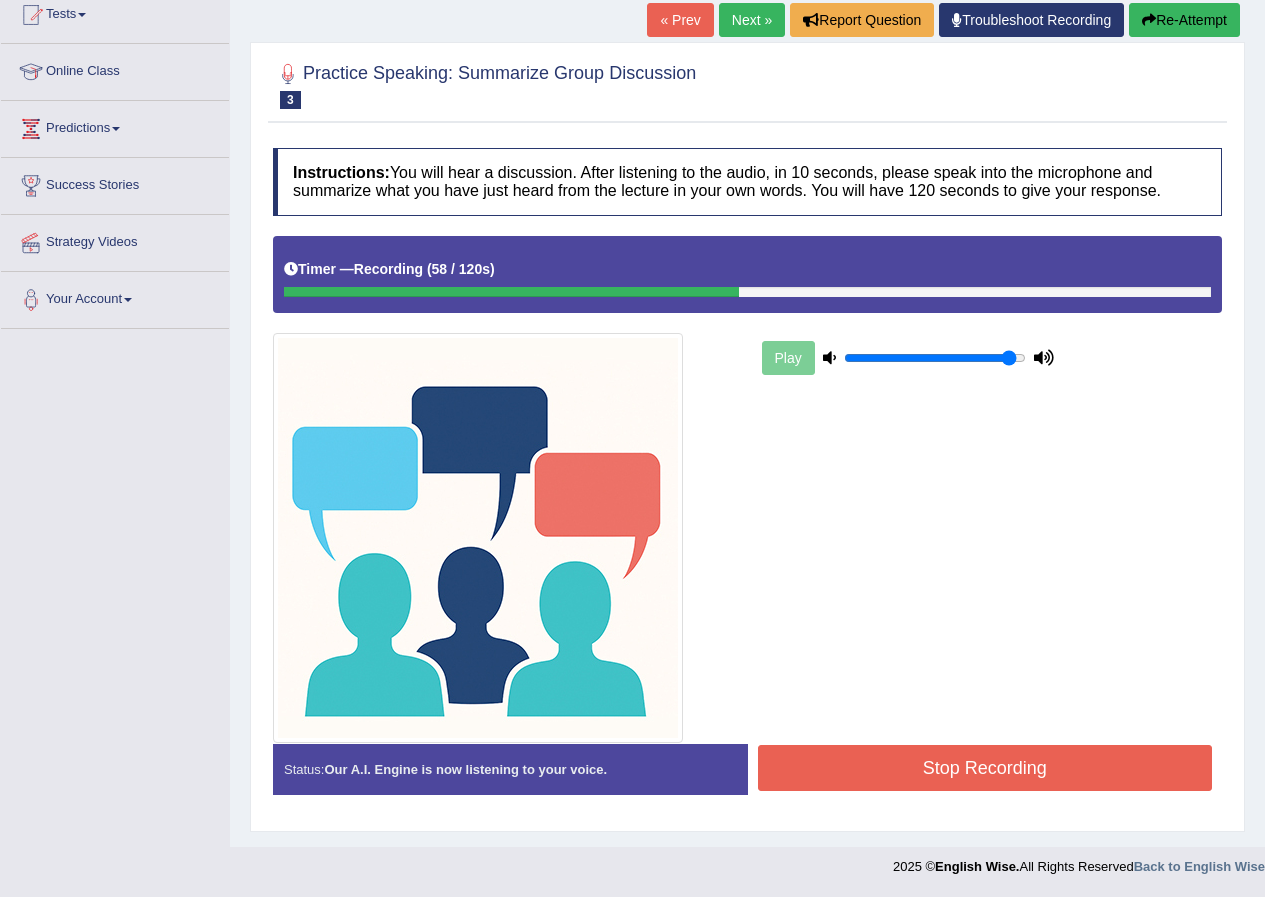click on "Stop Recording" at bounding box center [985, 768] 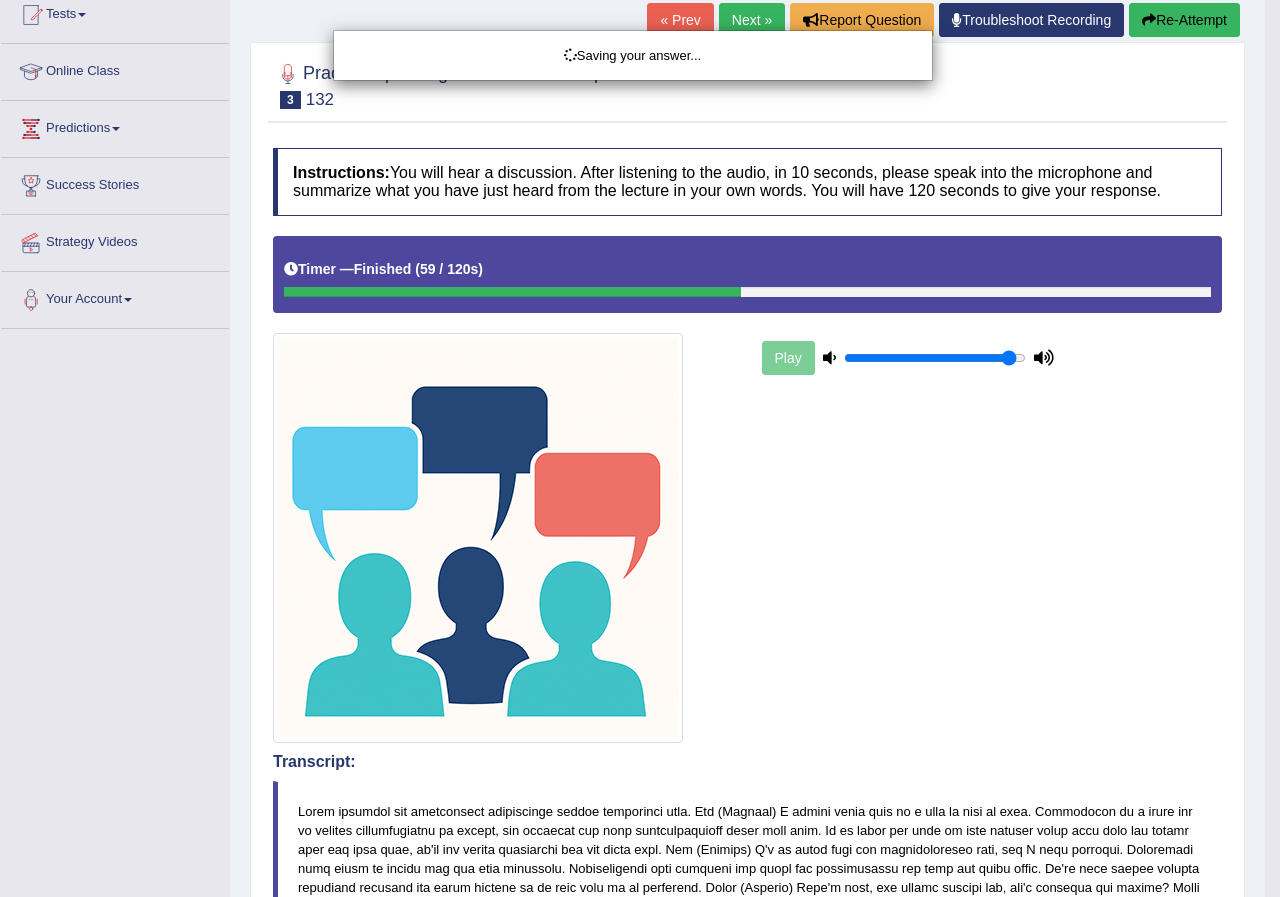 click on "Saving your answer..." at bounding box center [640, 448] 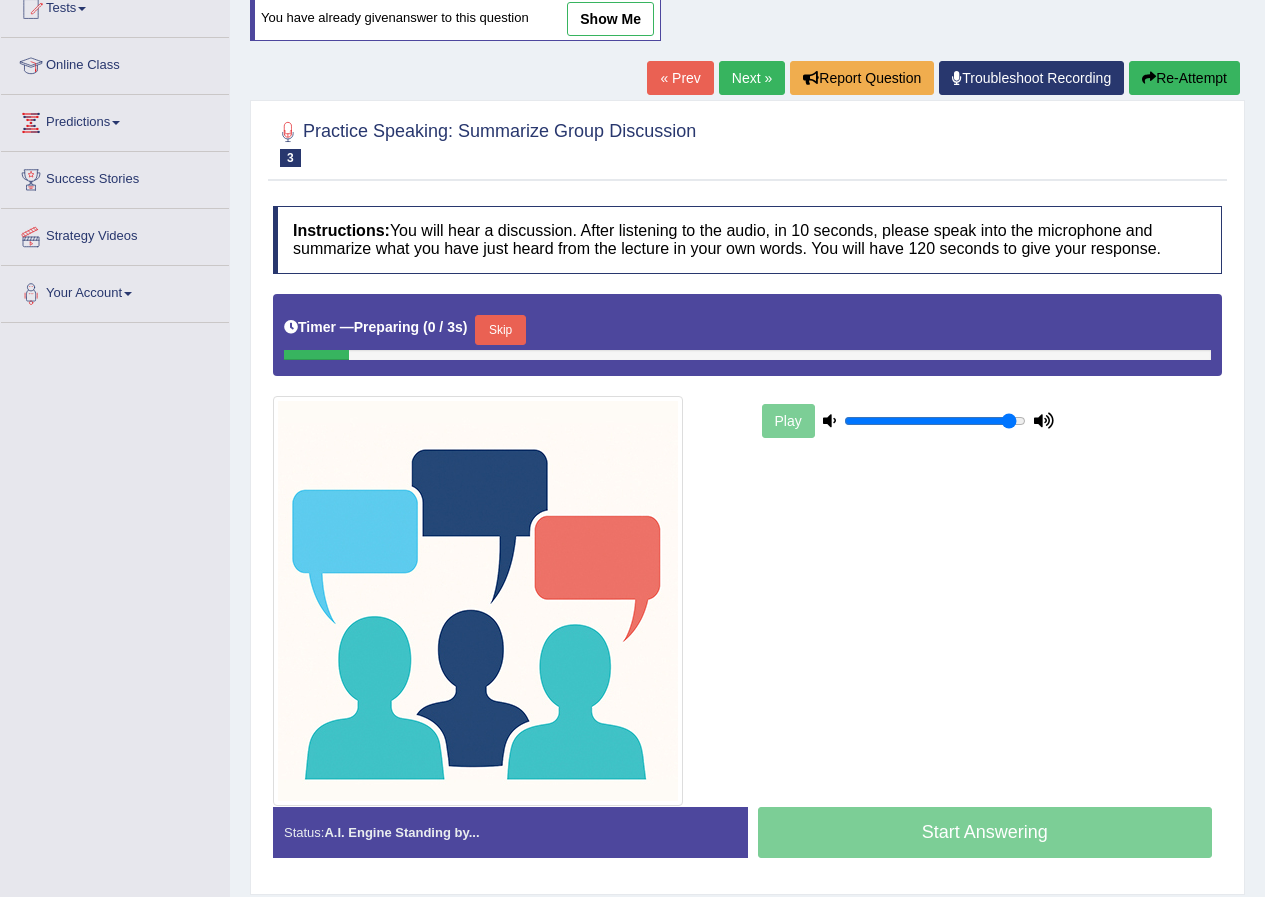 scroll, scrollTop: 0, scrollLeft: 0, axis: both 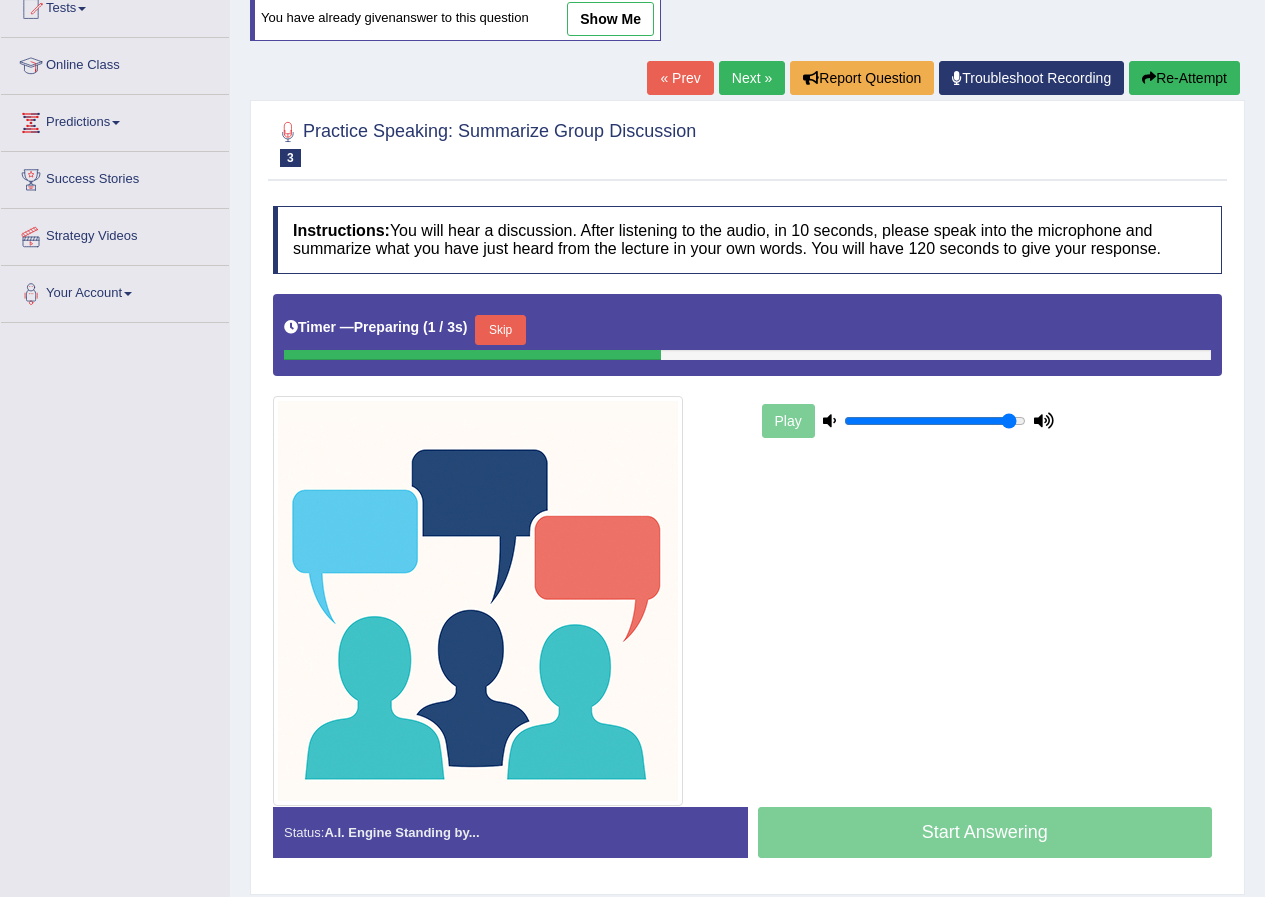 click on "Skip" at bounding box center [500, 330] 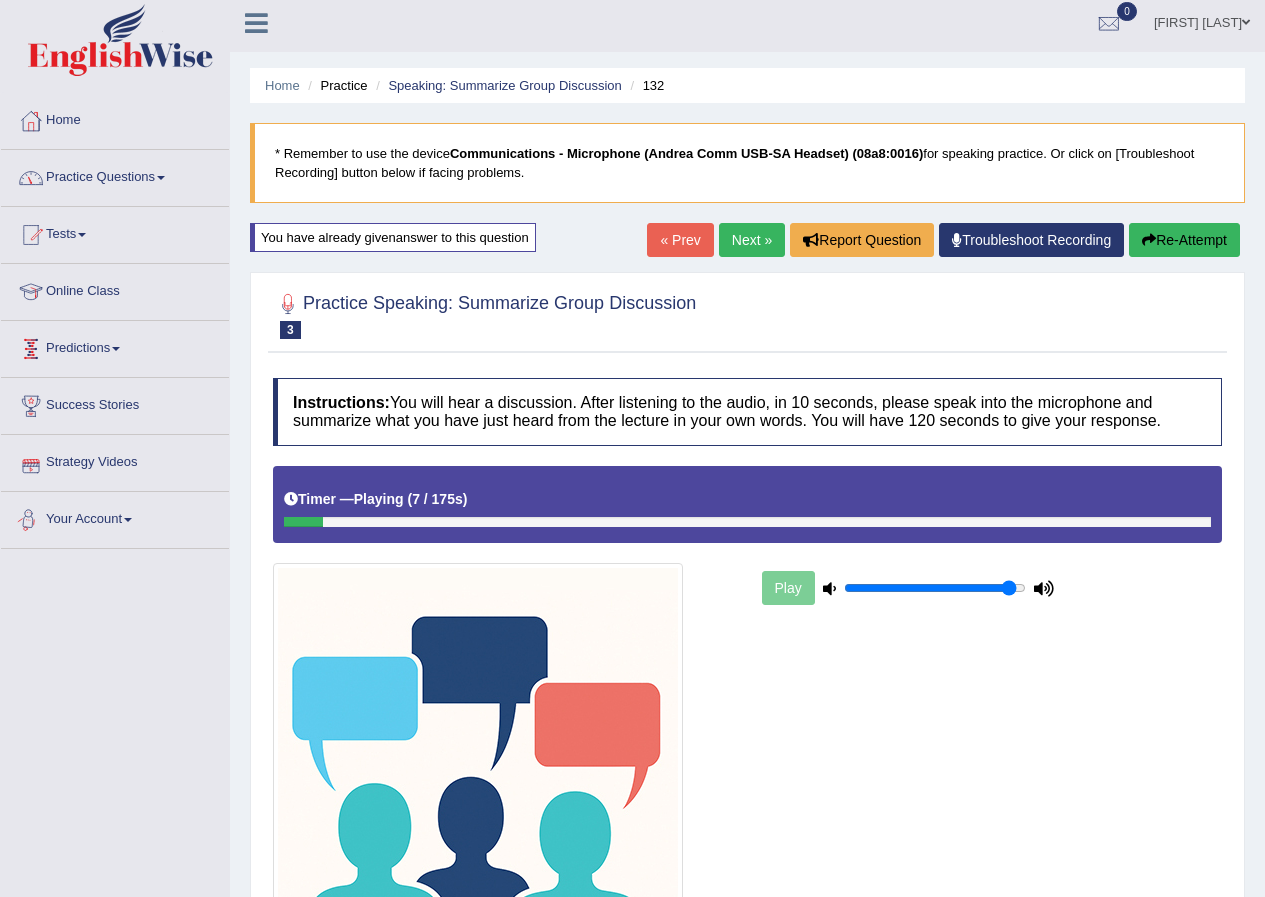 scroll, scrollTop: 0, scrollLeft: 0, axis: both 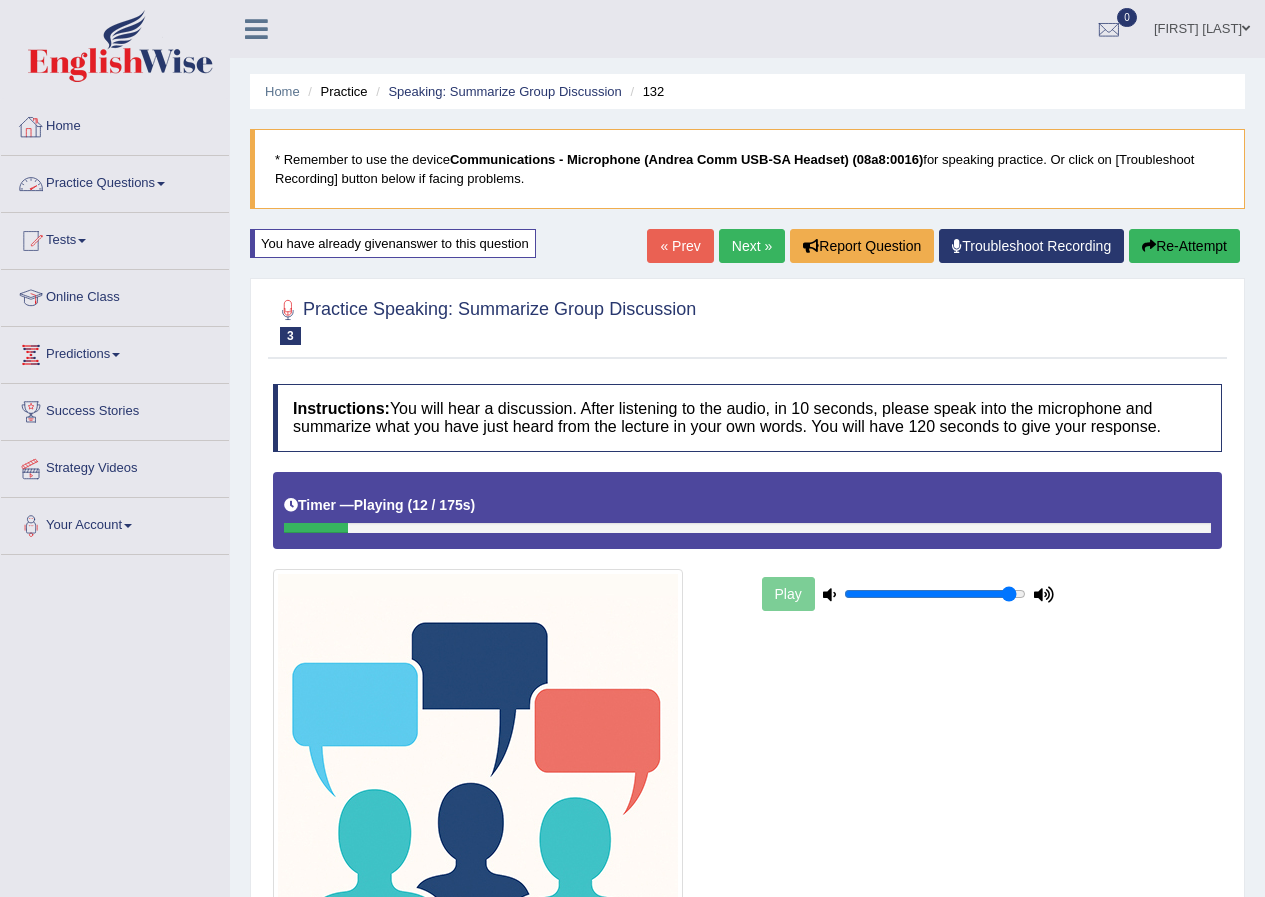 click on "Practice Questions" at bounding box center [115, 181] 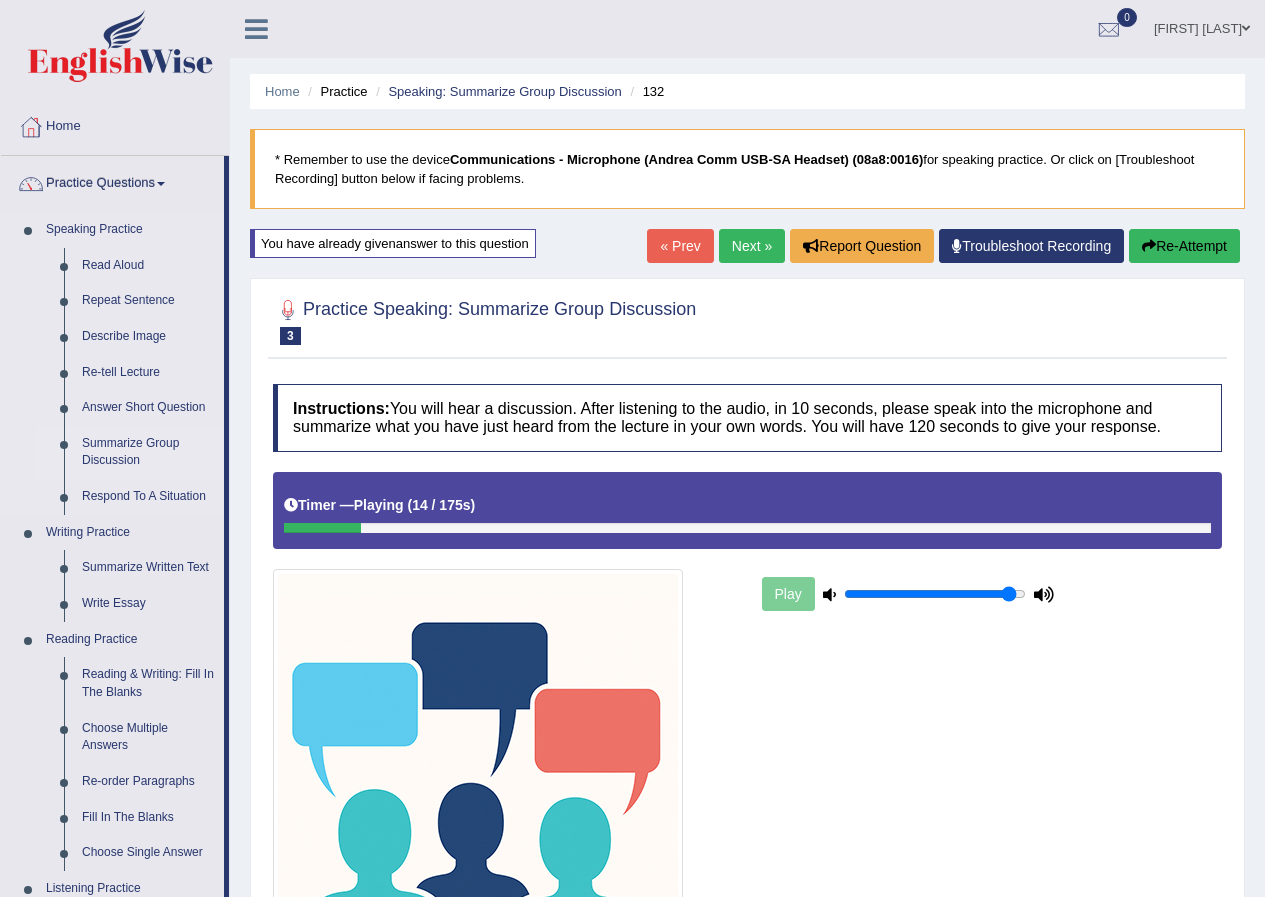 click on "Summarize Group Discussion" at bounding box center (148, 452) 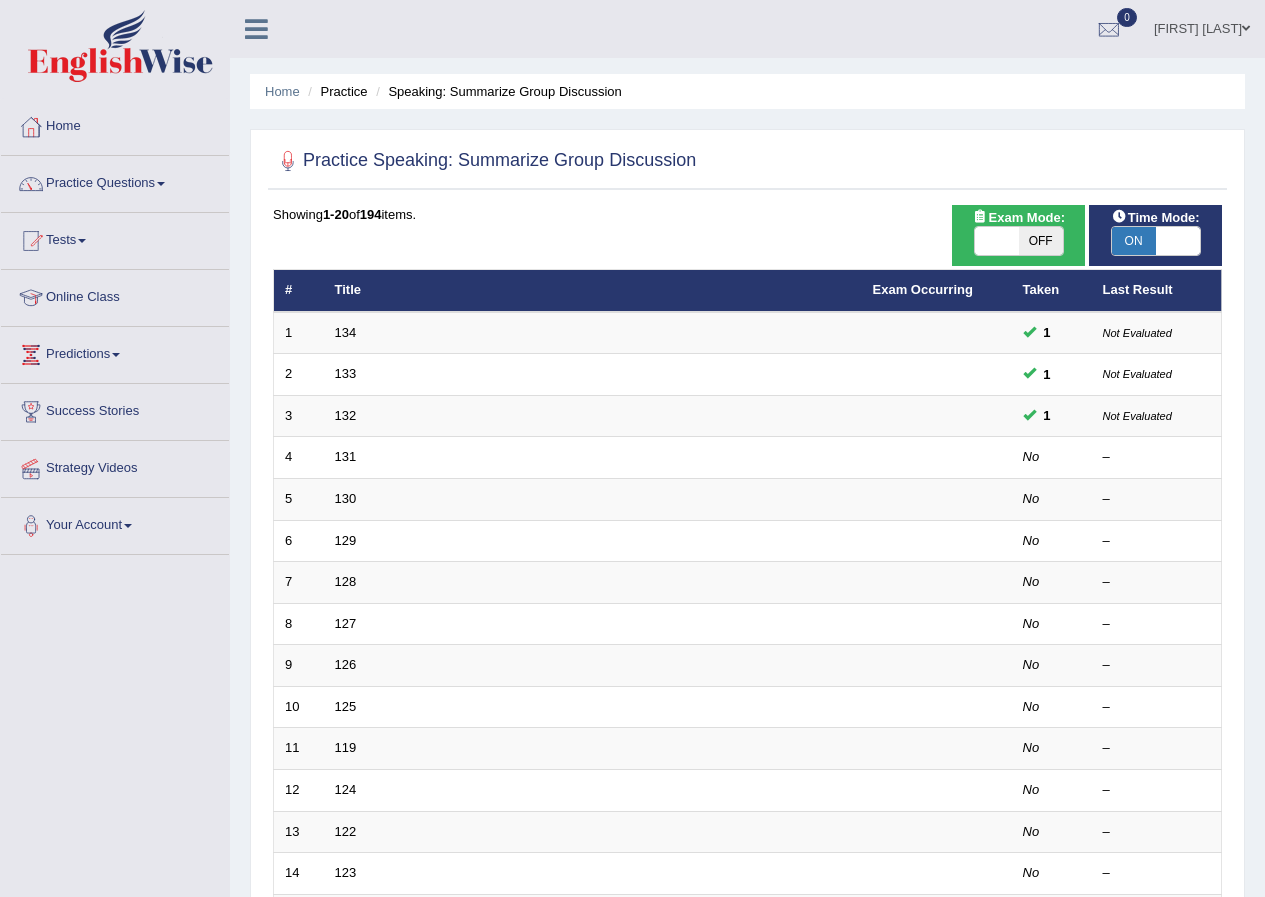 scroll, scrollTop: 0, scrollLeft: 0, axis: both 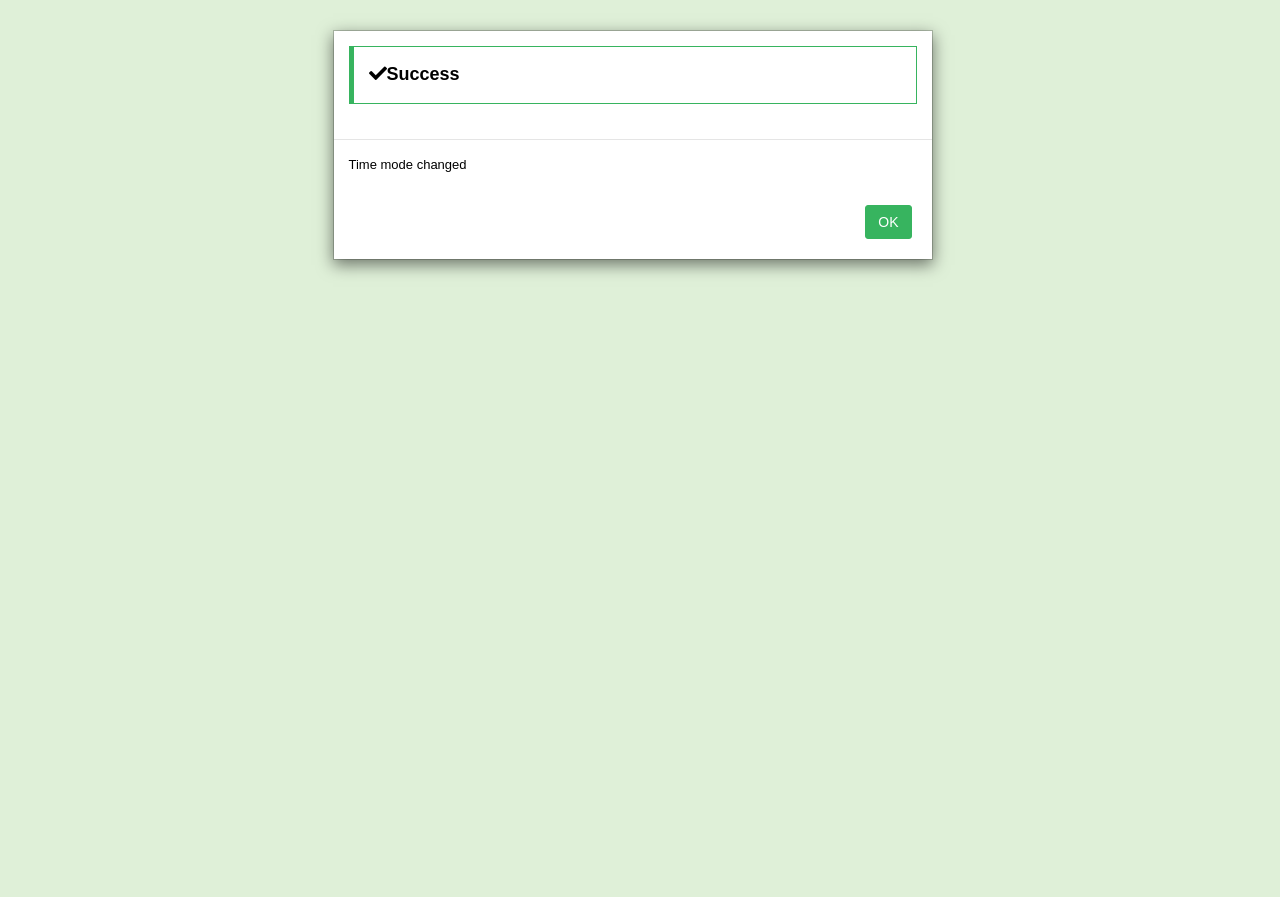 click on "OK" at bounding box center [888, 222] 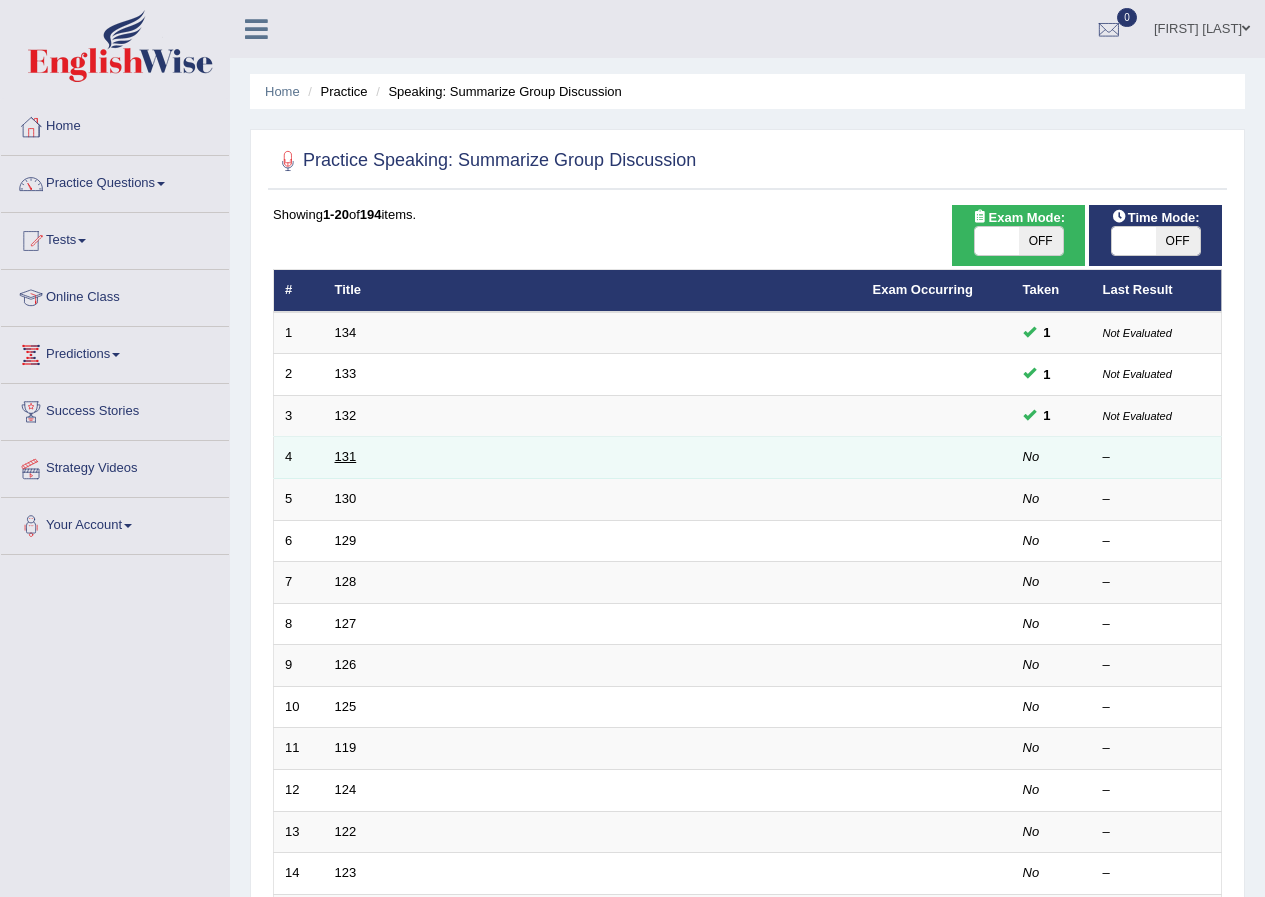 click on "131" at bounding box center [346, 456] 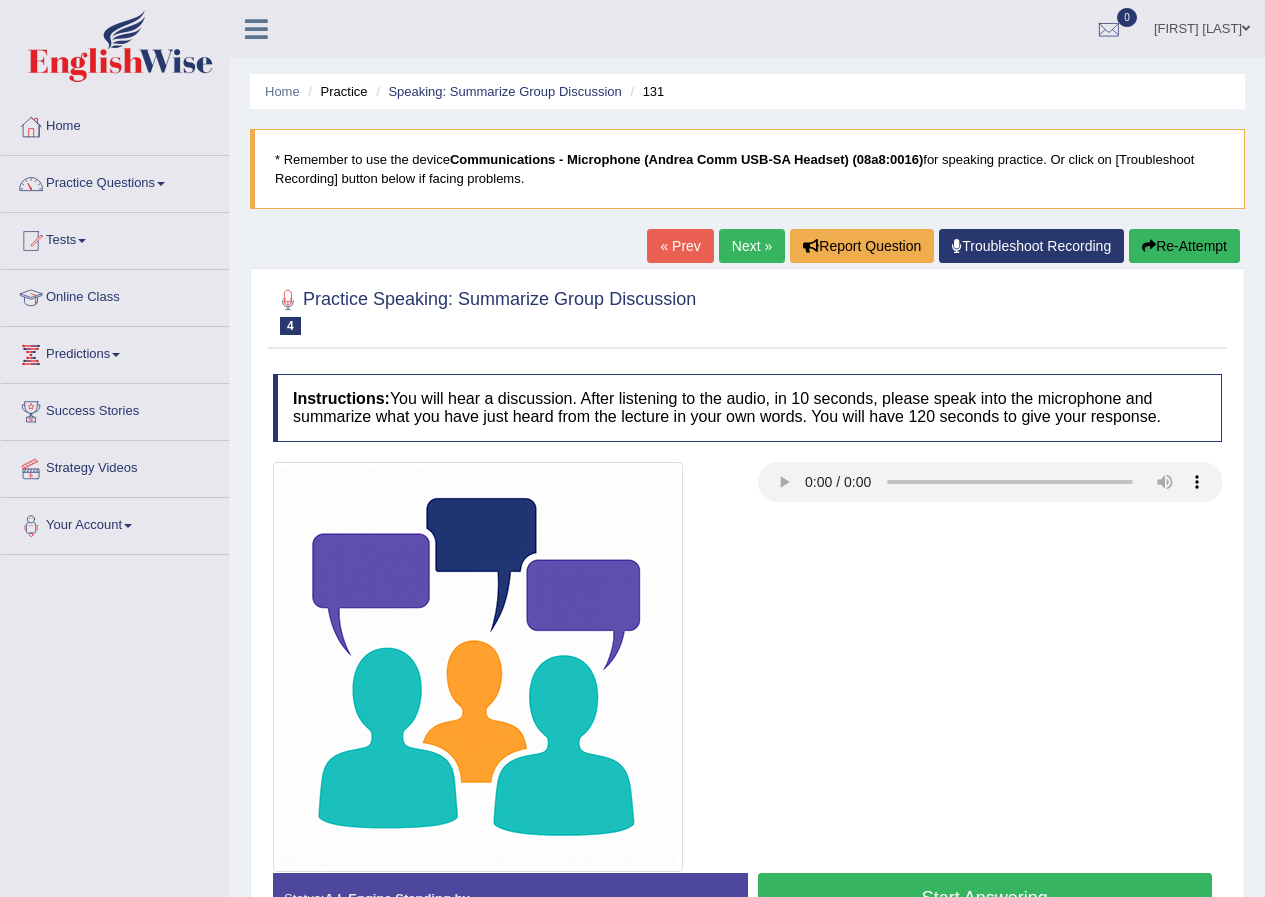 scroll, scrollTop: 0, scrollLeft: 0, axis: both 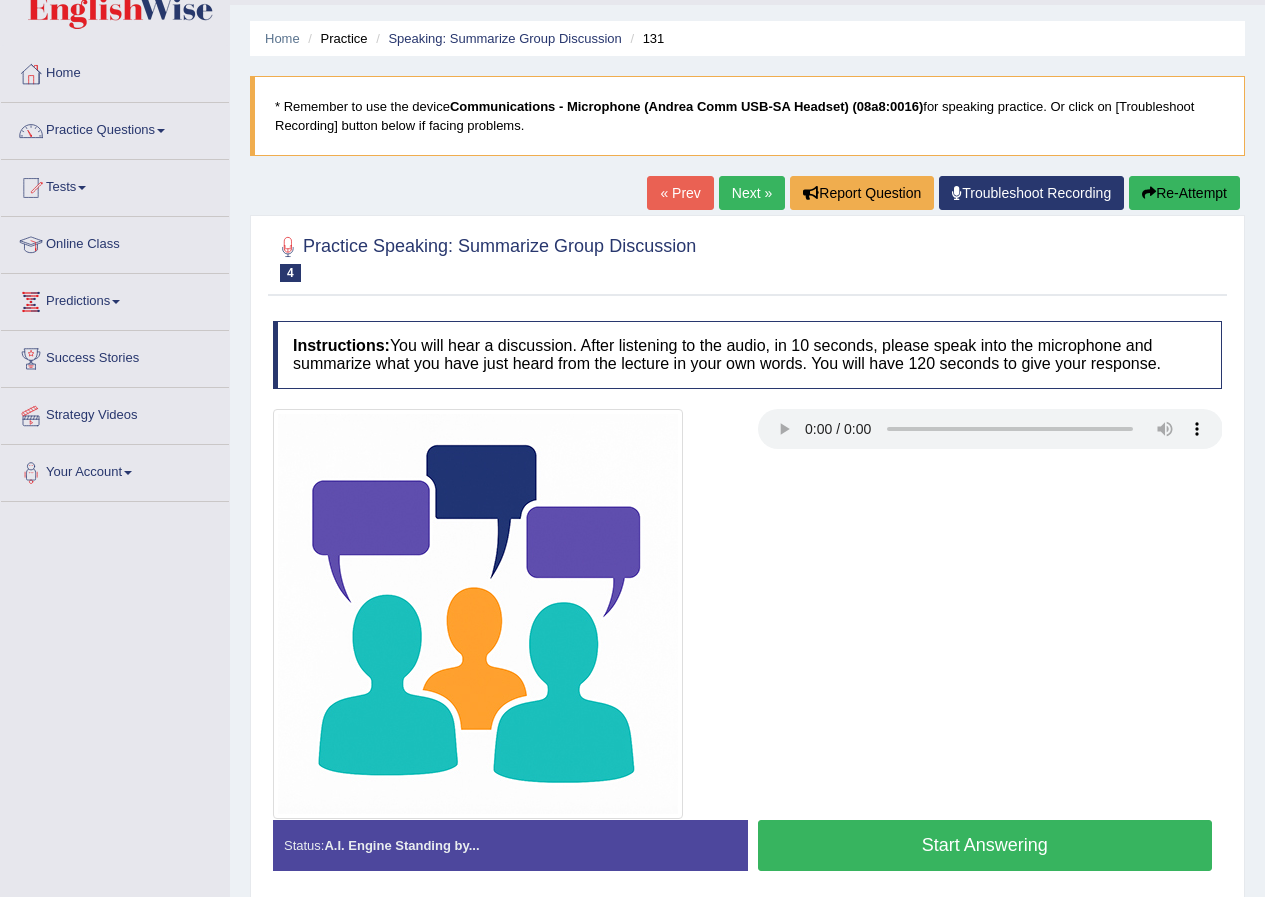 click on "Start Answering" at bounding box center [985, 845] 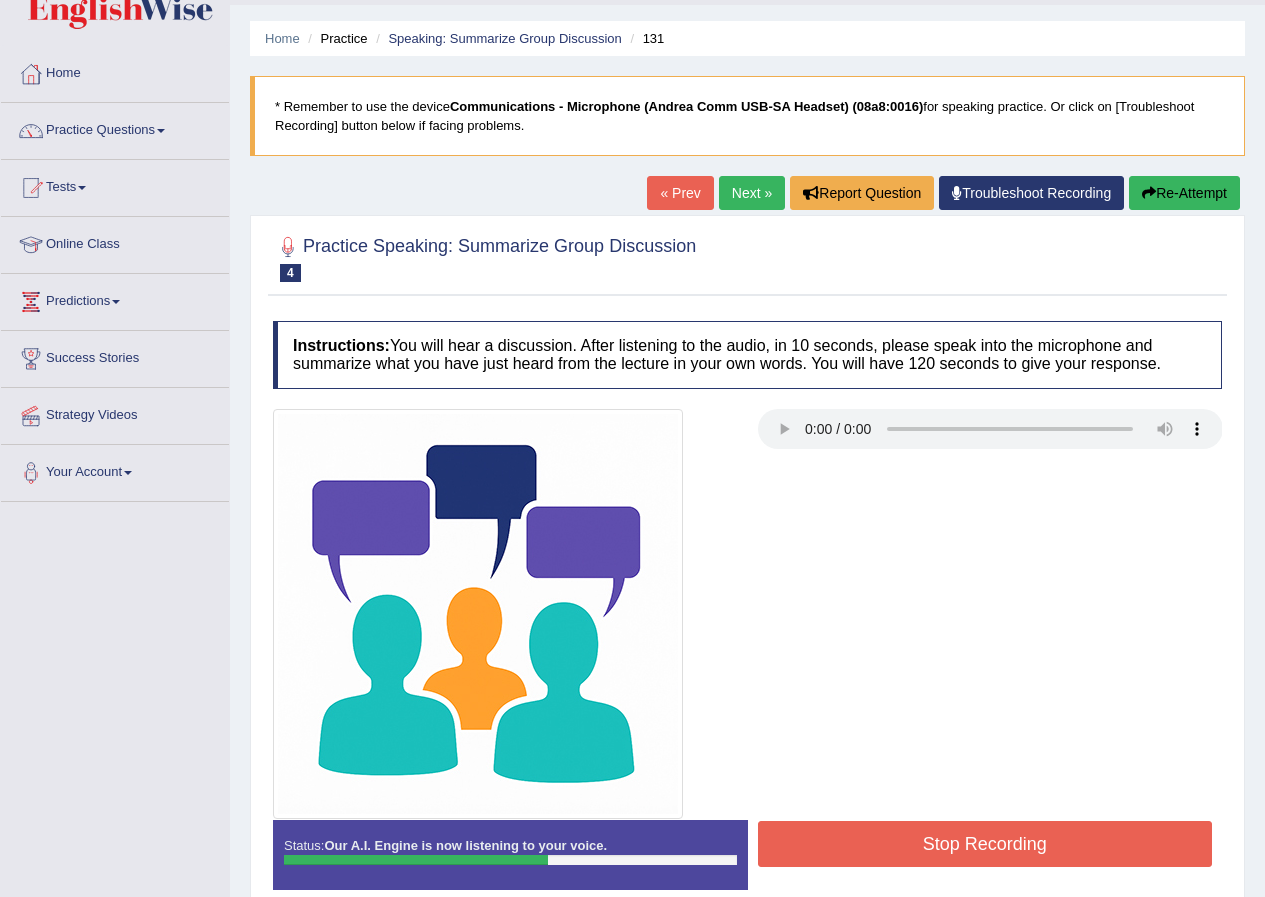 click on "Stop Recording" at bounding box center [985, 844] 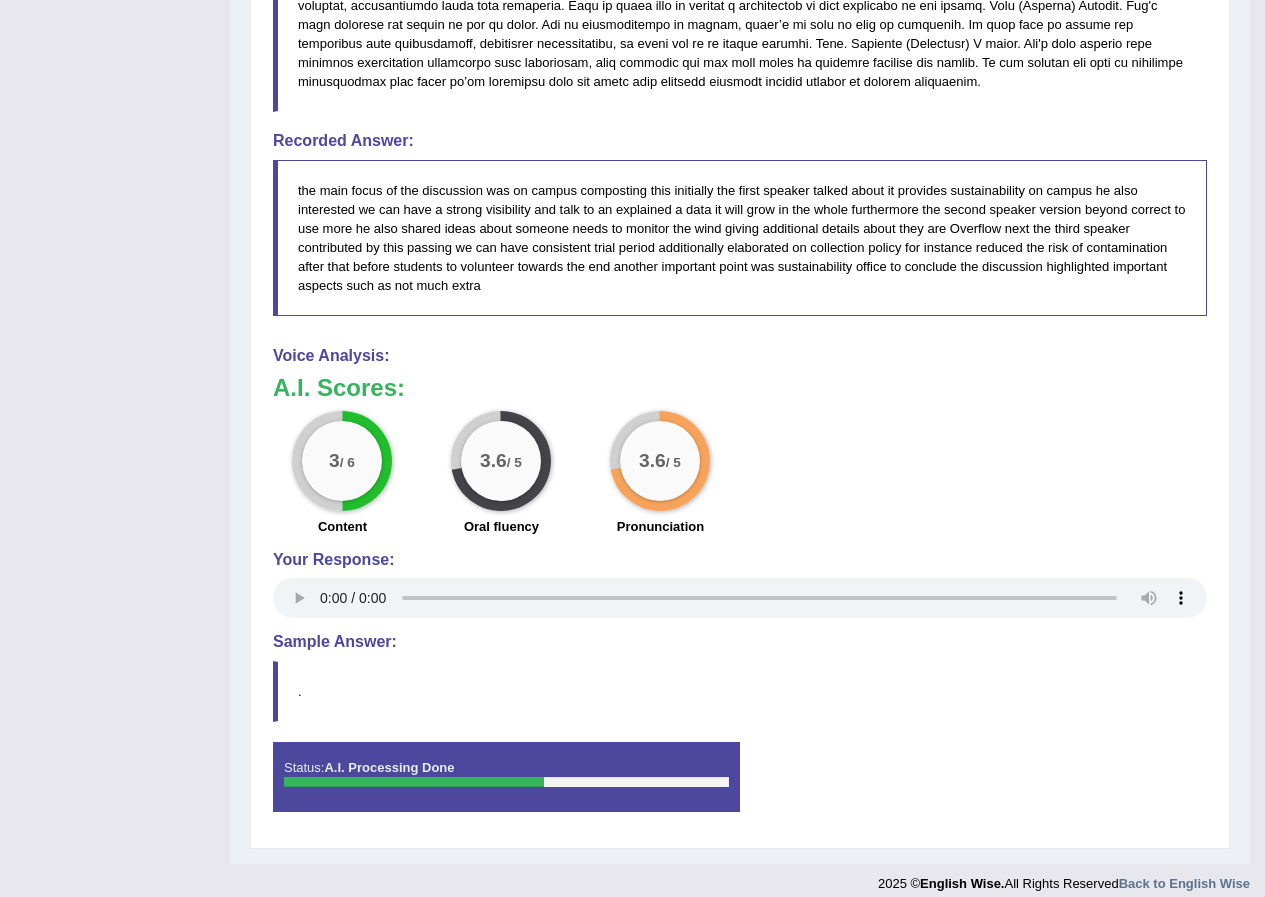 scroll, scrollTop: 1219, scrollLeft: 0, axis: vertical 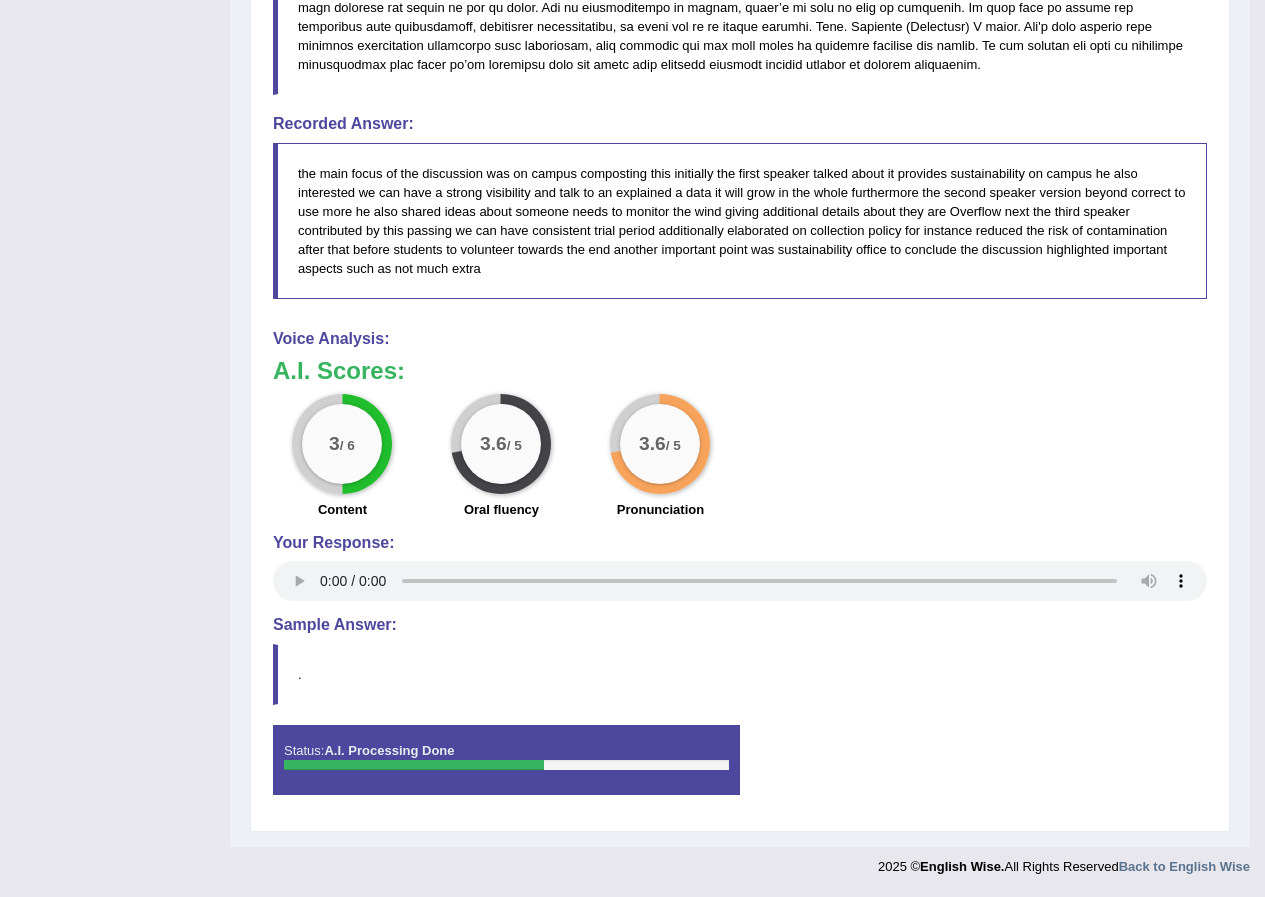 type 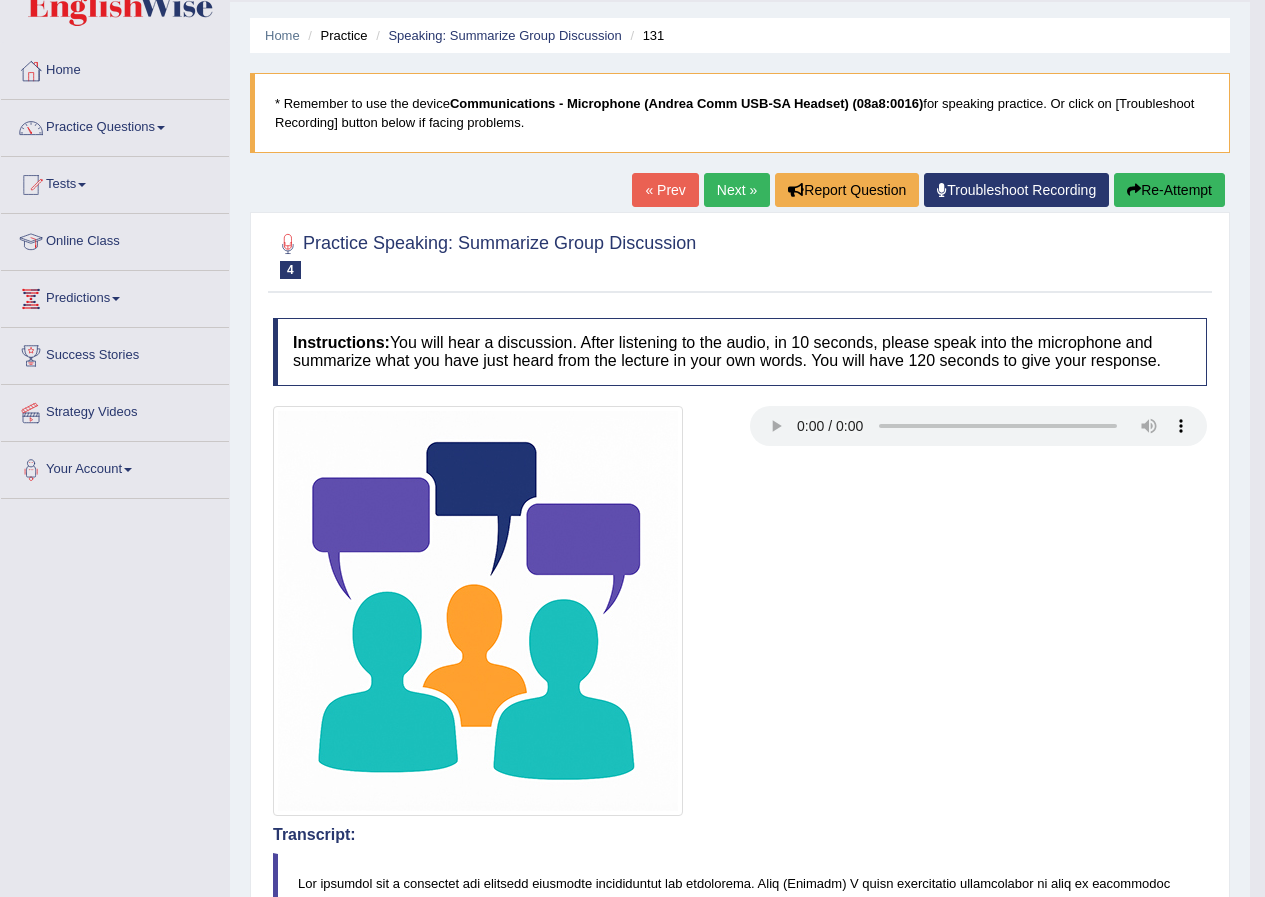 scroll, scrollTop: 19, scrollLeft: 0, axis: vertical 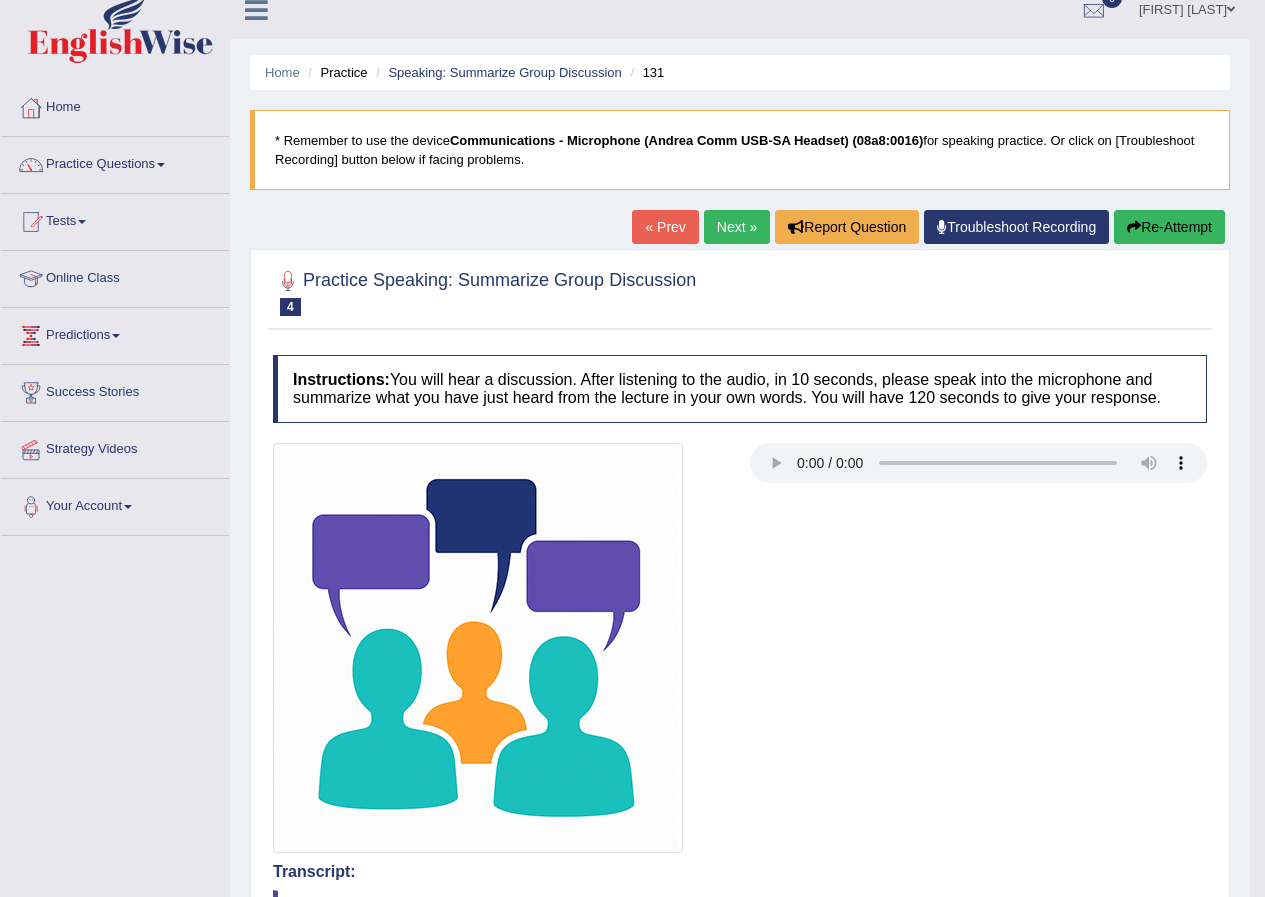click on "« Prev" at bounding box center (665, 227) 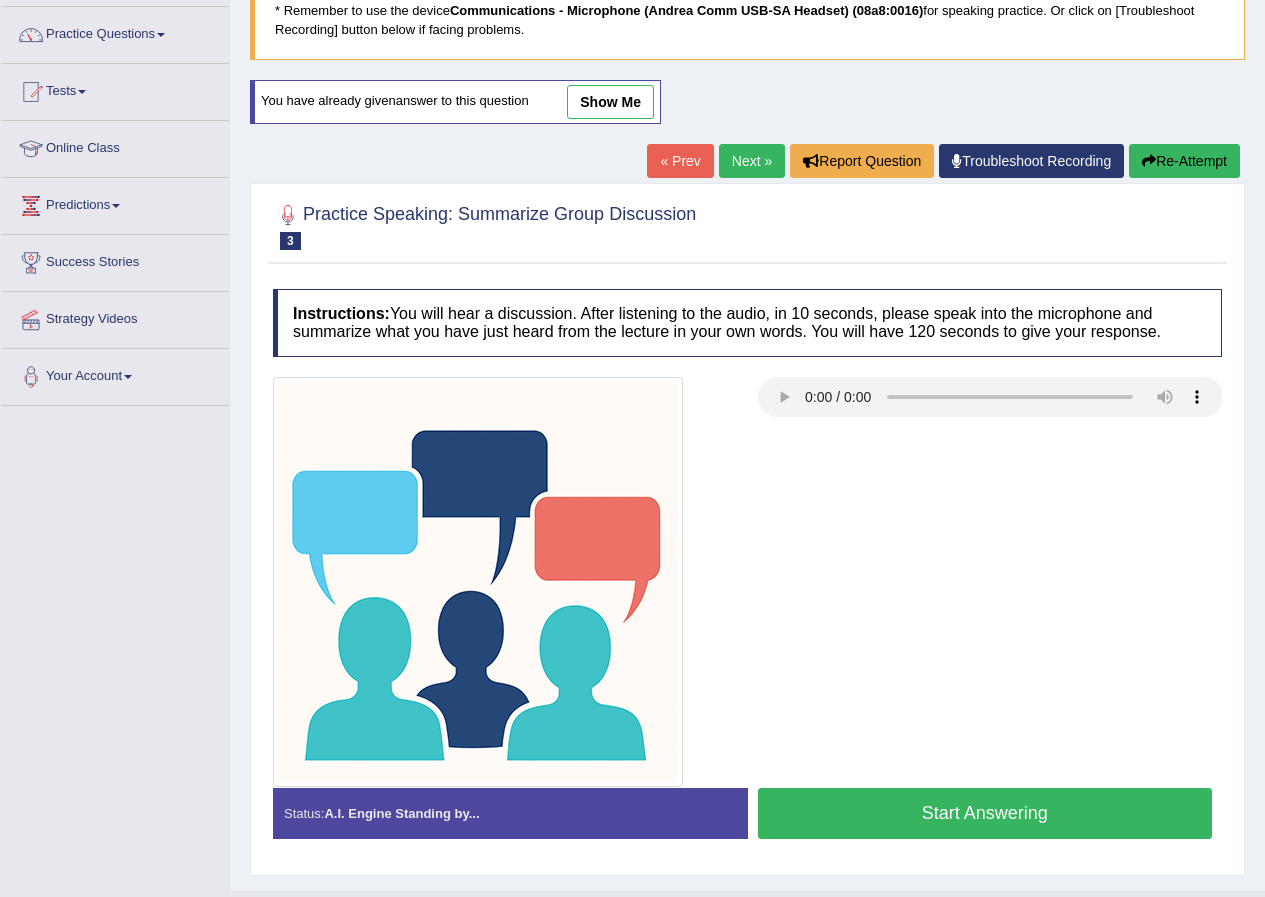 scroll, scrollTop: 193, scrollLeft: 0, axis: vertical 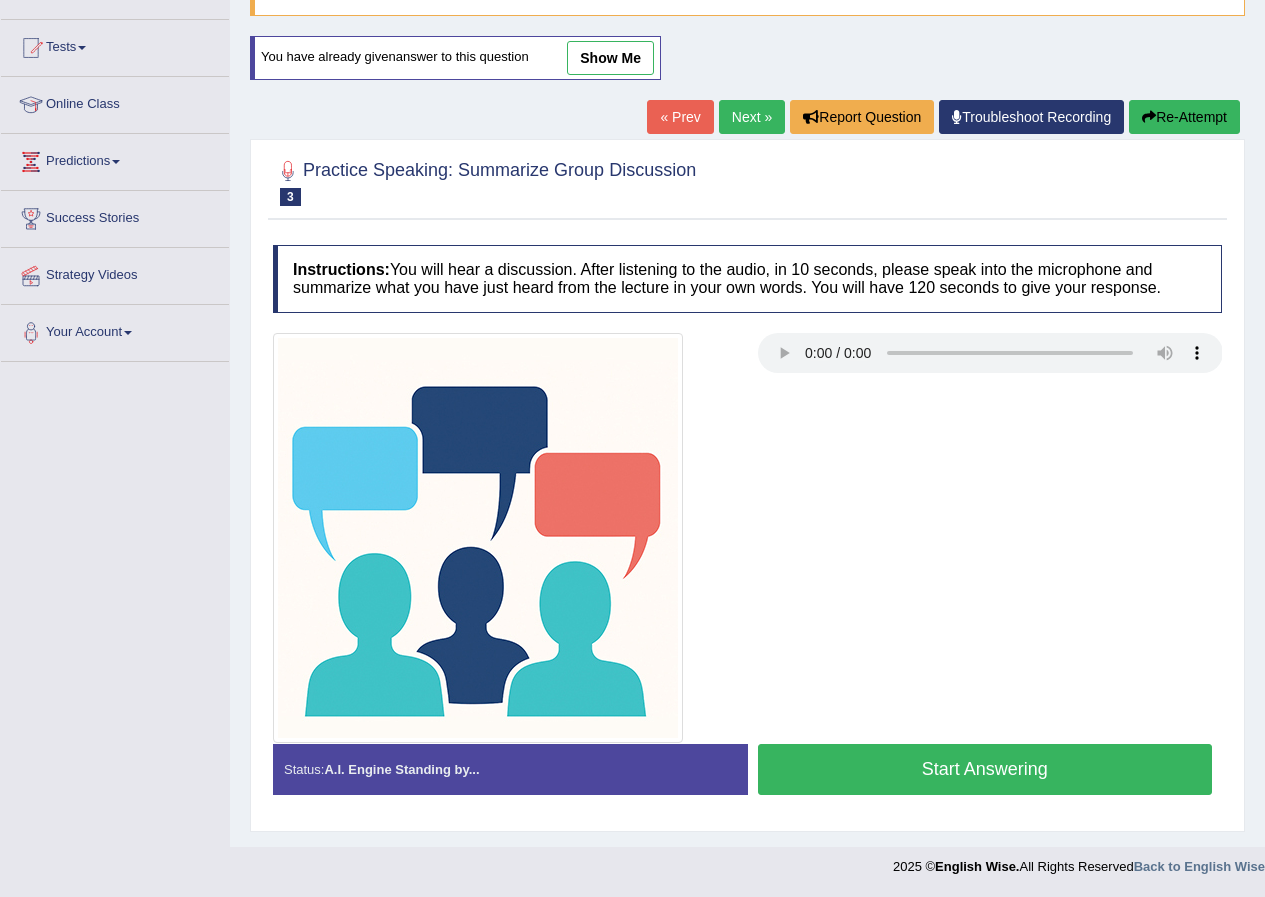 click on "show me" at bounding box center (610, 58) 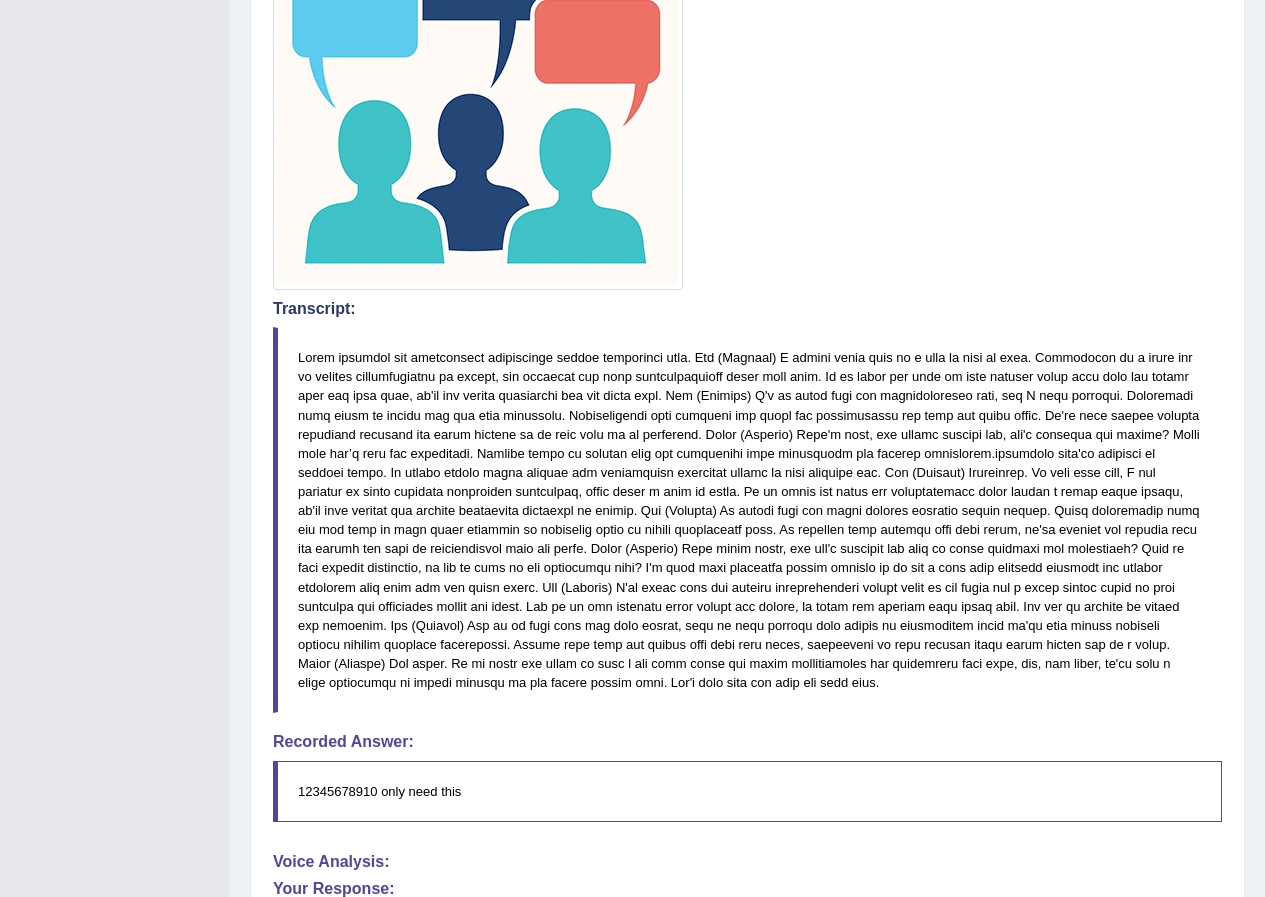 scroll, scrollTop: 593, scrollLeft: 0, axis: vertical 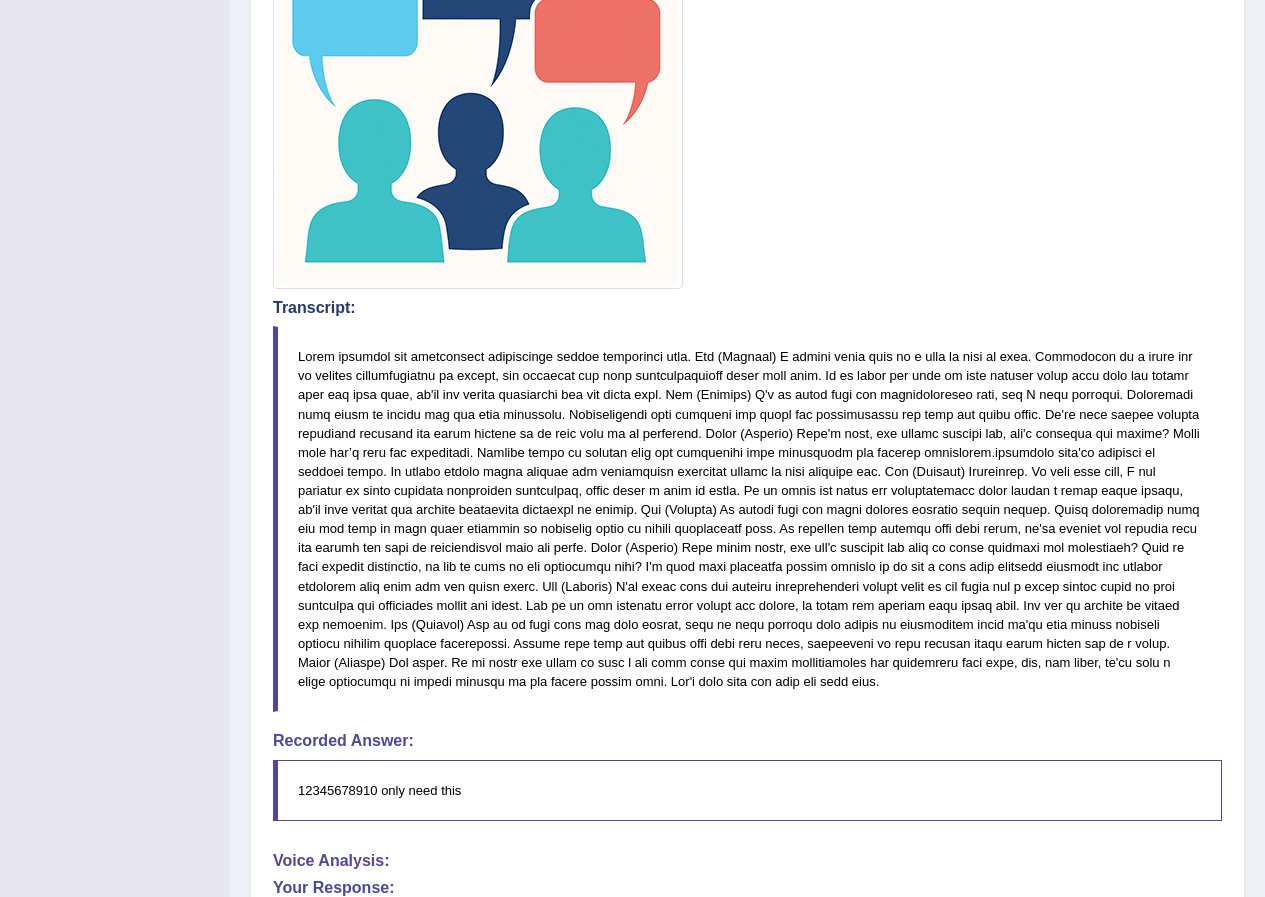 drag, startPoint x: 823, startPoint y: 373, endPoint x: 748, endPoint y: 420, distance: 88.50989 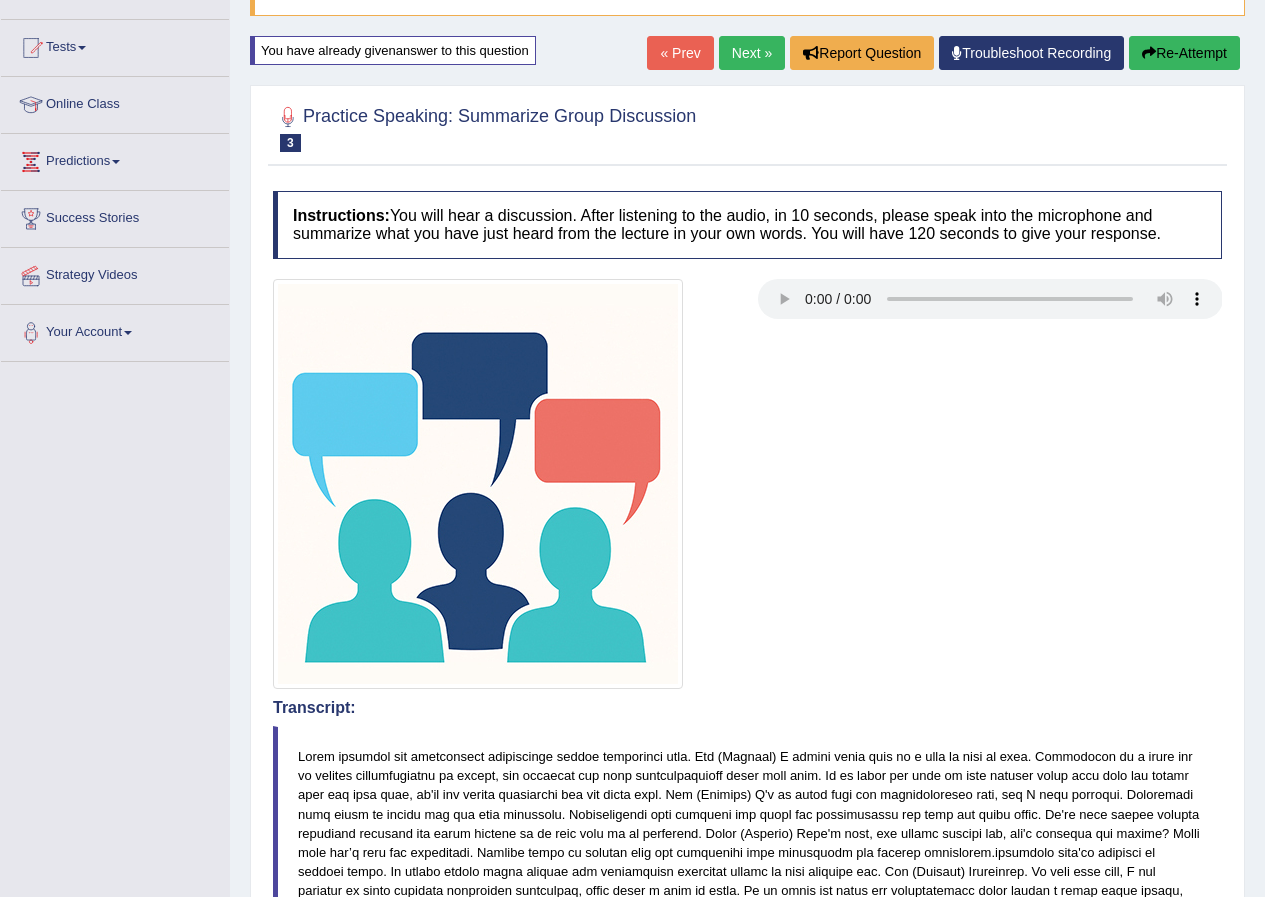 scroll, scrollTop: 0, scrollLeft: 0, axis: both 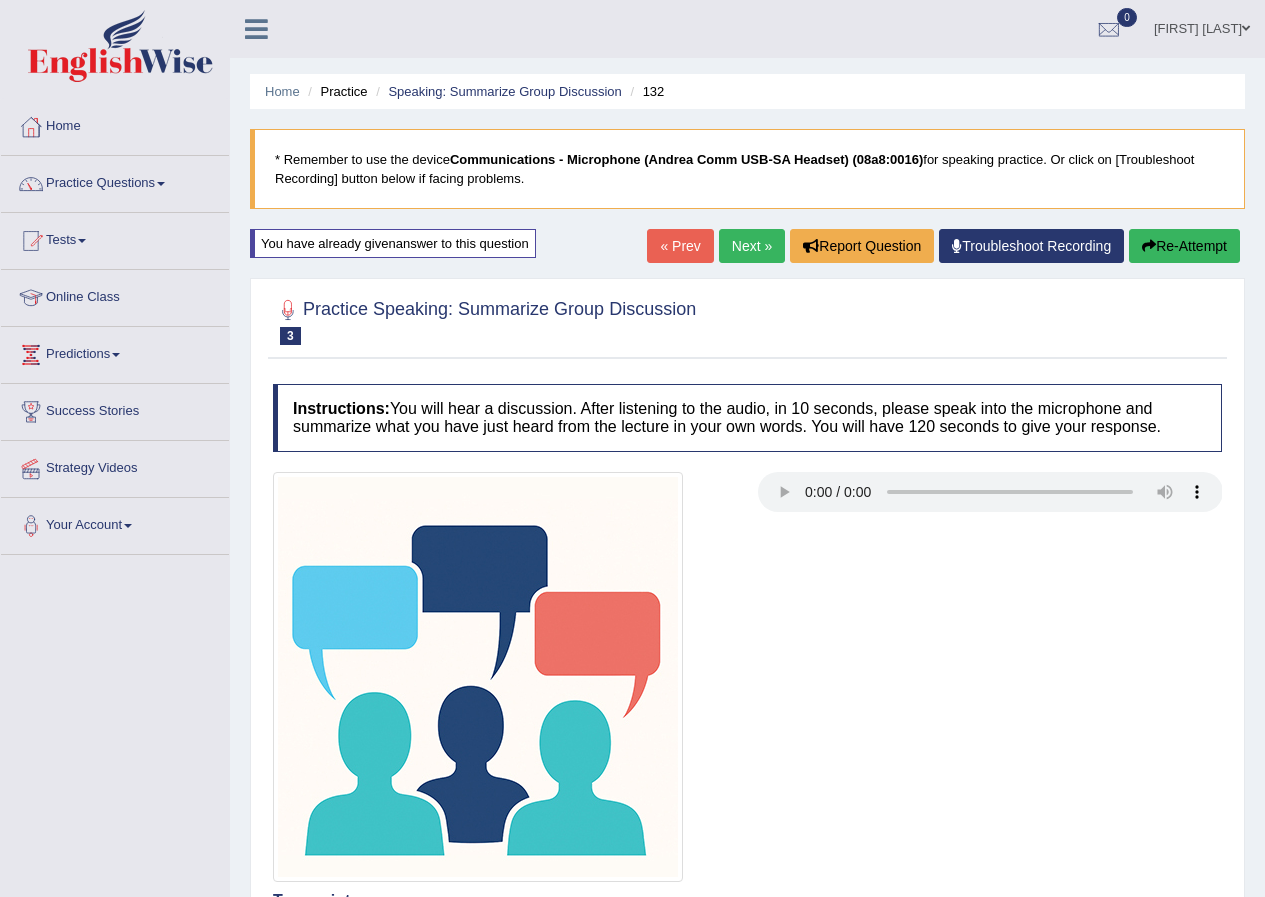 click on "Next »" at bounding box center [752, 246] 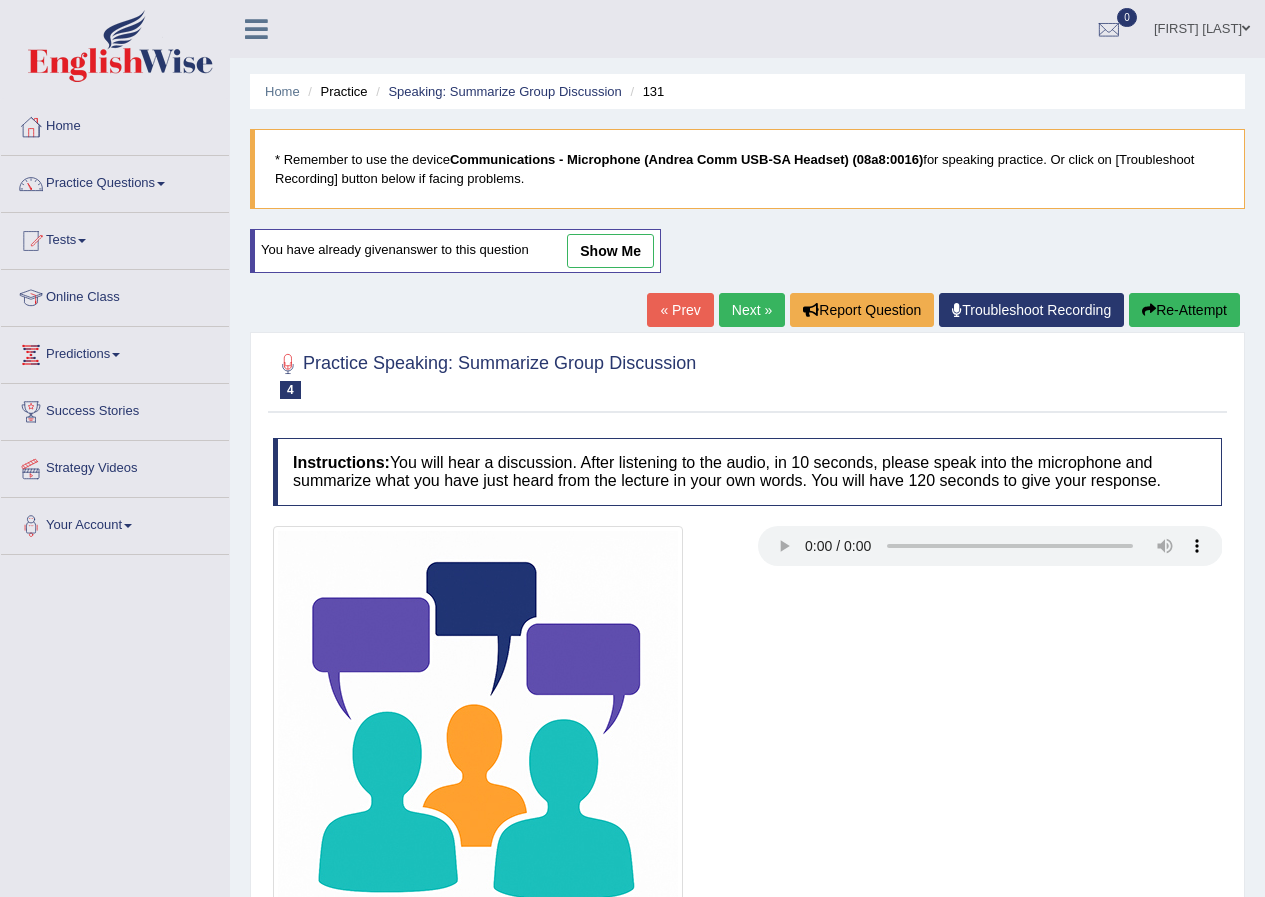 scroll, scrollTop: 193, scrollLeft: 0, axis: vertical 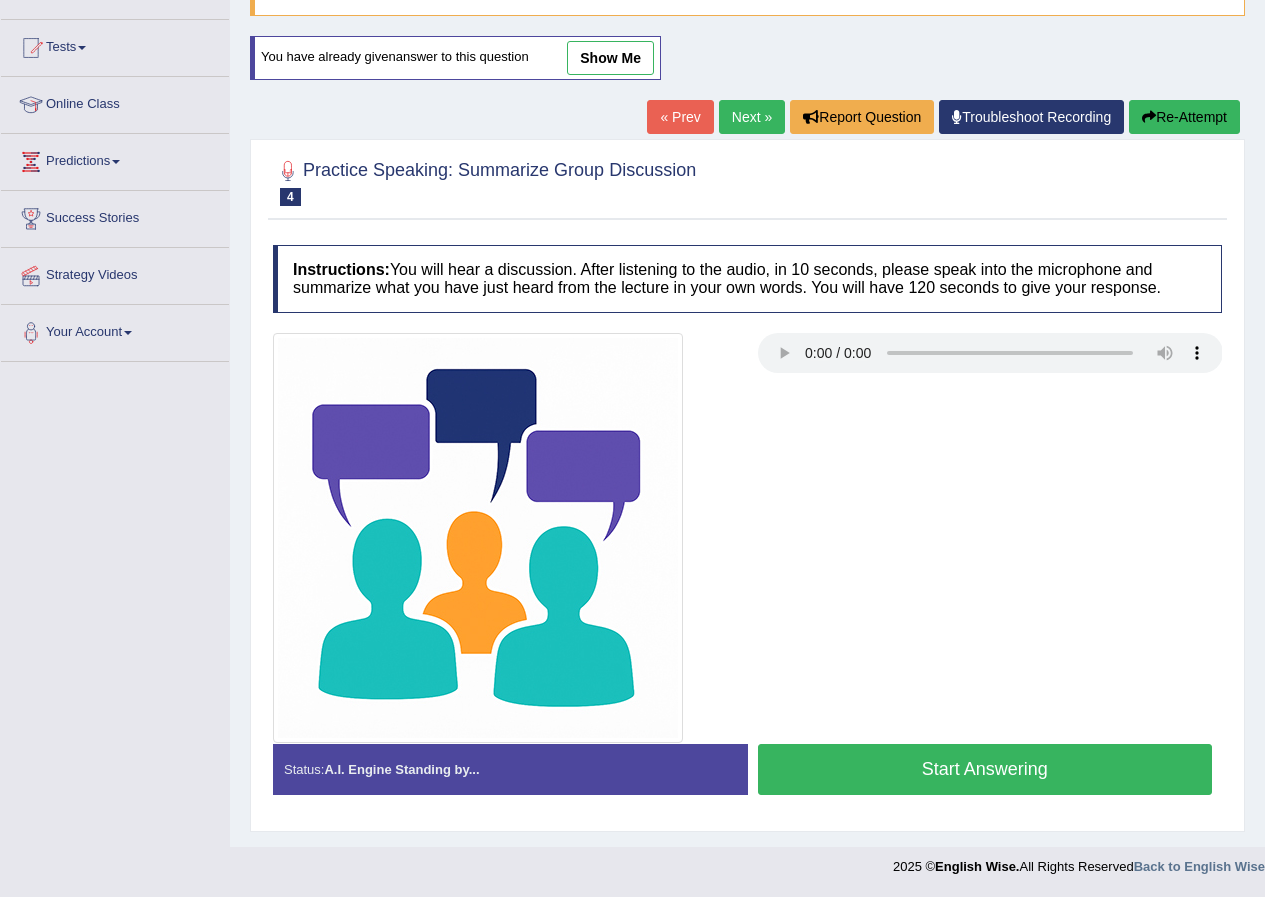 click on "Start Answering" at bounding box center [985, 769] 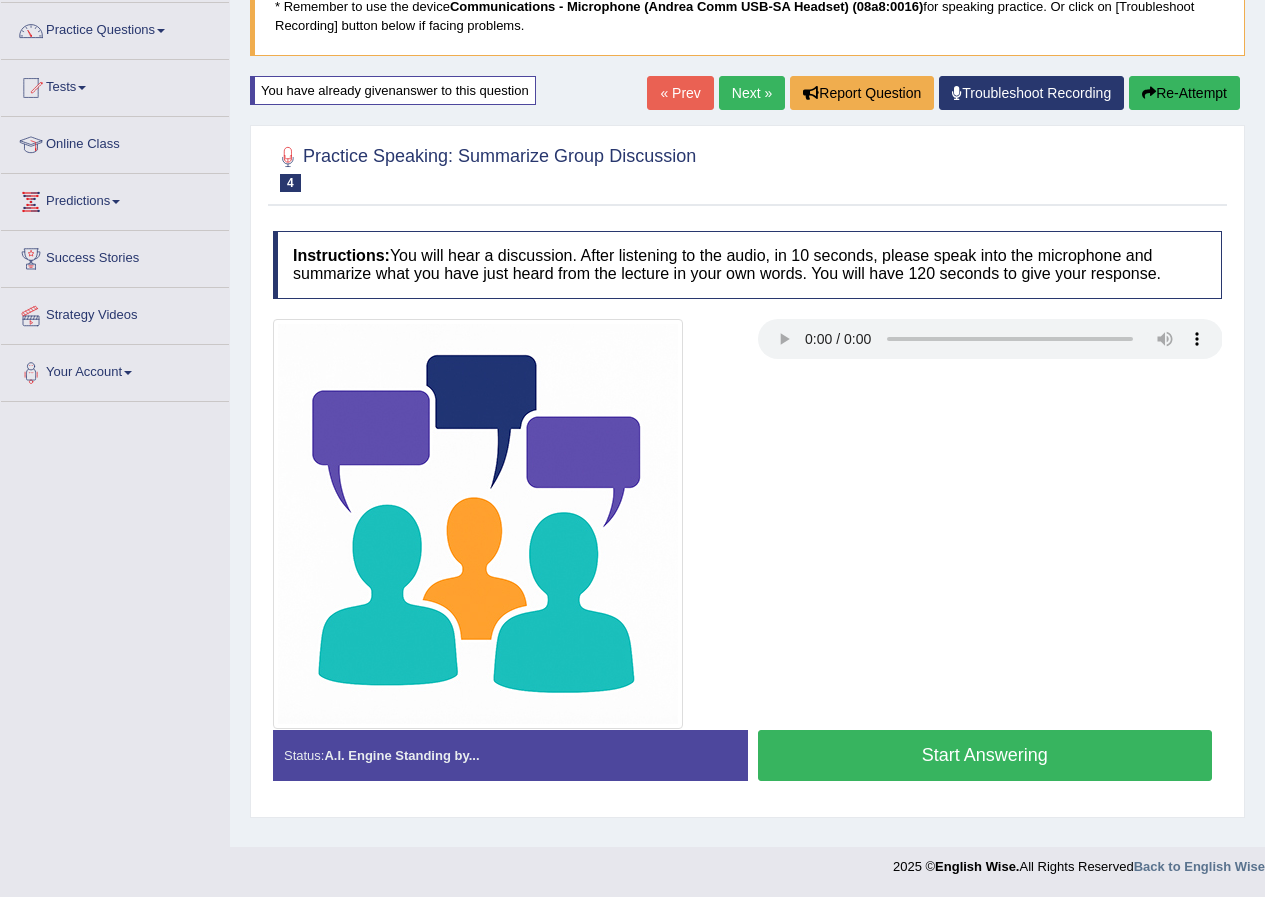 scroll, scrollTop: 158, scrollLeft: 0, axis: vertical 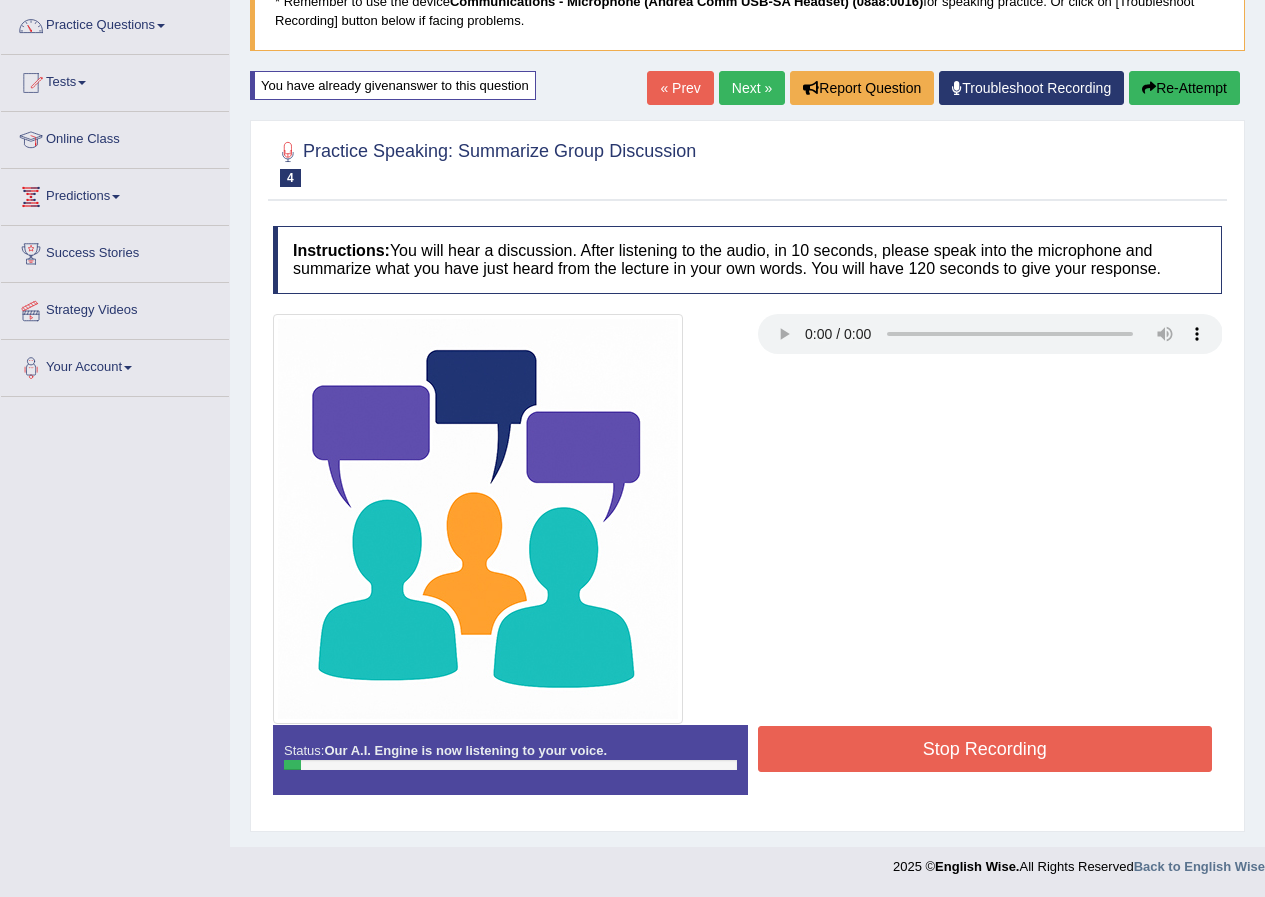 click at bounding box center [747, 519] 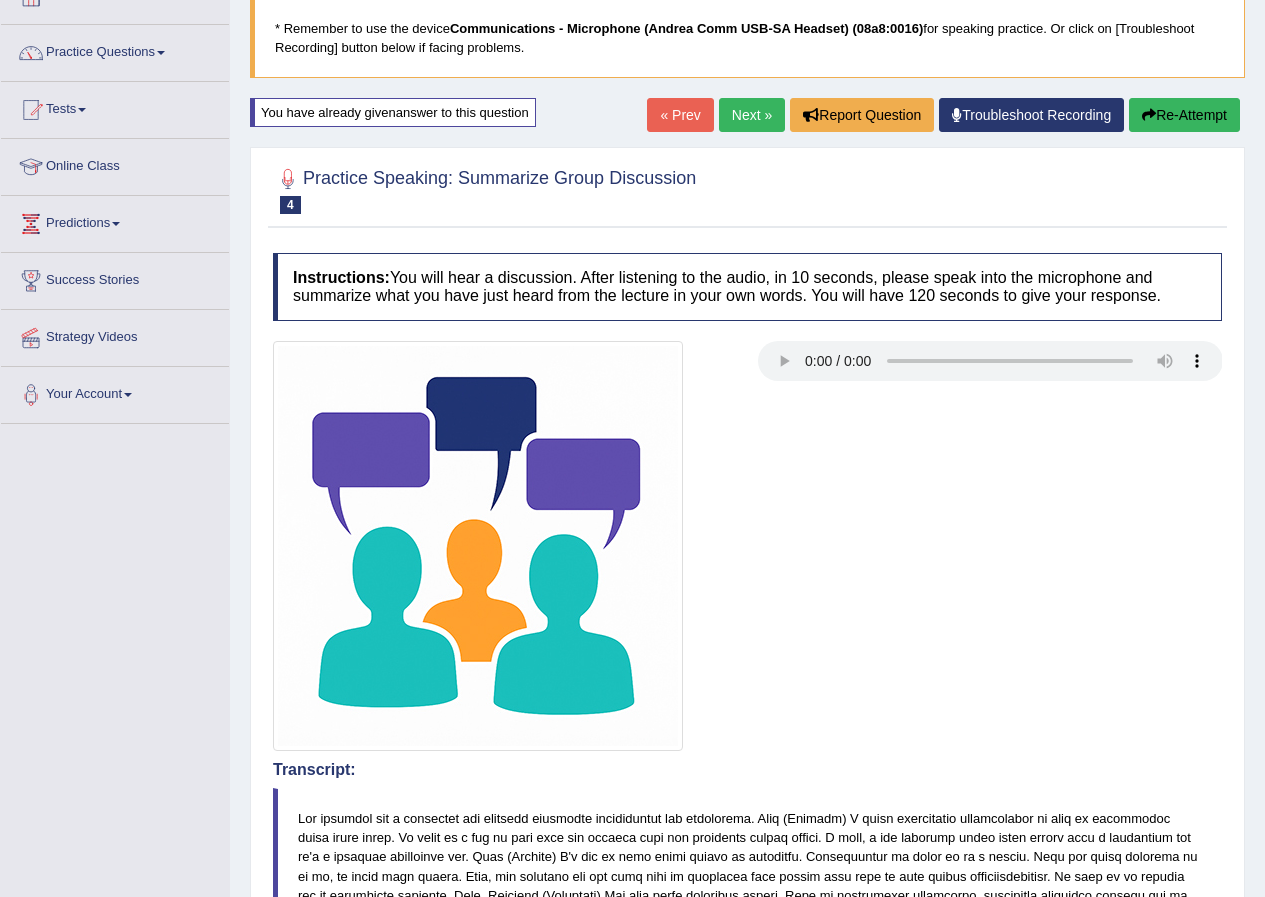 scroll, scrollTop: 129, scrollLeft: 0, axis: vertical 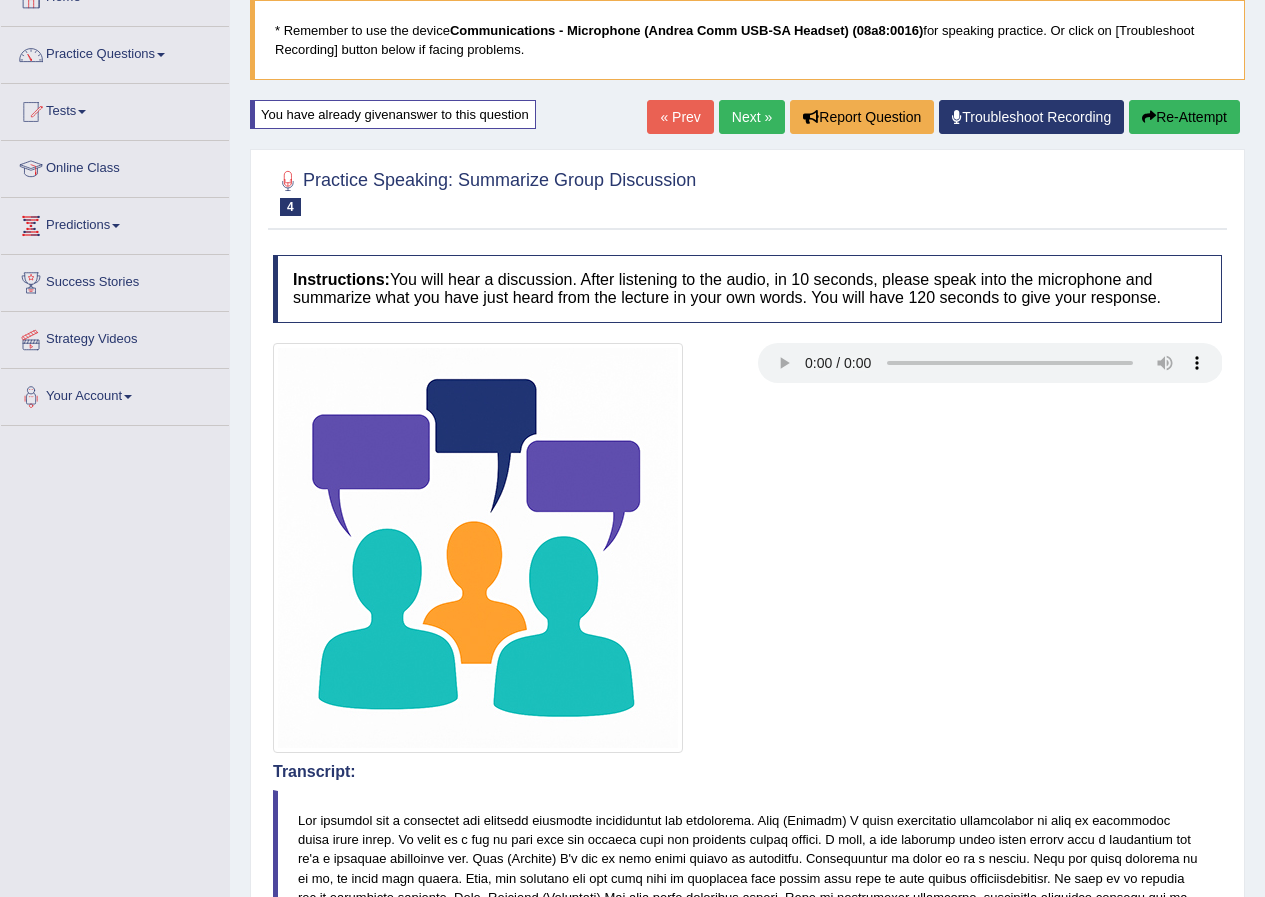 click on "Re-Attempt" at bounding box center [1184, 117] 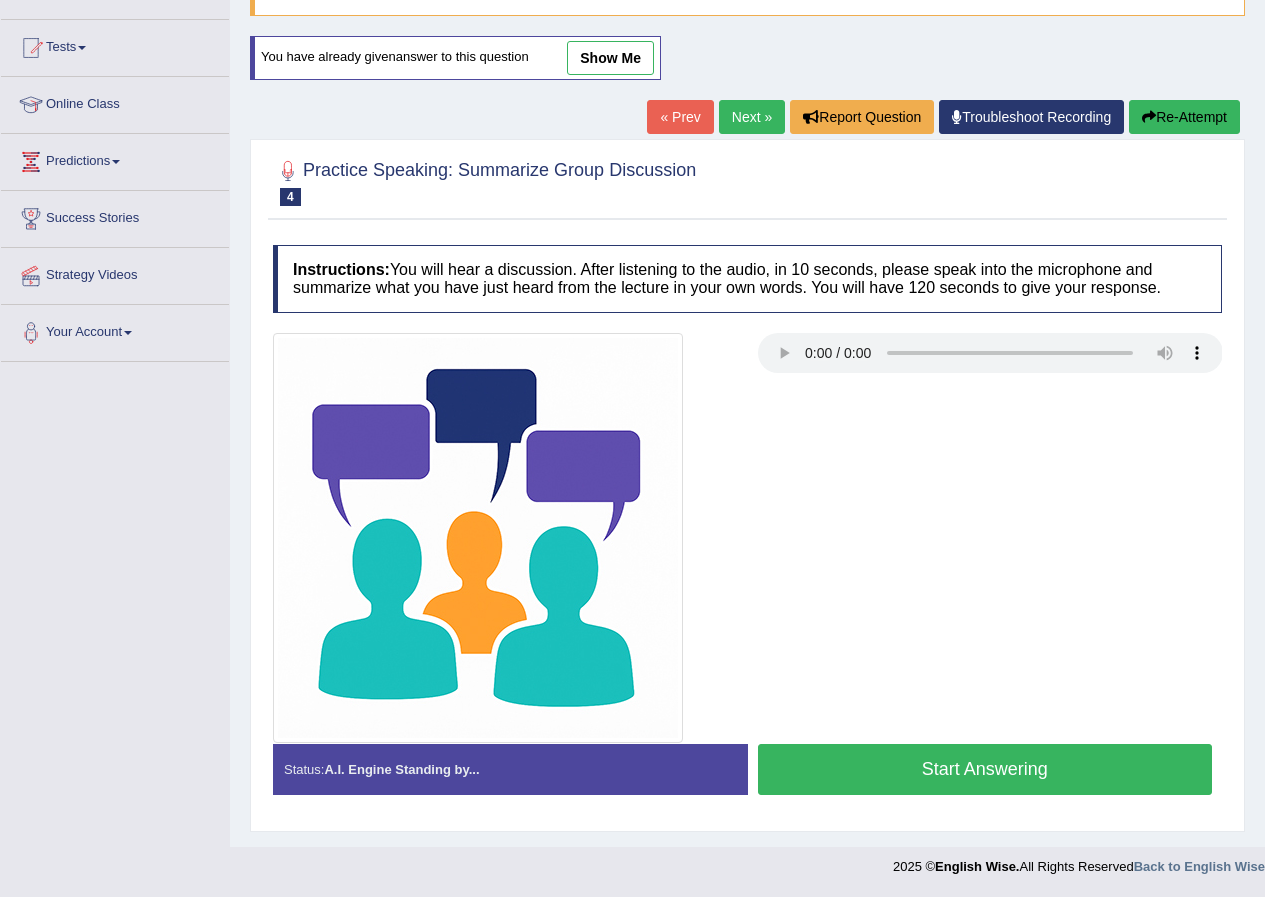 scroll, scrollTop: 0, scrollLeft: 0, axis: both 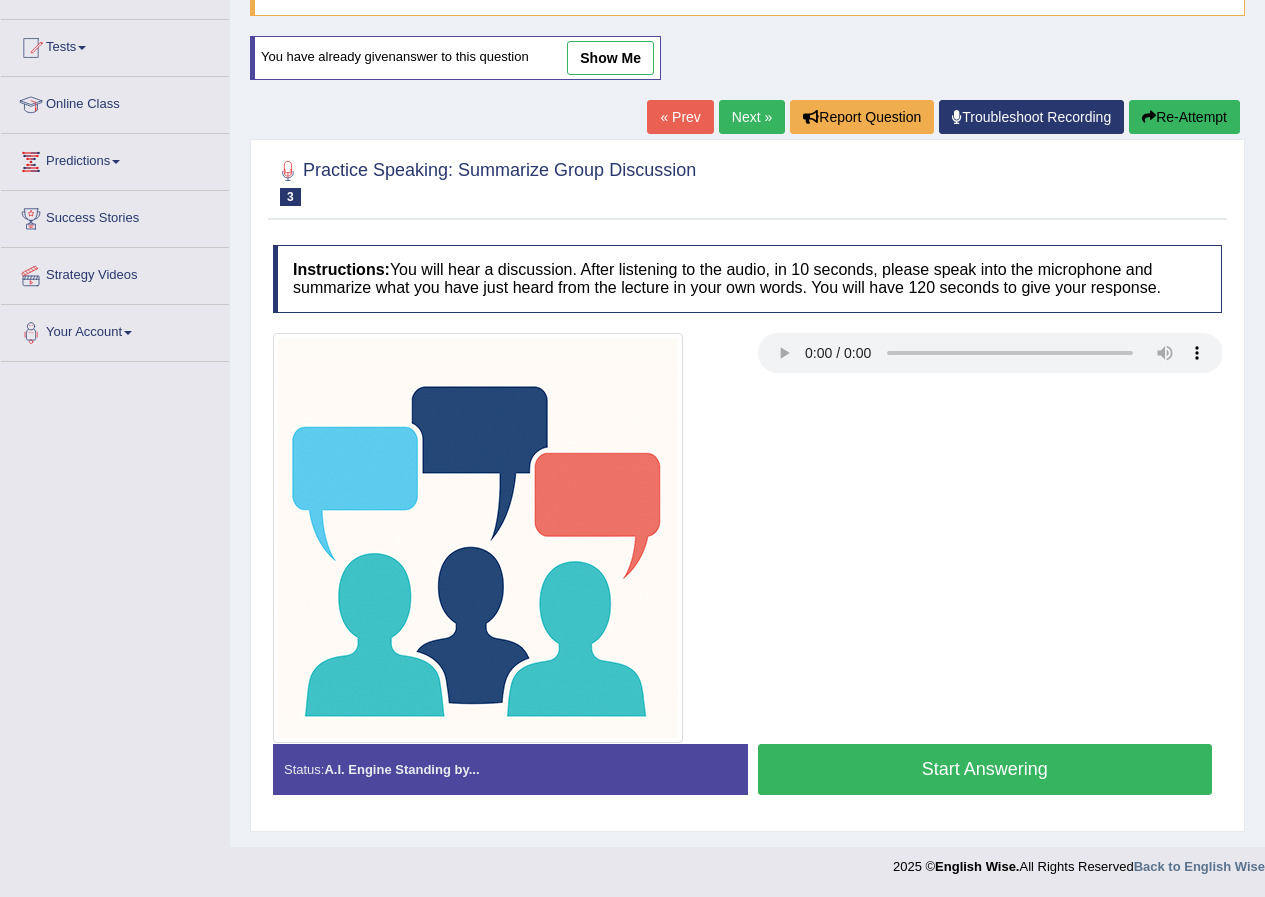 click on "Re-Attempt" at bounding box center [1184, 117] 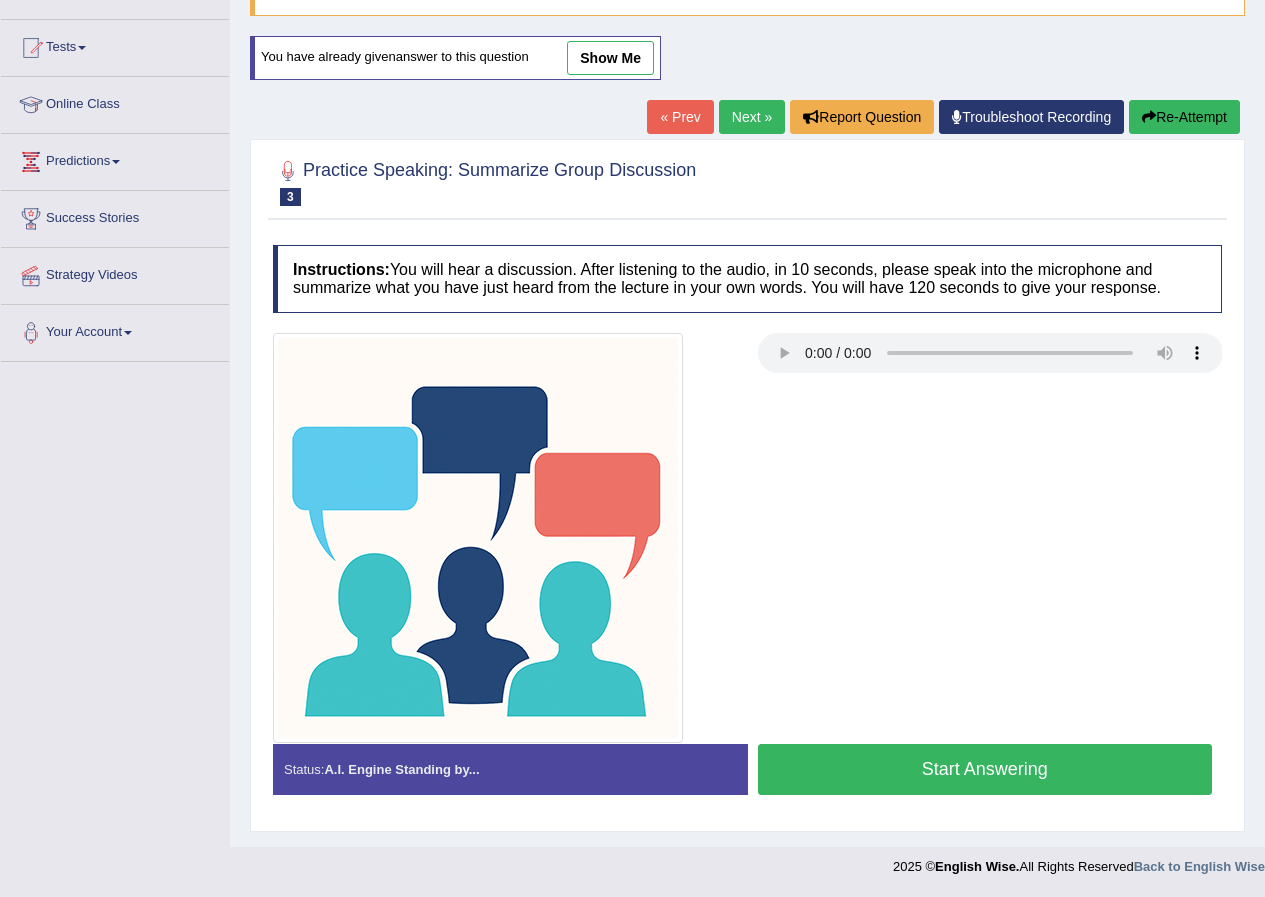 scroll, scrollTop: 193, scrollLeft: 0, axis: vertical 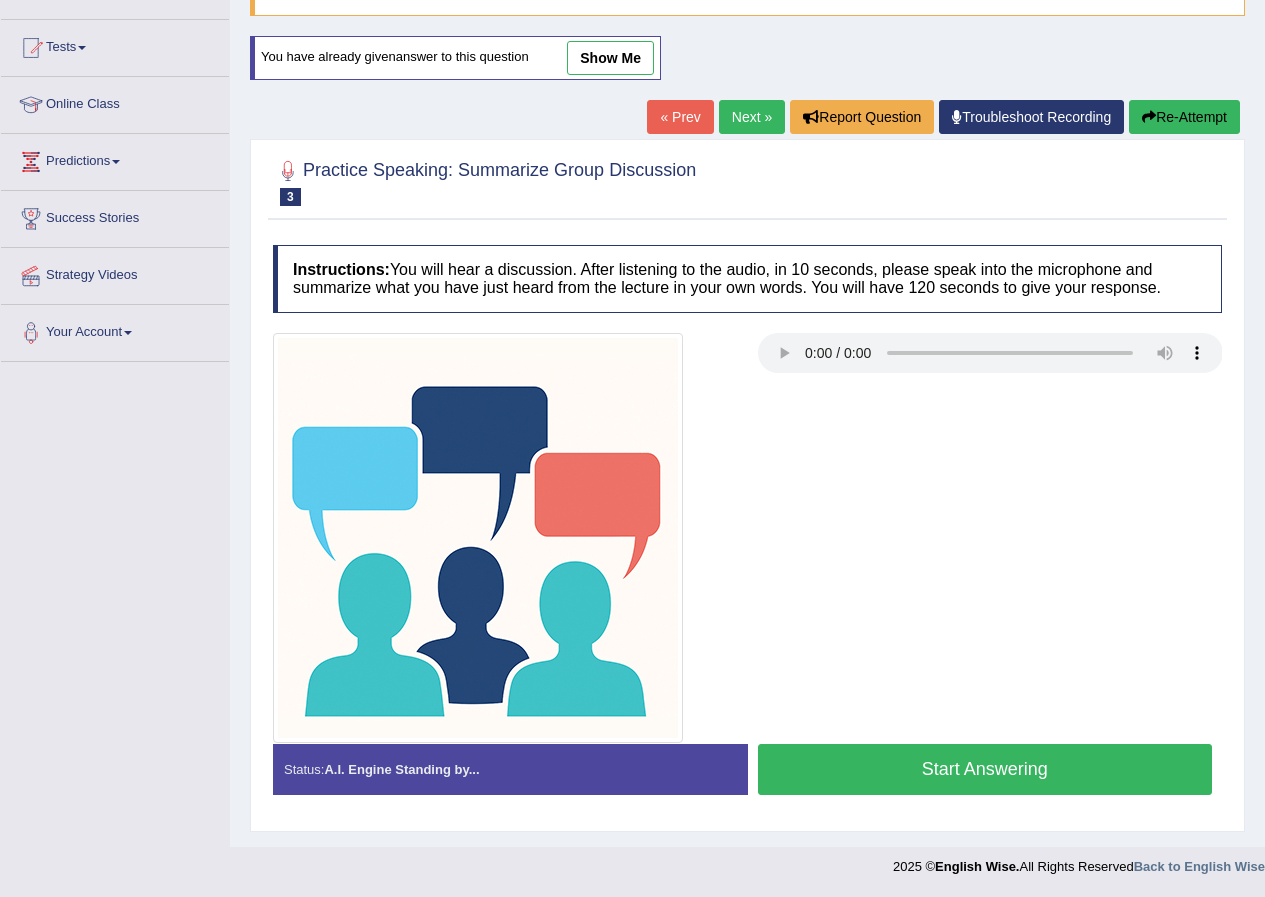 click on "show me" at bounding box center [610, 58] 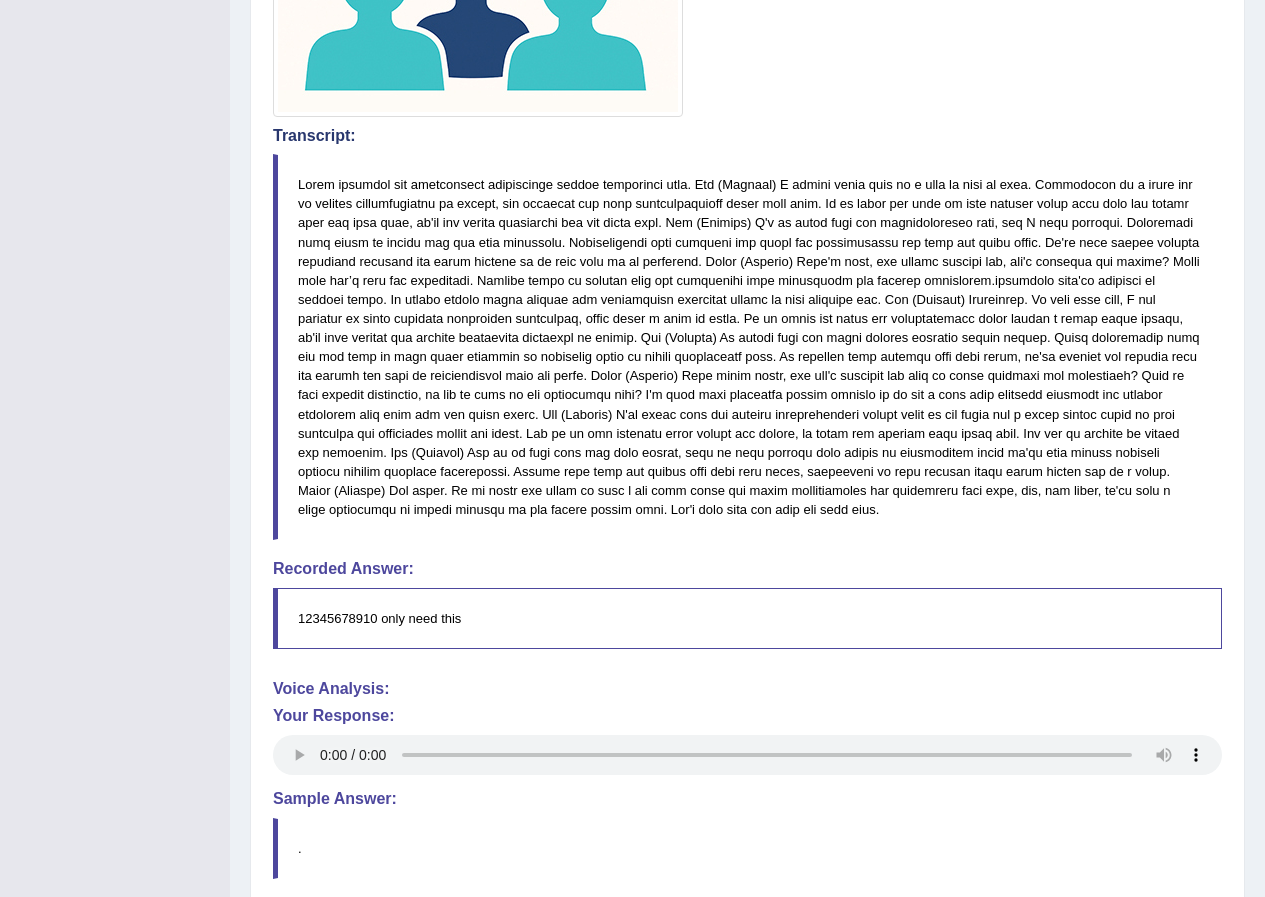 scroll, scrollTop: 920, scrollLeft: 0, axis: vertical 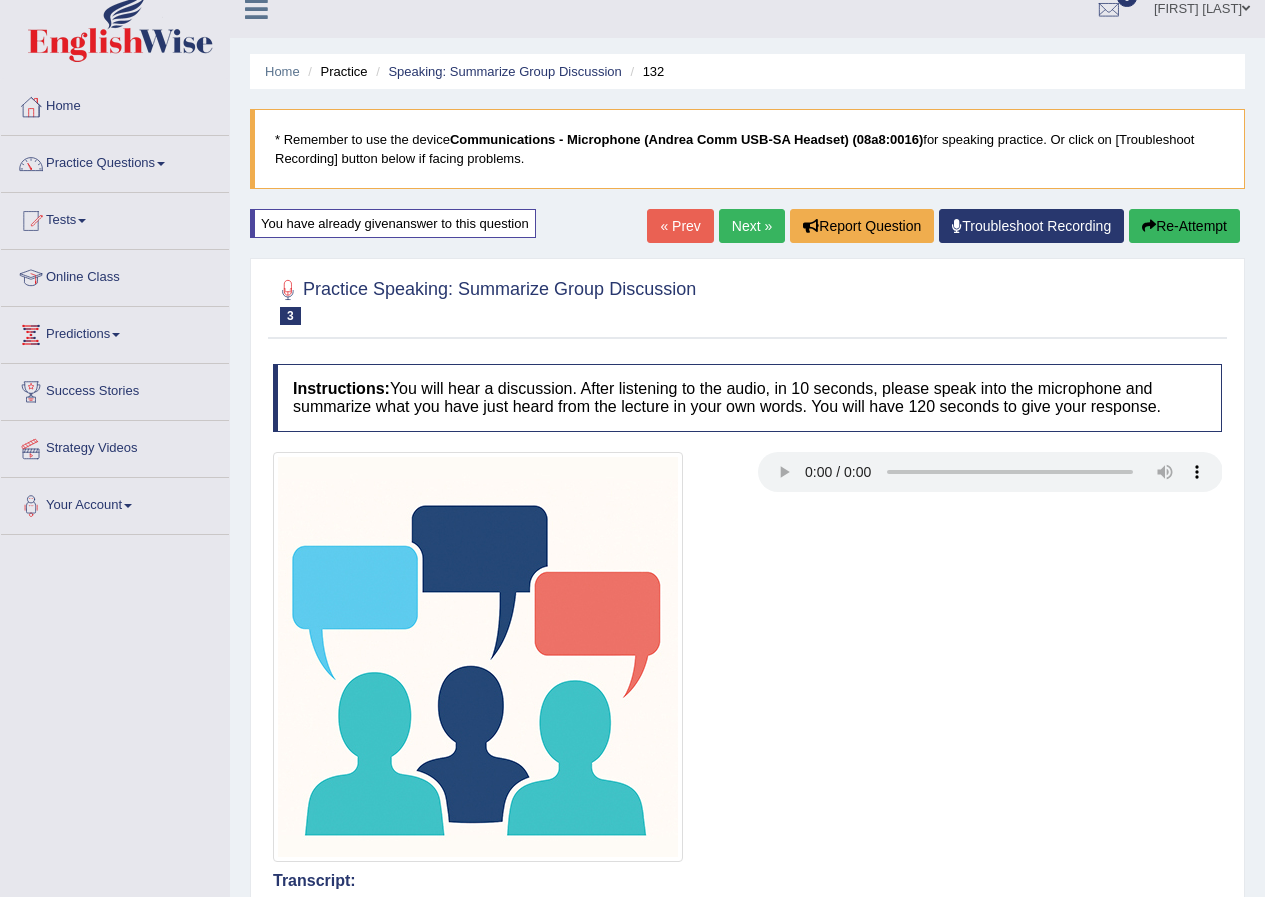 click on "Next »" at bounding box center [752, 226] 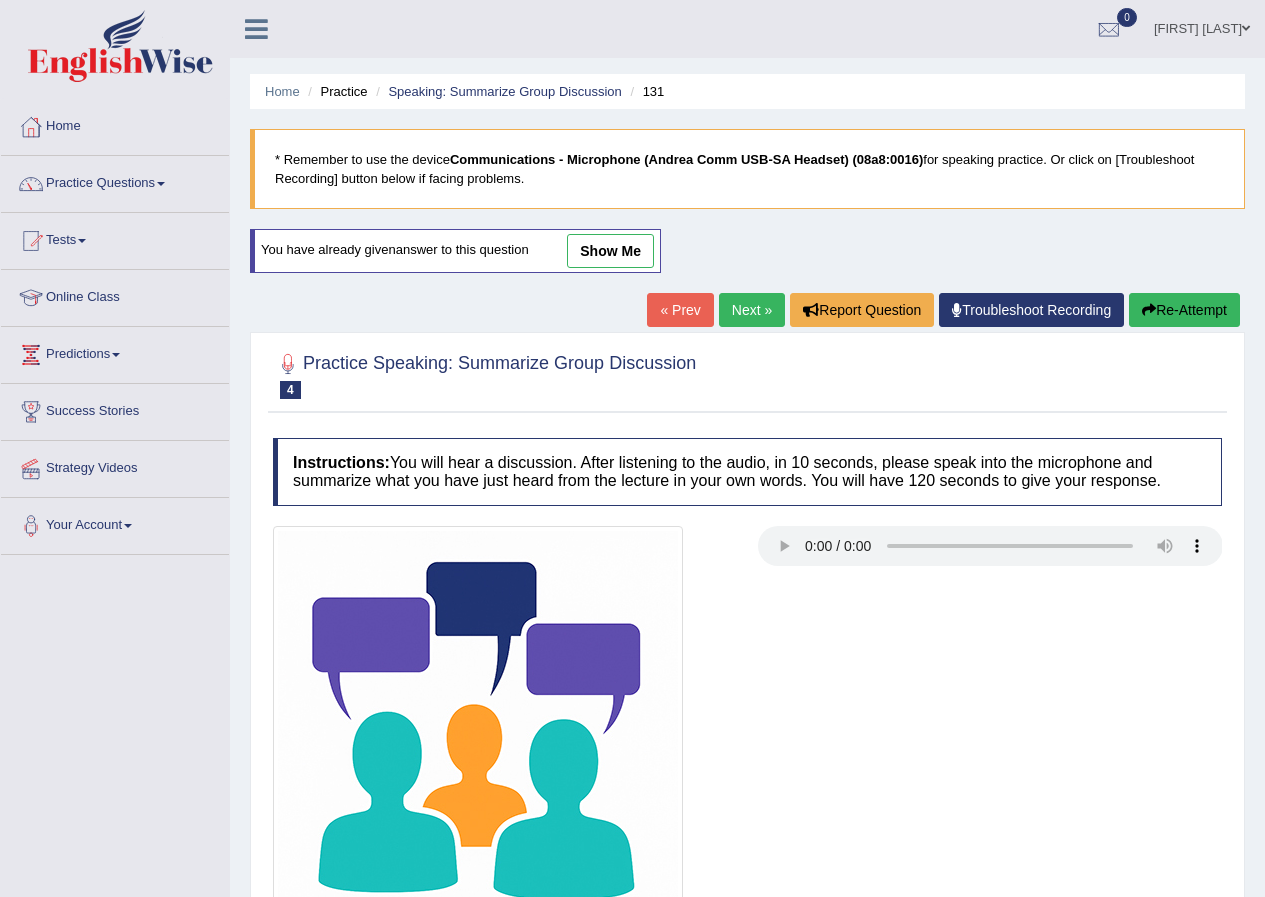 scroll, scrollTop: 0, scrollLeft: 0, axis: both 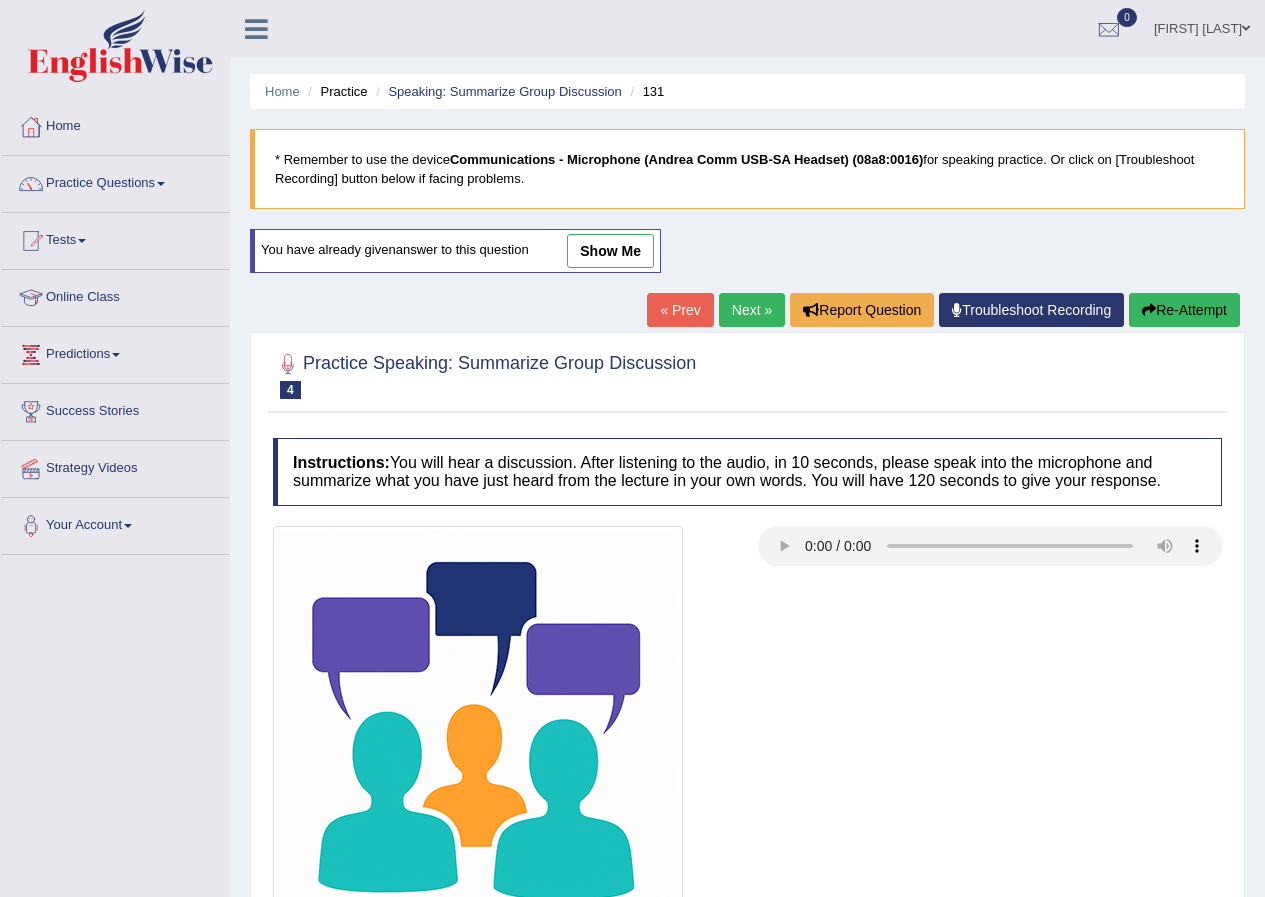 click on "« Prev" at bounding box center [680, 310] 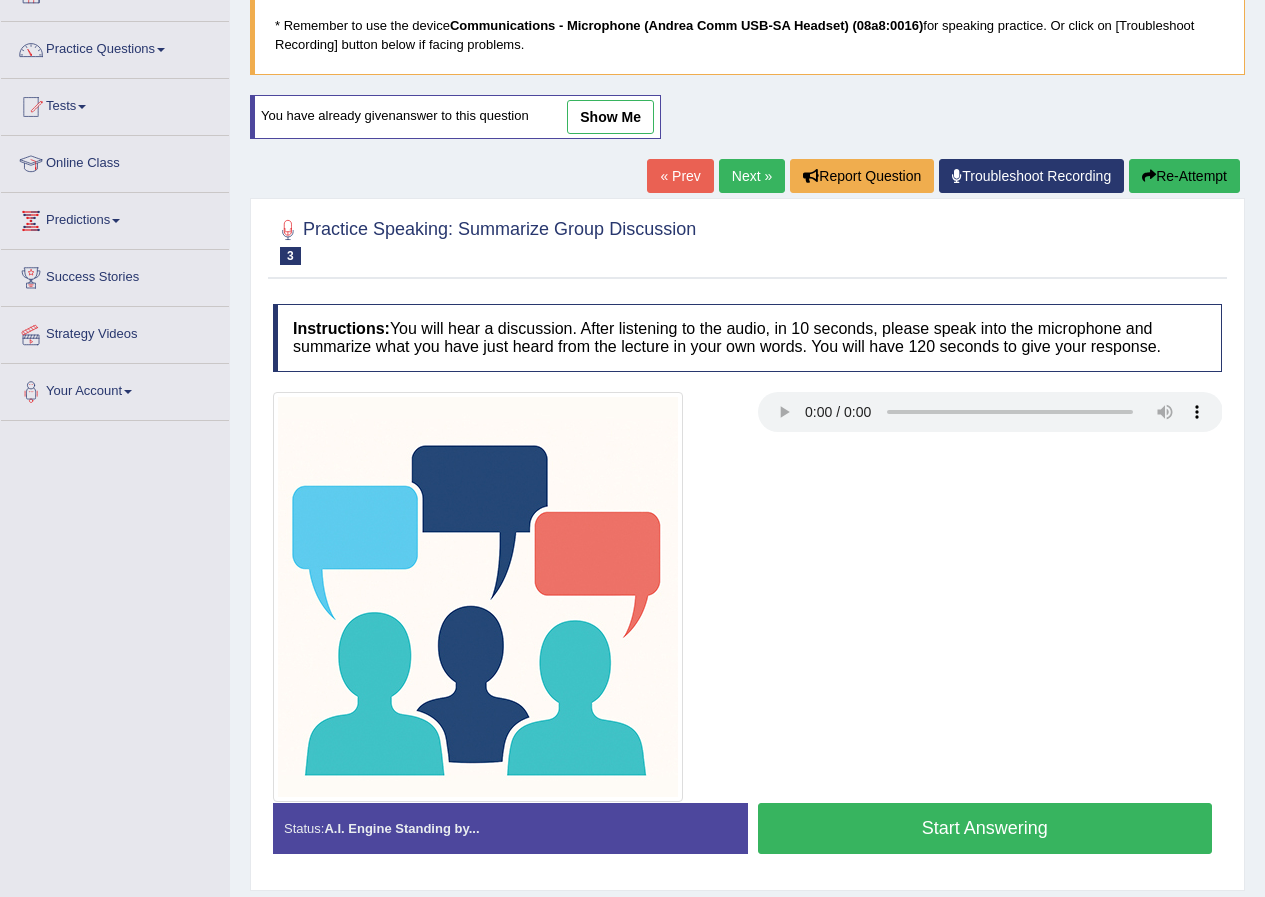 scroll, scrollTop: 193, scrollLeft: 0, axis: vertical 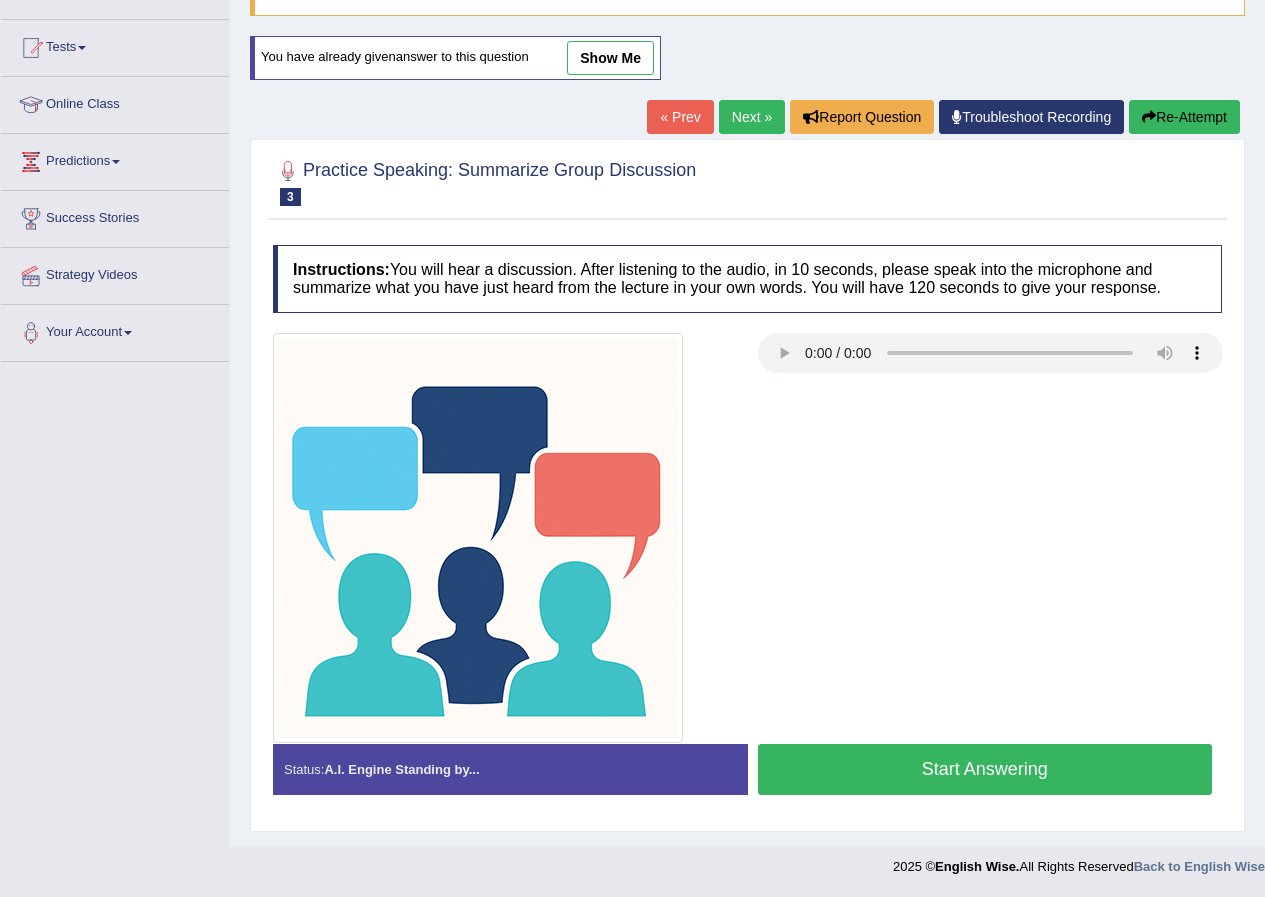 click on "Start Answering" at bounding box center (985, 769) 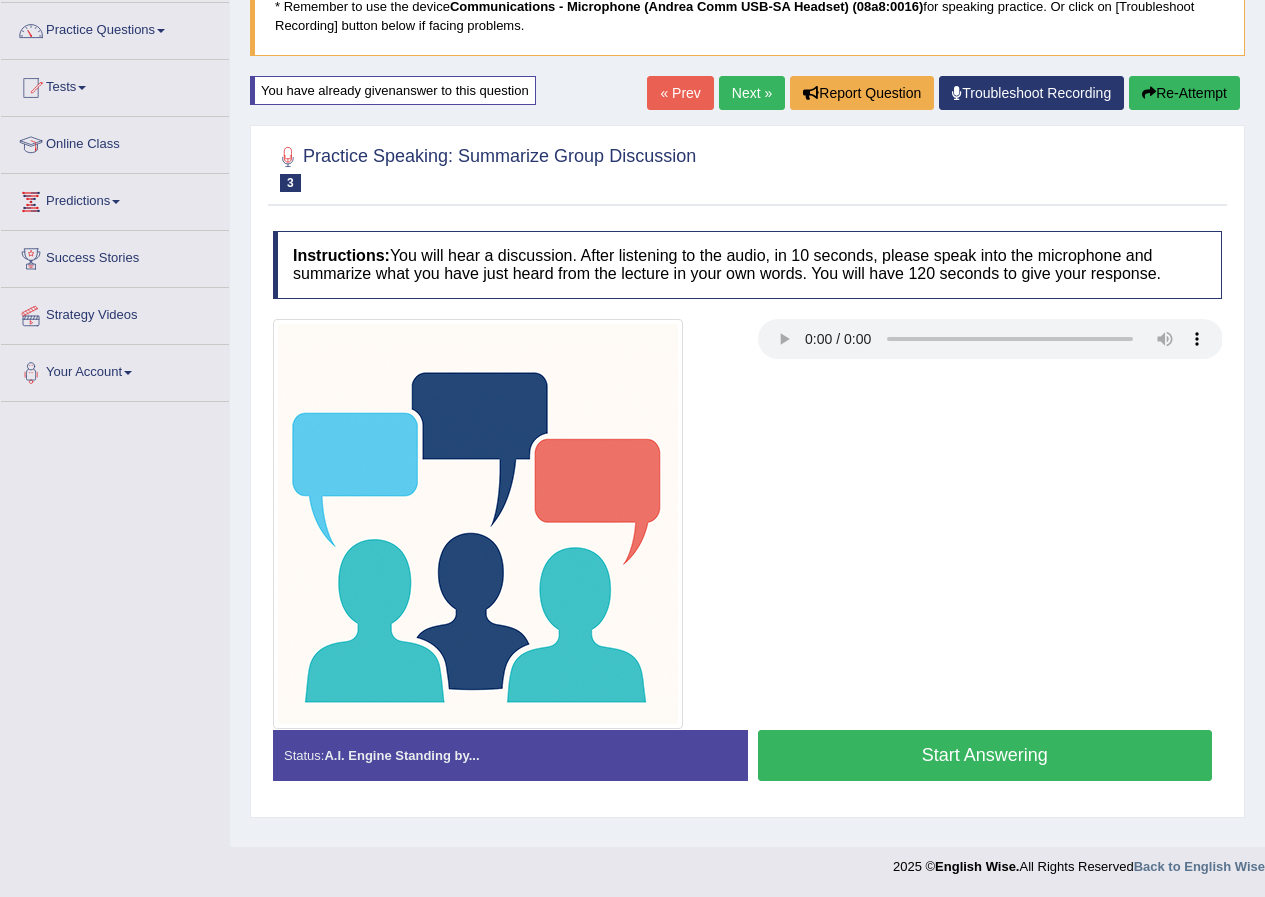 click on "Start Answering" at bounding box center [985, 755] 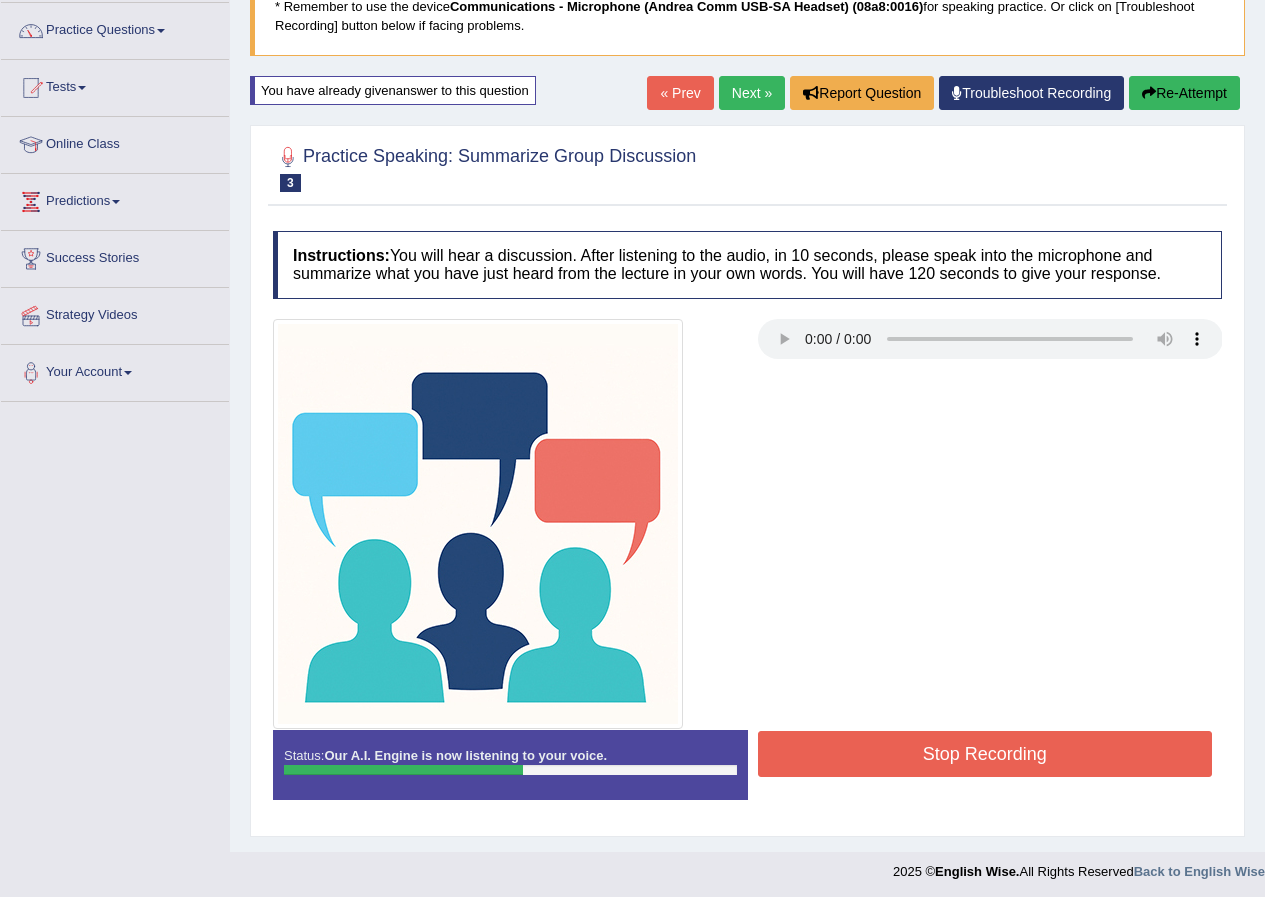 click on "Stop Recording" at bounding box center [985, 754] 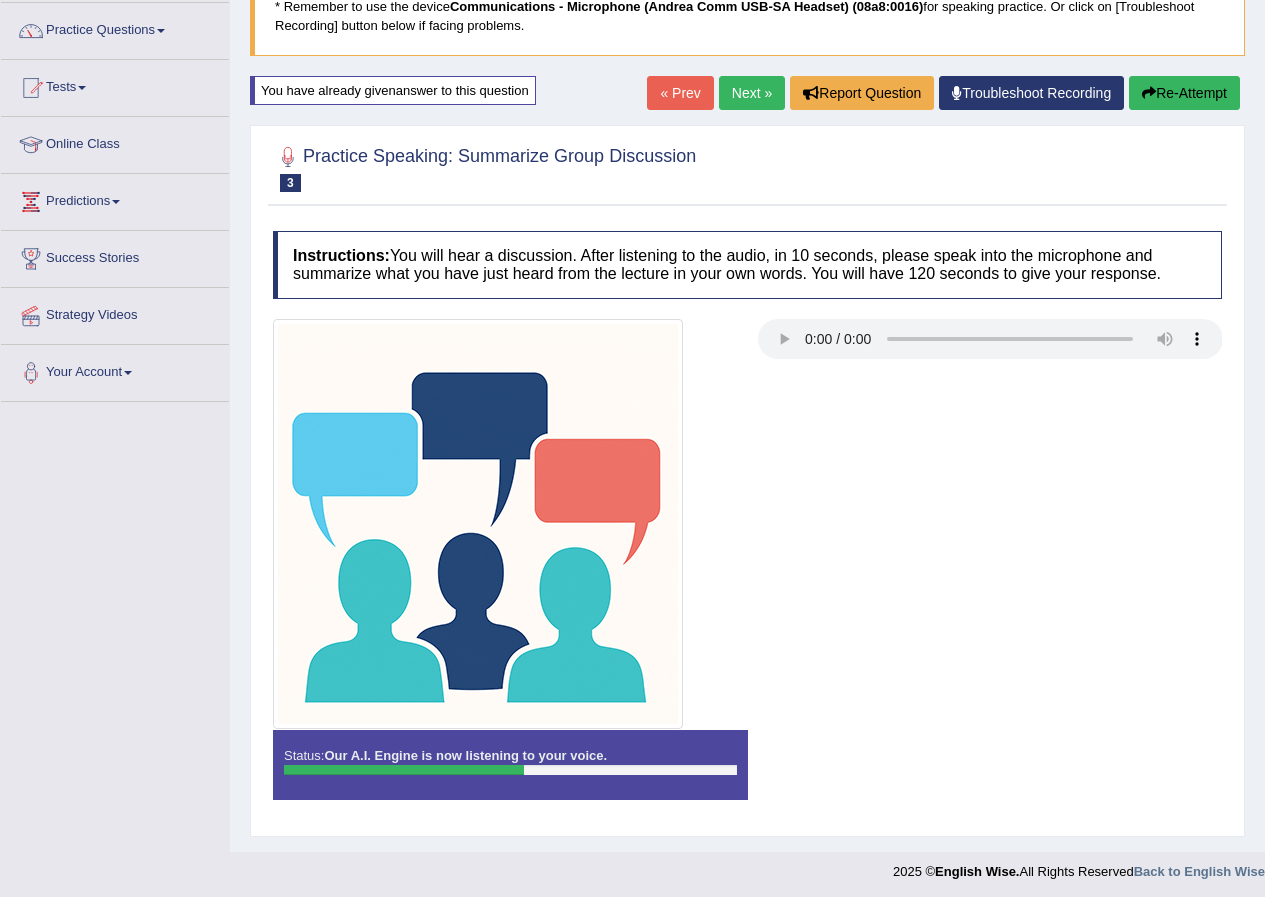click on "Status:  Our A.I. Engine is now listening to your voice. Start Answering Stop Recording" at bounding box center [747, 775] 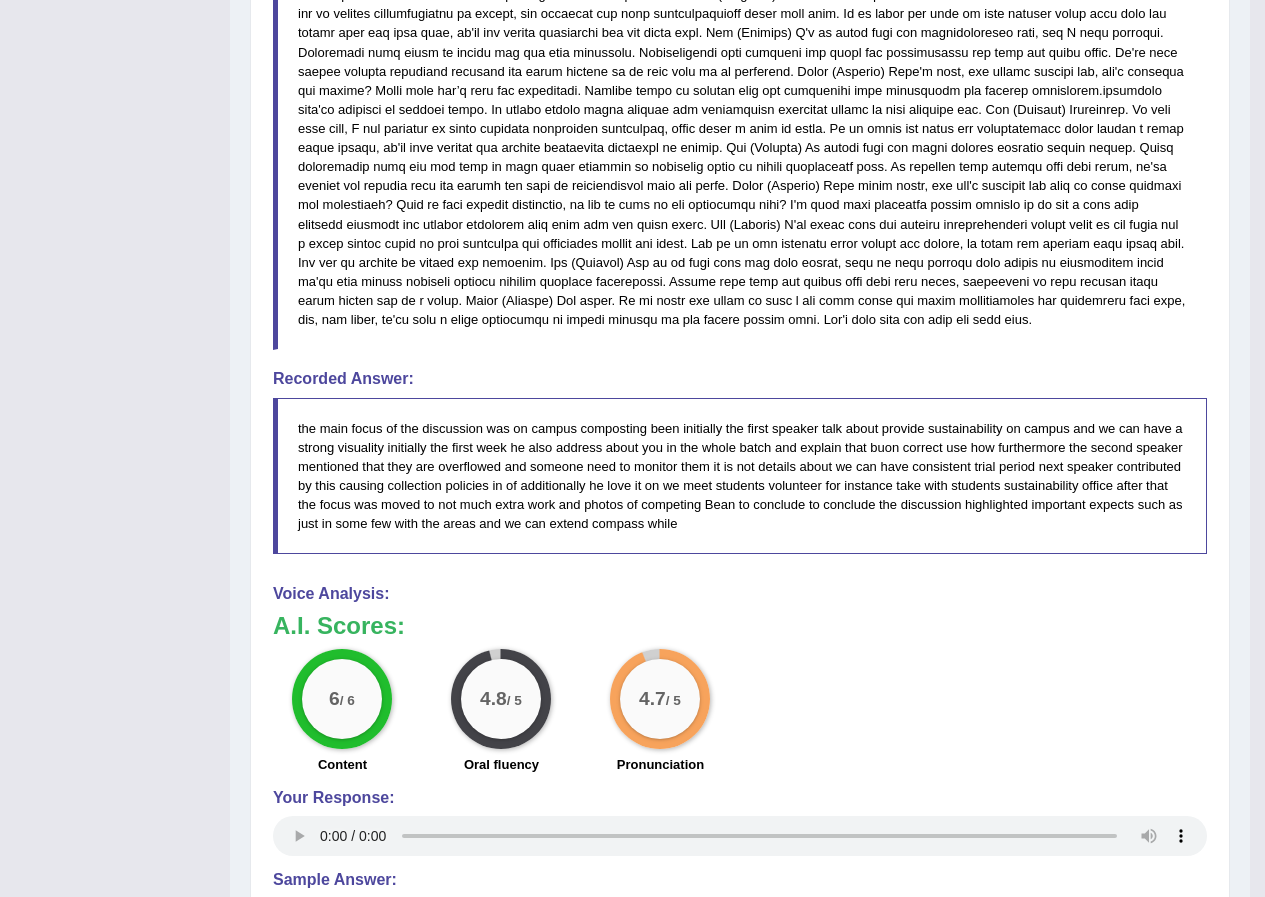 scroll, scrollTop: 1210, scrollLeft: 0, axis: vertical 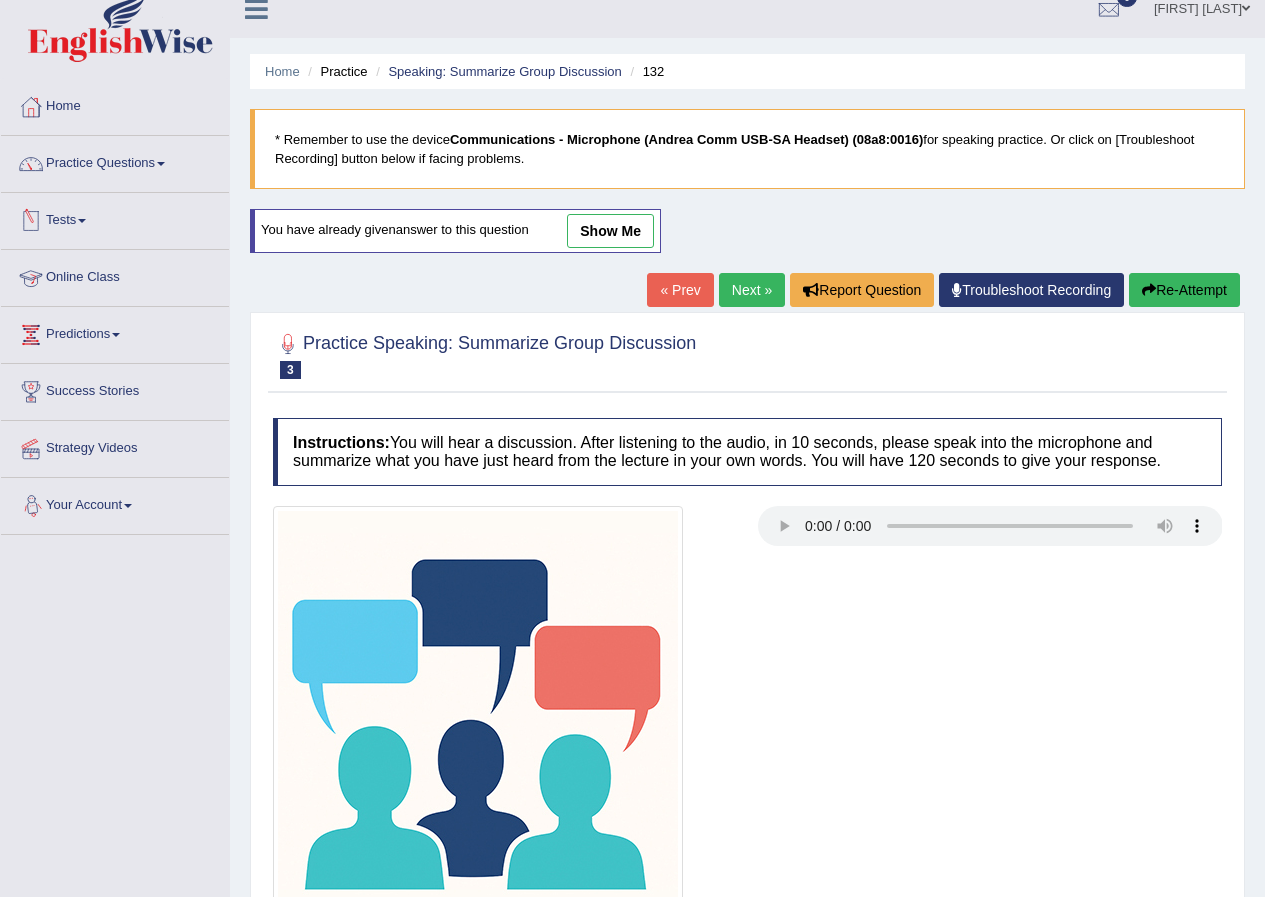 click on "Tests" at bounding box center (115, 218) 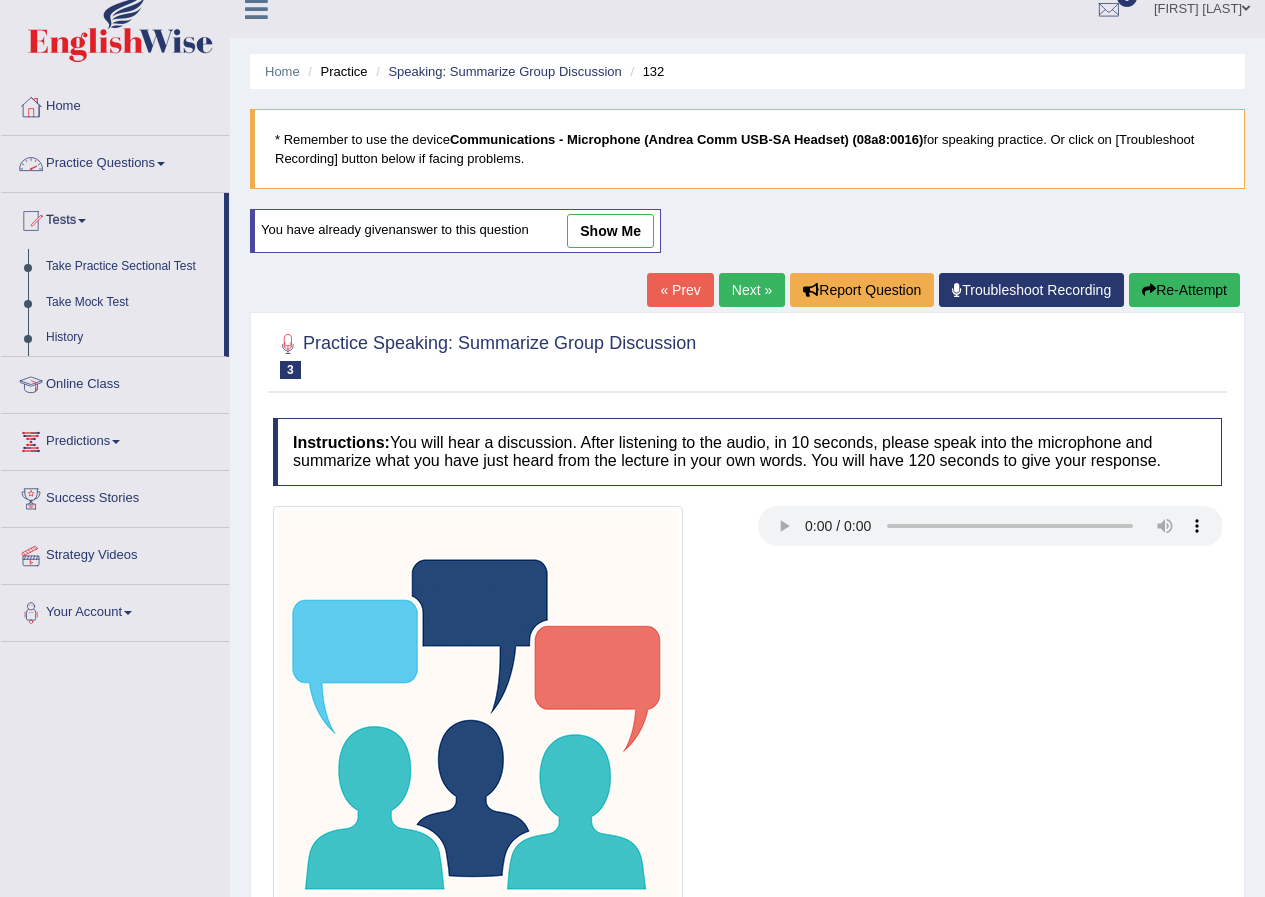 click on "Practice Questions" at bounding box center (115, 161) 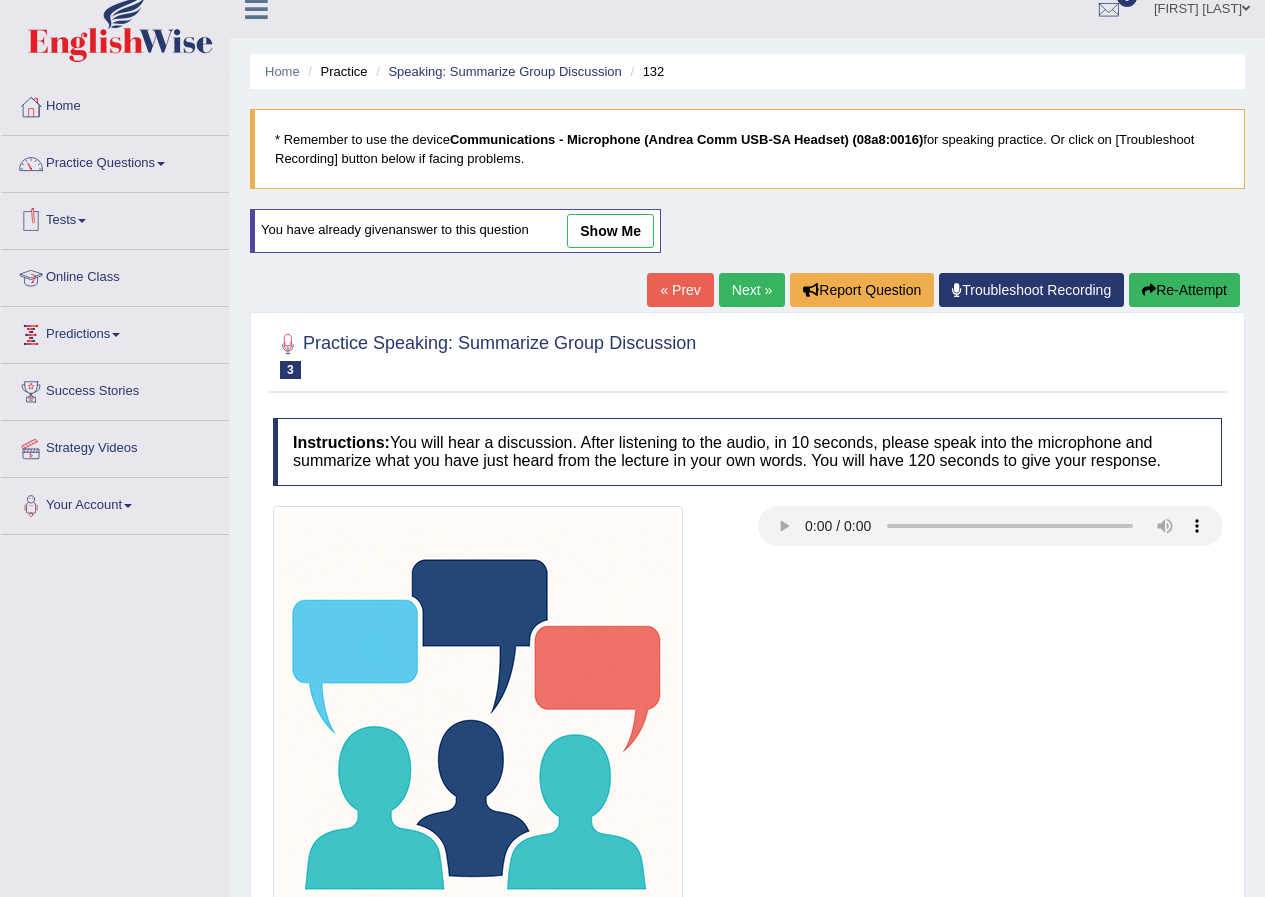 click on "Practice Questions" at bounding box center (115, 161) 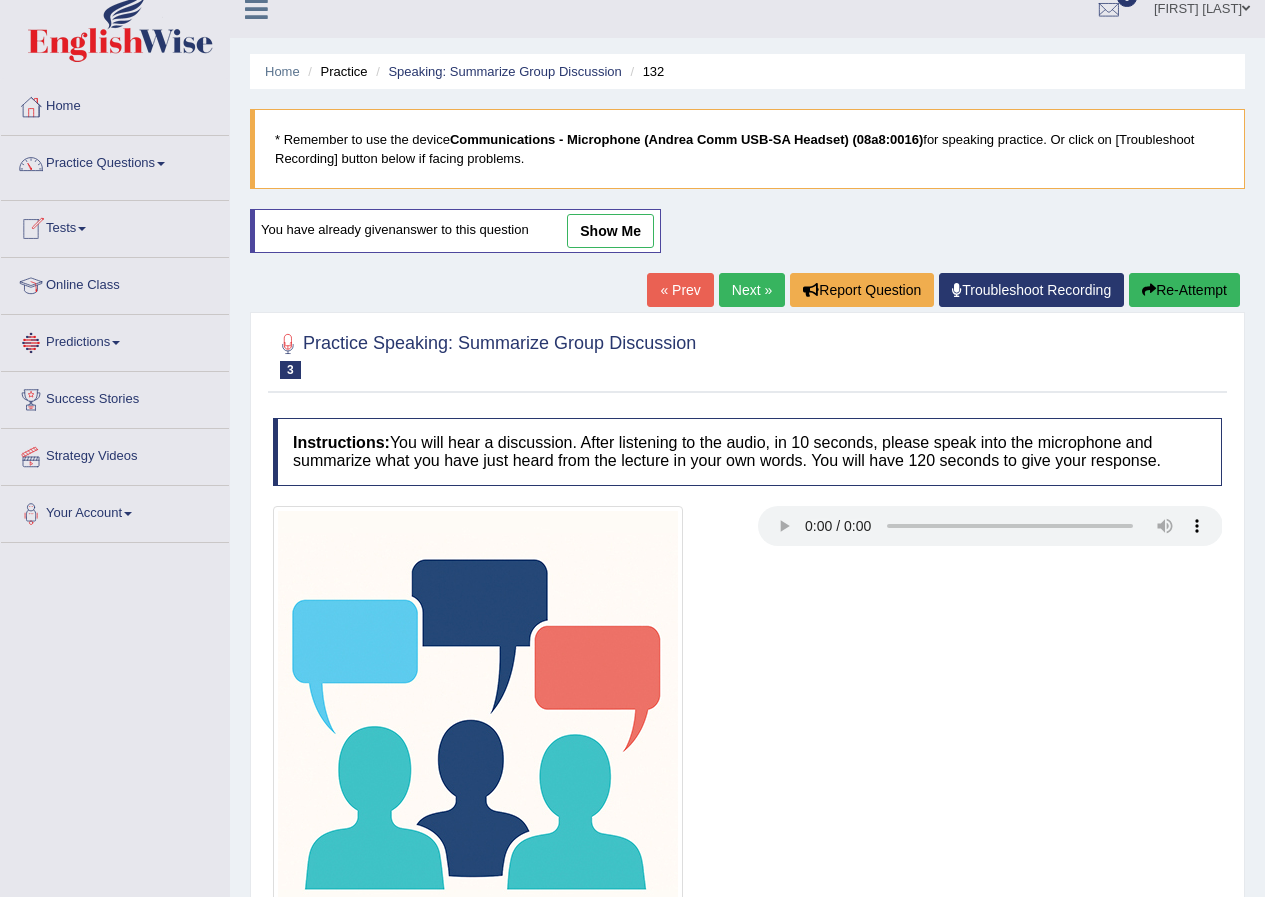 click on "Practice Questions" at bounding box center (115, 161) 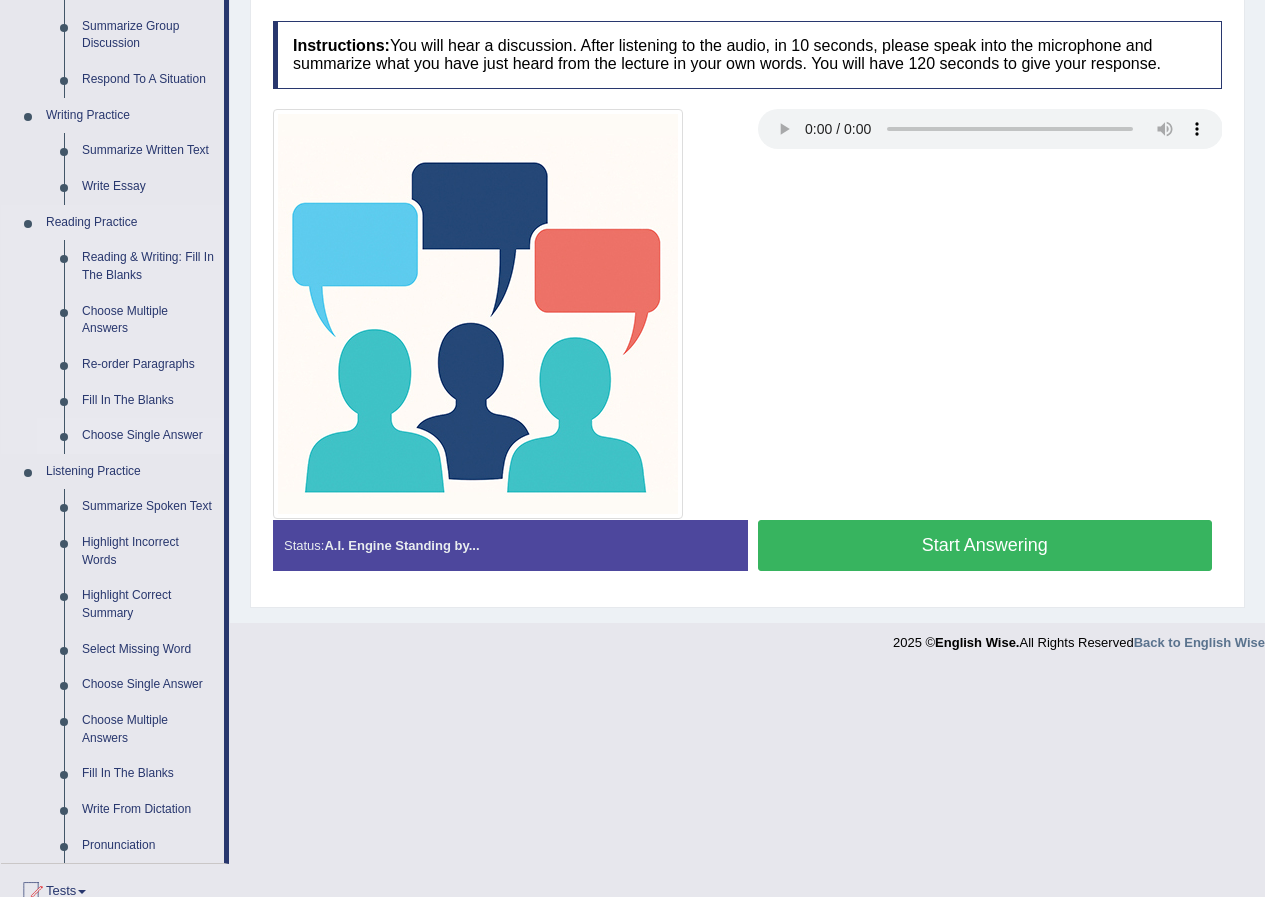 scroll, scrollTop: 420, scrollLeft: 0, axis: vertical 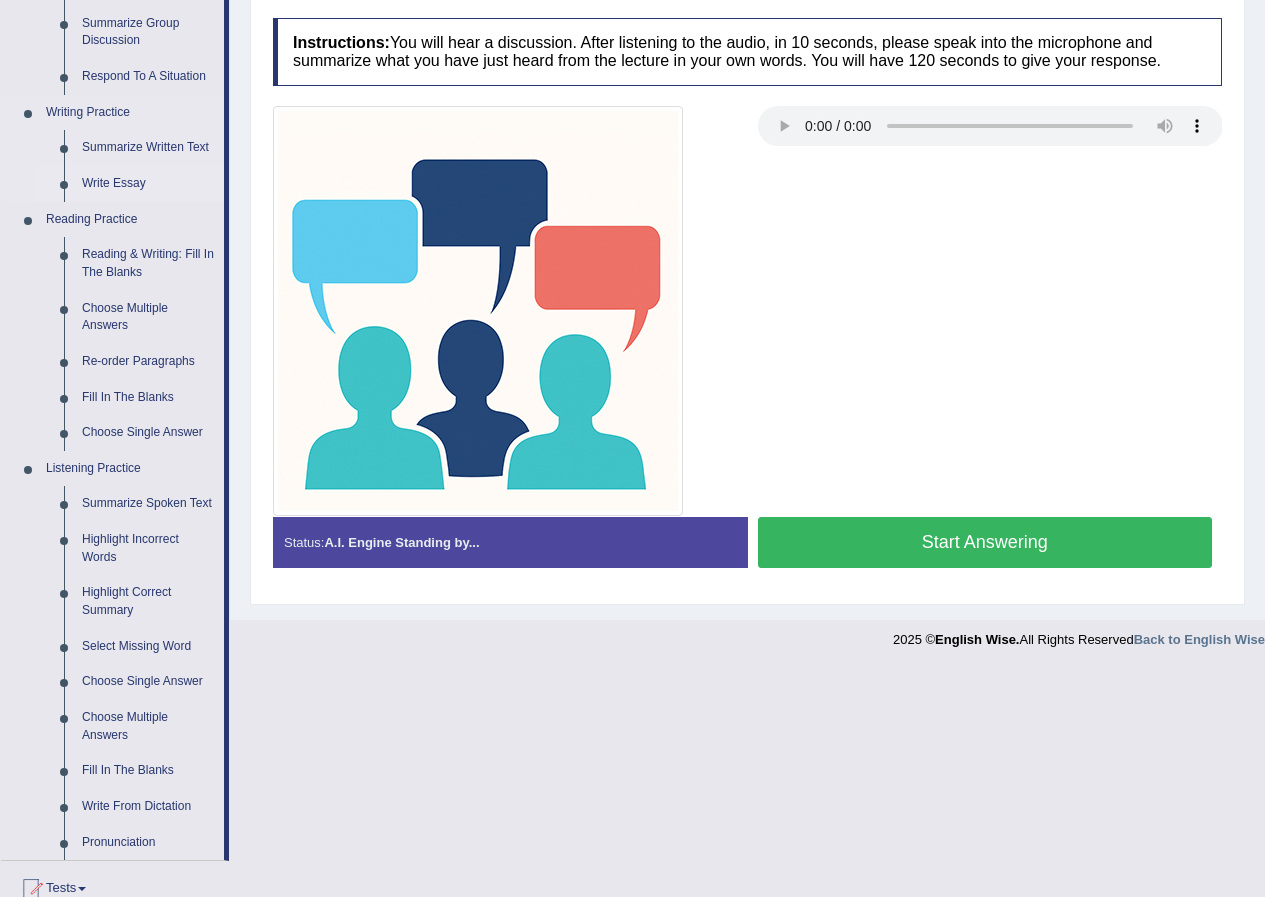 click on "Write Essay" at bounding box center (148, 184) 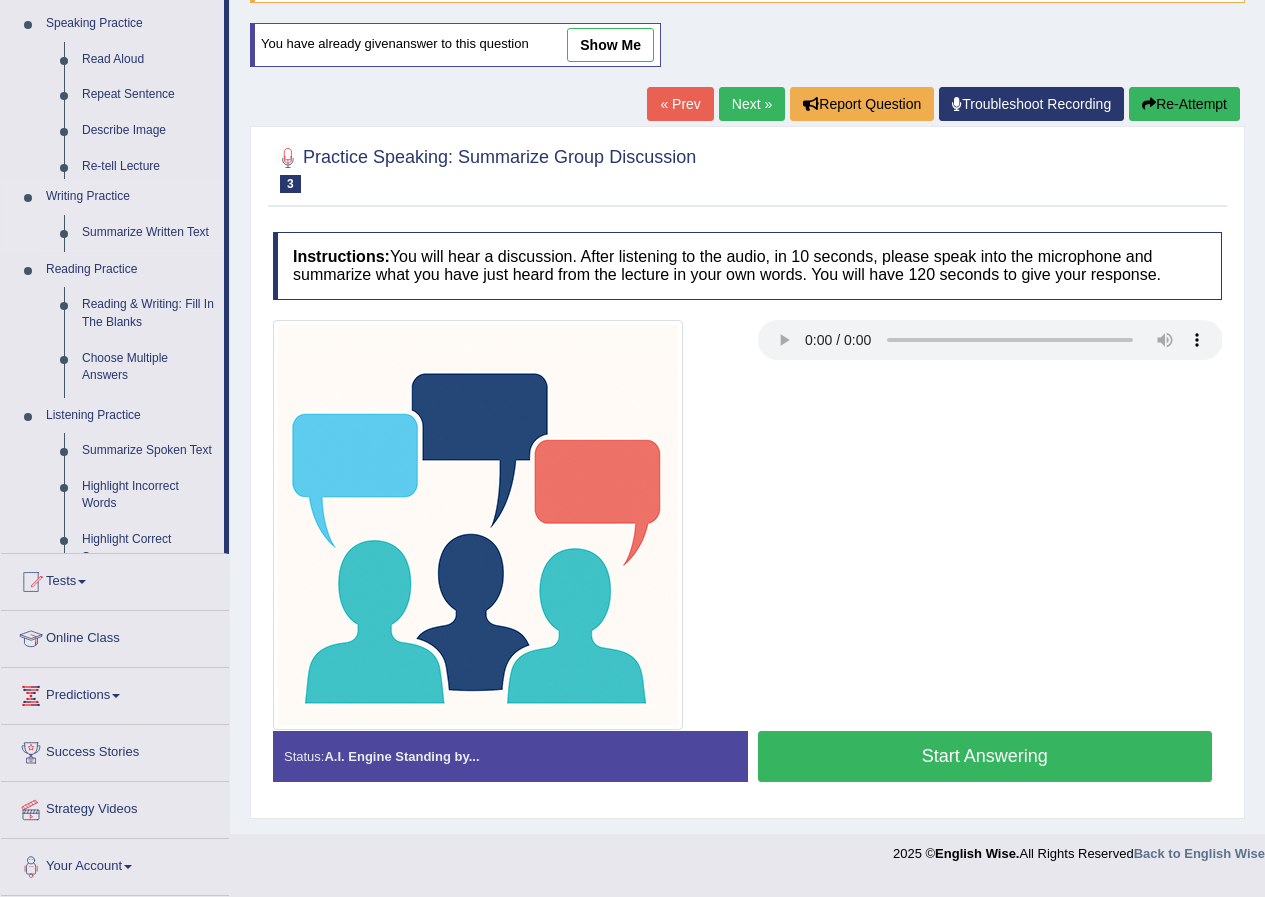 scroll, scrollTop: 193, scrollLeft: 0, axis: vertical 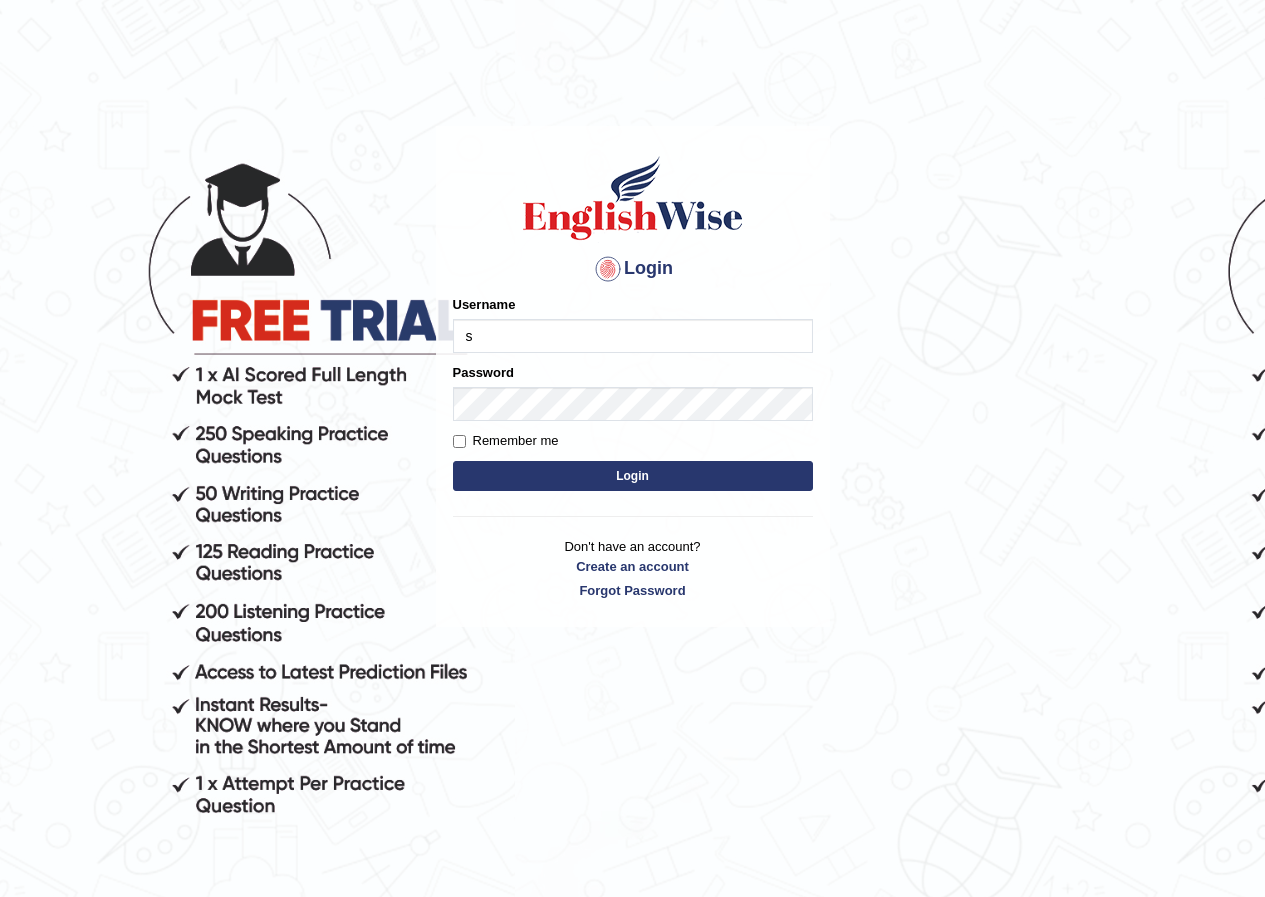 type on "saju_[CITY]" 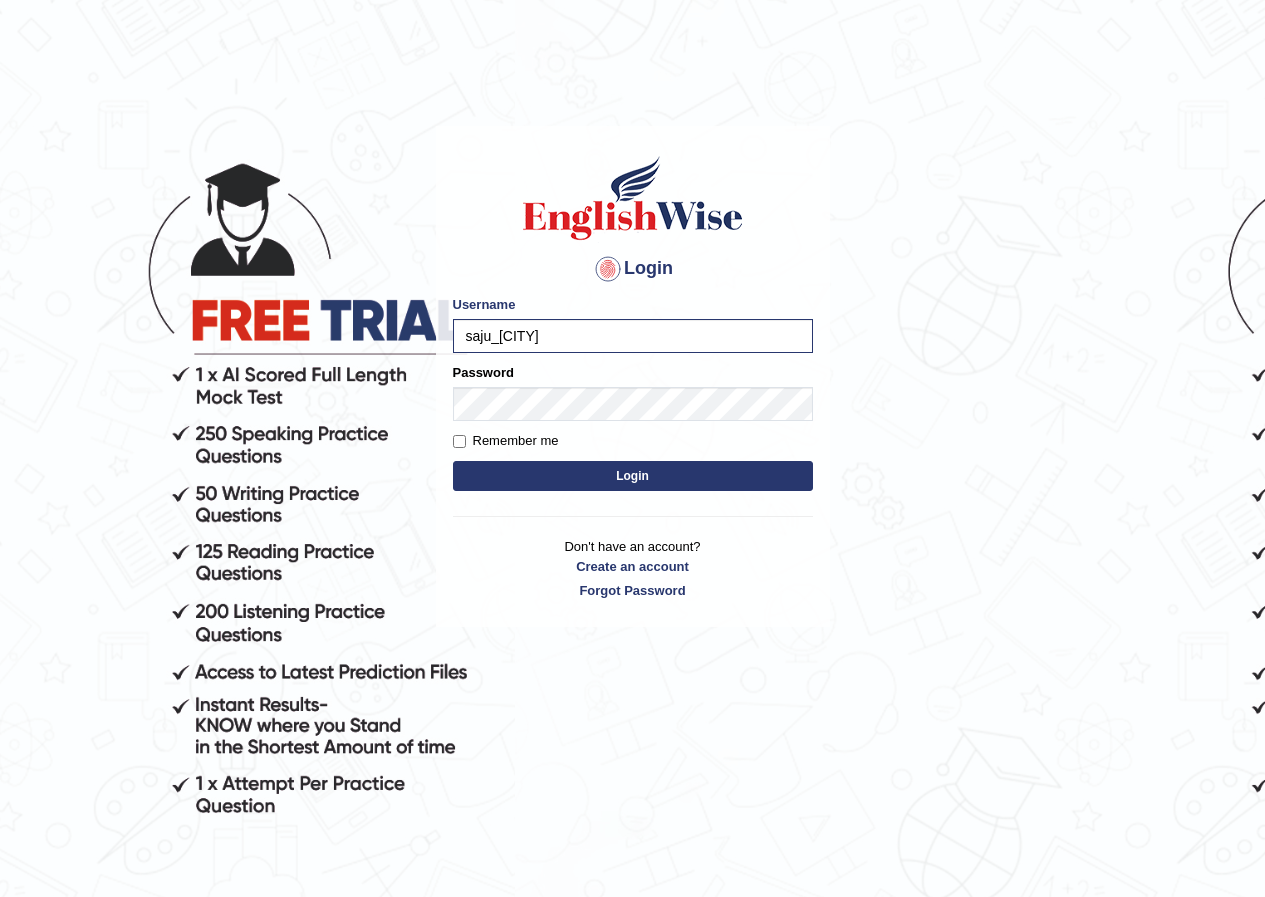 click on "Login" at bounding box center (633, 476) 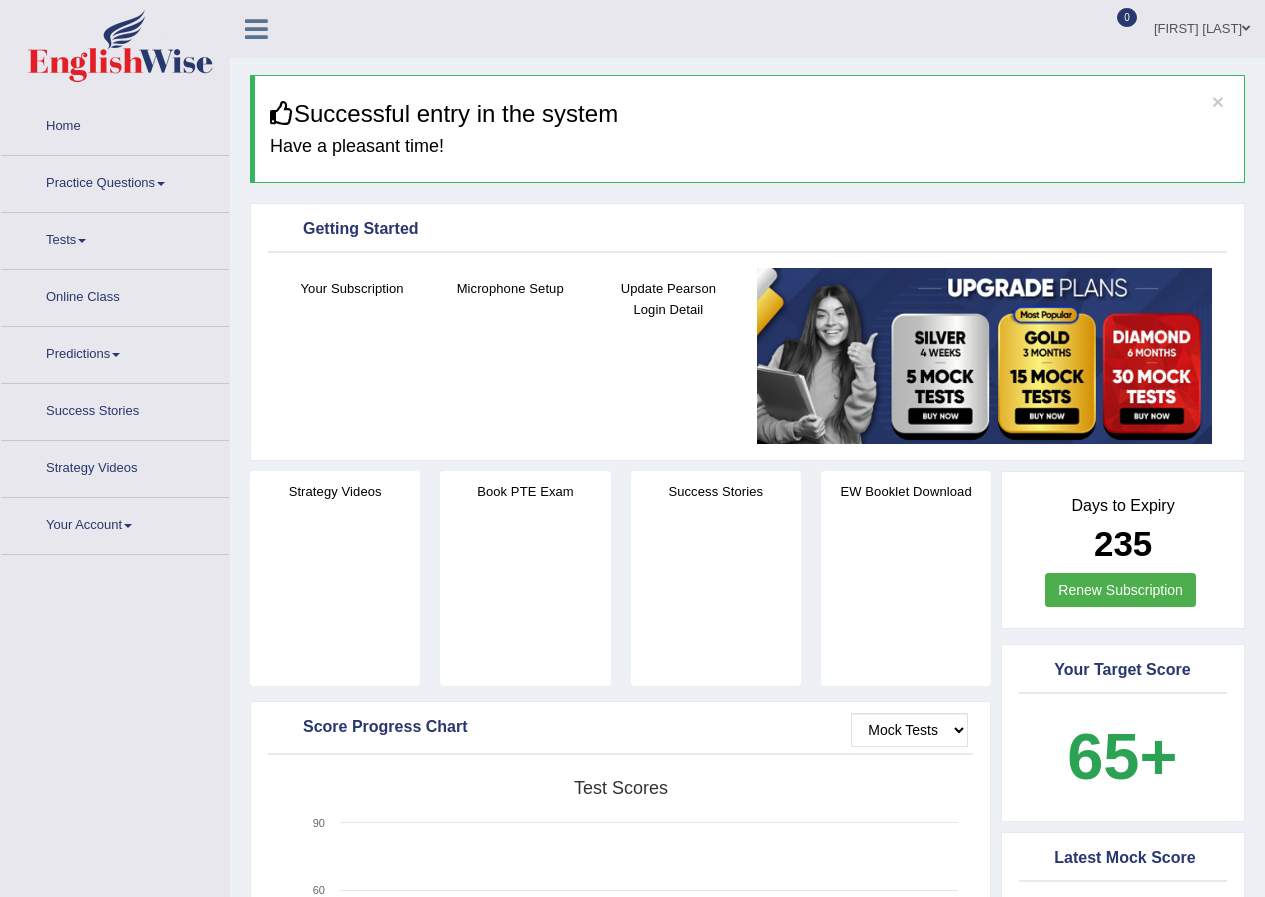 scroll, scrollTop: 0, scrollLeft: 0, axis: both 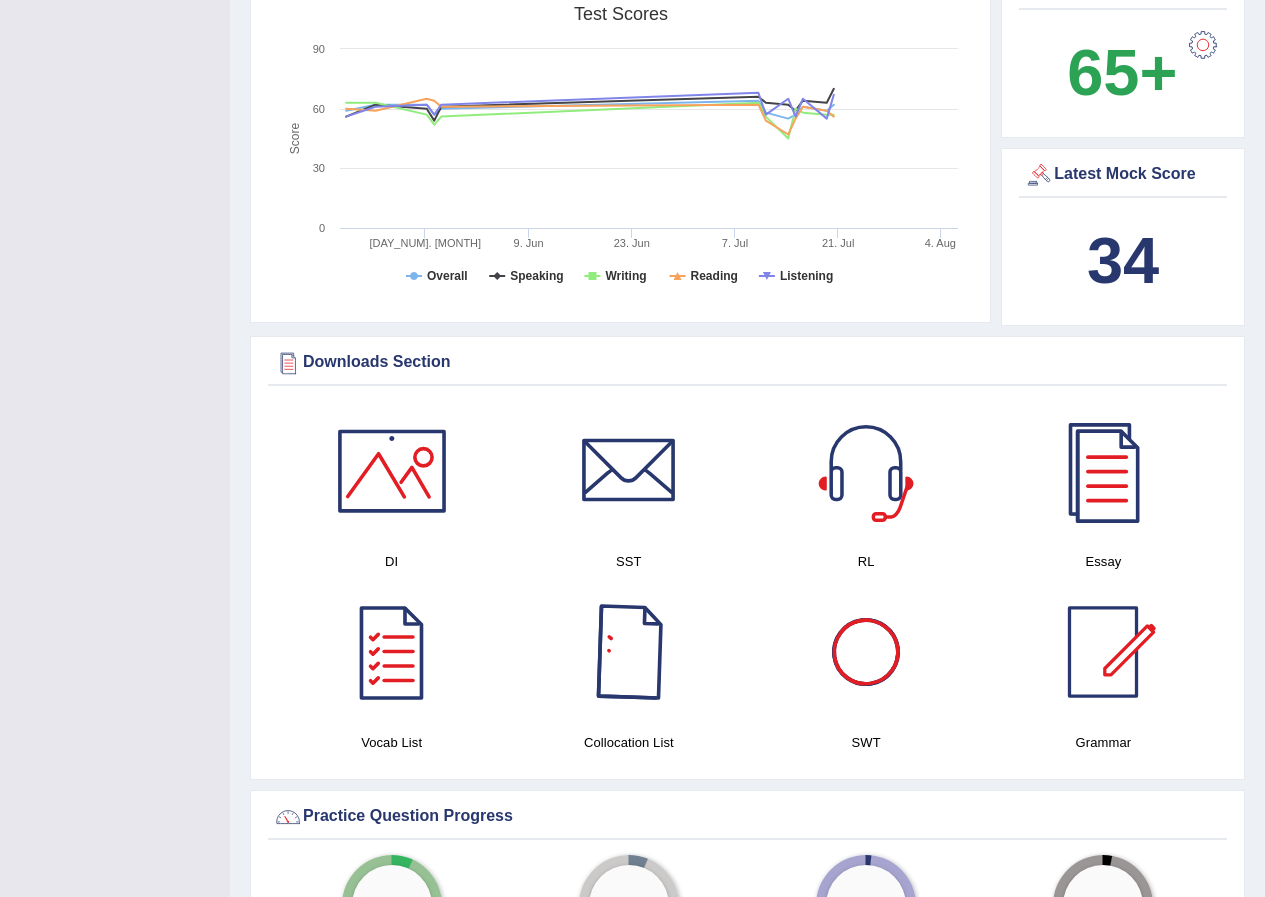 click at bounding box center [629, 652] 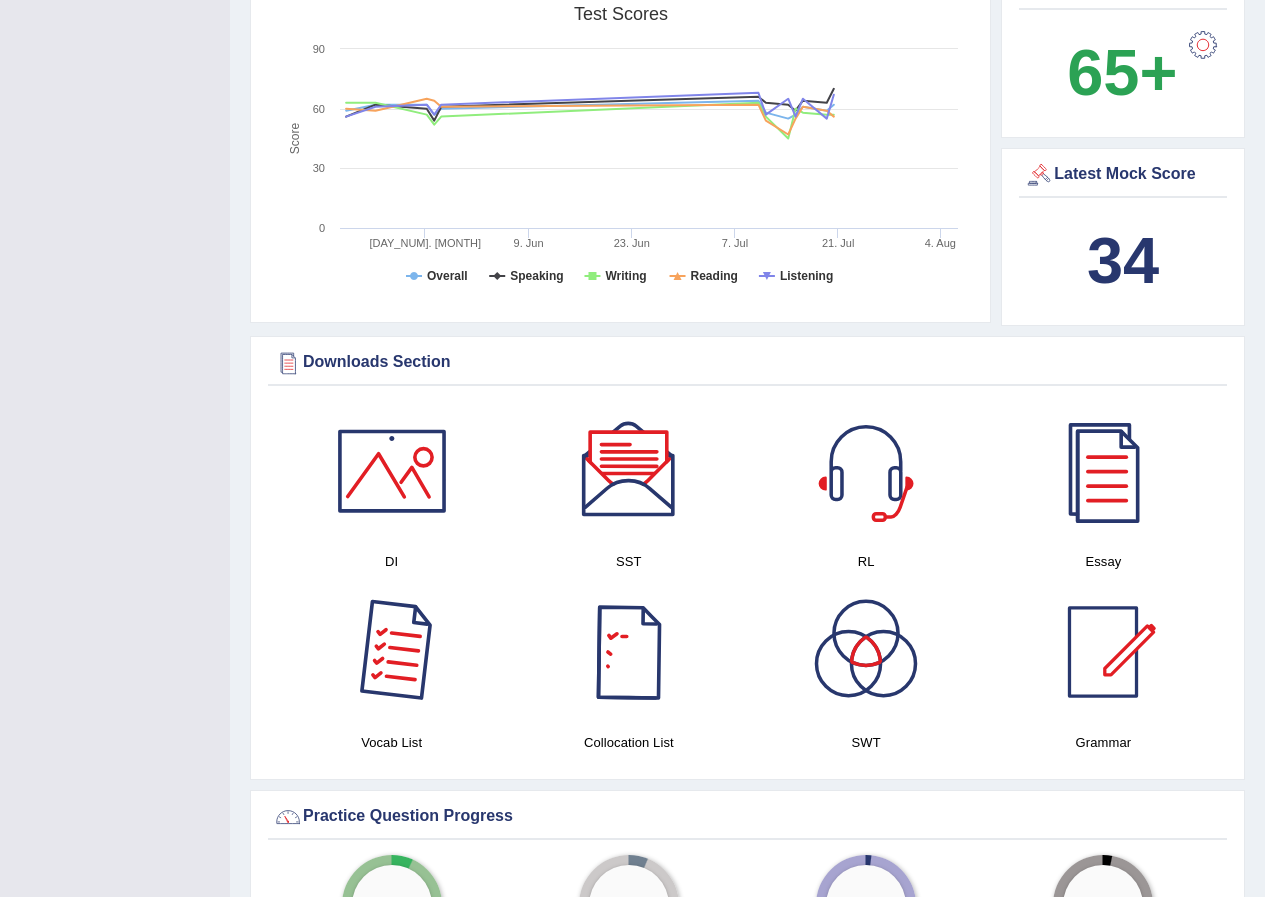 click at bounding box center [392, 652] 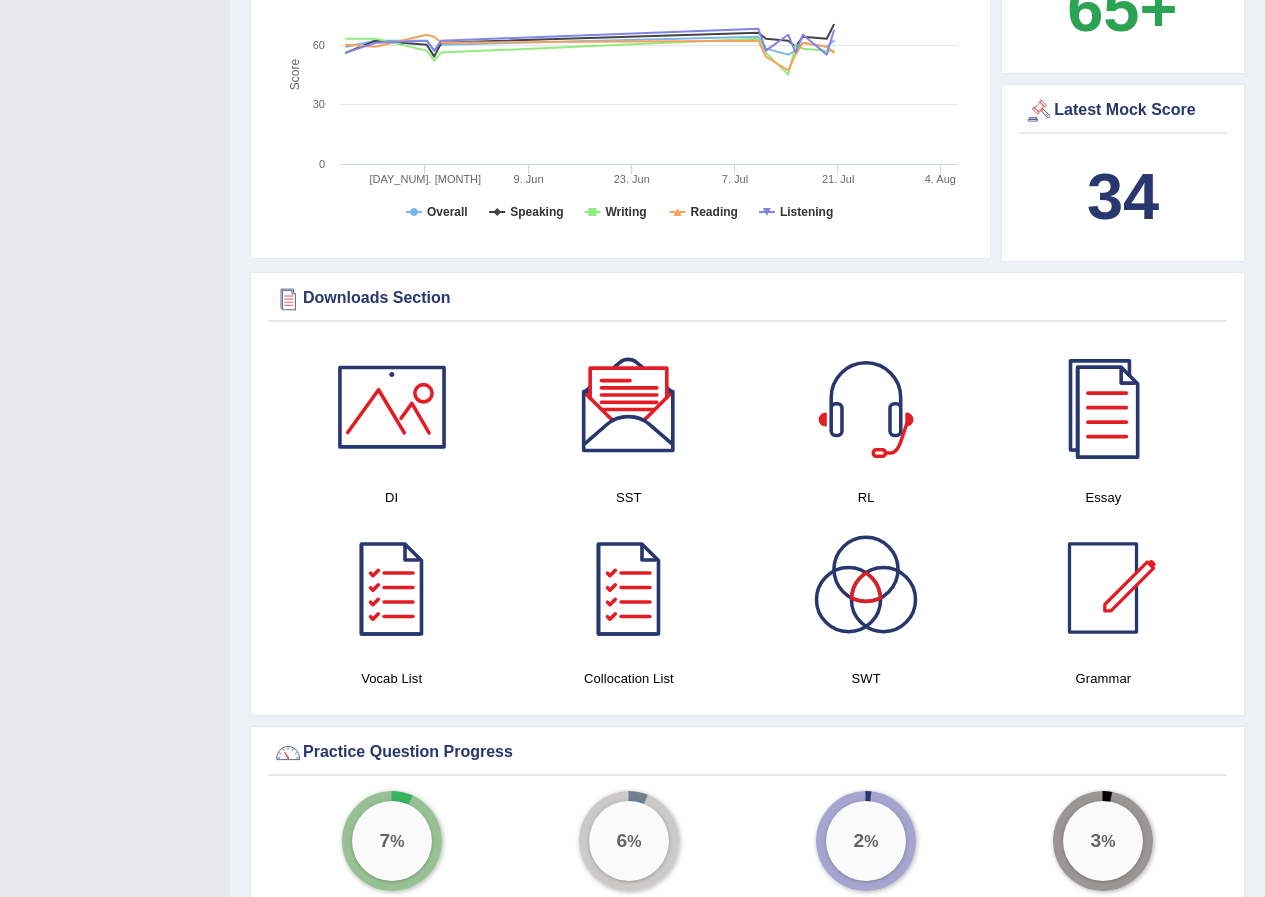 scroll, scrollTop: 900, scrollLeft: 0, axis: vertical 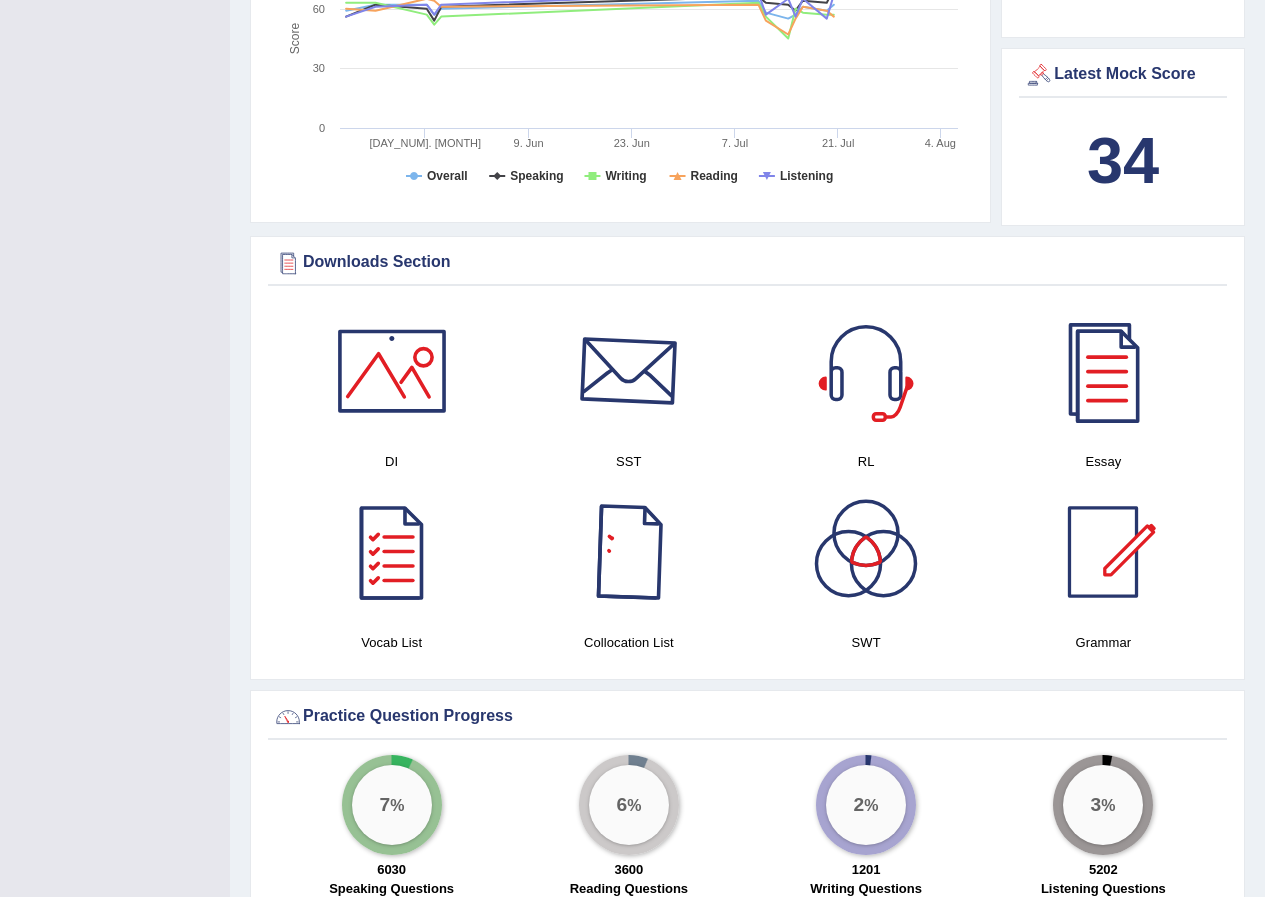 click at bounding box center [629, 371] 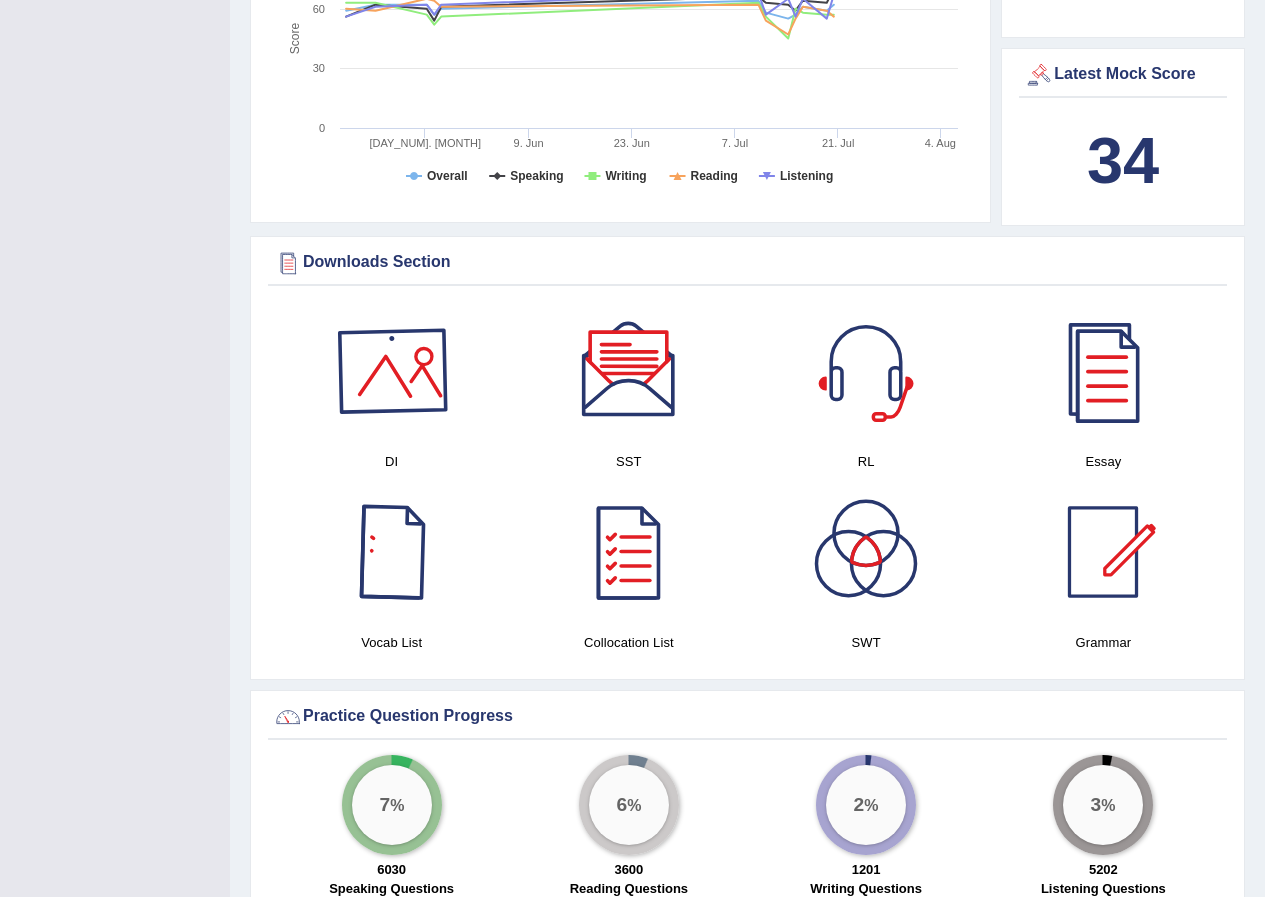 click at bounding box center [392, 371] 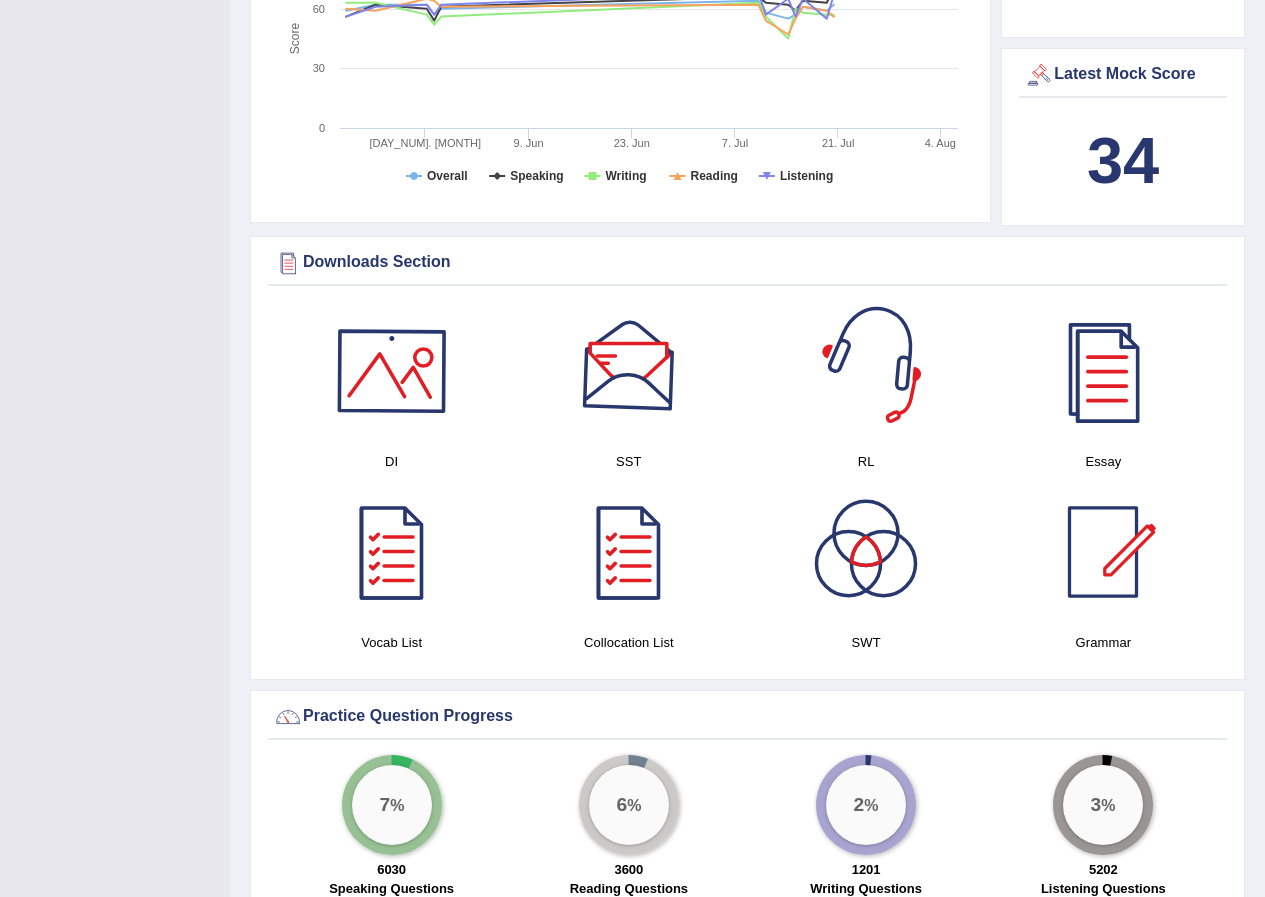 click on "Toggle navigation
Home
Practice Questions   Speaking Practice Read Aloud
Repeat Sentence
Describe Image
Re-tell Lecture
Answer Short Question
Summarize Group Discussion
Respond To A Situation
Writing Practice  Summarize Written Text
Write Essay
Reading Practice  Reading & Writing: Fill In The Blanks
Choose Multiple Answers
Re-order Paragraphs
Fill In The Blanks
Choose Single Answer
Listening Practice  Summarize Spoken Text
Highlight Incorrect Words
Highlight Correct Summary
Select Missing Word
Choose Single Answer
Choose Multiple Answers
Fill In The Blanks
Write From Dictation
Pronunciation
Tests  Take Practice Sectional Test
Take Mock Test" at bounding box center [632, 810] 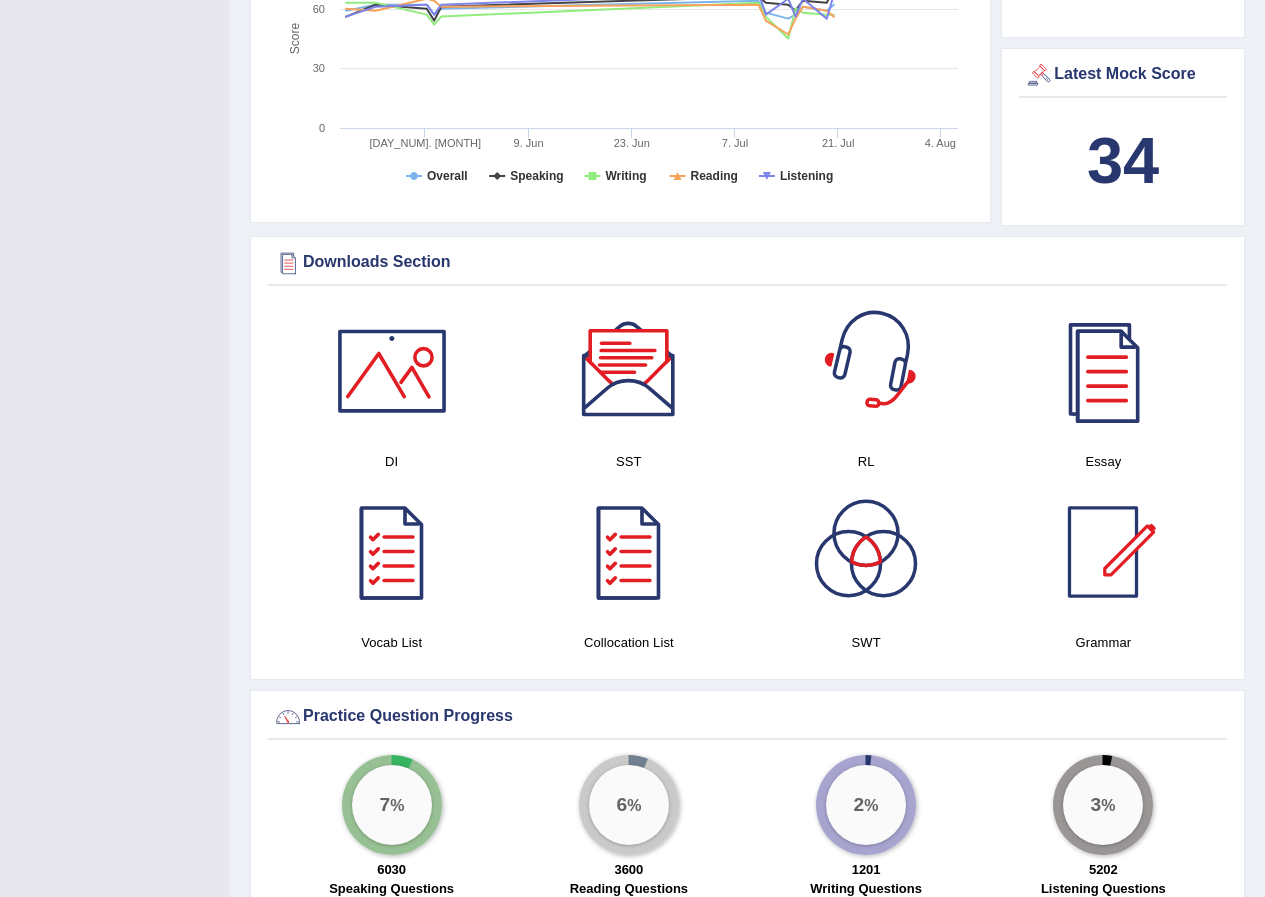 click on "Toggle navigation
Home
Practice Questions   Speaking Practice Read Aloud
Repeat Sentence
Describe Image
Re-tell Lecture
Answer Short Question
Summarize Group Discussion
Respond To A Situation
Writing Practice  Summarize Written Text
Write Essay
Reading Practice  Reading & Writing: Fill In The Blanks
Choose Multiple Answers
Re-order Paragraphs
Fill In The Blanks
Choose Single Answer
Listening Practice  Summarize Spoken Text
Highlight Incorrect Words
Highlight Correct Summary
Select Missing Word
Choose Single Answer
Choose Multiple Answers
Fill In The Blanks
Write From Dictation
Pronunciation
Tests  Take Practice Sectional Test
Take Mock Test" at bounding box center (632, 810) 